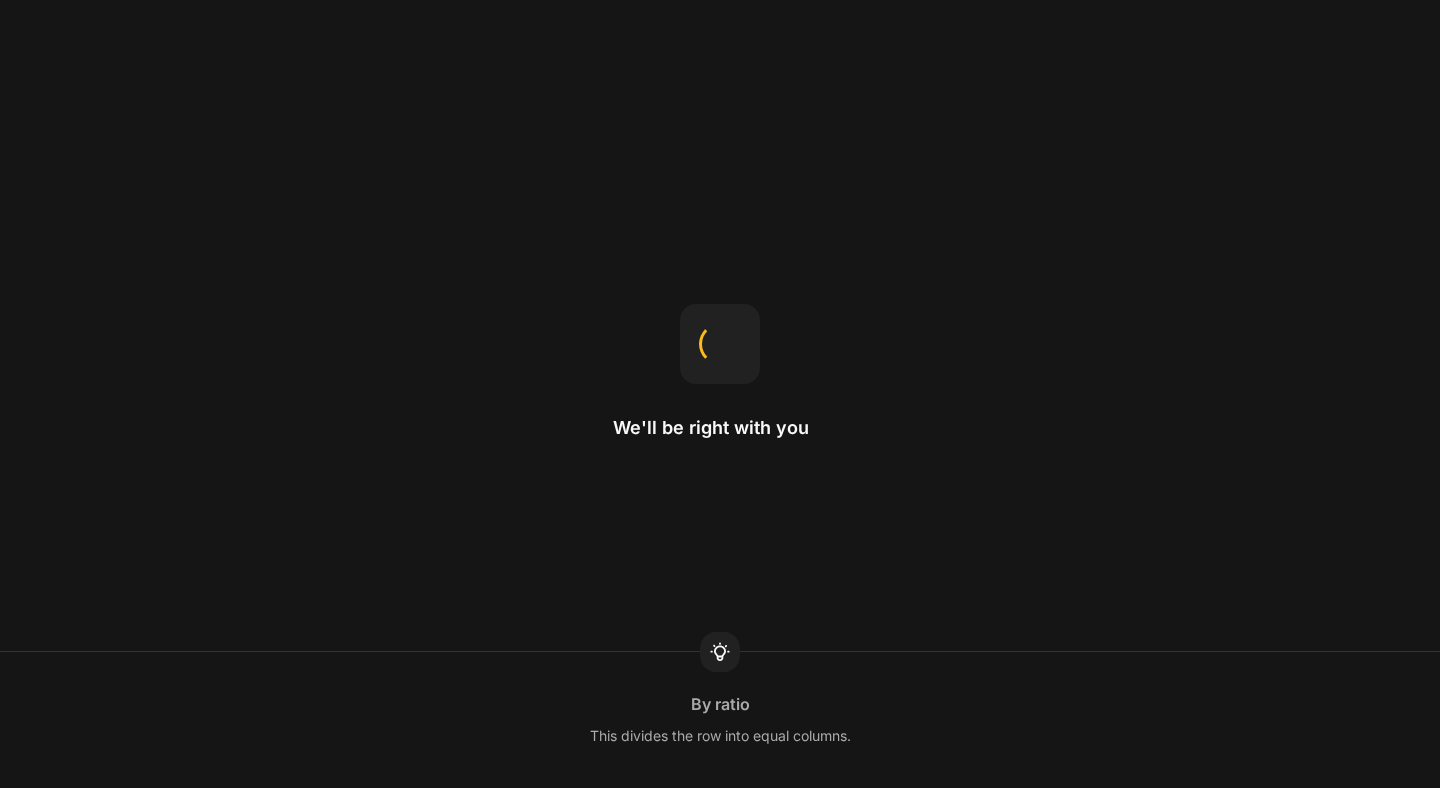 scroll, scrollTop: 0, scrollLeft: 0, axis: both 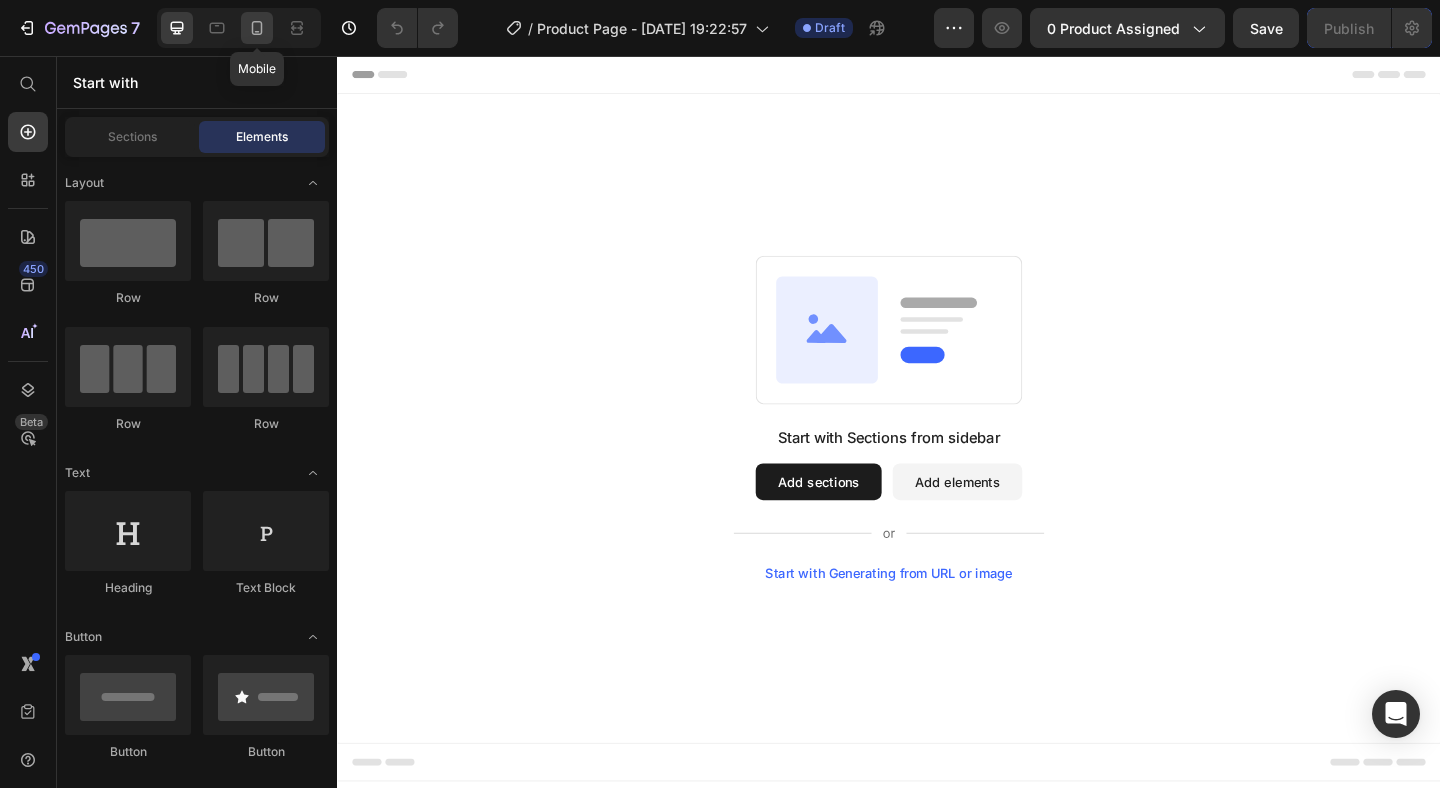 click 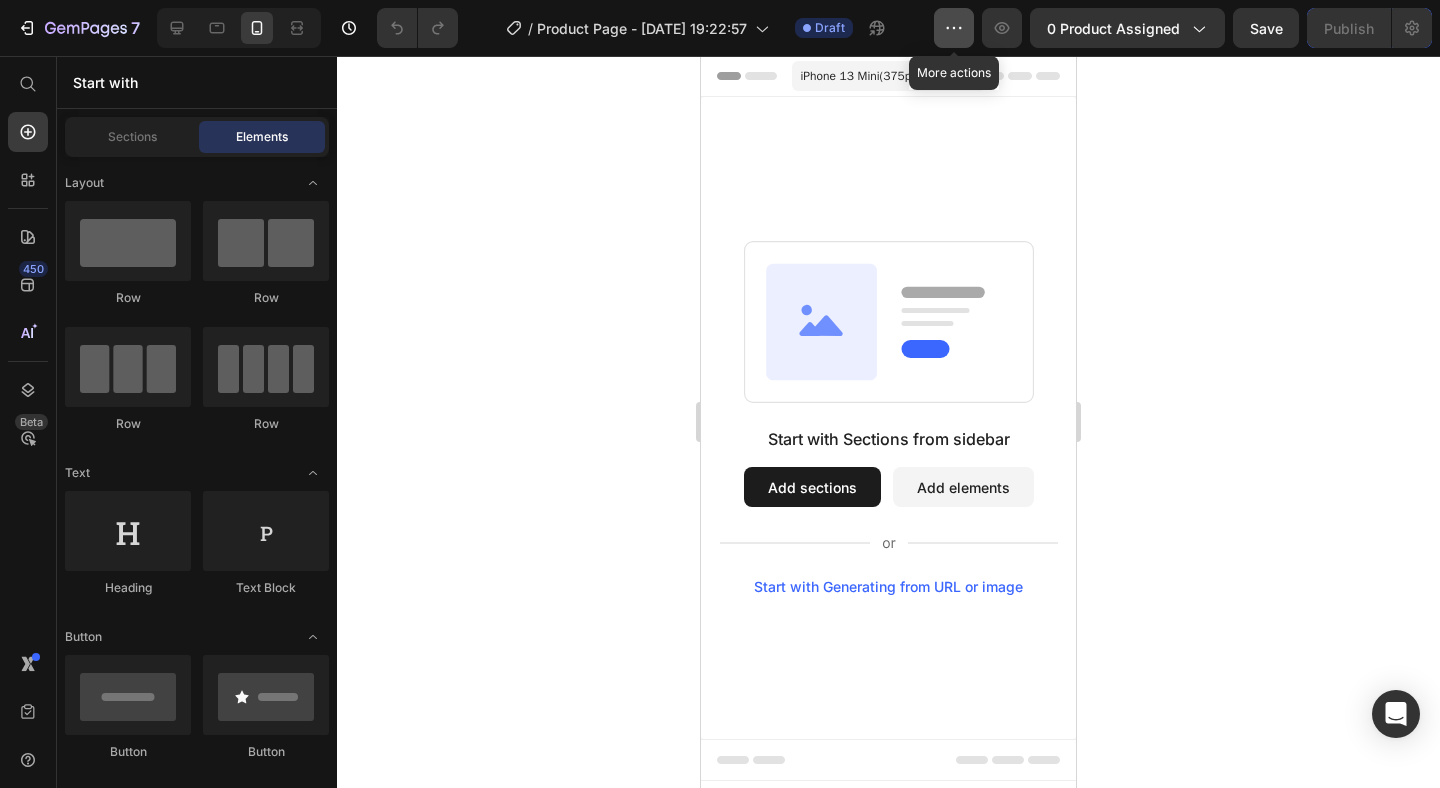 click 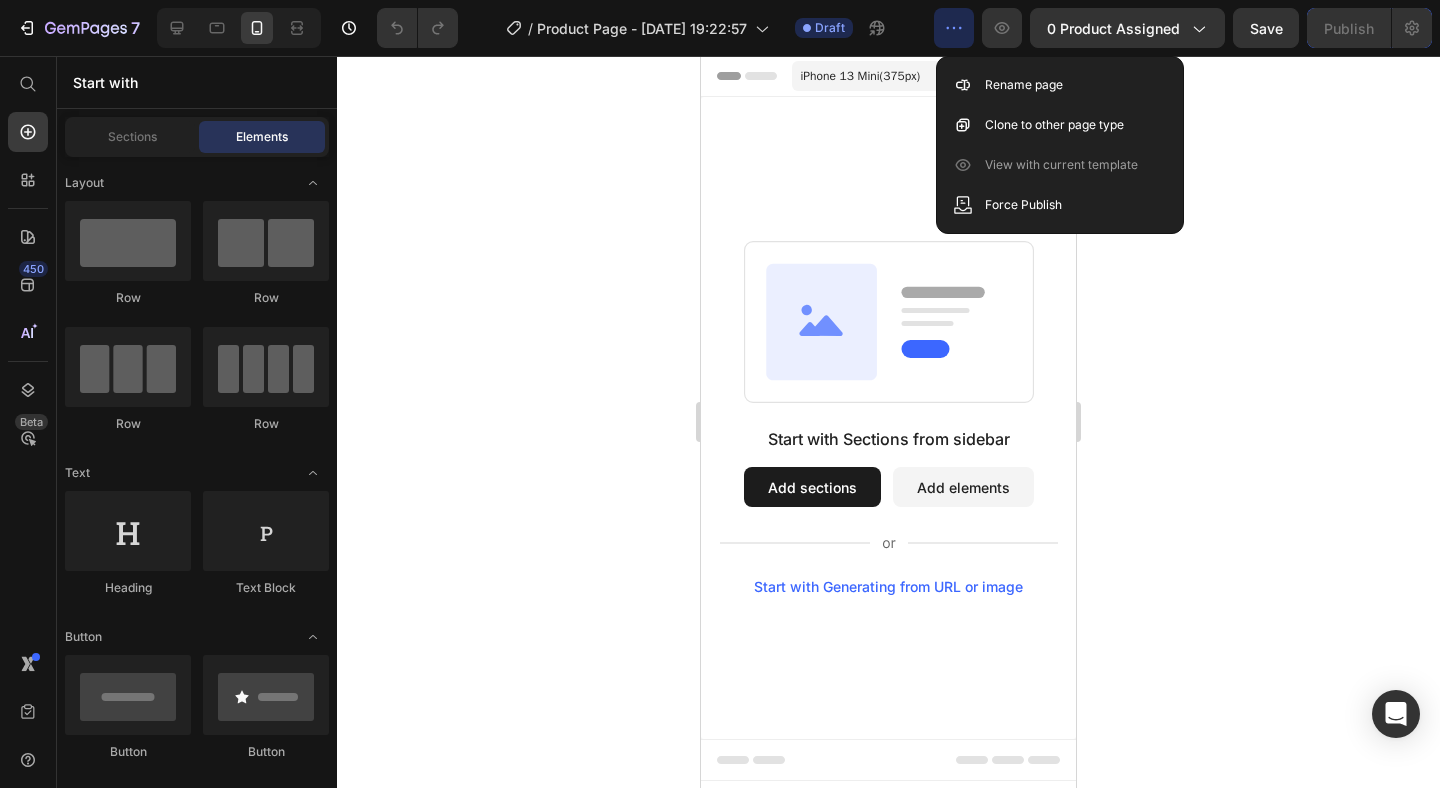 click 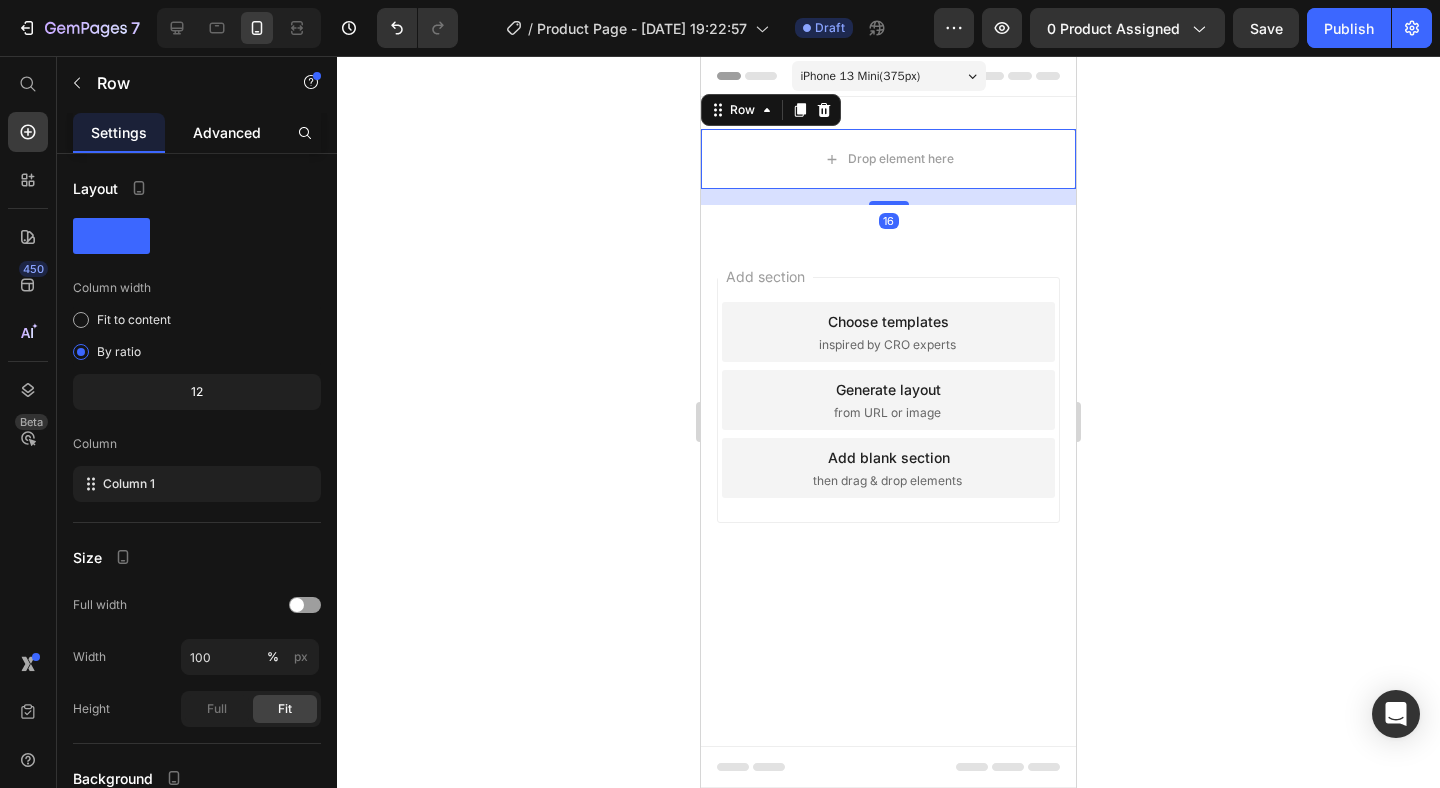 click on "Advanced" at bounding box center (227, 132) 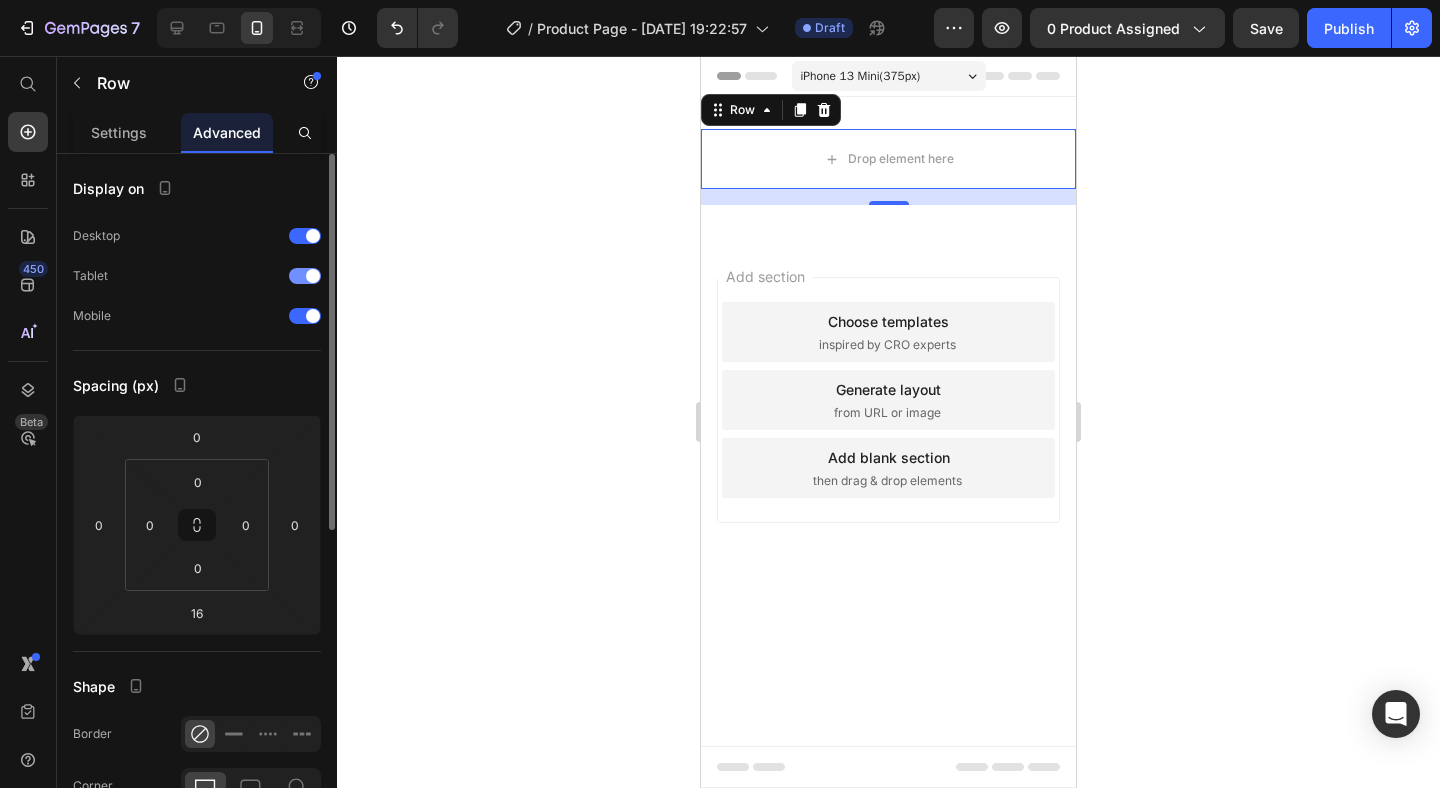 click at bounding box center (305, 276) 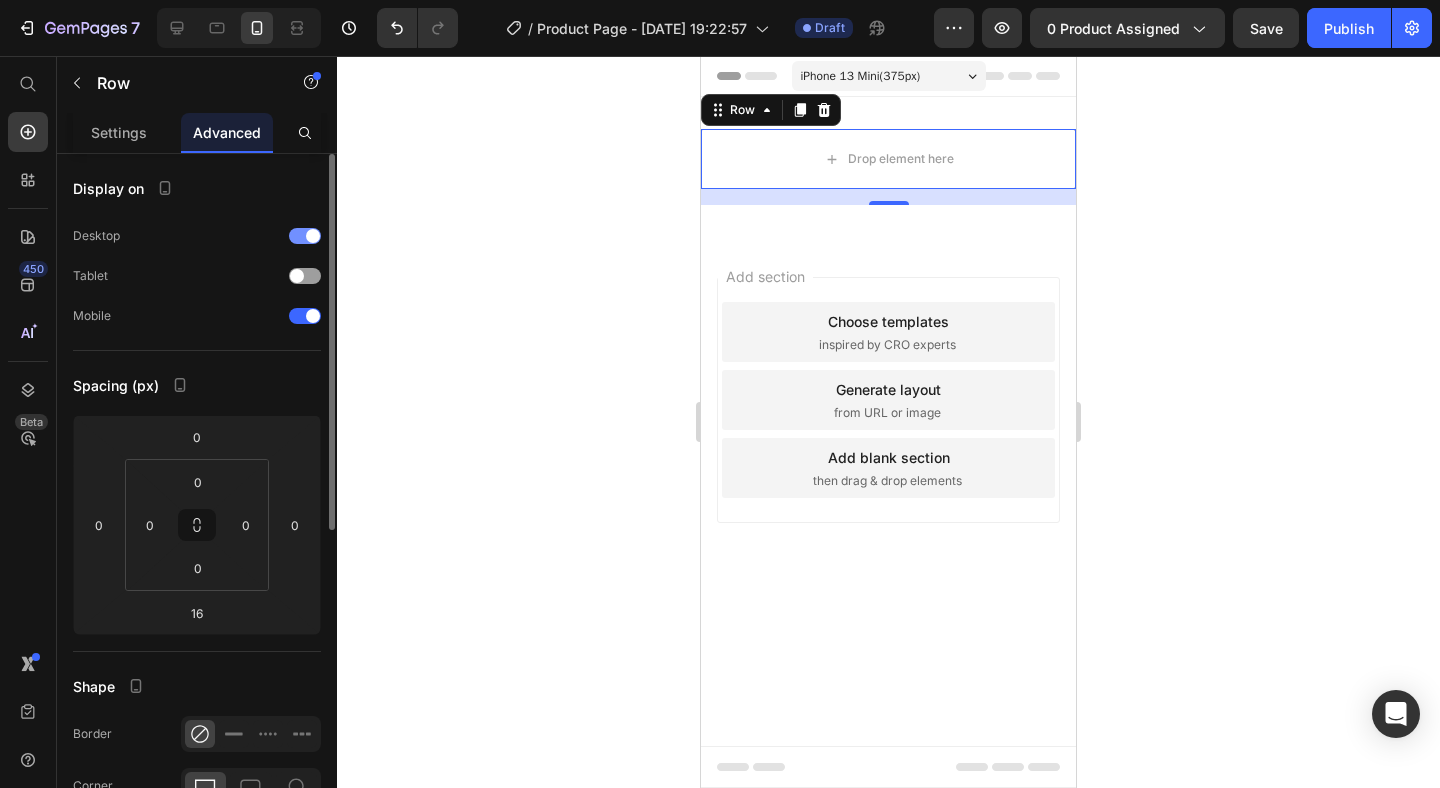 click at bounding box center [313, 236] 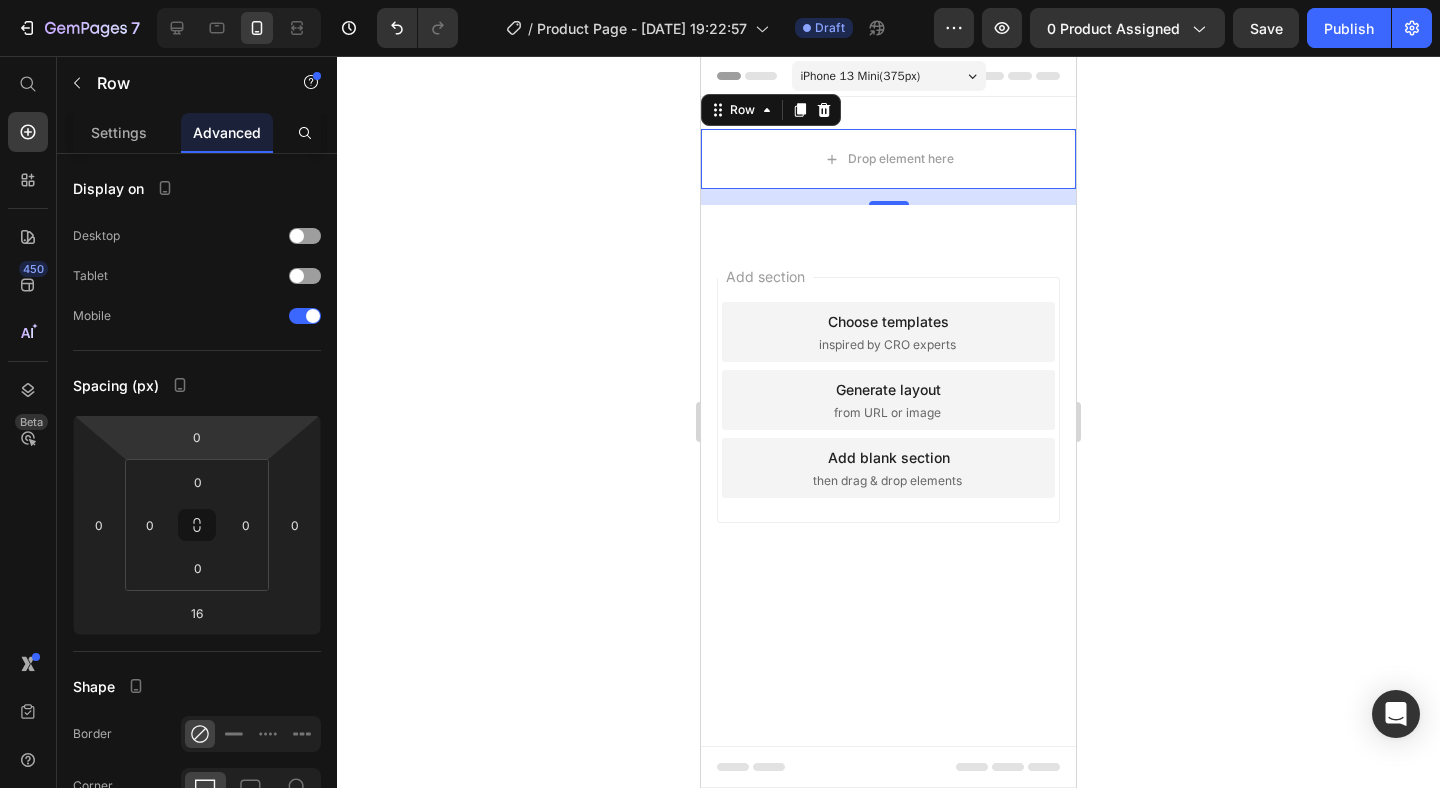 click on "16" at bounding box center (888, 197) 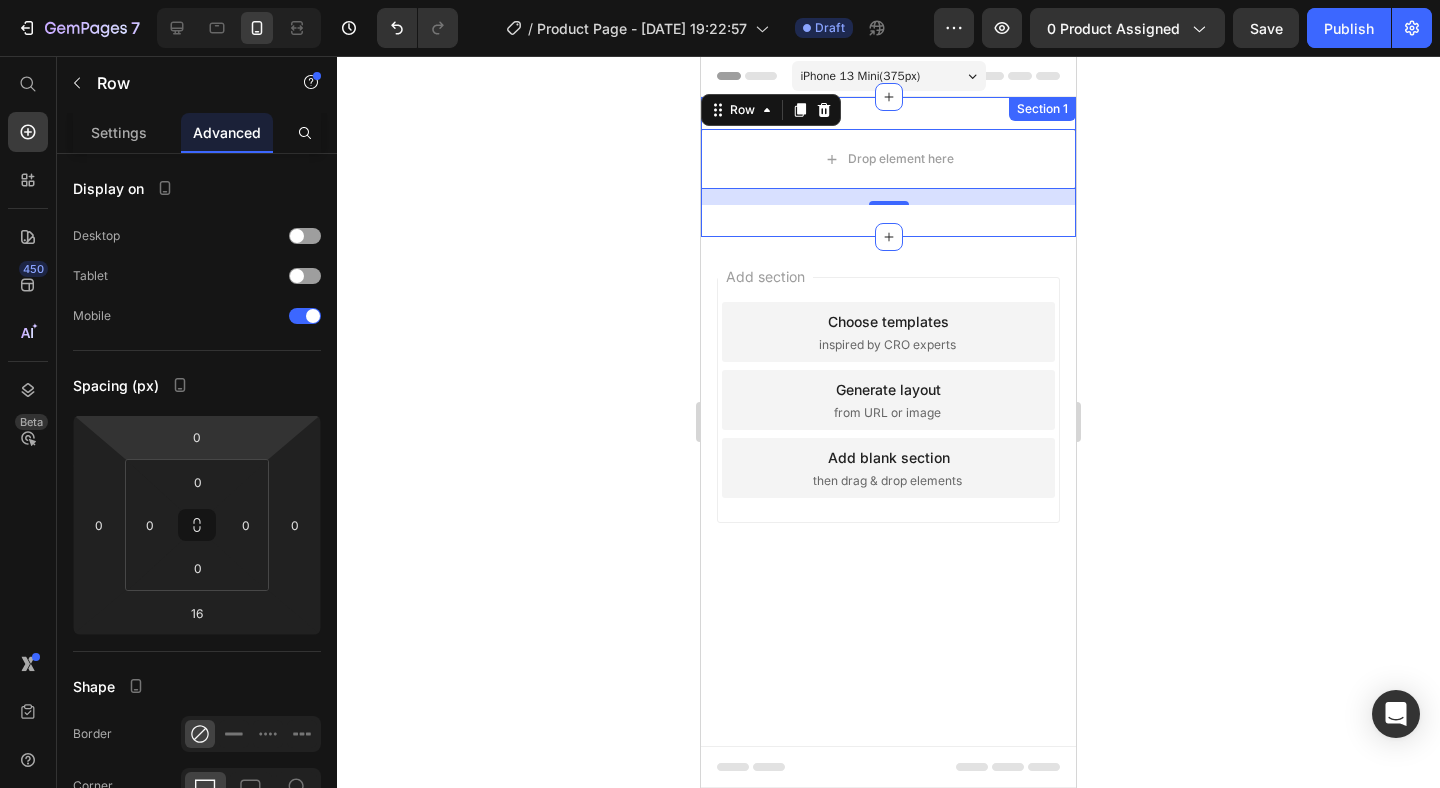click on "Drop element here Row   16 Section 1" at bounding box center [888, 167] 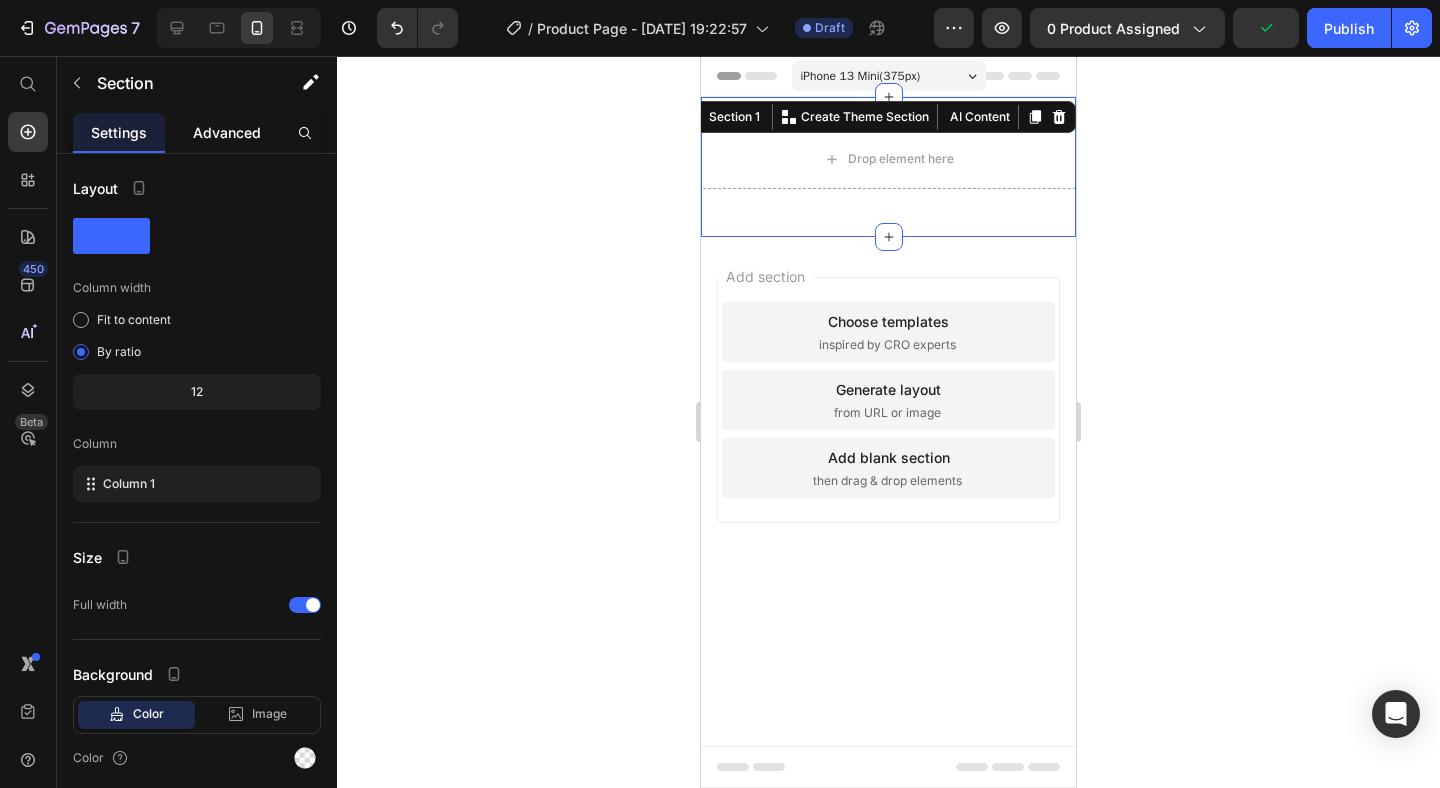click on "Advanced" at bounding box center (227, 132) 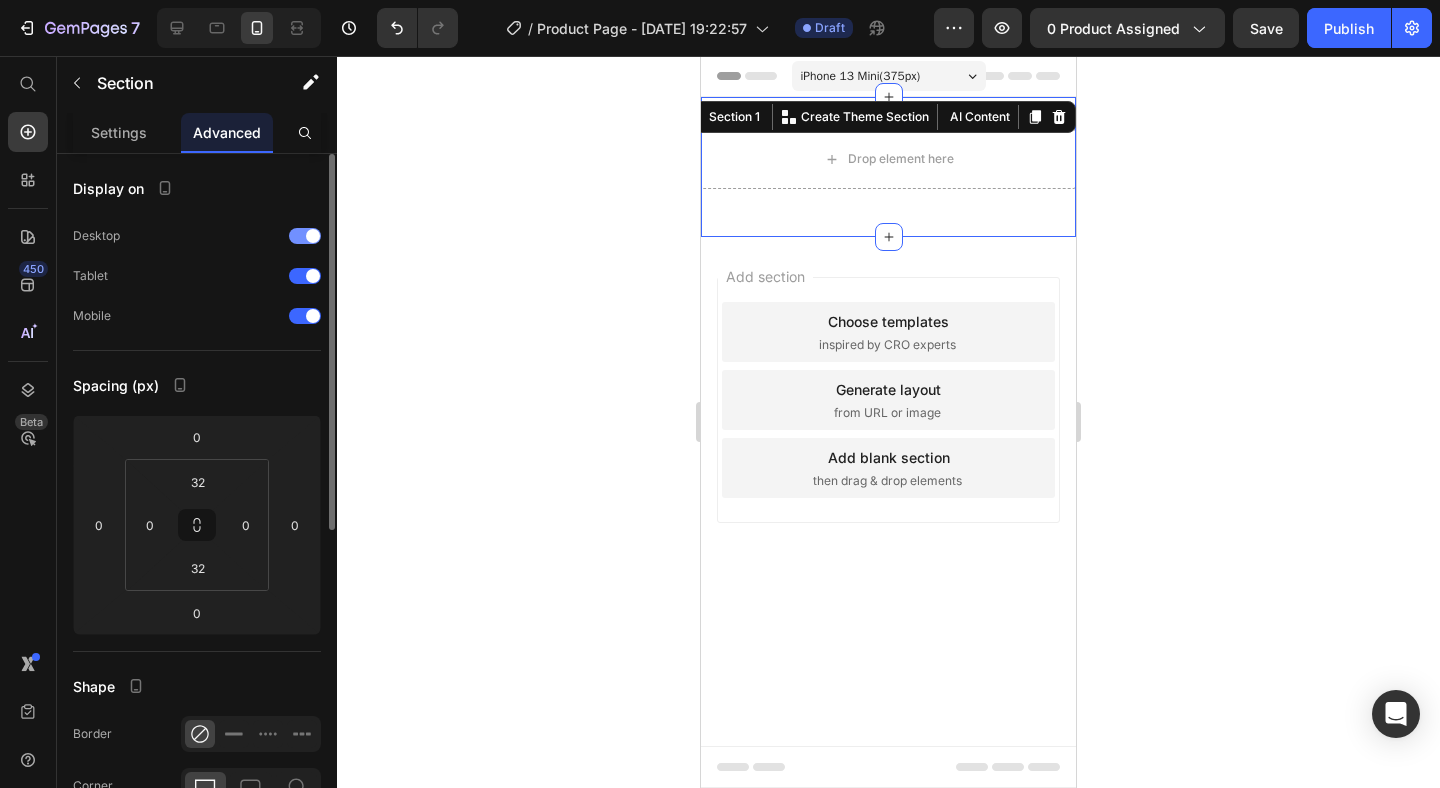 click at bounding box center [305, 236] 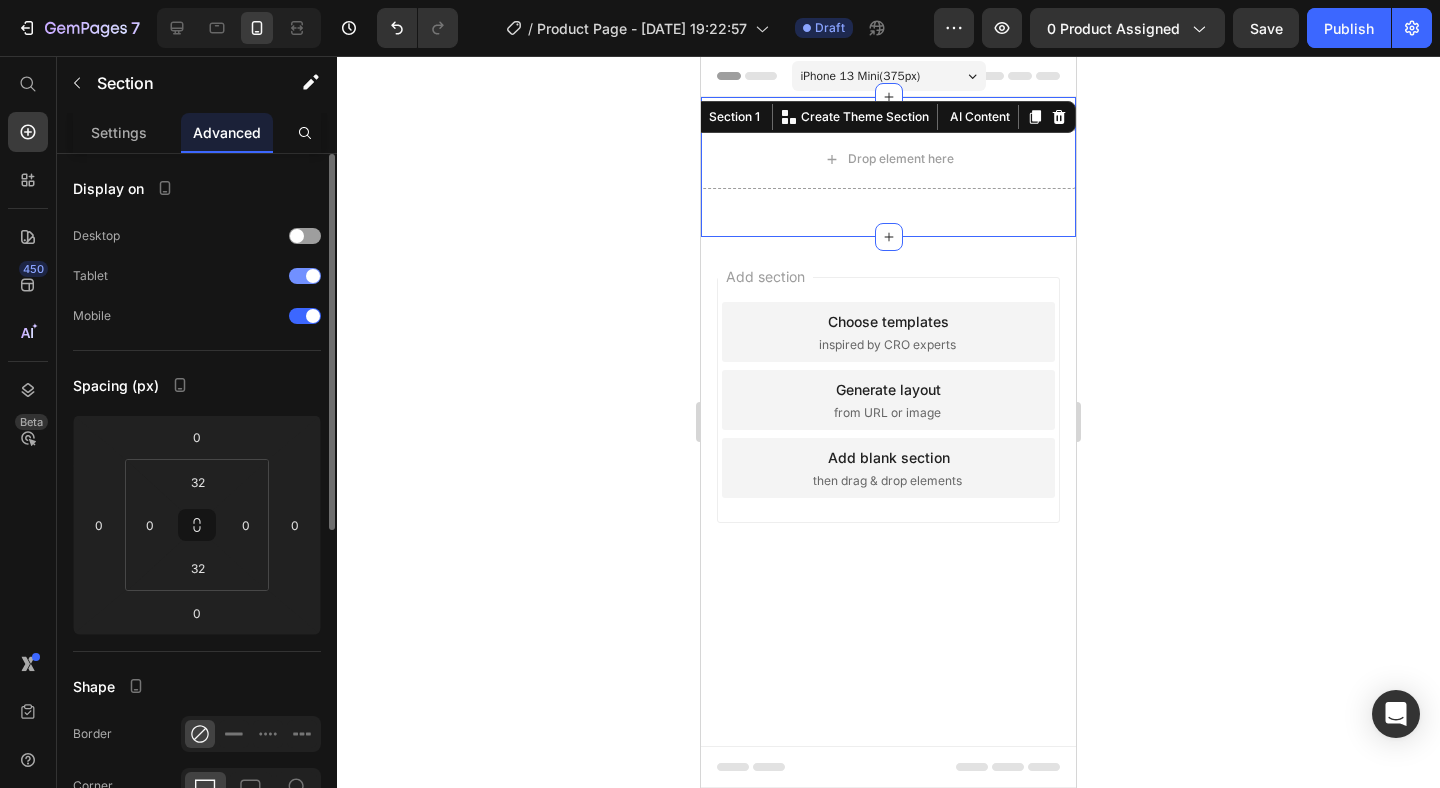 click at bounding box center [305, 276] 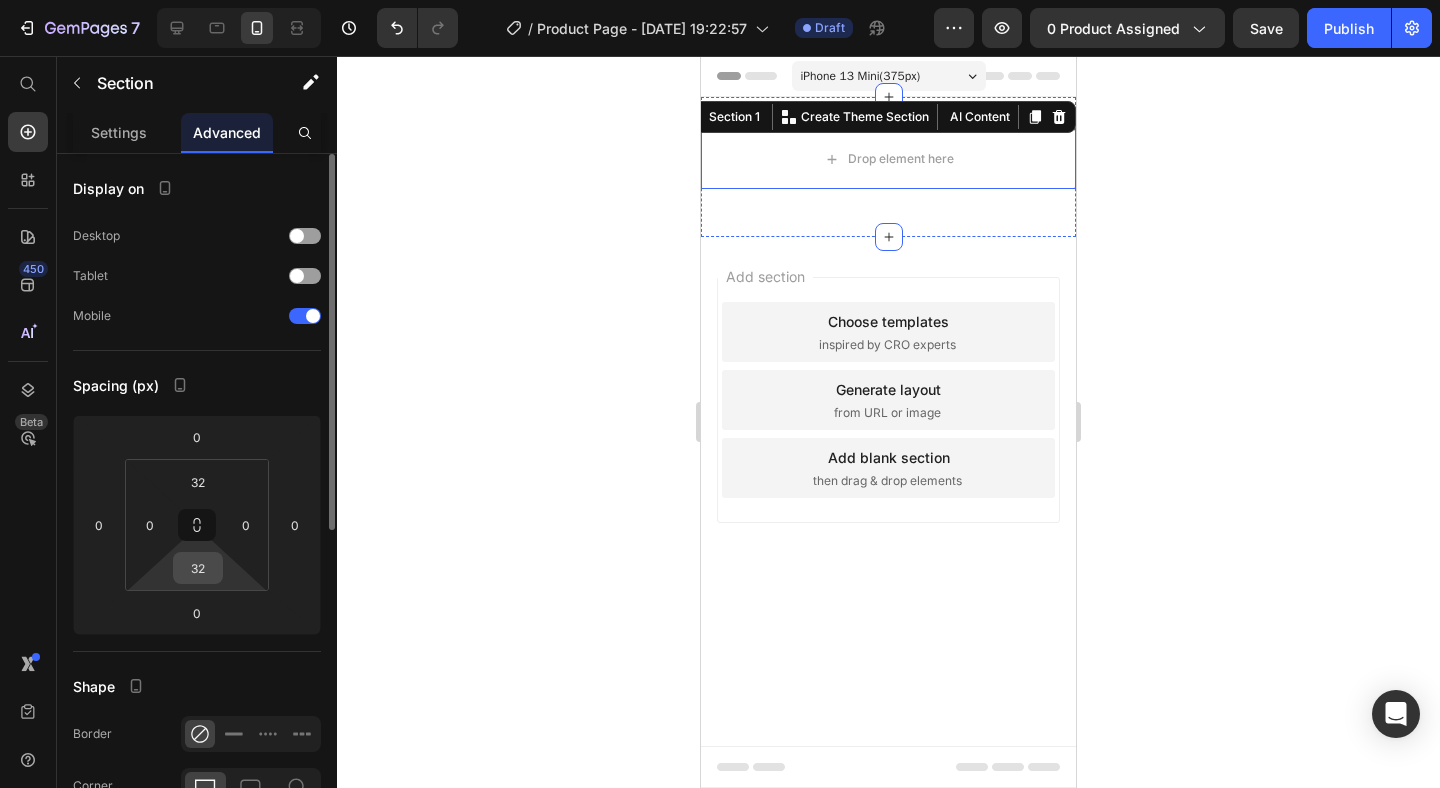 click on "32" at bounding box center (198, 568) 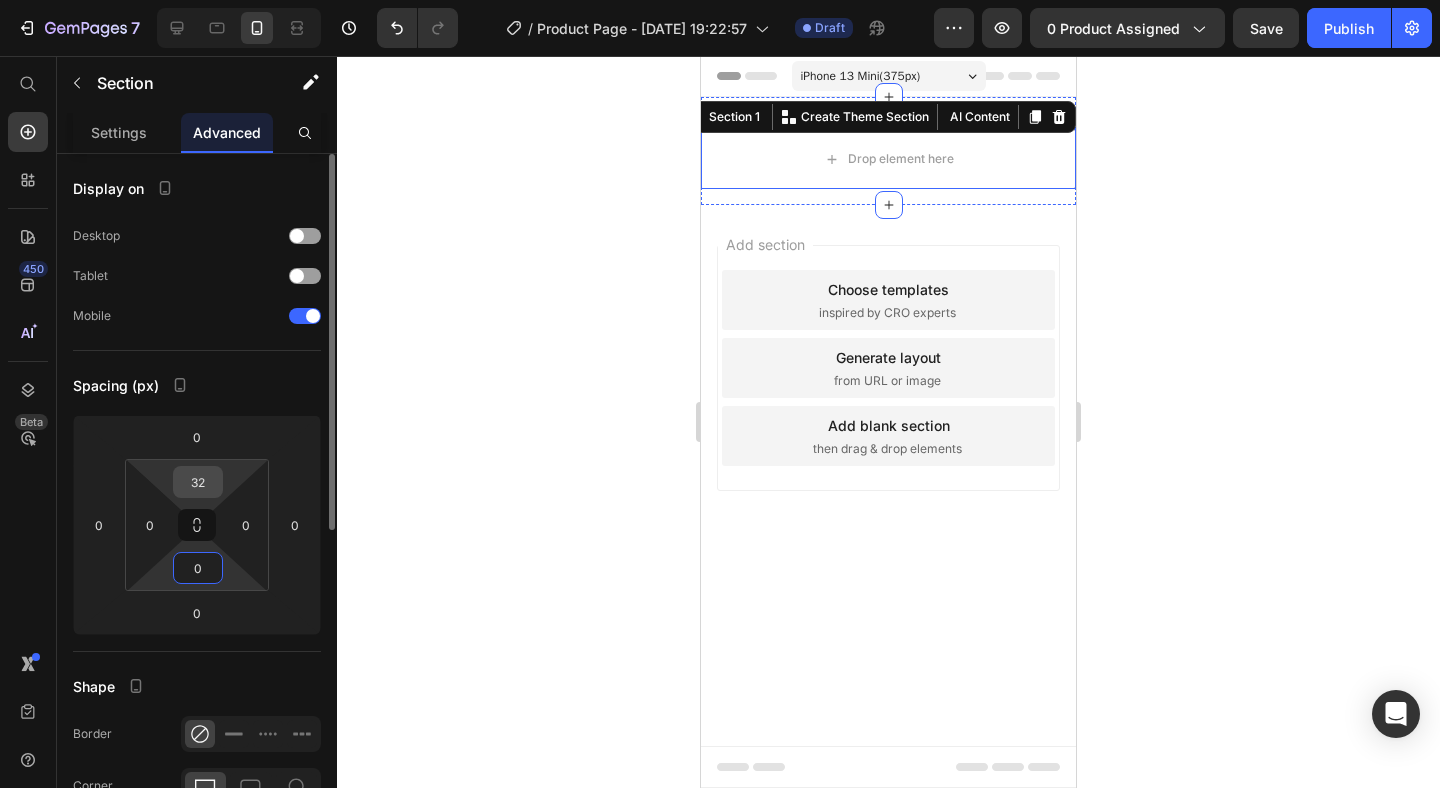 type on "0" 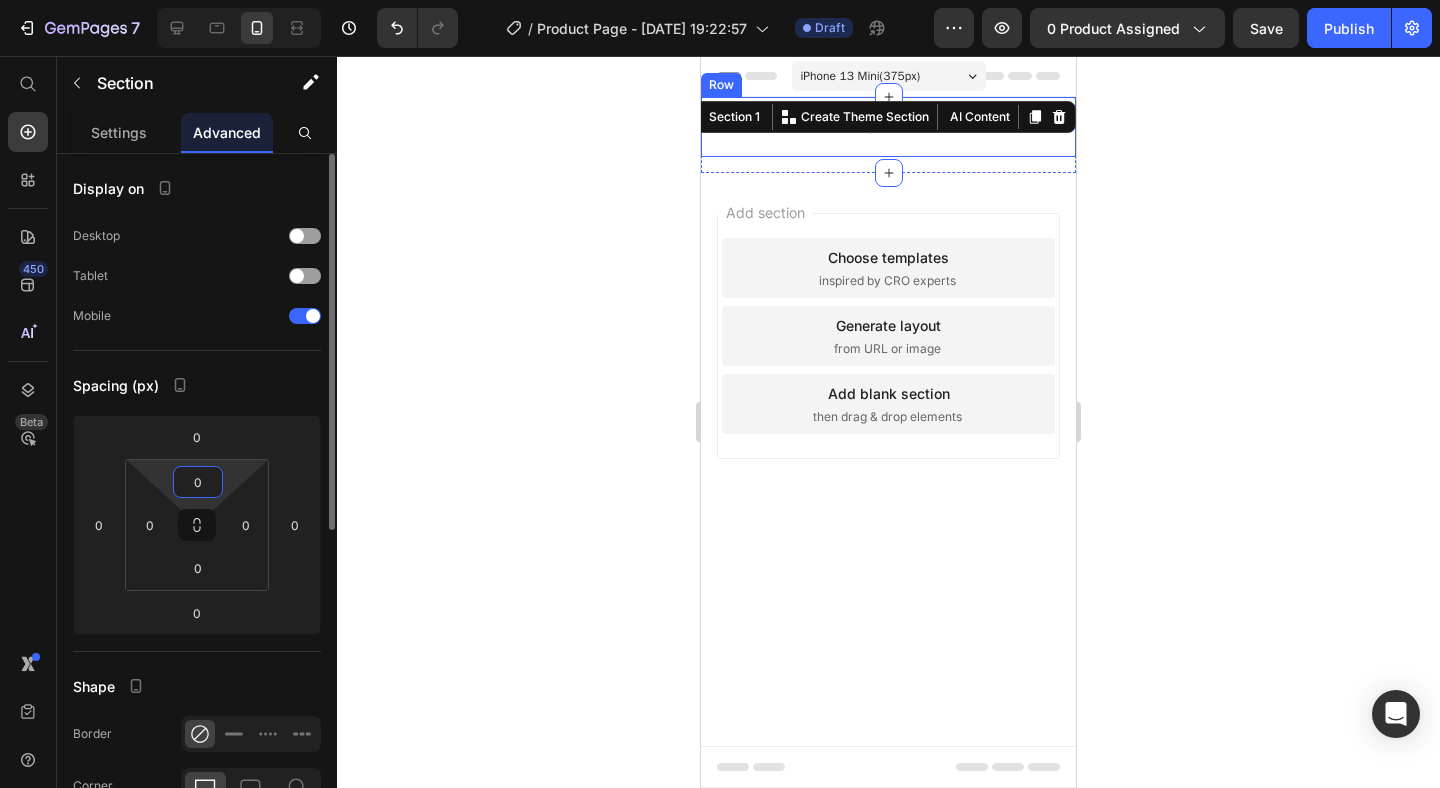 type on "0" 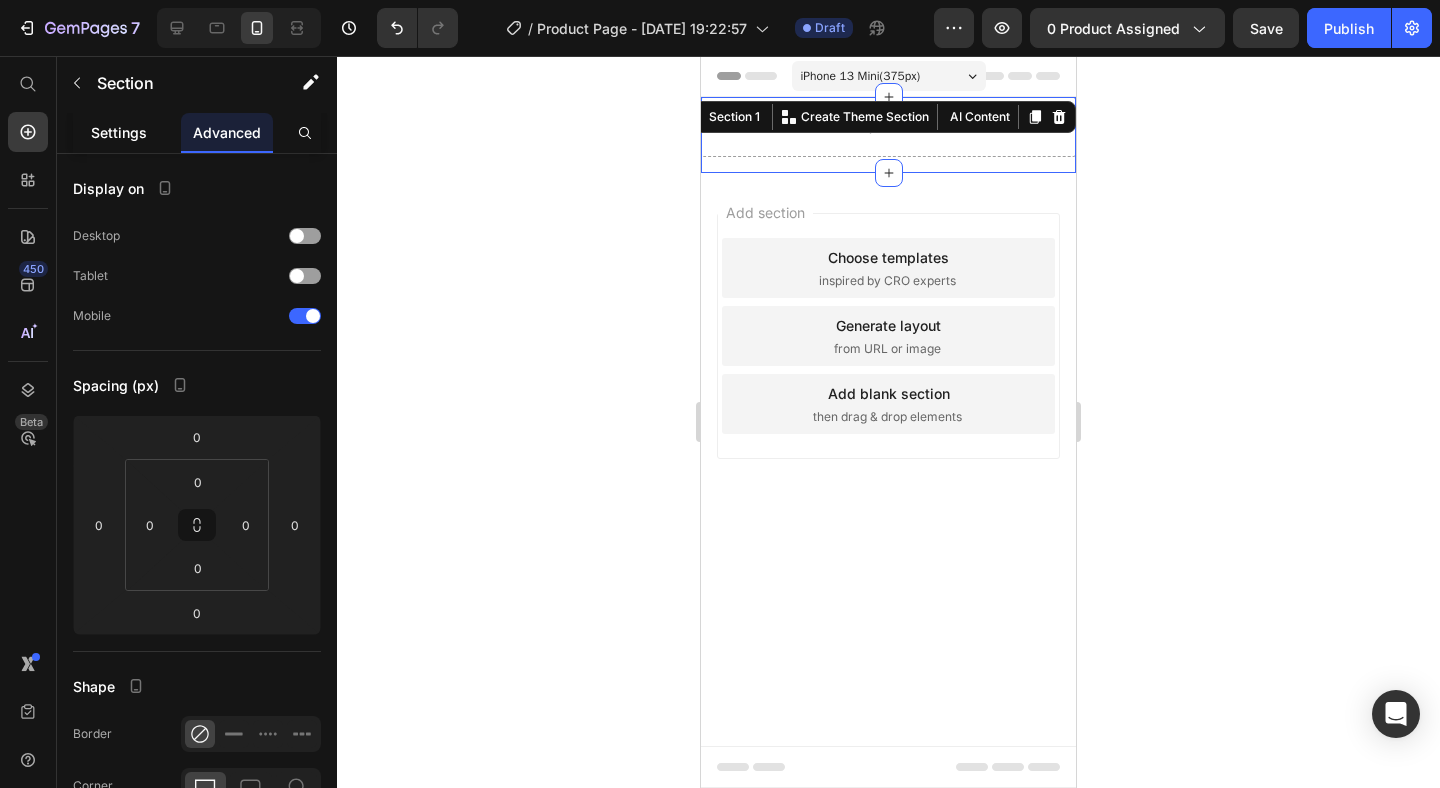 click on "Settings" at bounding box center (119, 132) 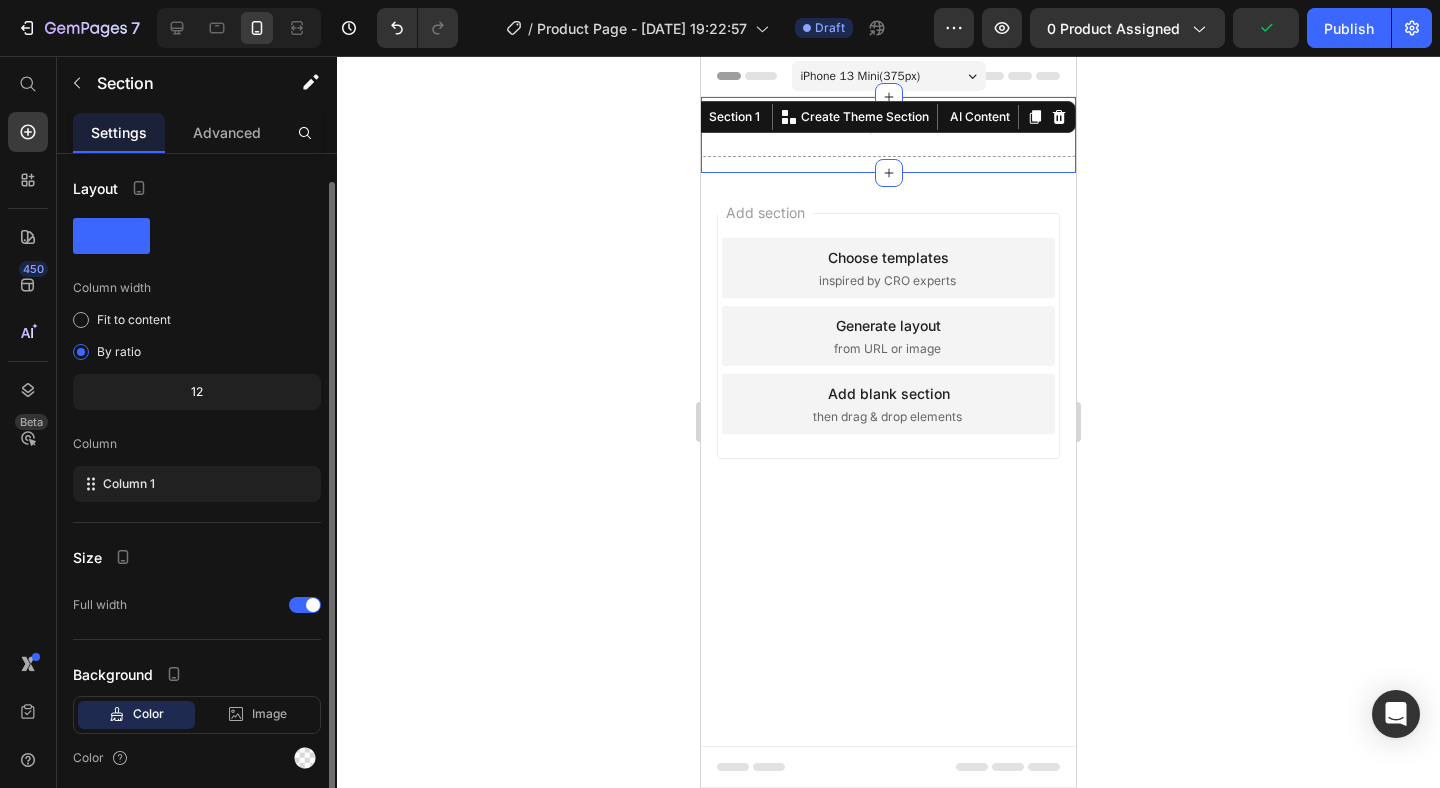 scroll, scrollTop: 73, scrollLeft: 0, axis: vertical 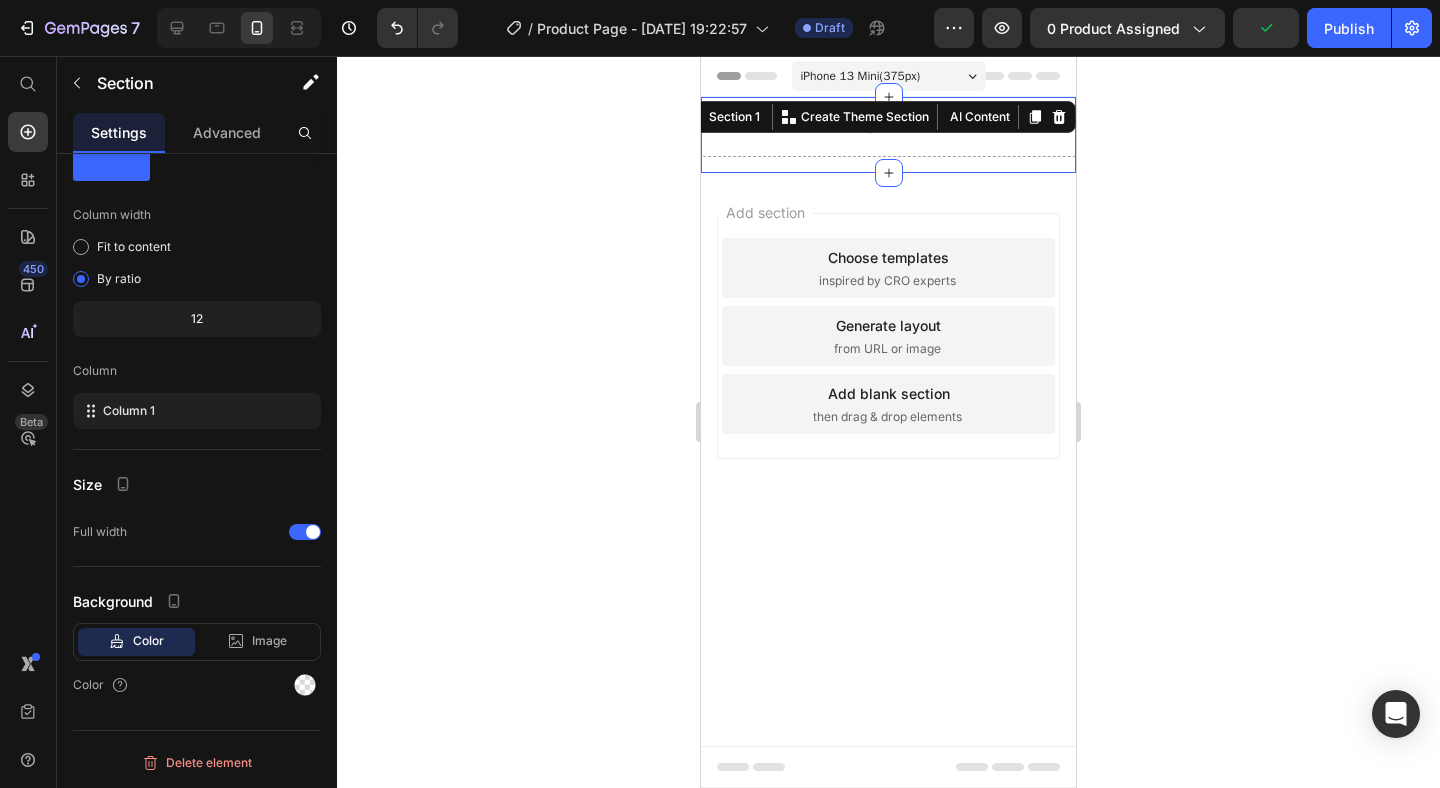 click 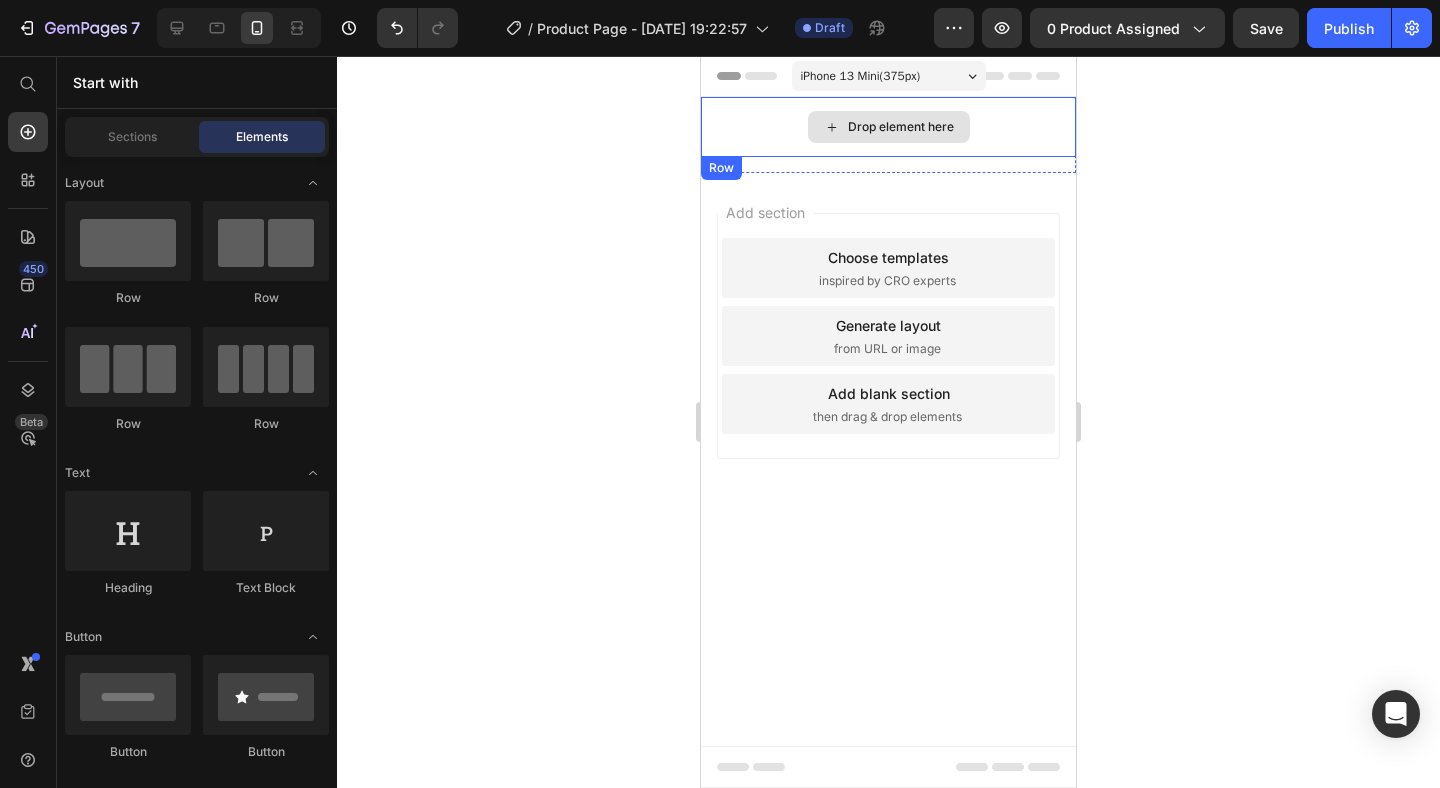 click on "Drop element here" at bounding box center [888, 127] 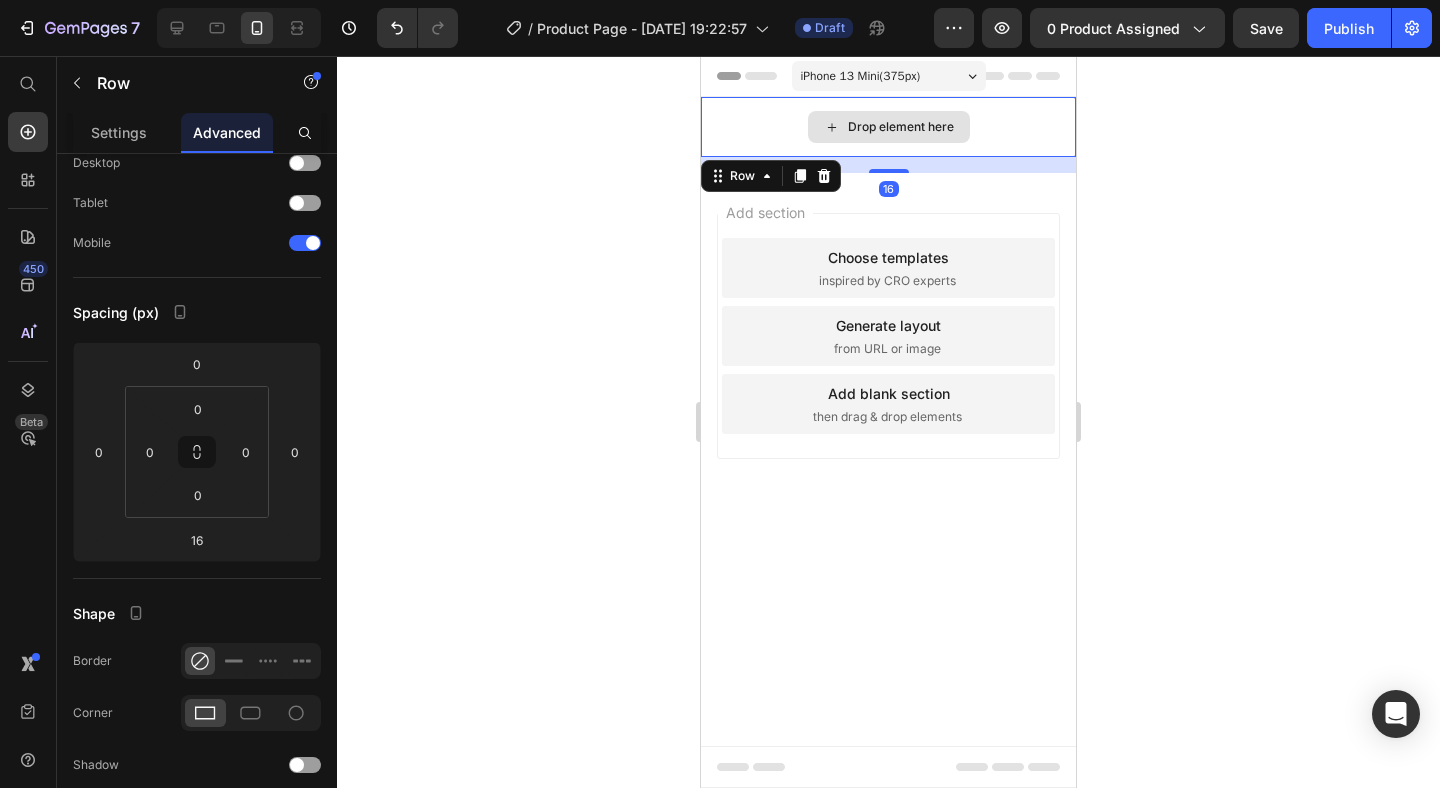 scroll, scrollTop: 0, scrollLeft: 0, axis: both 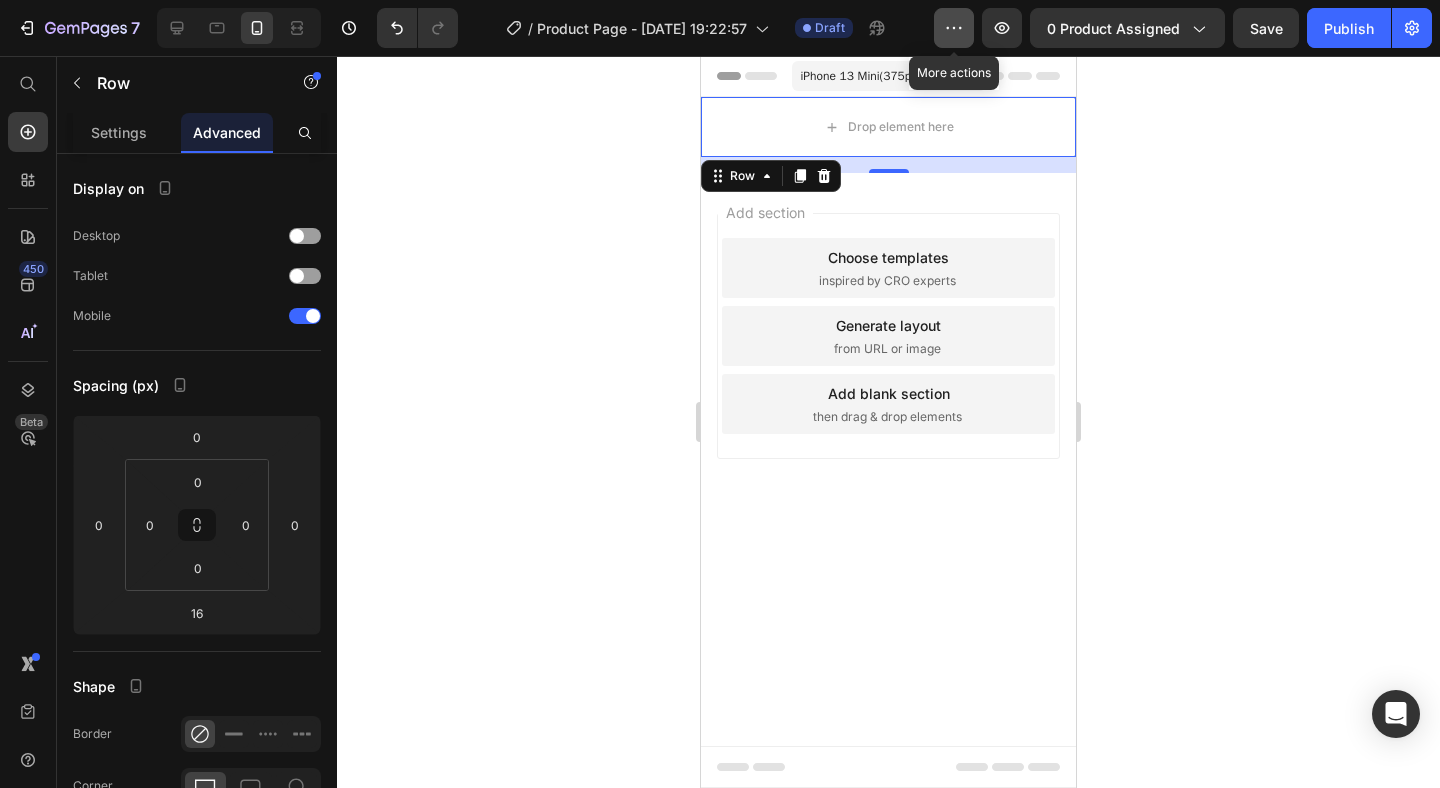click 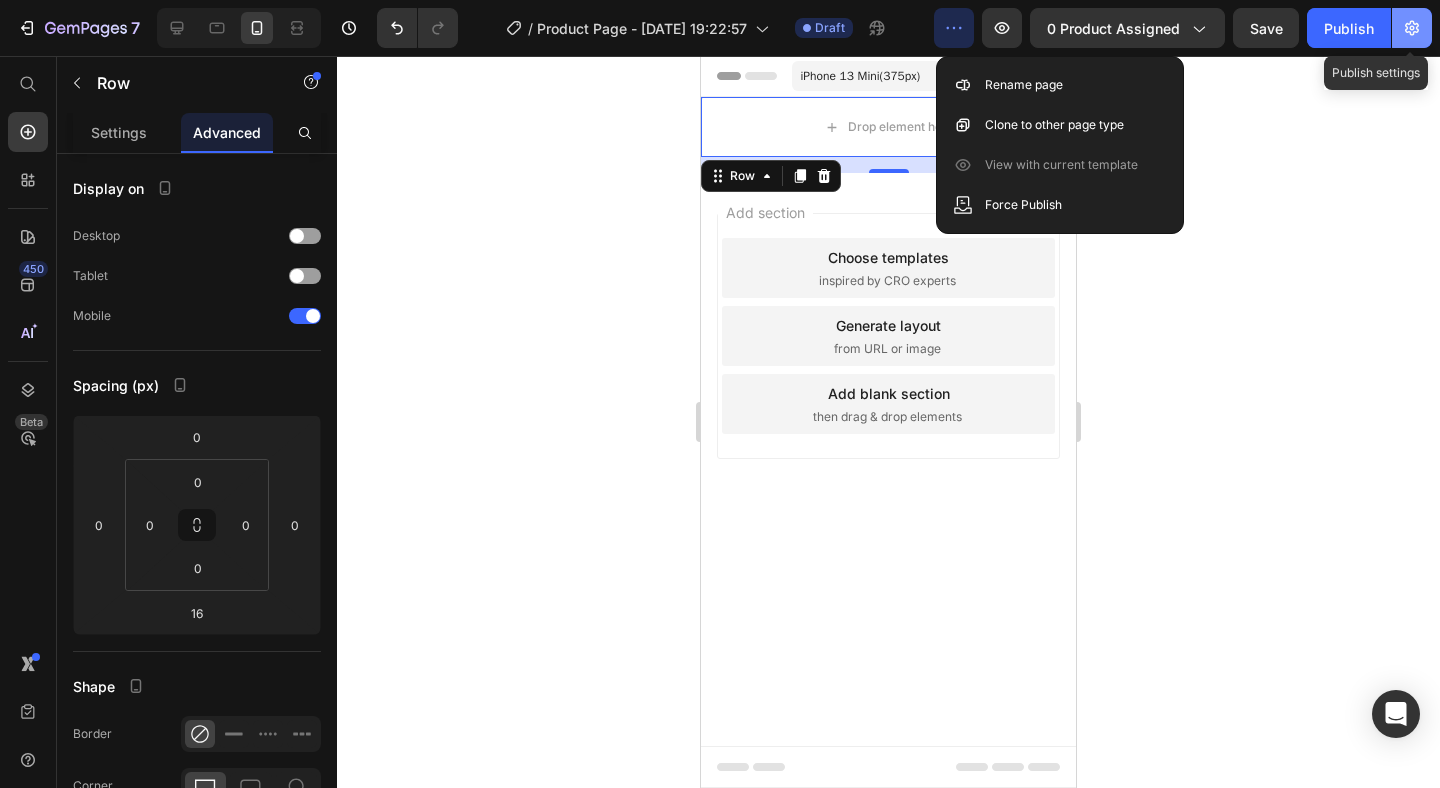 click 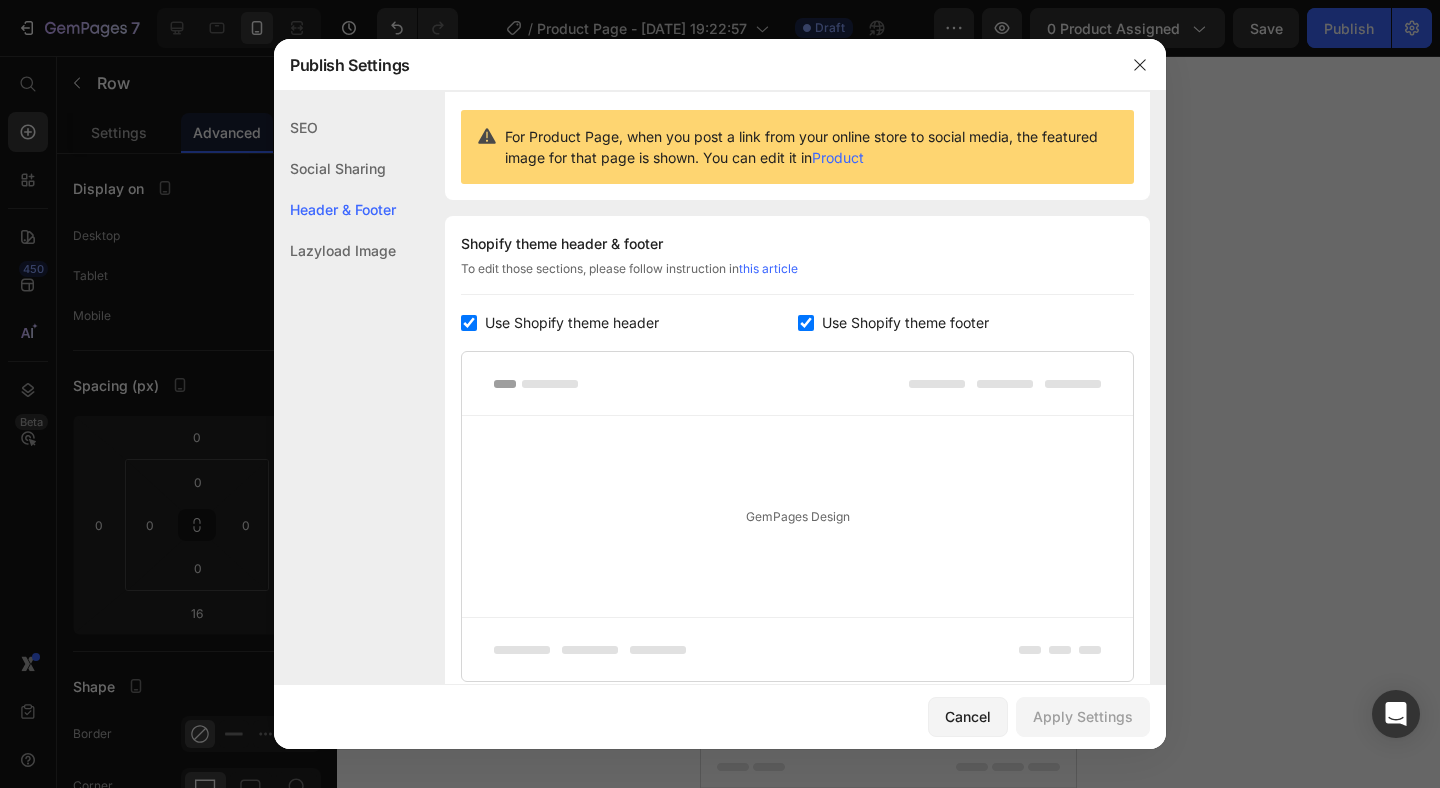 scroll, scrollTop: 231, scrollLeft: 0, axis: vertical 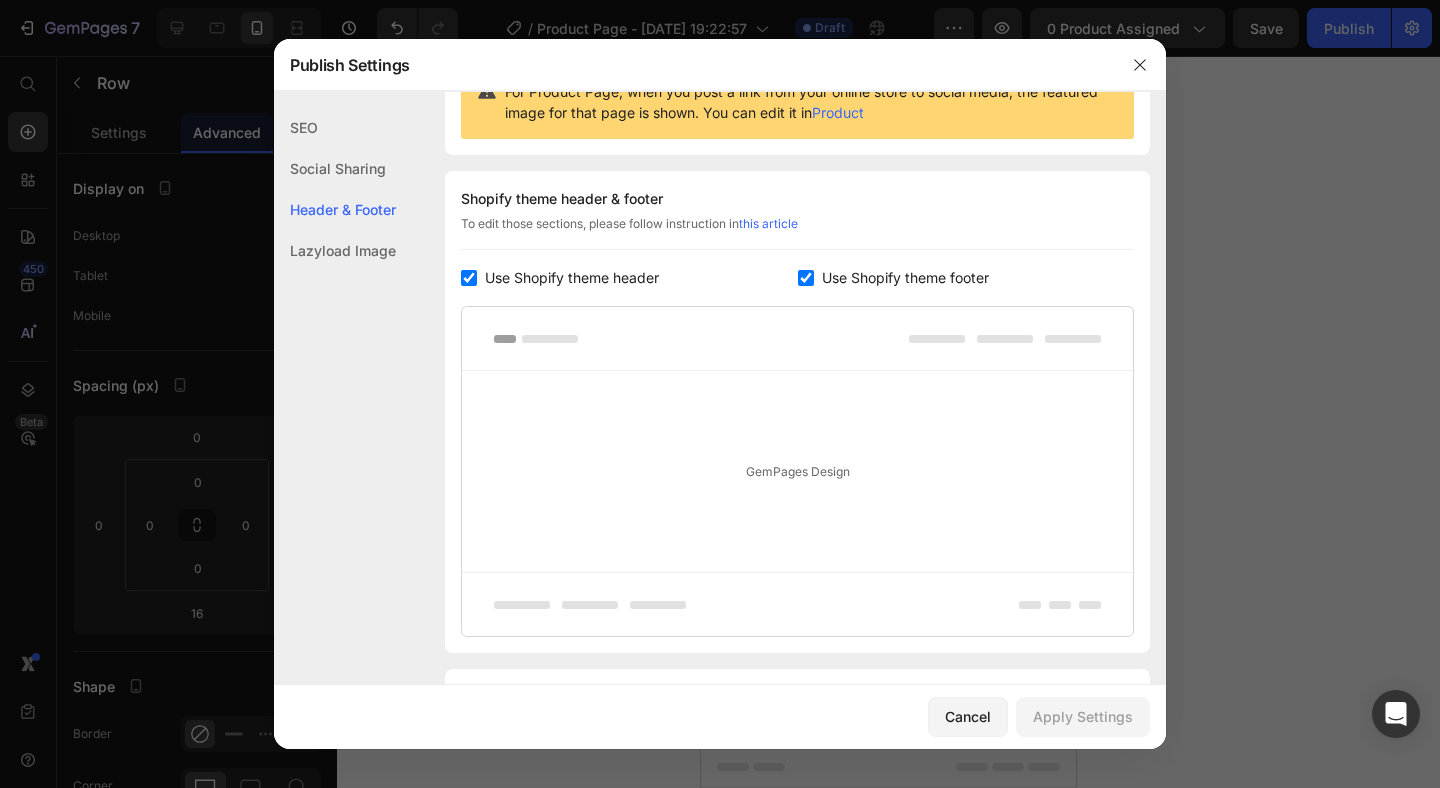 click at bounding box center [469, 278] 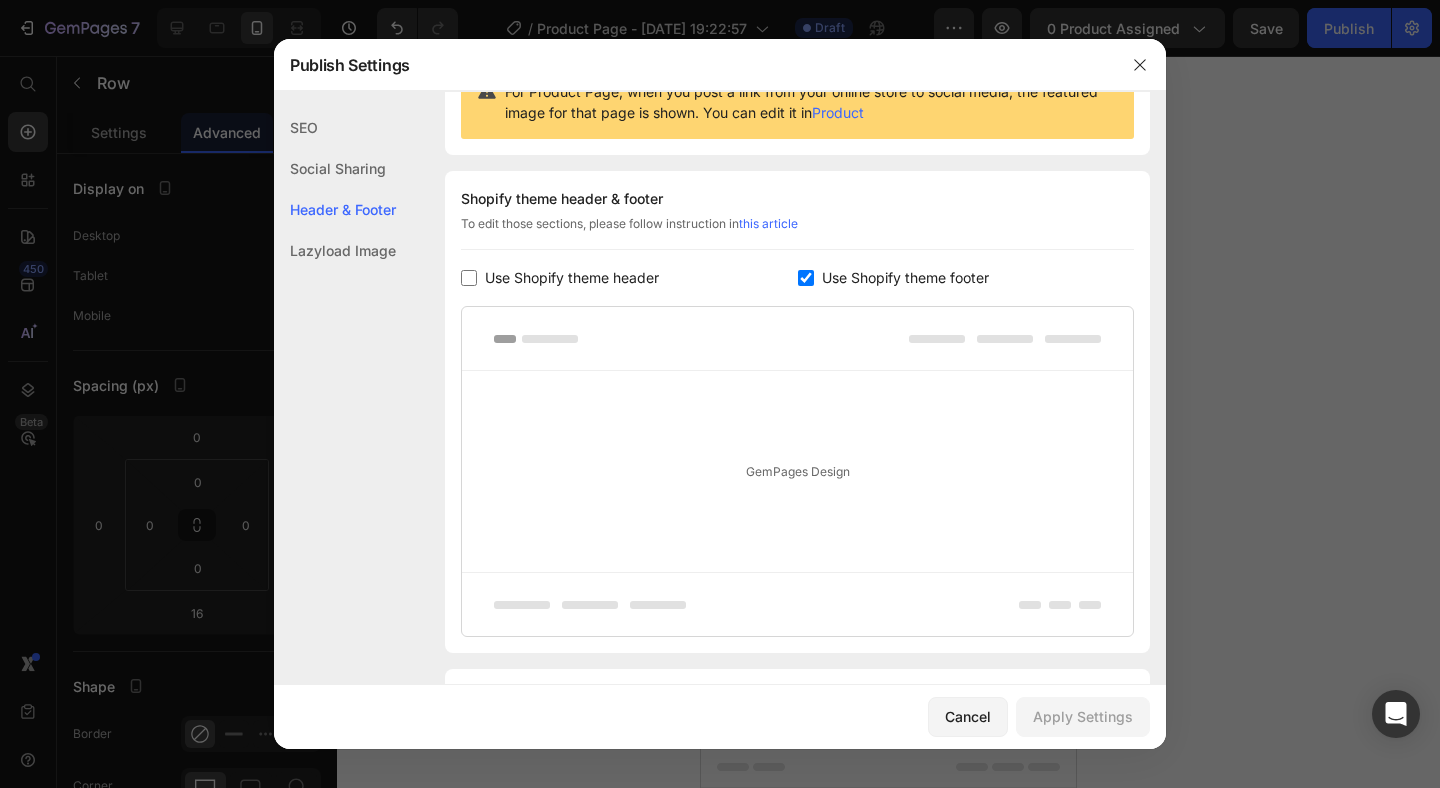 checkbox on "false" 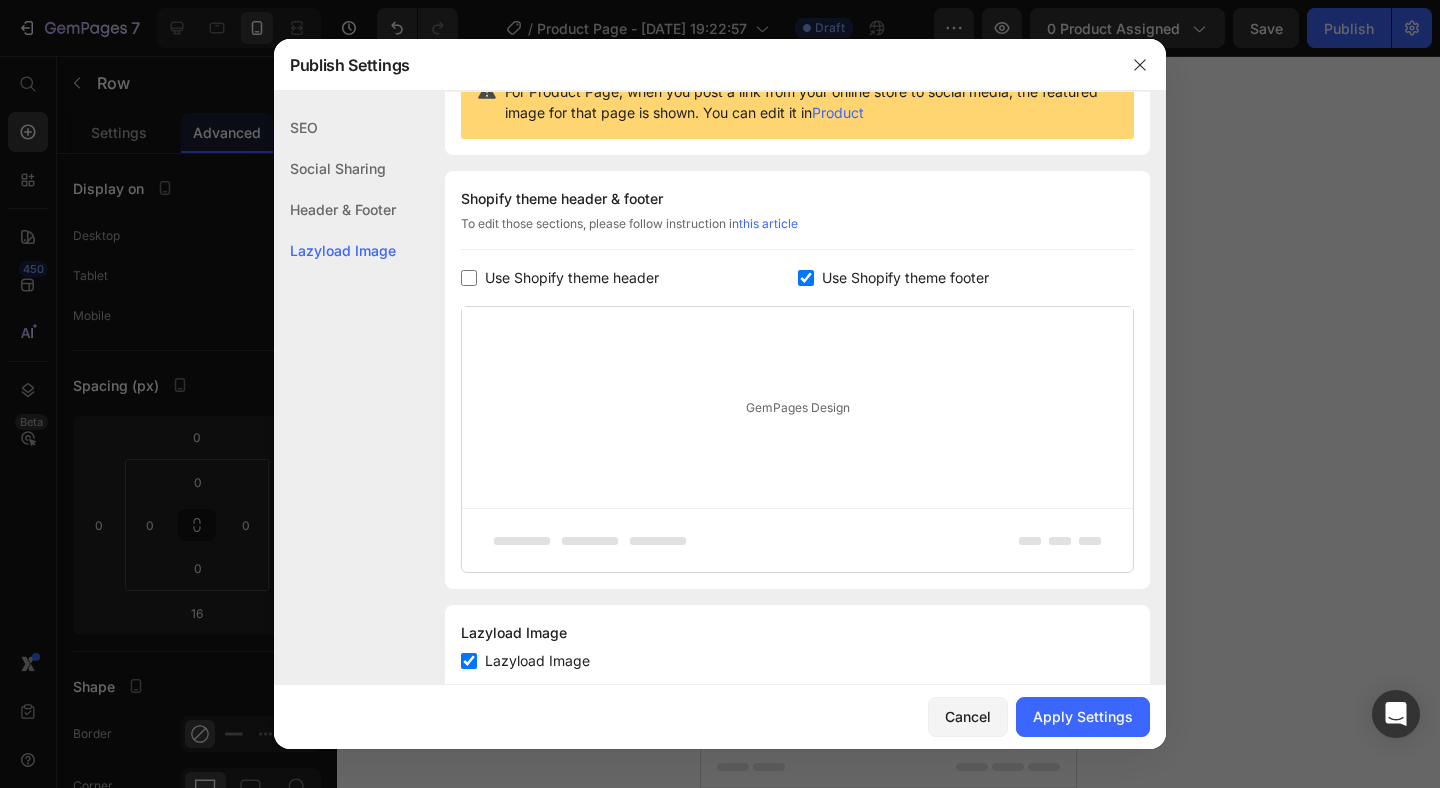 click at bounding box center (806, 278) 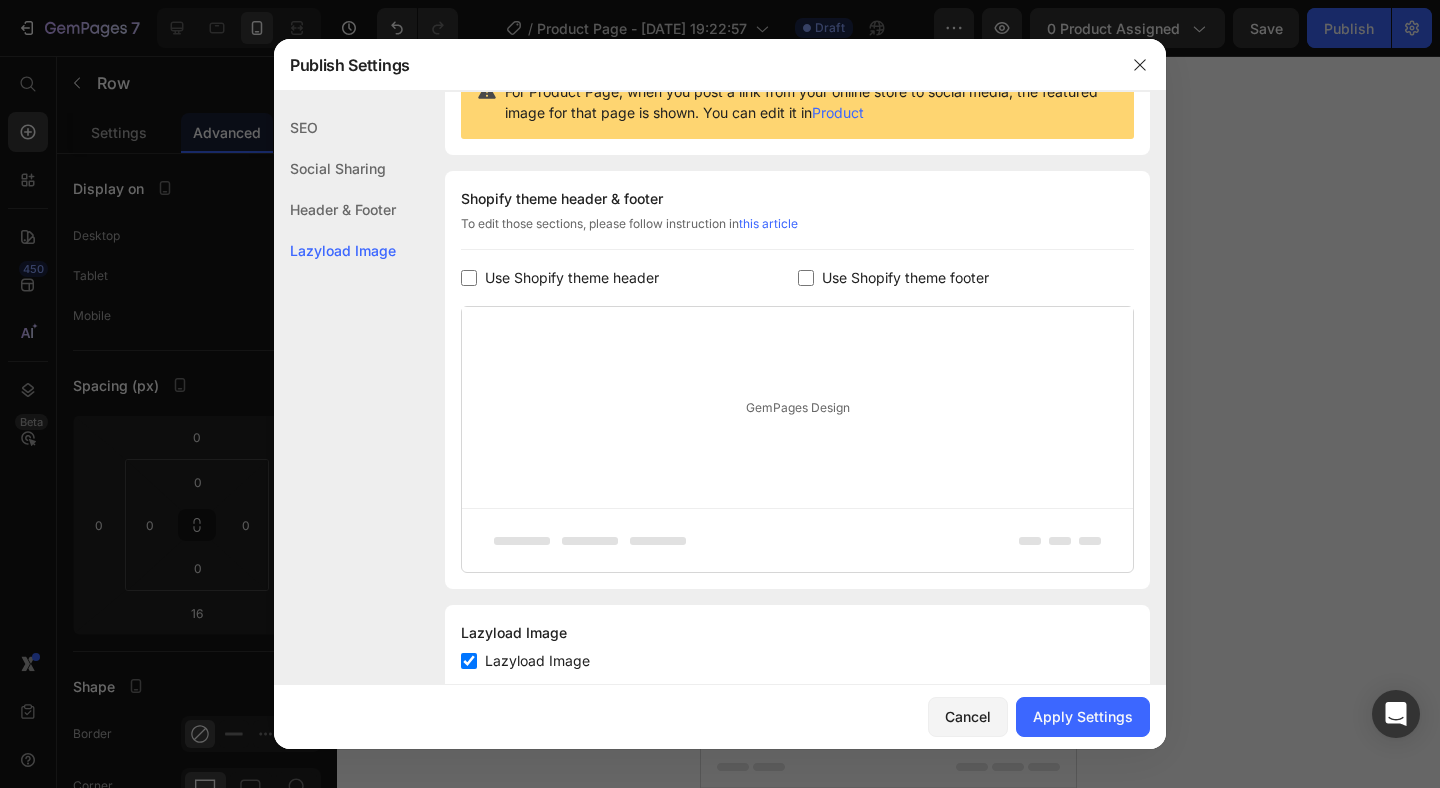 checkbox on "false" 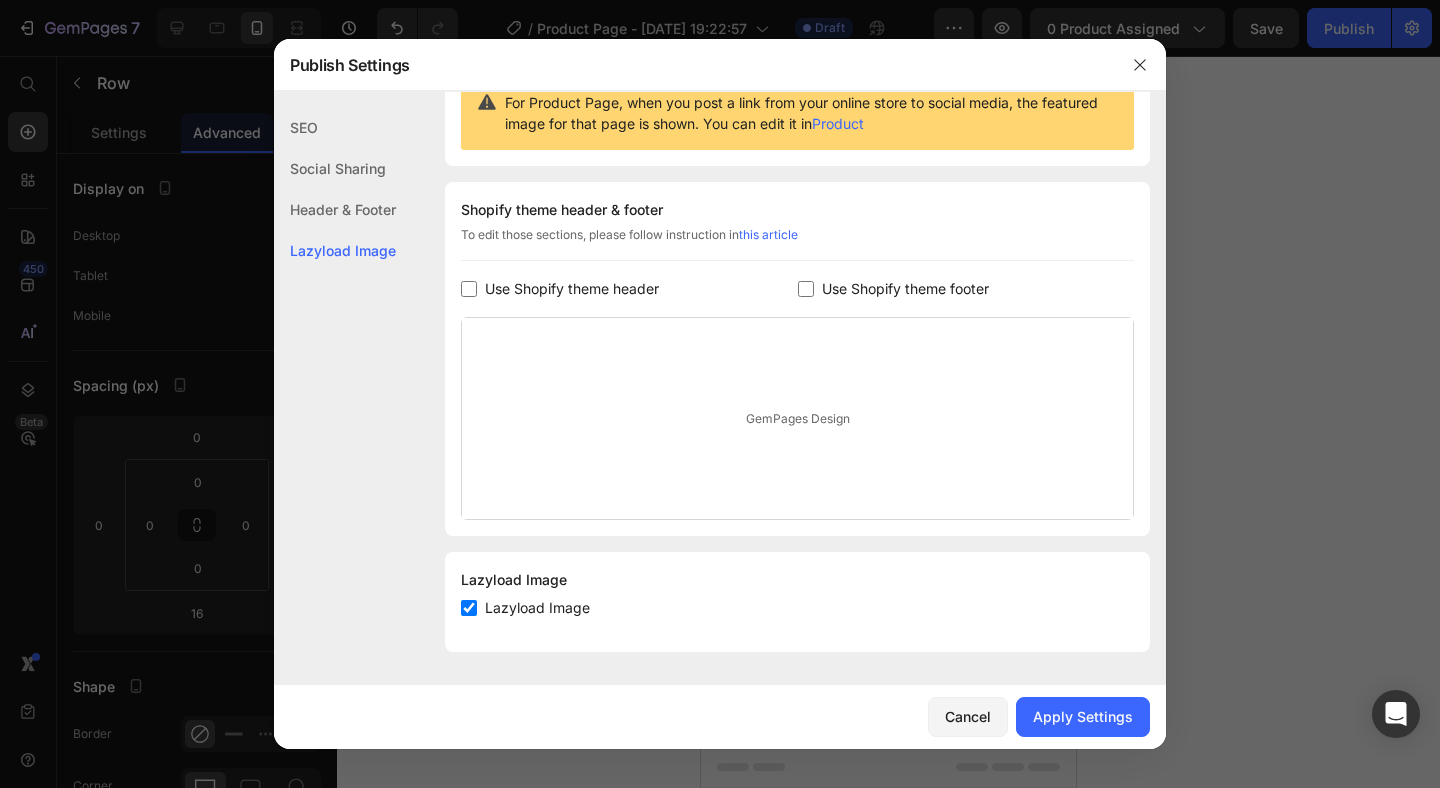 scroll, scrollTop: 220, scrollLeft: 0, axis: vertical 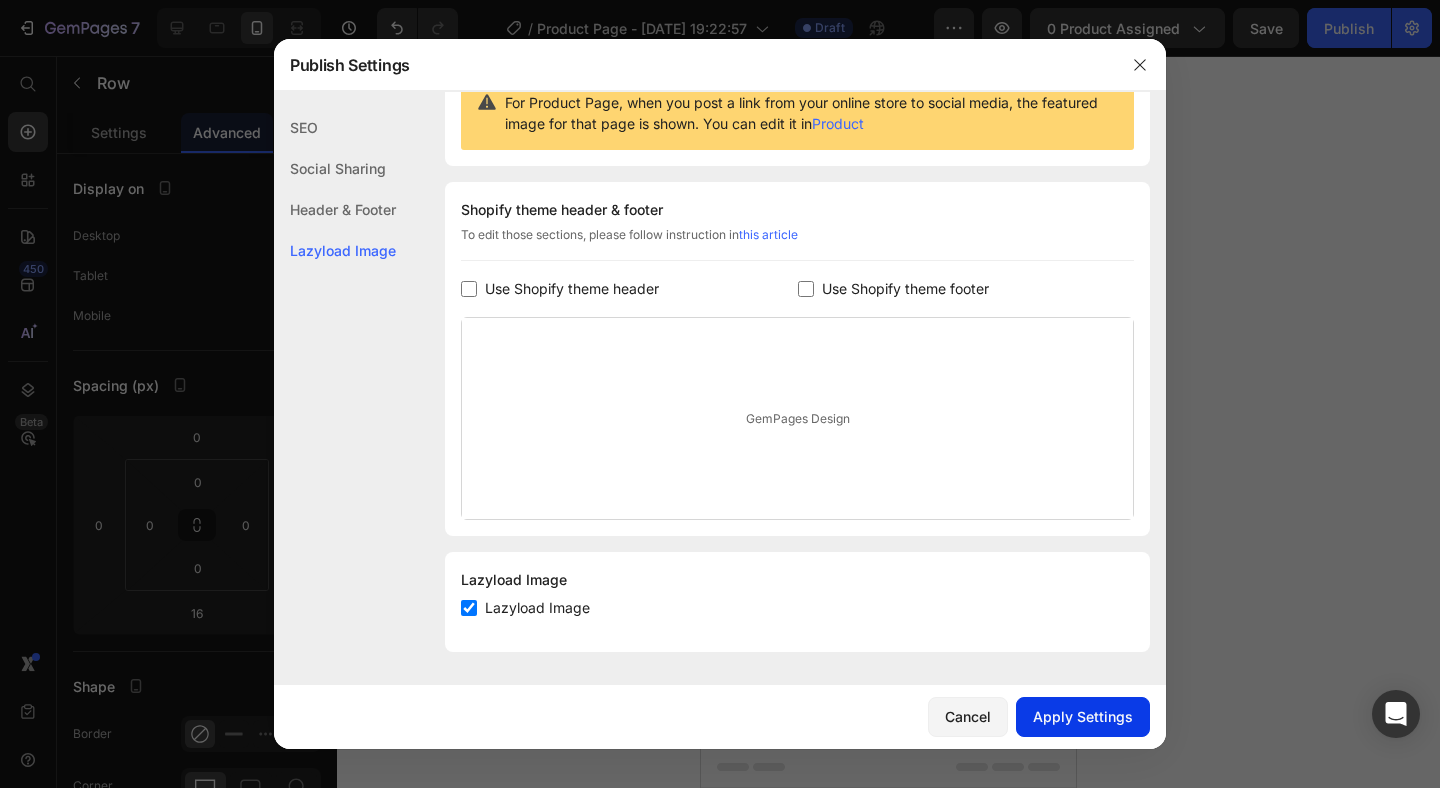 click on "Apply Settings" at bounding box center (1083, 716) 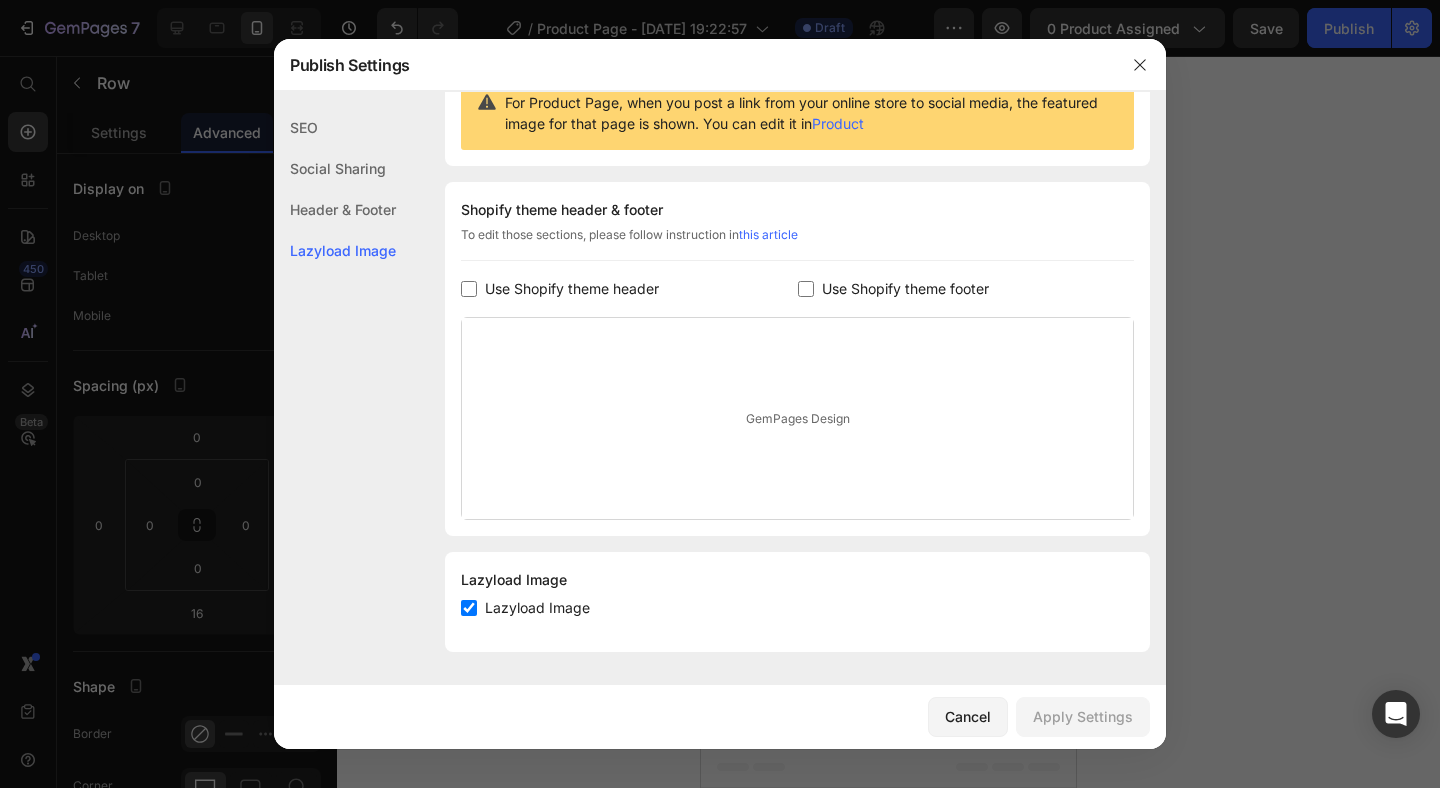 click 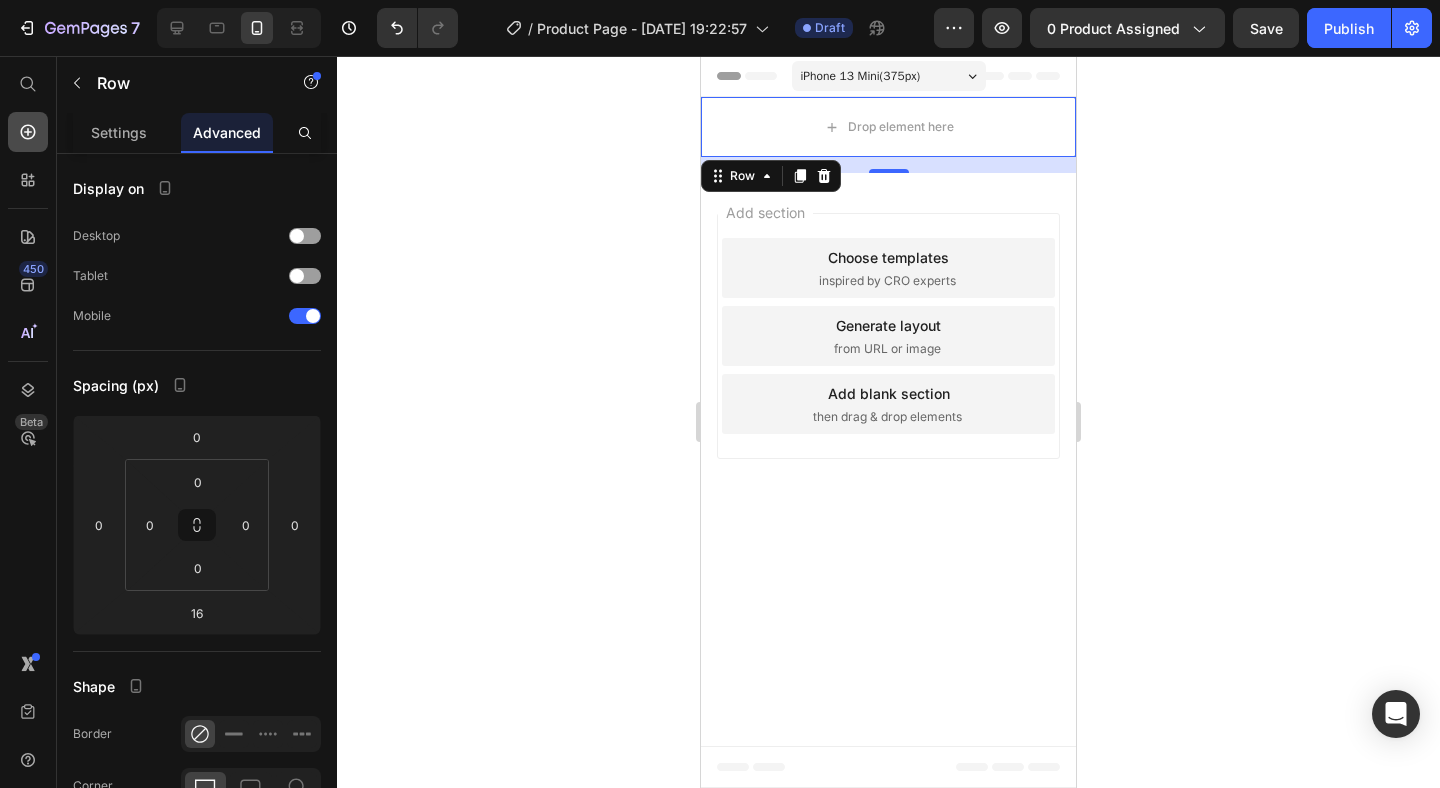 click 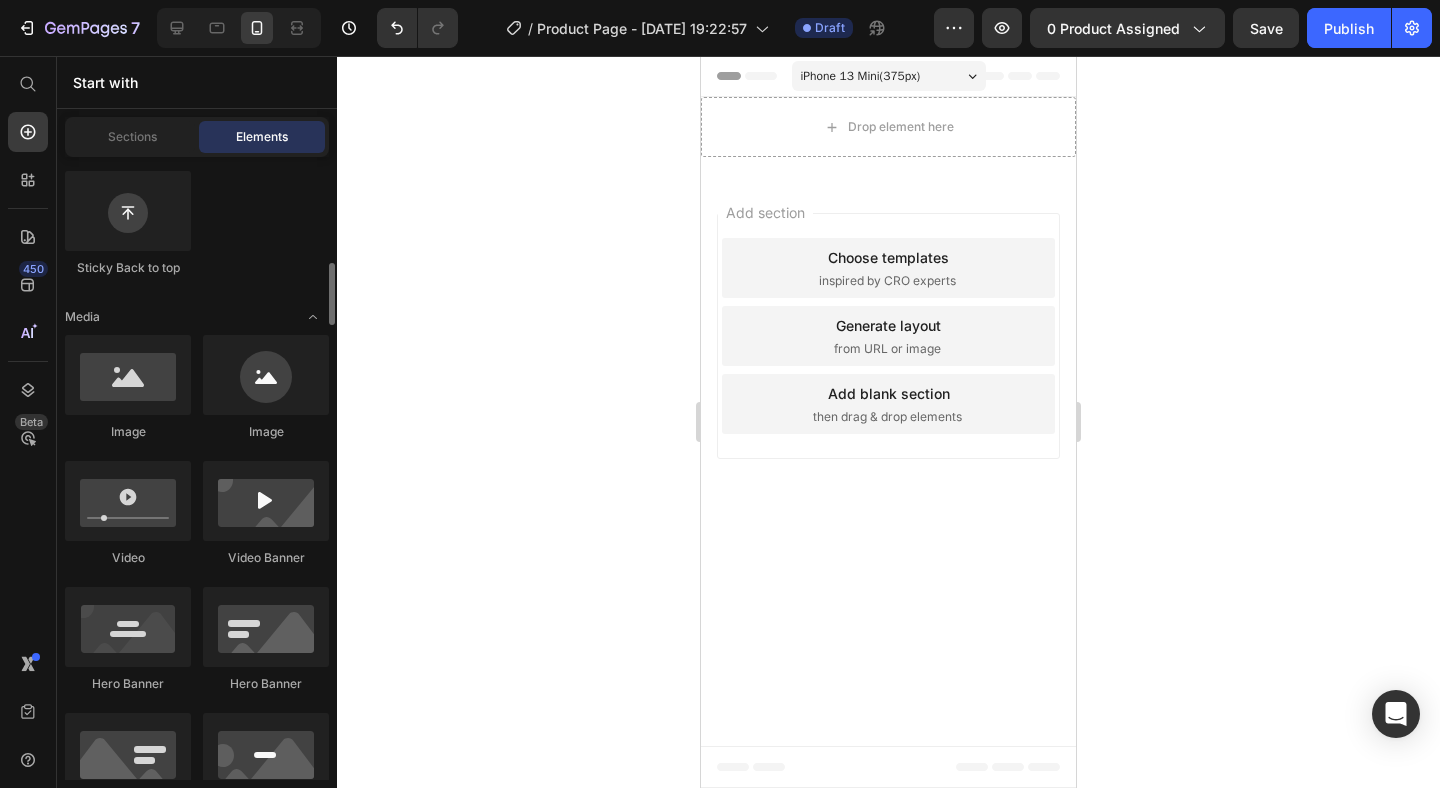 scroll, scrollTop: 651, scrollLeft: 0, axis: vertical 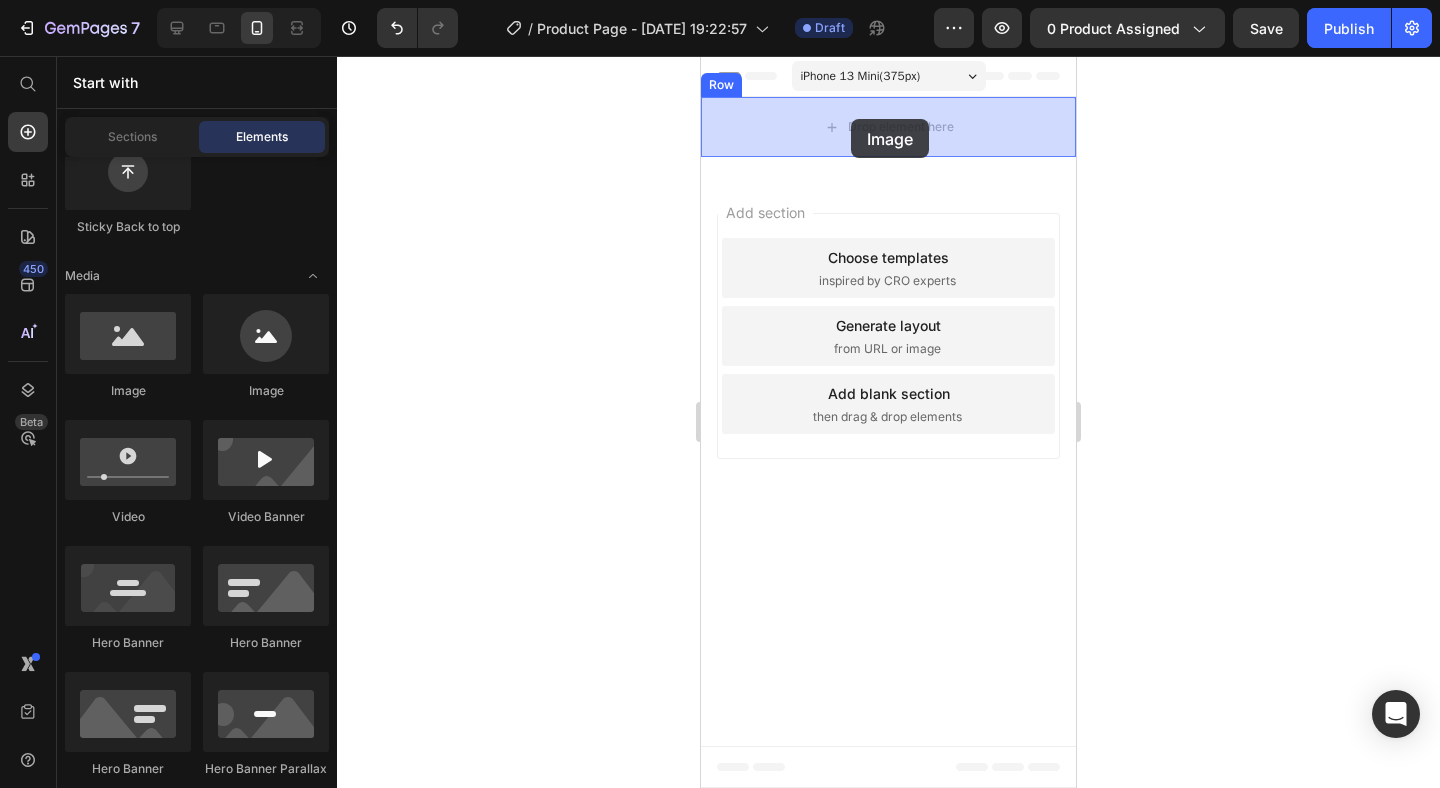 drag, startPoint x: 808, startPoint y: 387, endPoint x: 851, endPoint y: 119, distance: 271.4277 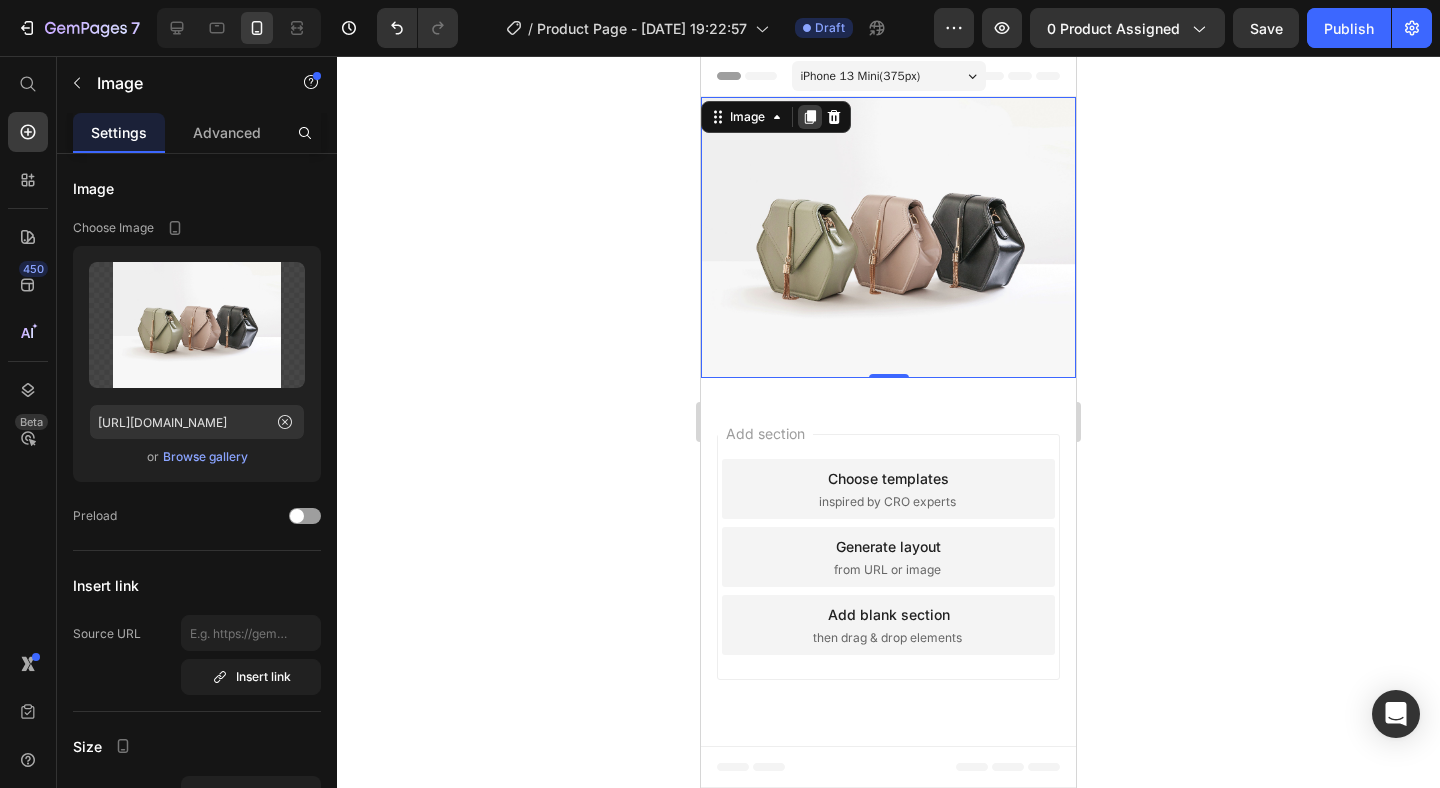 click 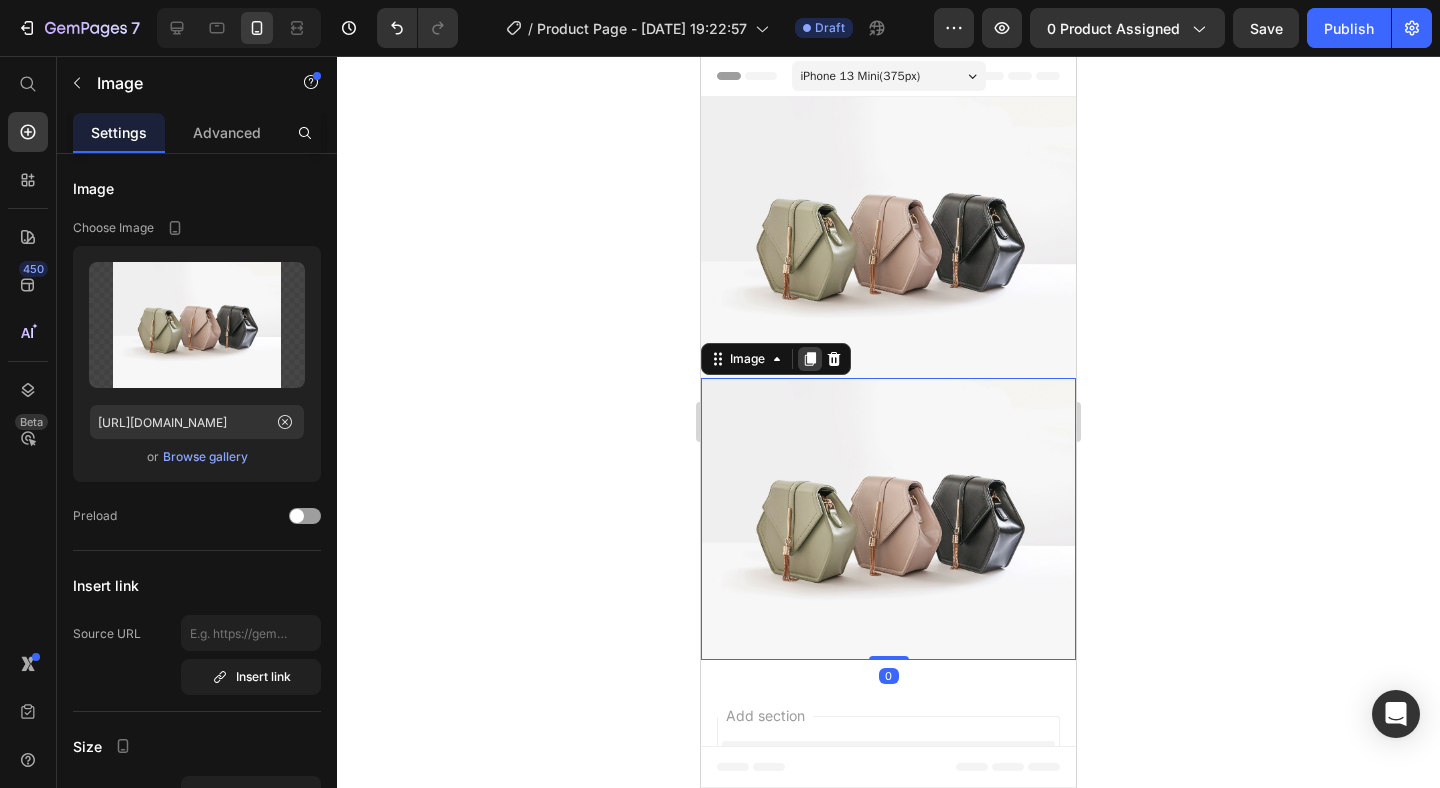 click at bounding box center (810, 359) 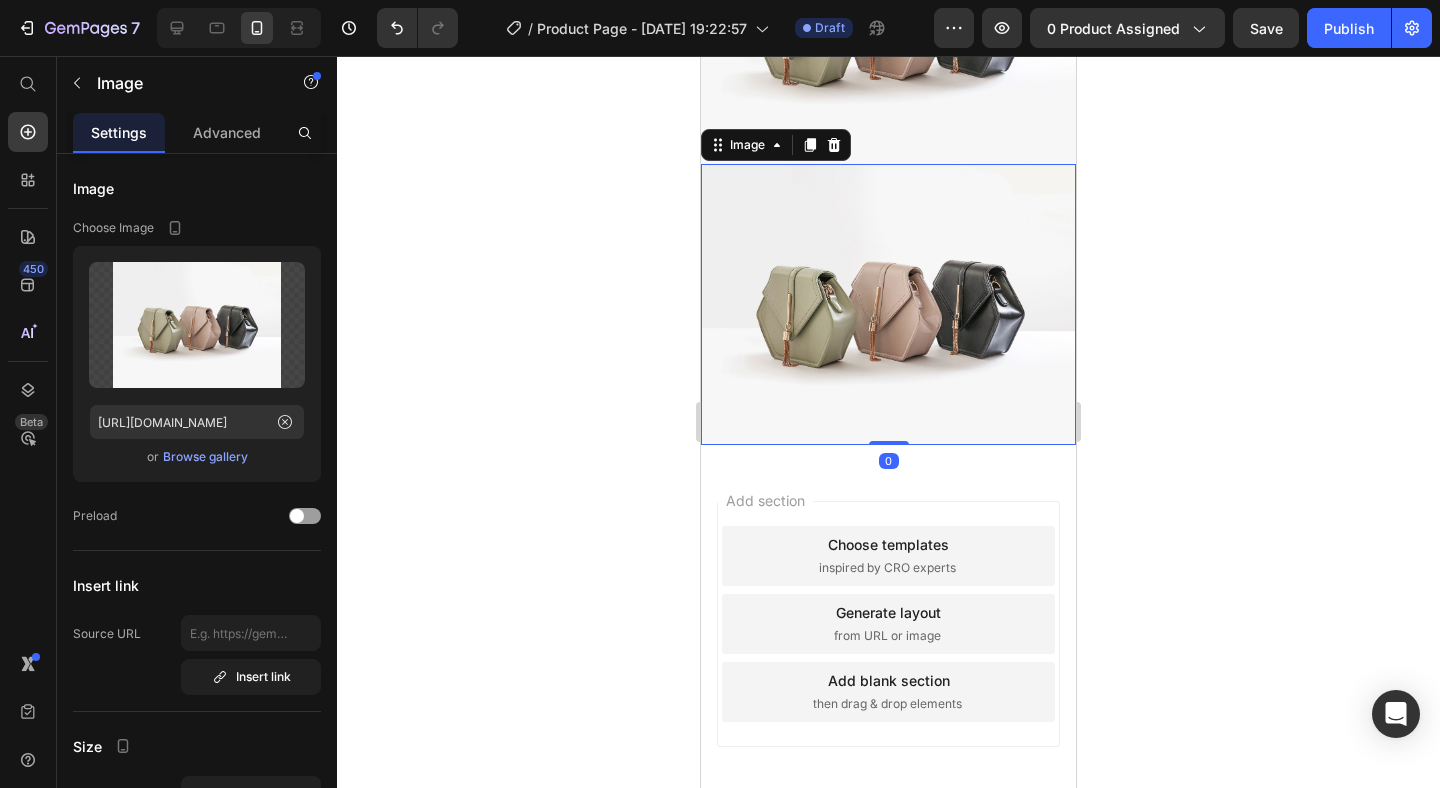 scroll, scrollTop: 503, scrollLeft: 0, axis: vertical 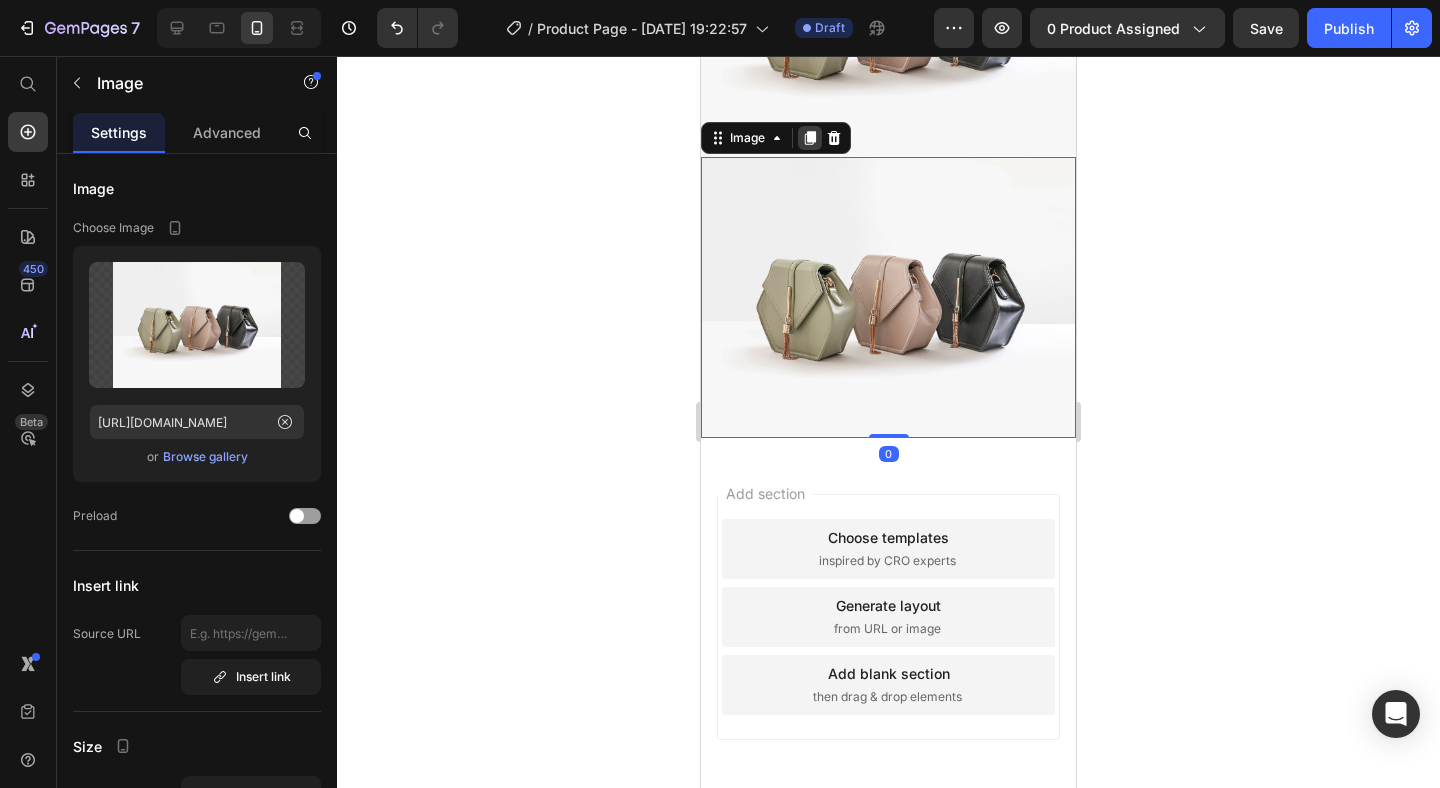 click at bounding box center (810, 138) 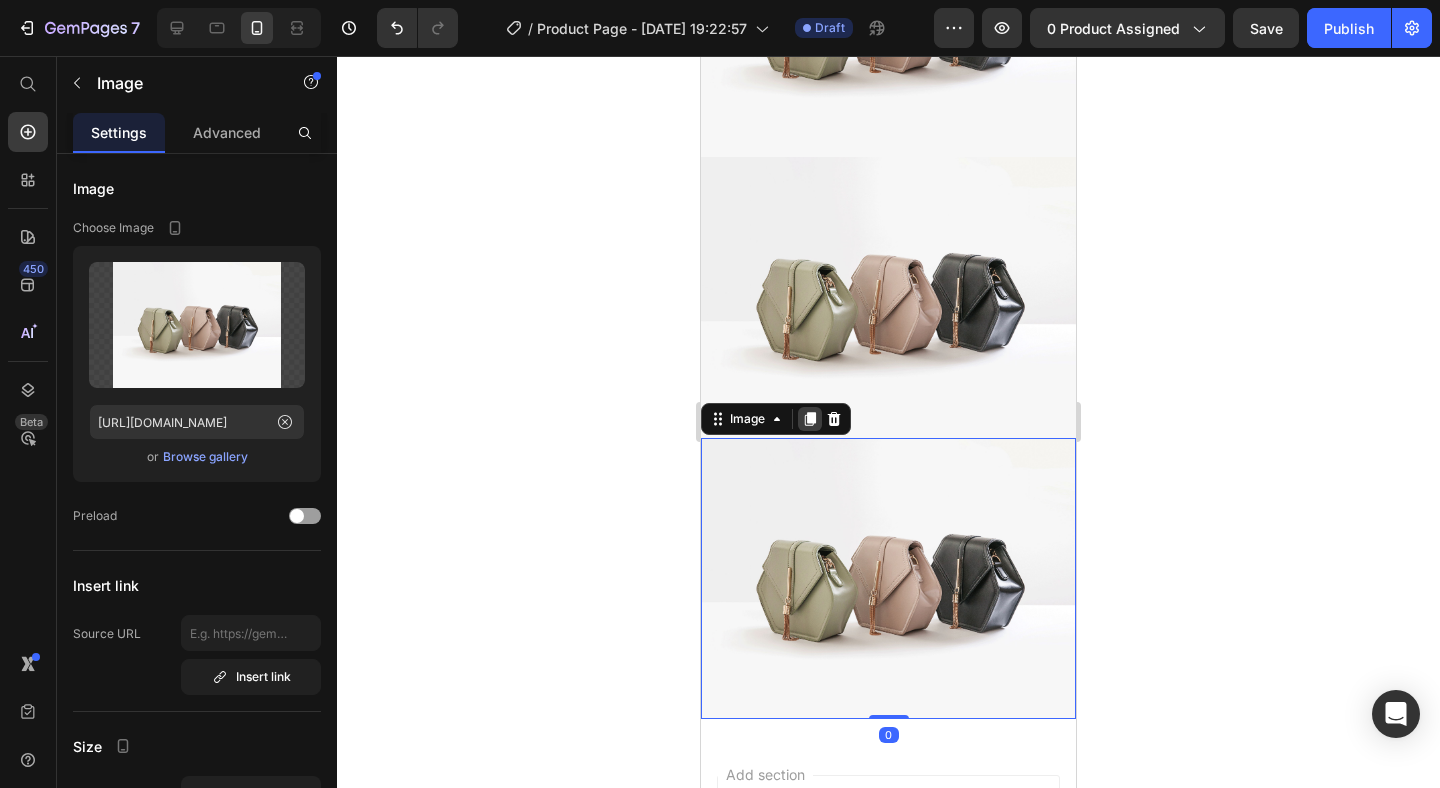 click at bounding box center (810, 419) 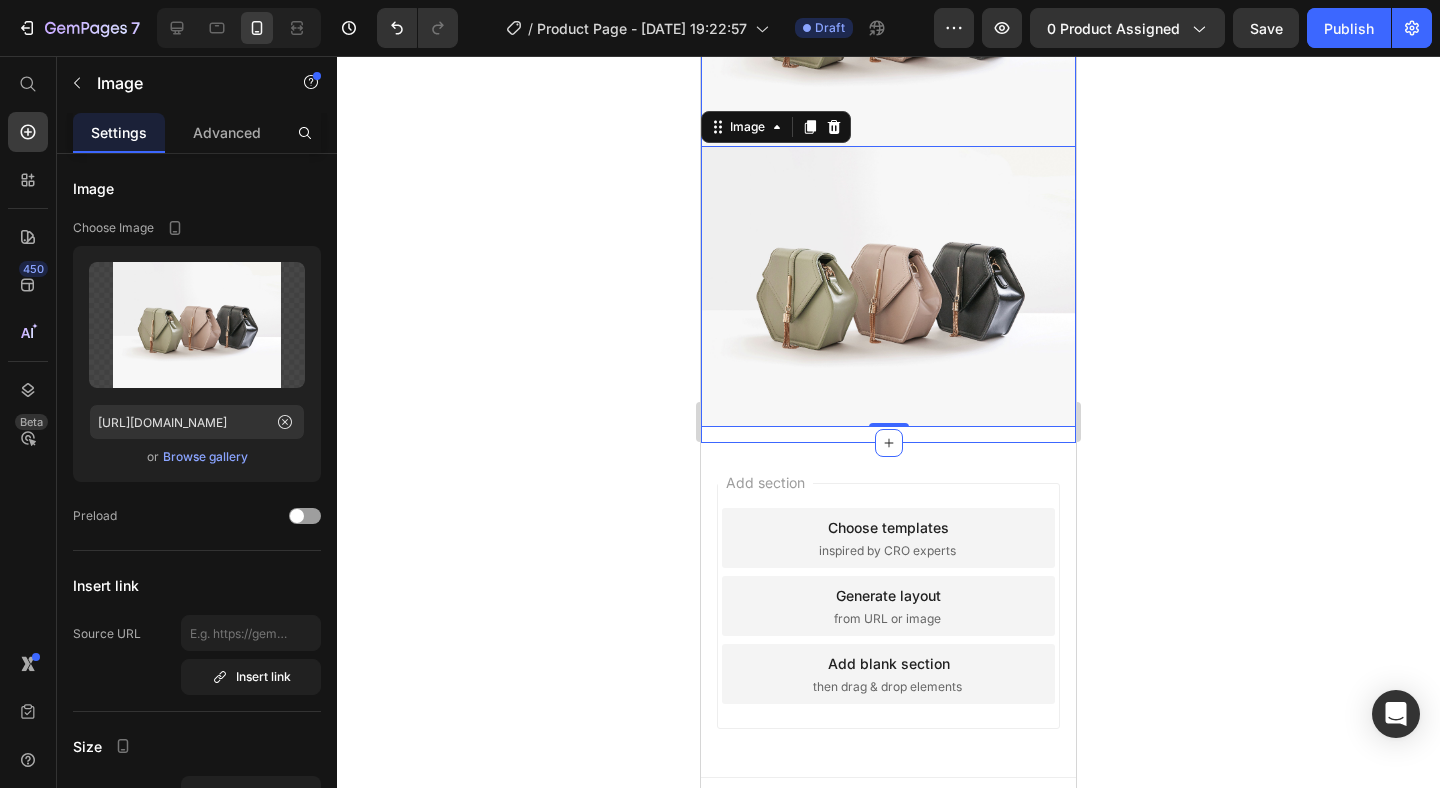 scroll, scrollTop: 1096, scrollLeft: 0, axis: vertical 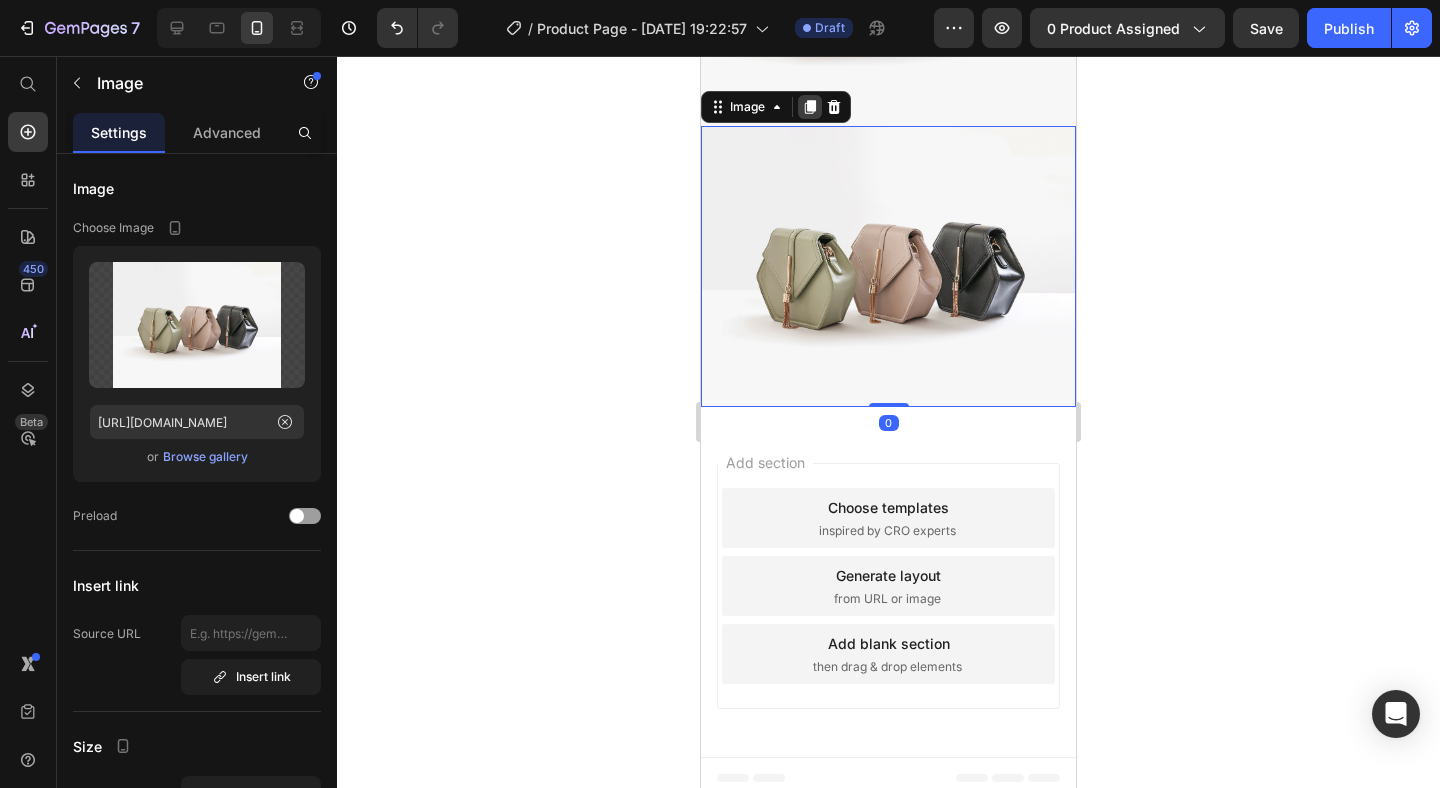 click 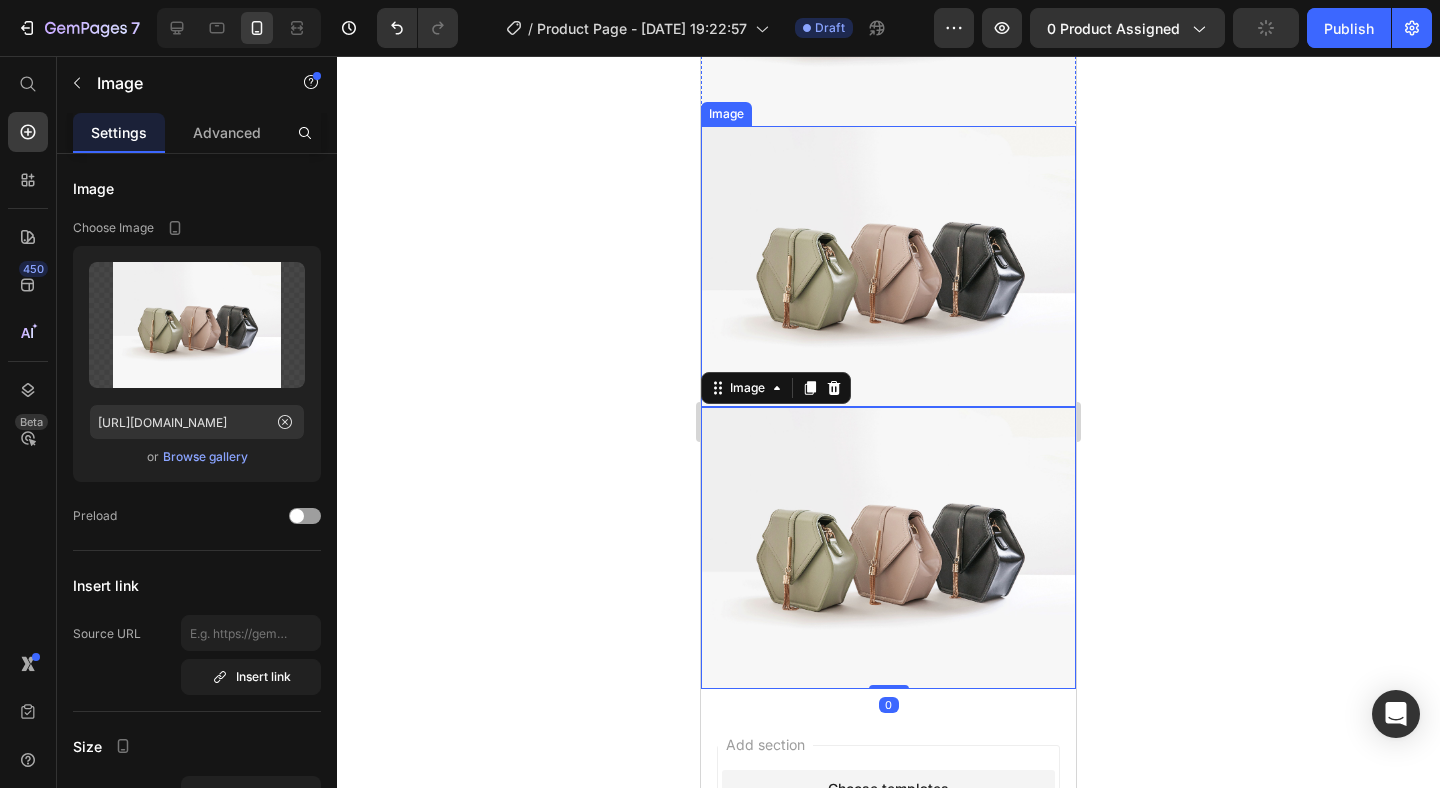 scroll, scrollTop: 0, scrollLeft: 0, axis: both 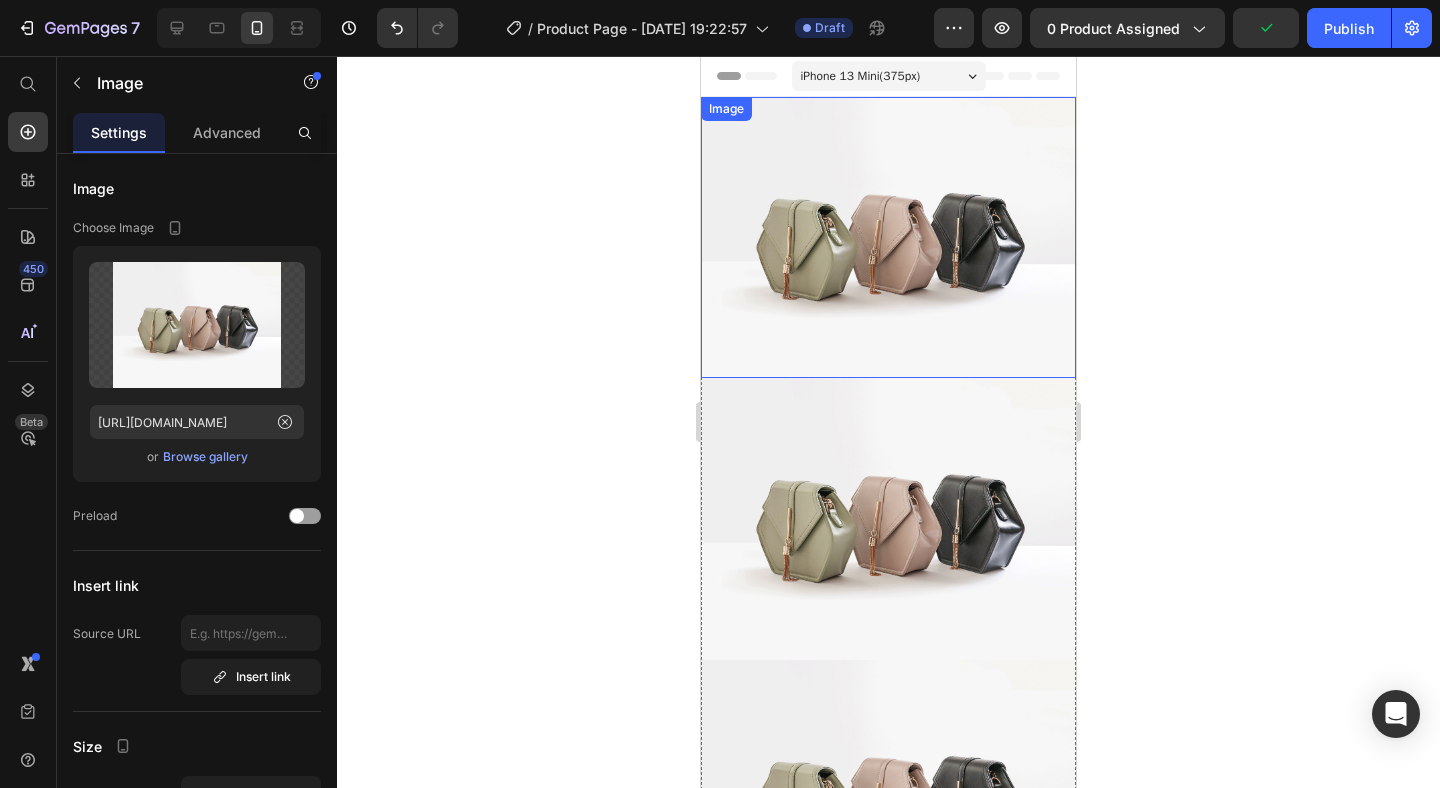 click at bounding box center [888, 237] 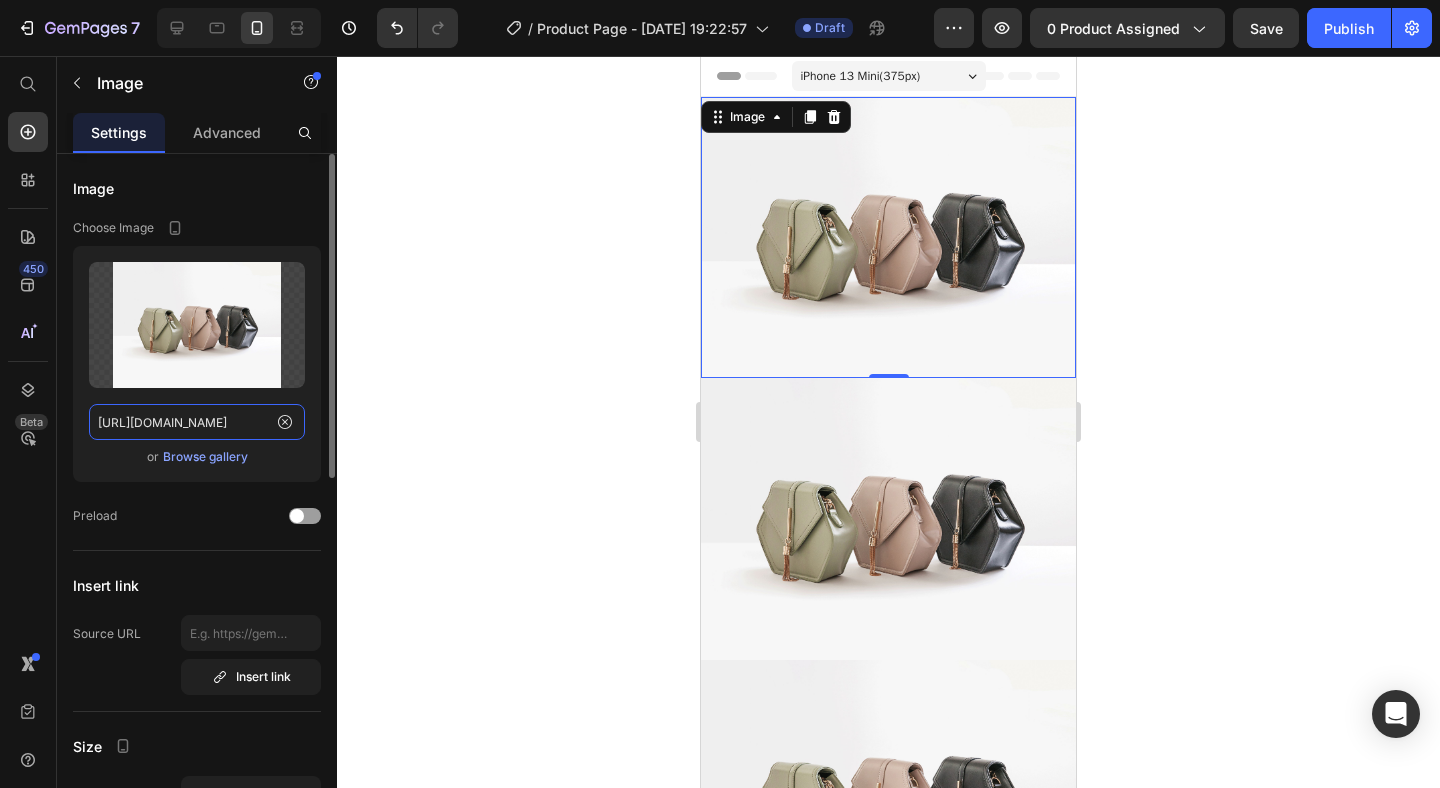 click on "[URL][DOMAIN_NAME]" 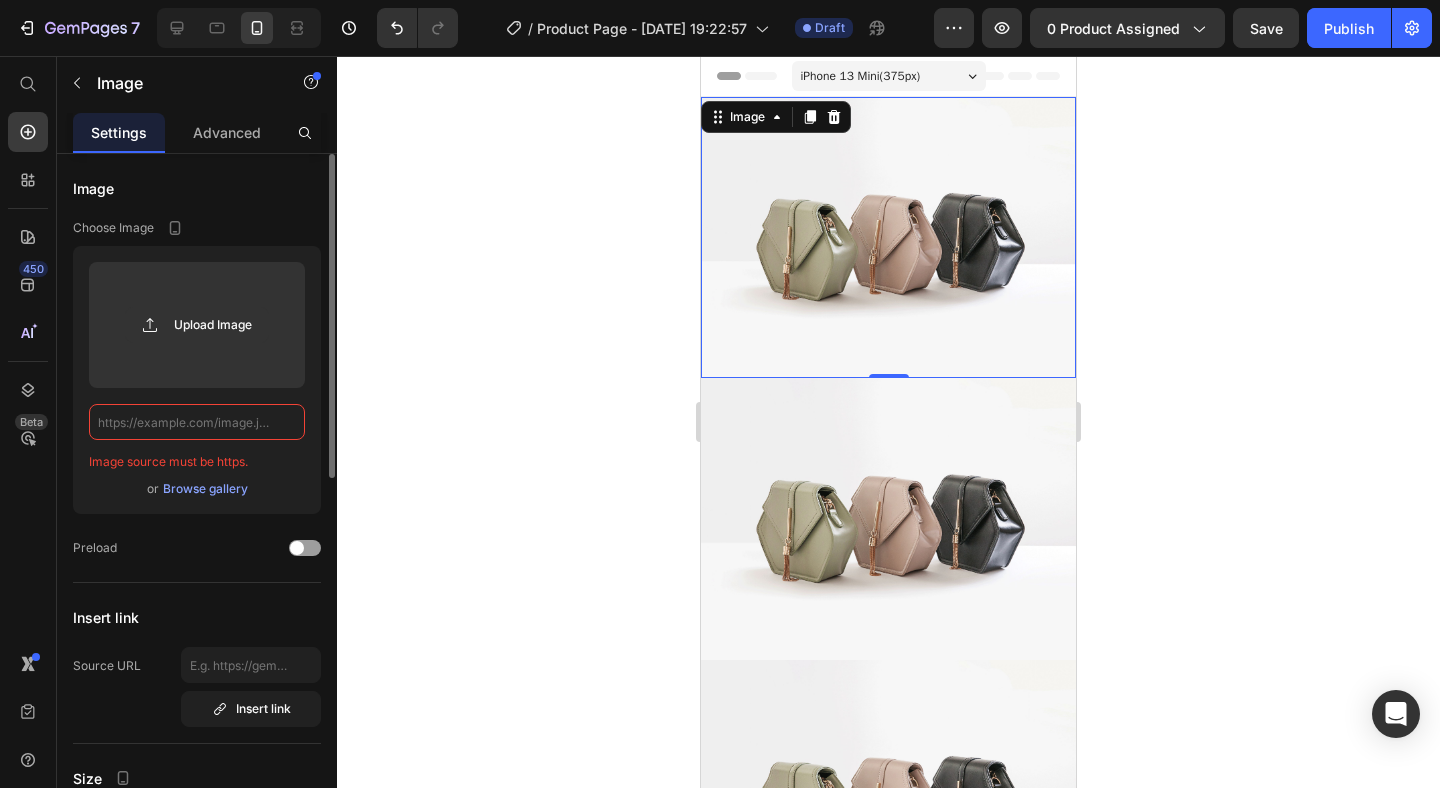paste on "[URL][DOMAIN_NAME]" 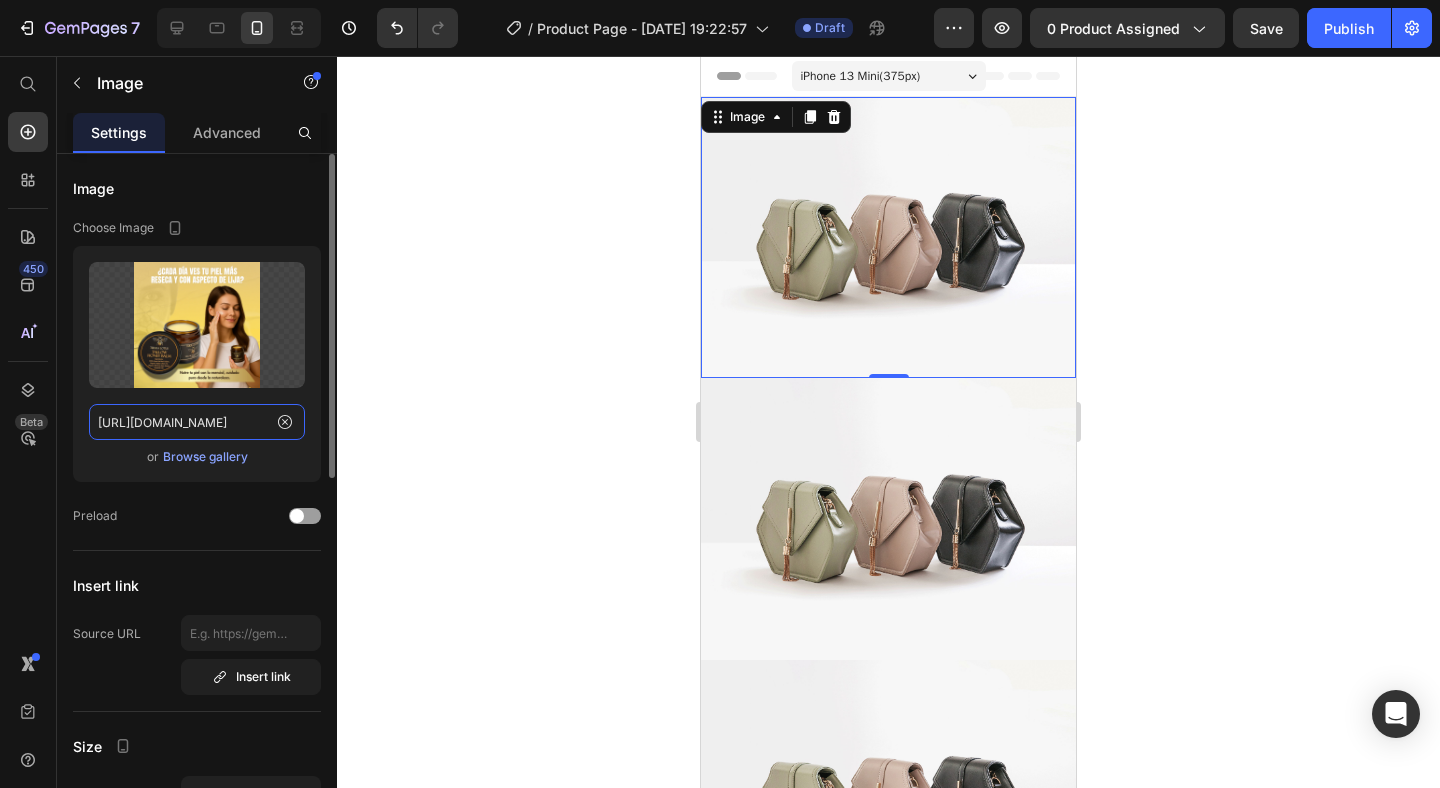 scroll, scrollTop: 0, scrollLeft: 50, axis: horizontal 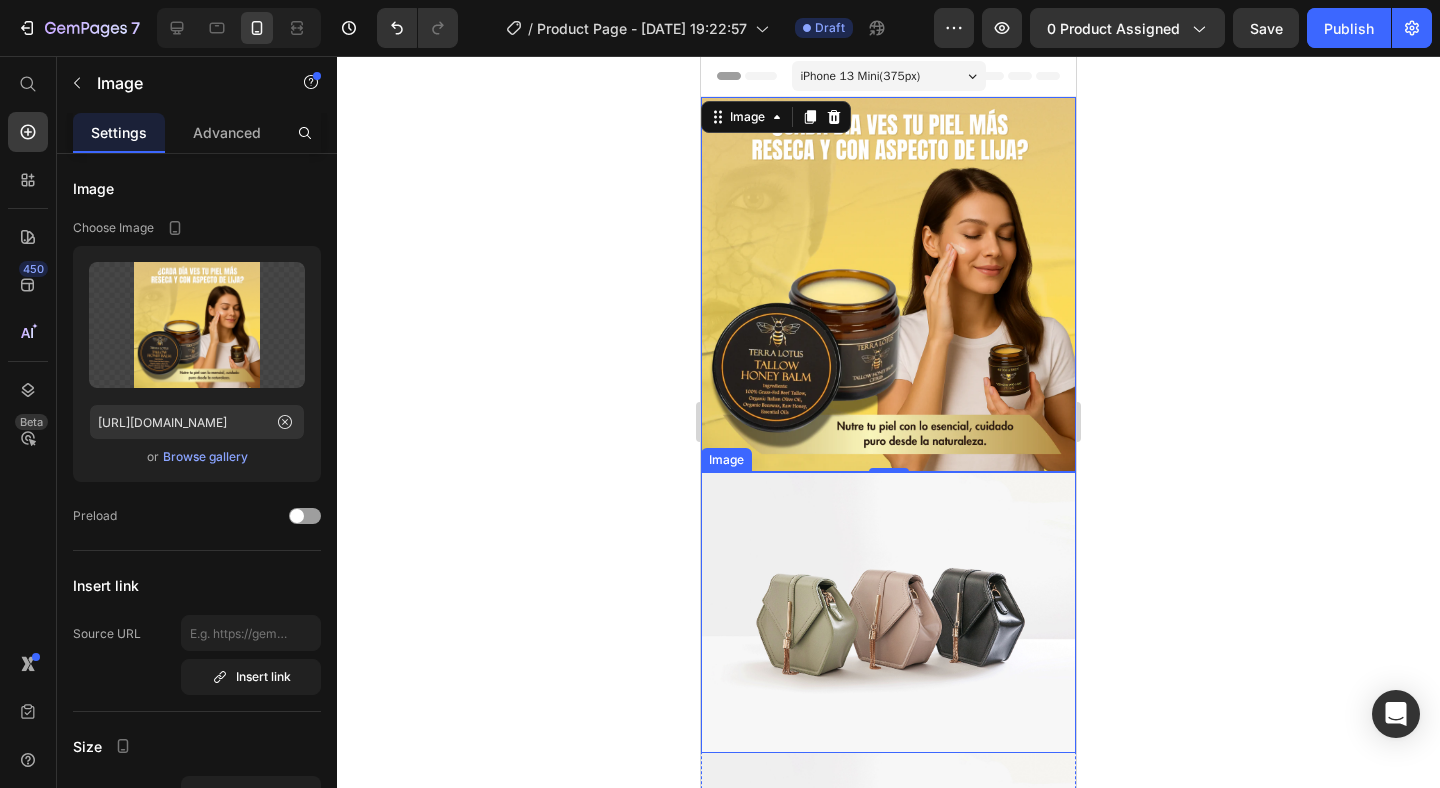 click at bounding box center (888, 612) 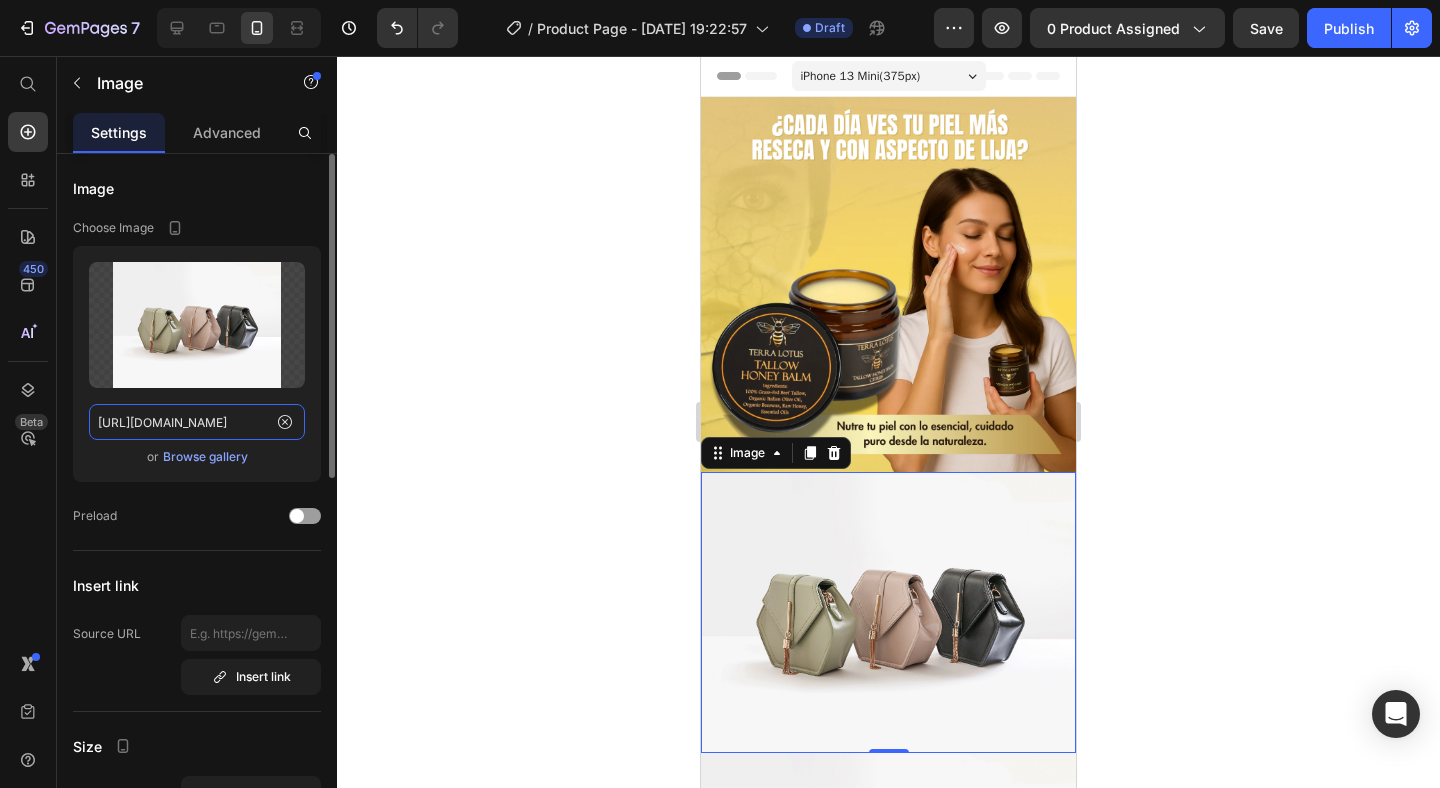 click on "[URL][DOMAIN_NAME]" 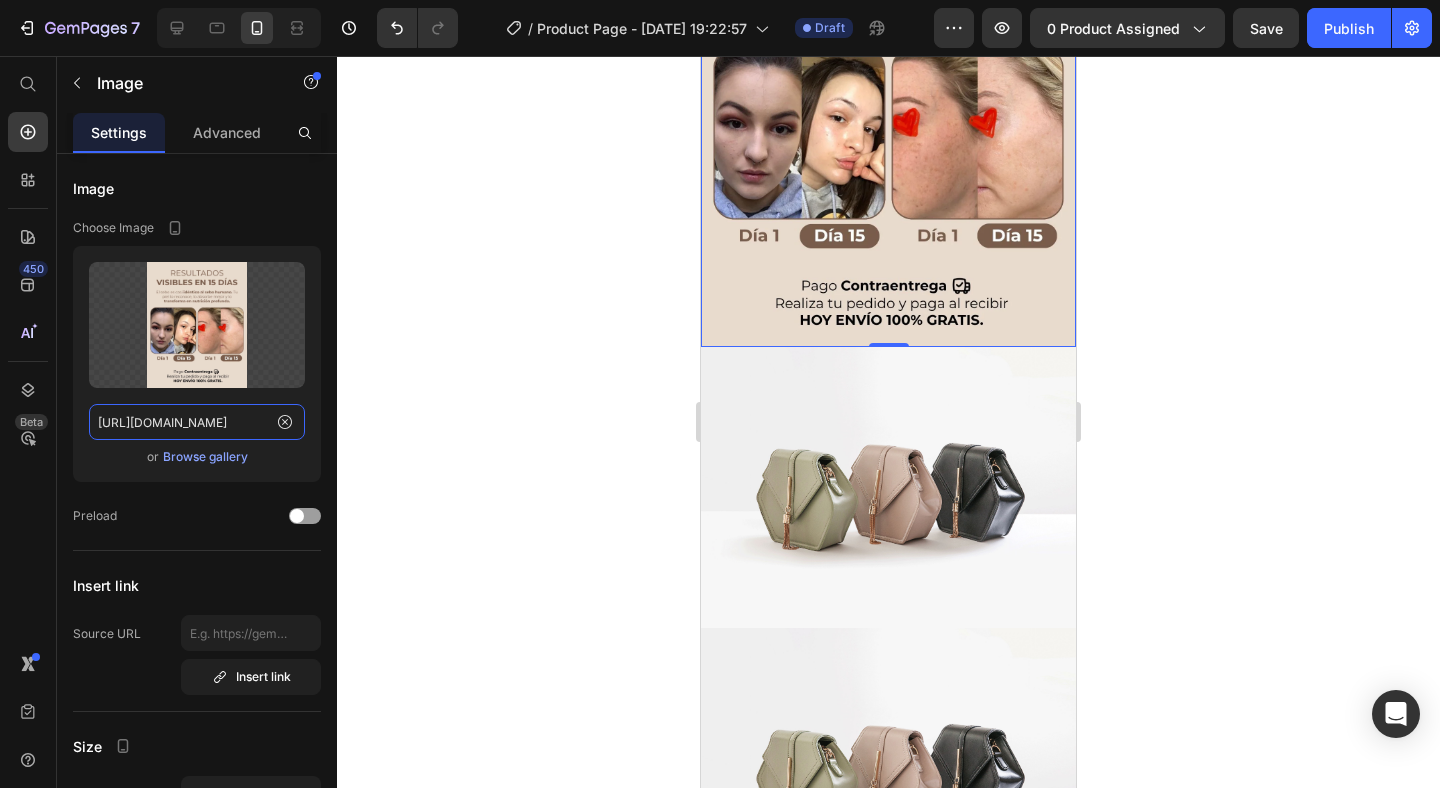 scroll, scrollTop: 598, scrollLeft: 0, axis: vertical 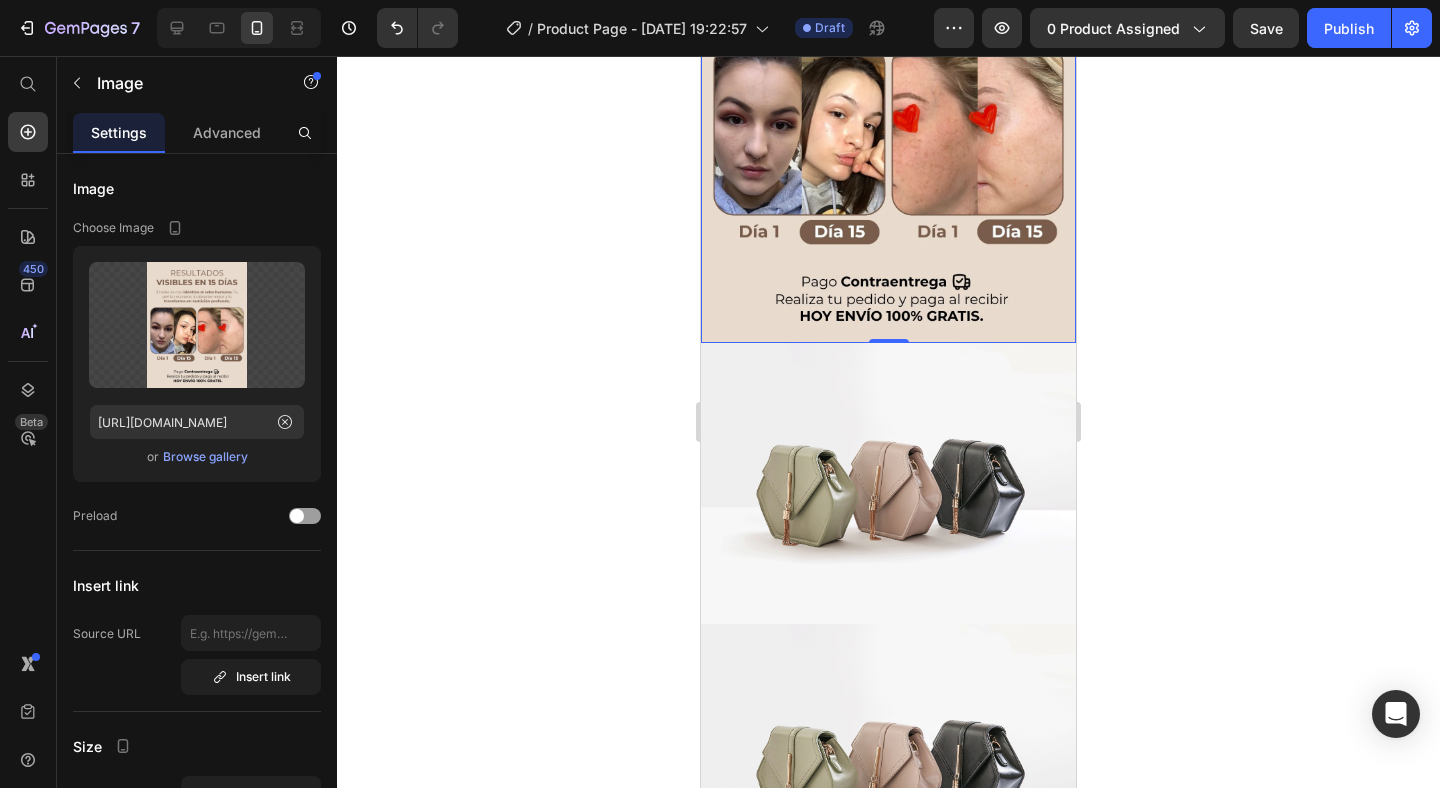 click at bounding box center (888, 483) 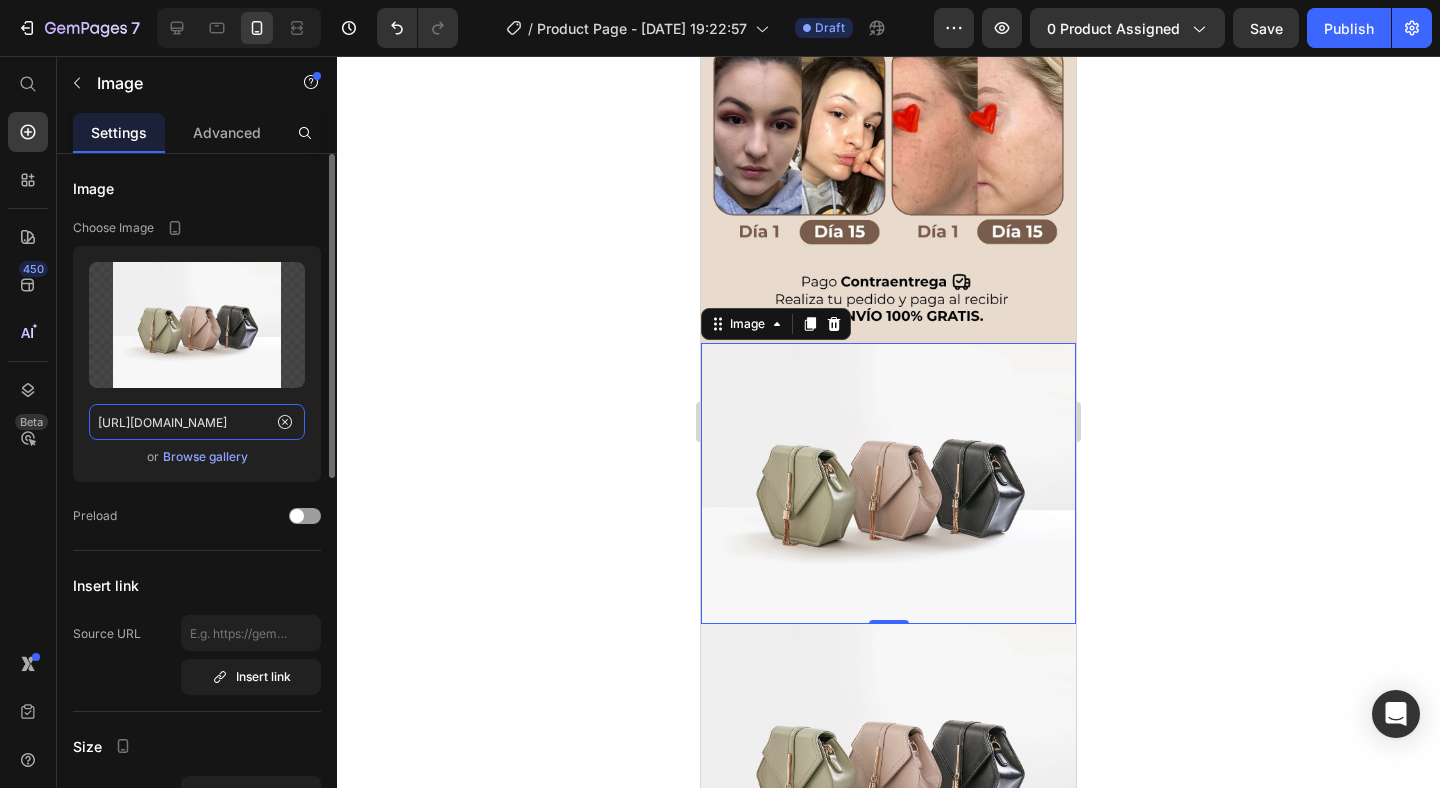 click on "[URL][DOMAIN_NAME]" 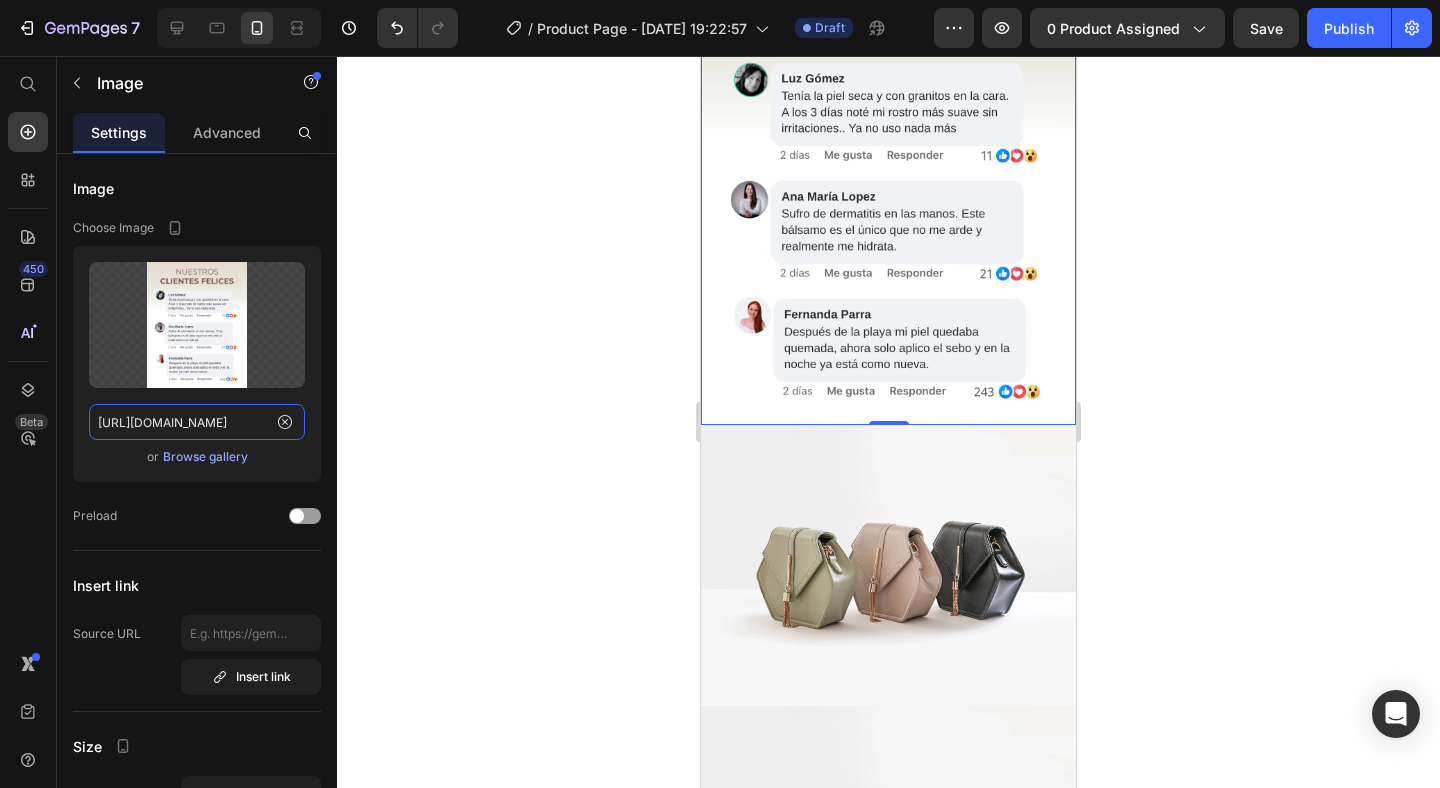 scroll, scrollTop: 989, scrollLeft: 0, axis: vertical 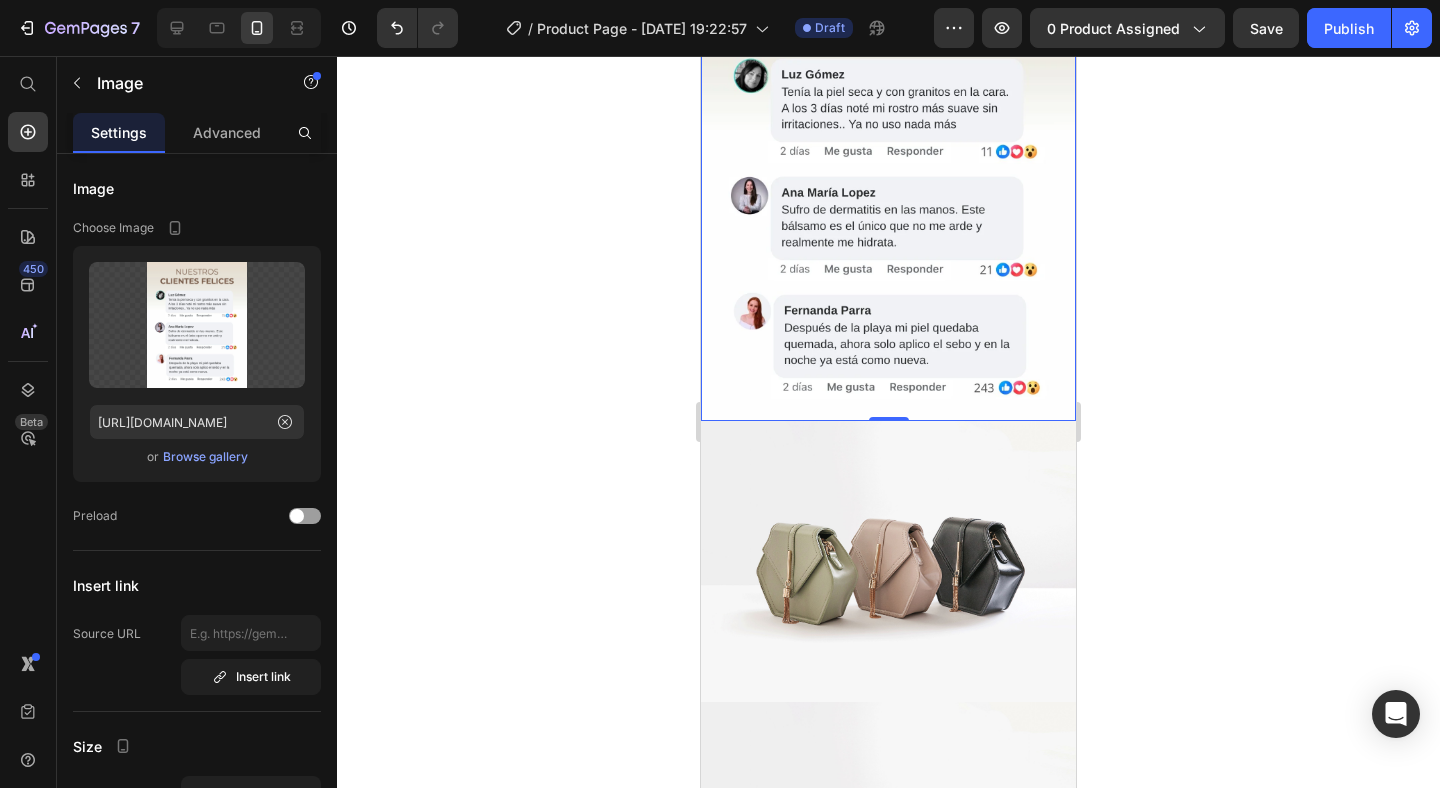 click at bounding box center [888, 561] 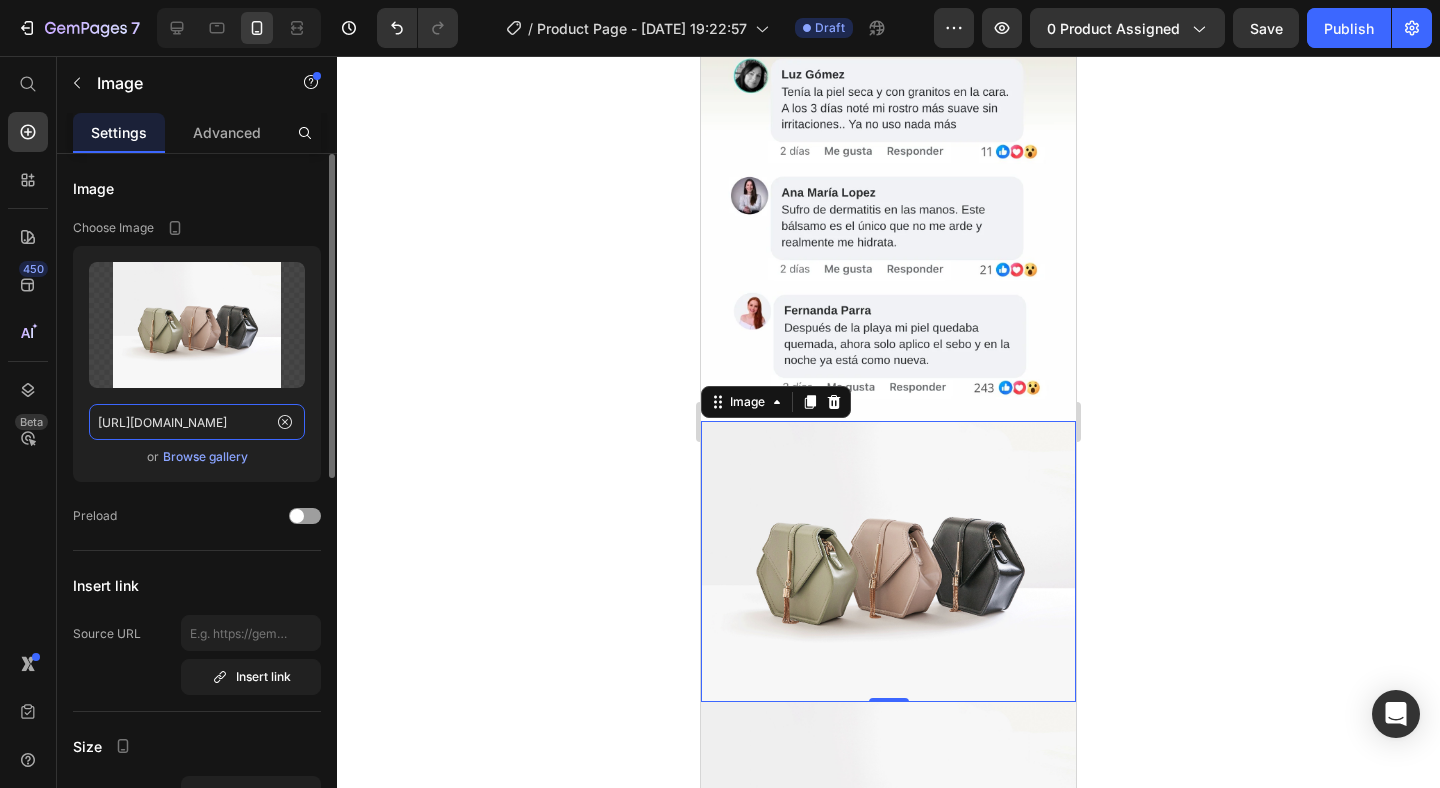 click on "[URL][DOMAIN_NAME]" 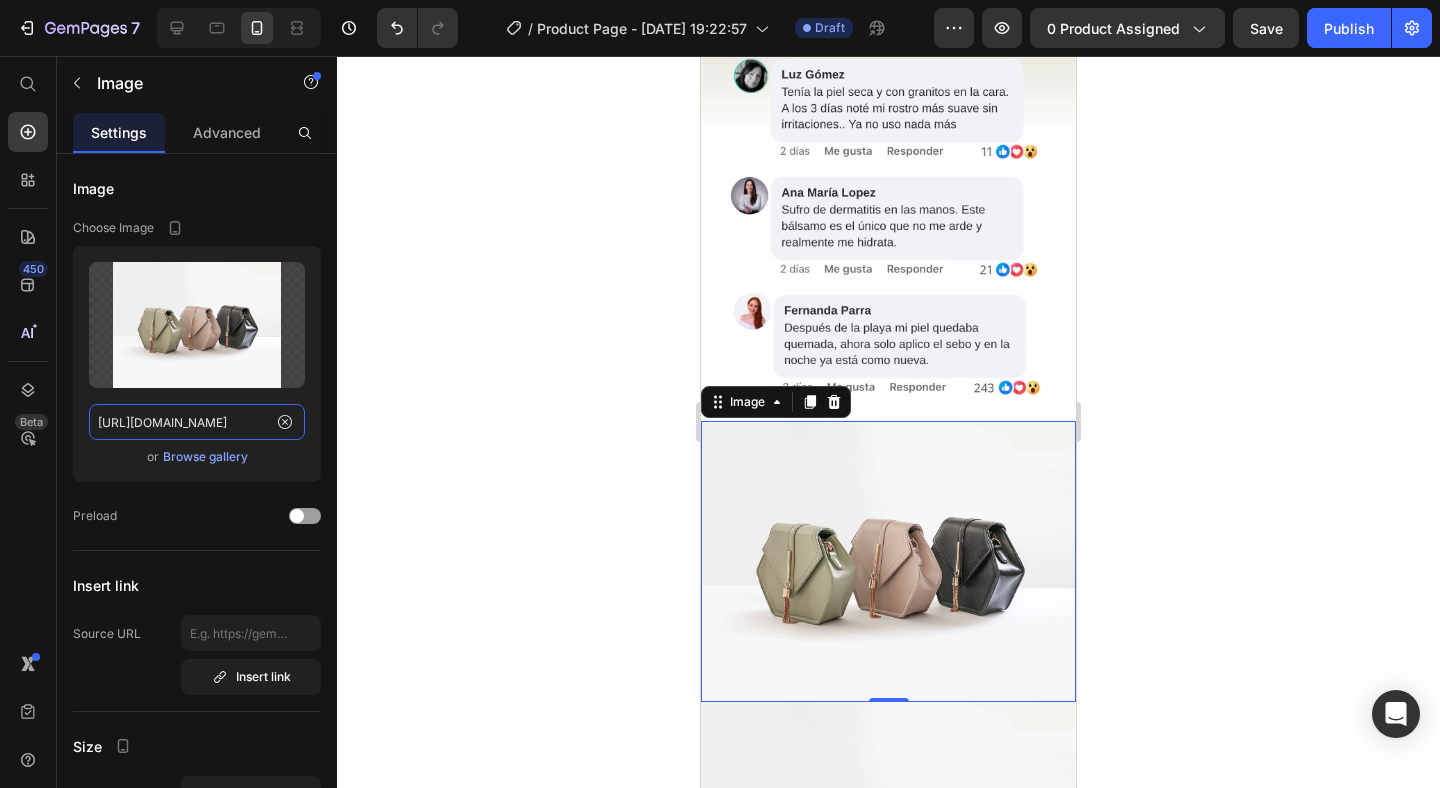 scroll, scrollTop: 0, scrollLeft: 0, axis: both 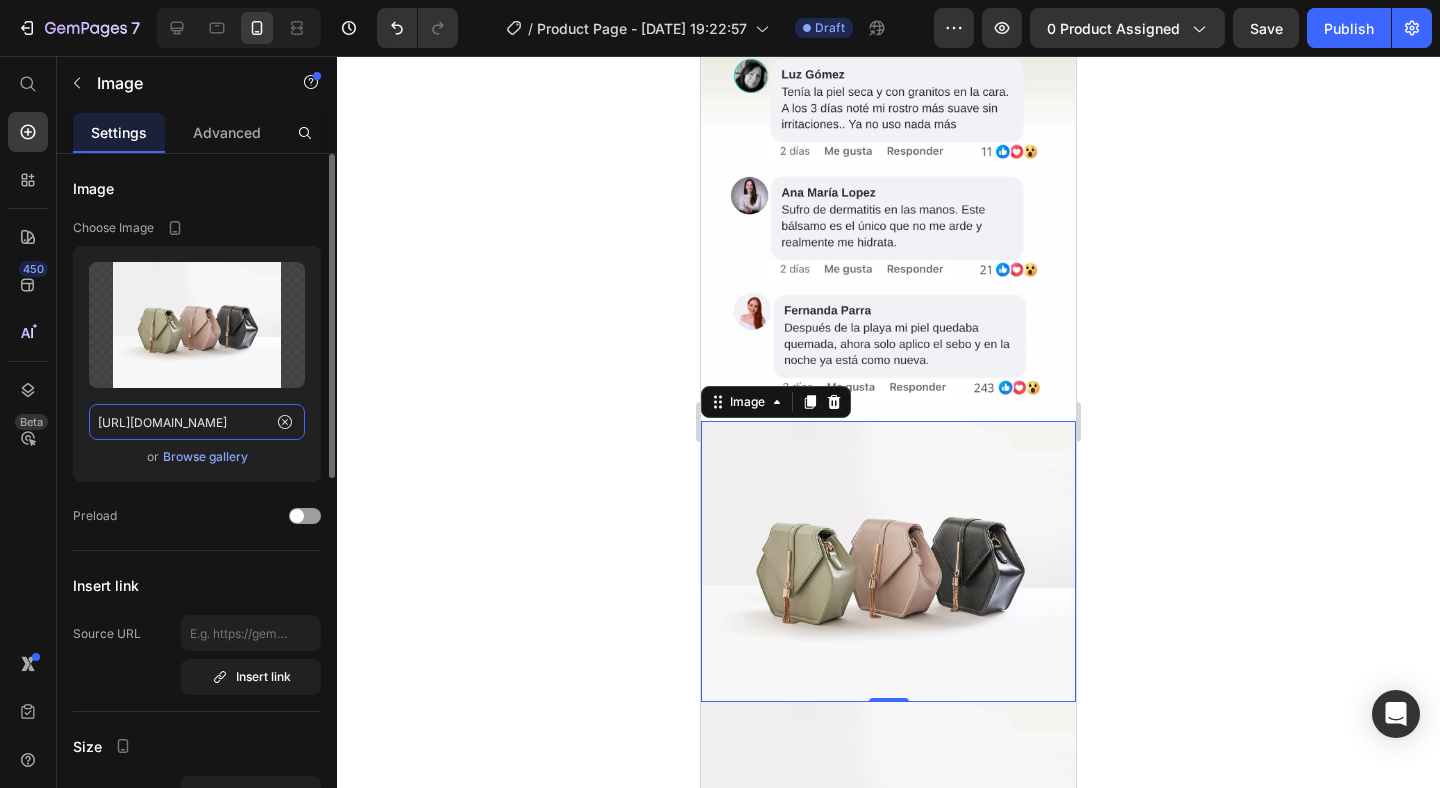 paste on "[DOMAIN_NAME][URL]" 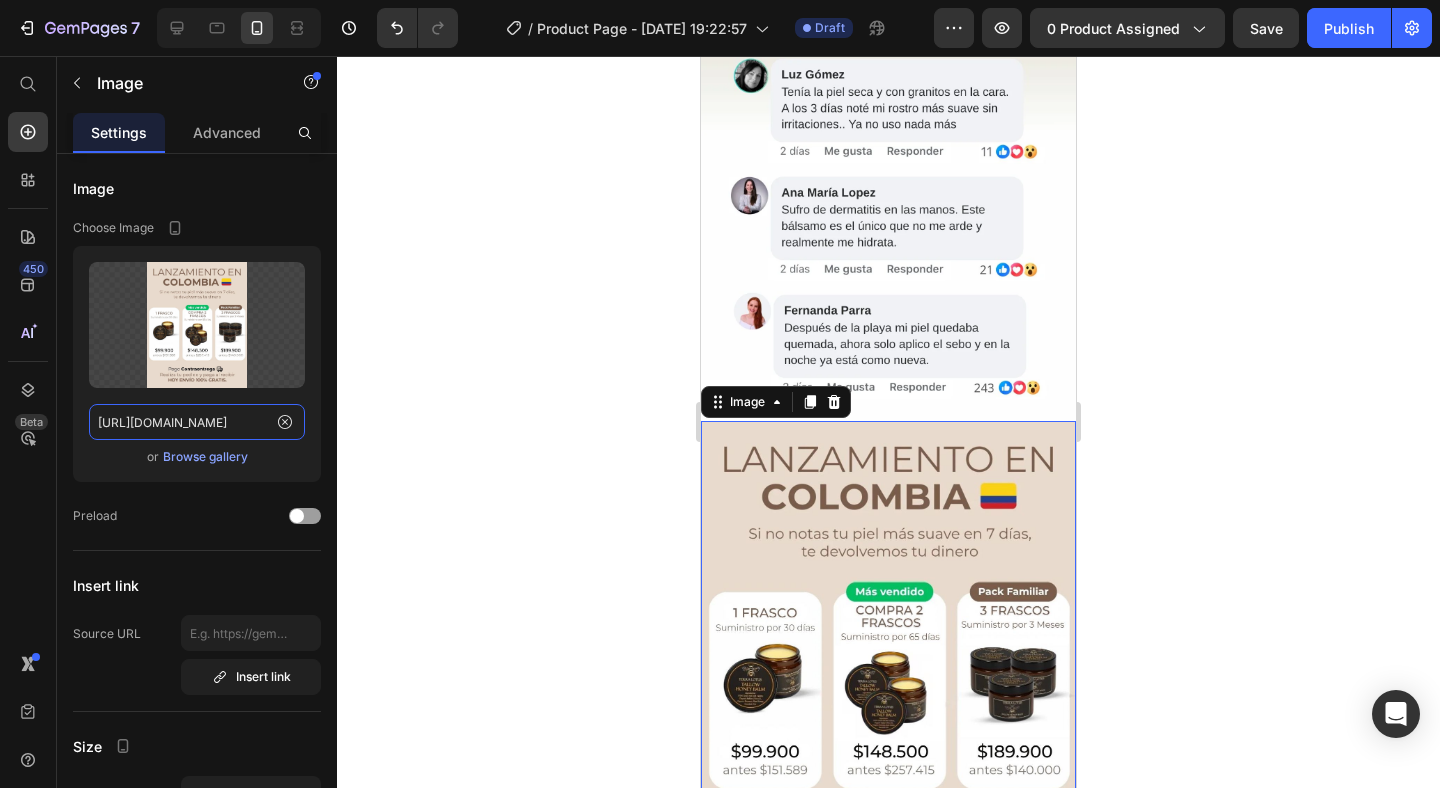 type on "[URL][DOMAIN_NAME]" 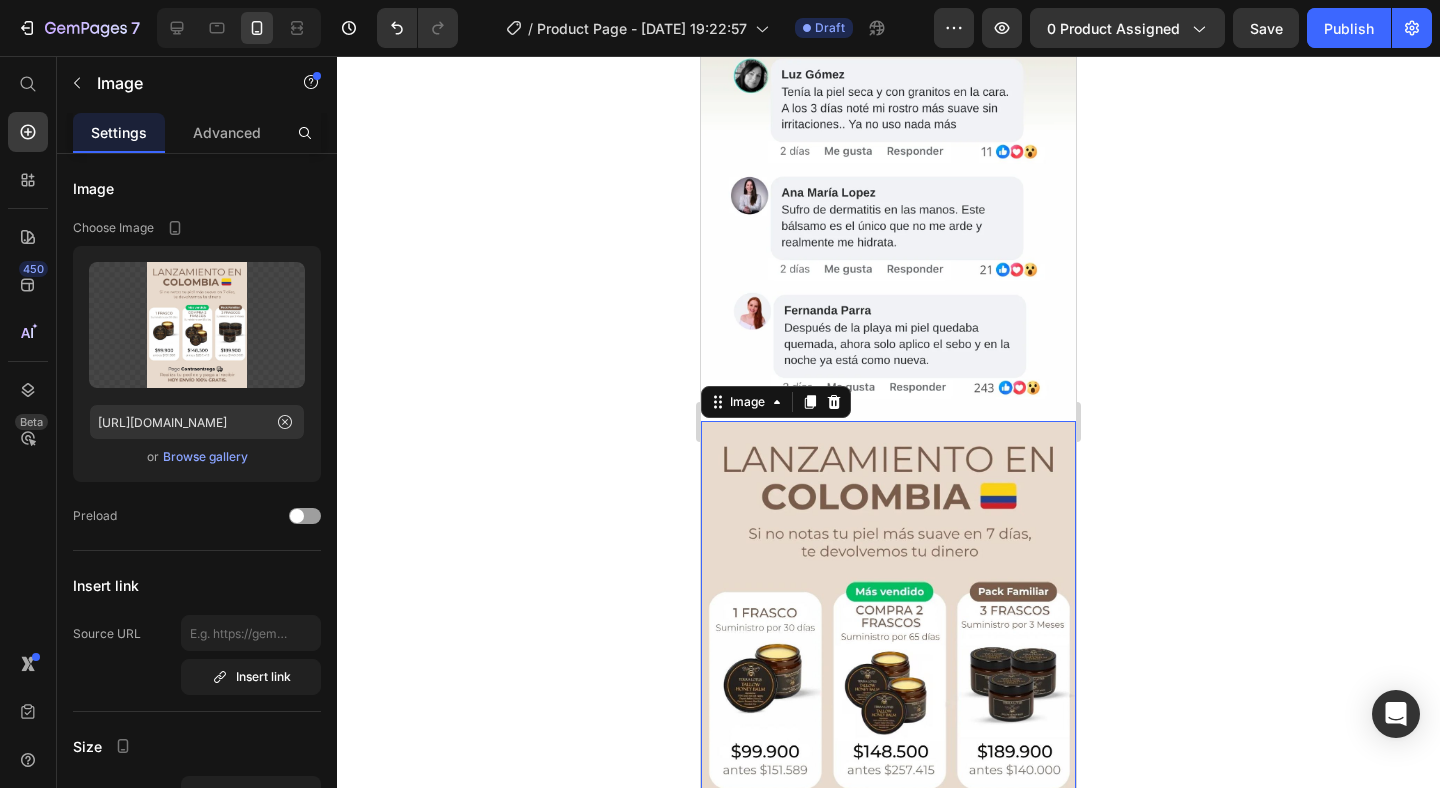 click 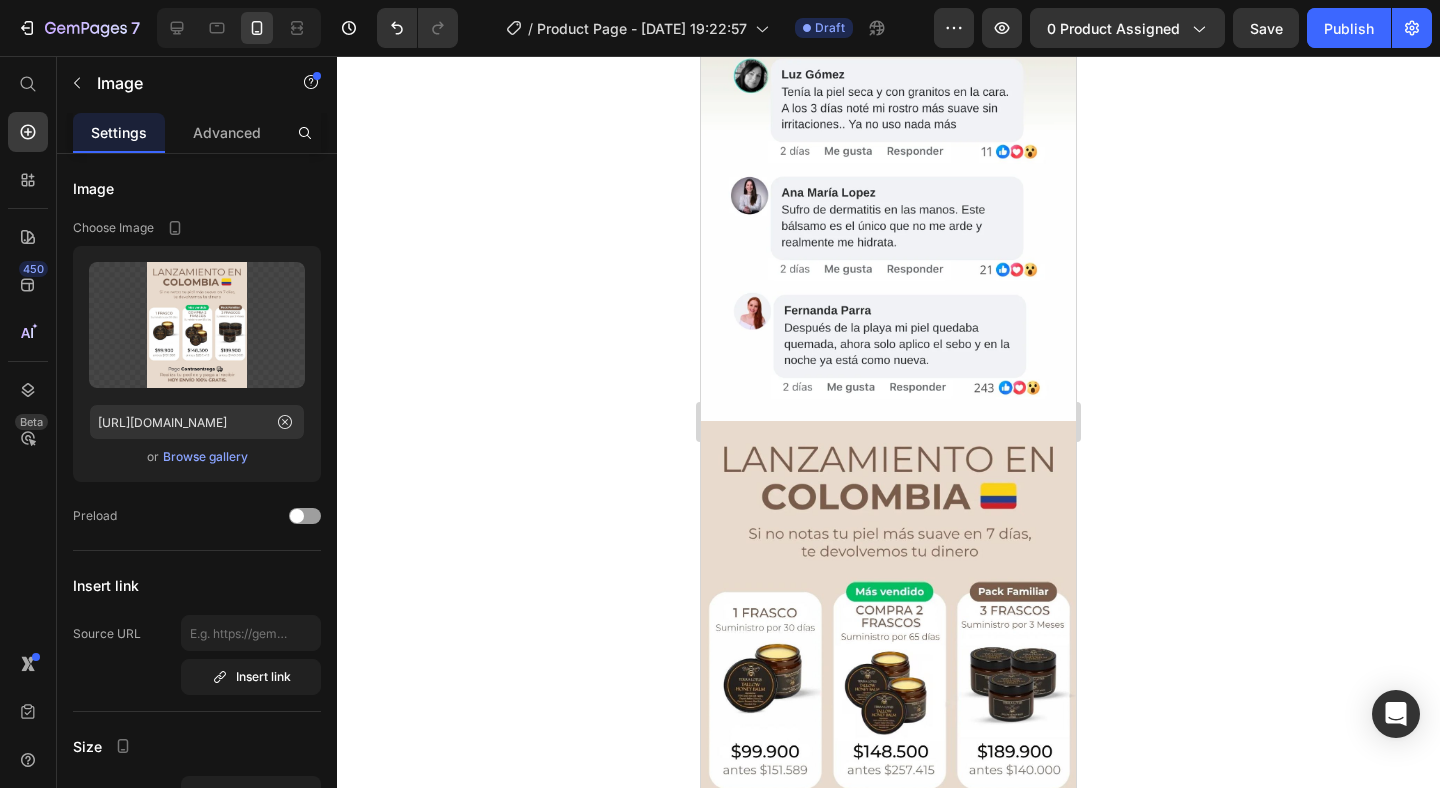 scroll, scrollTop: 0, scrollLeft: 0, axis: both 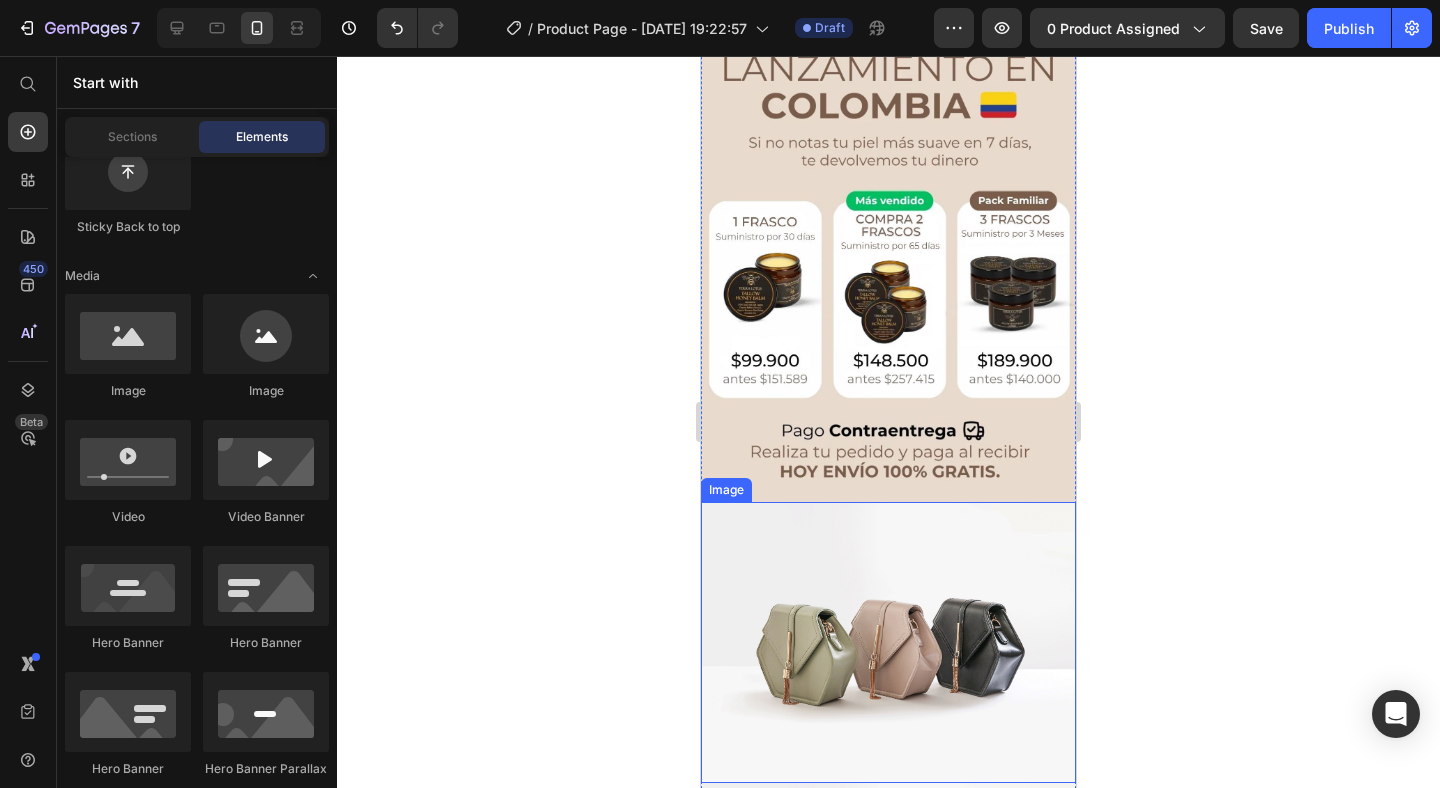 click at bounding box center [888, 642] 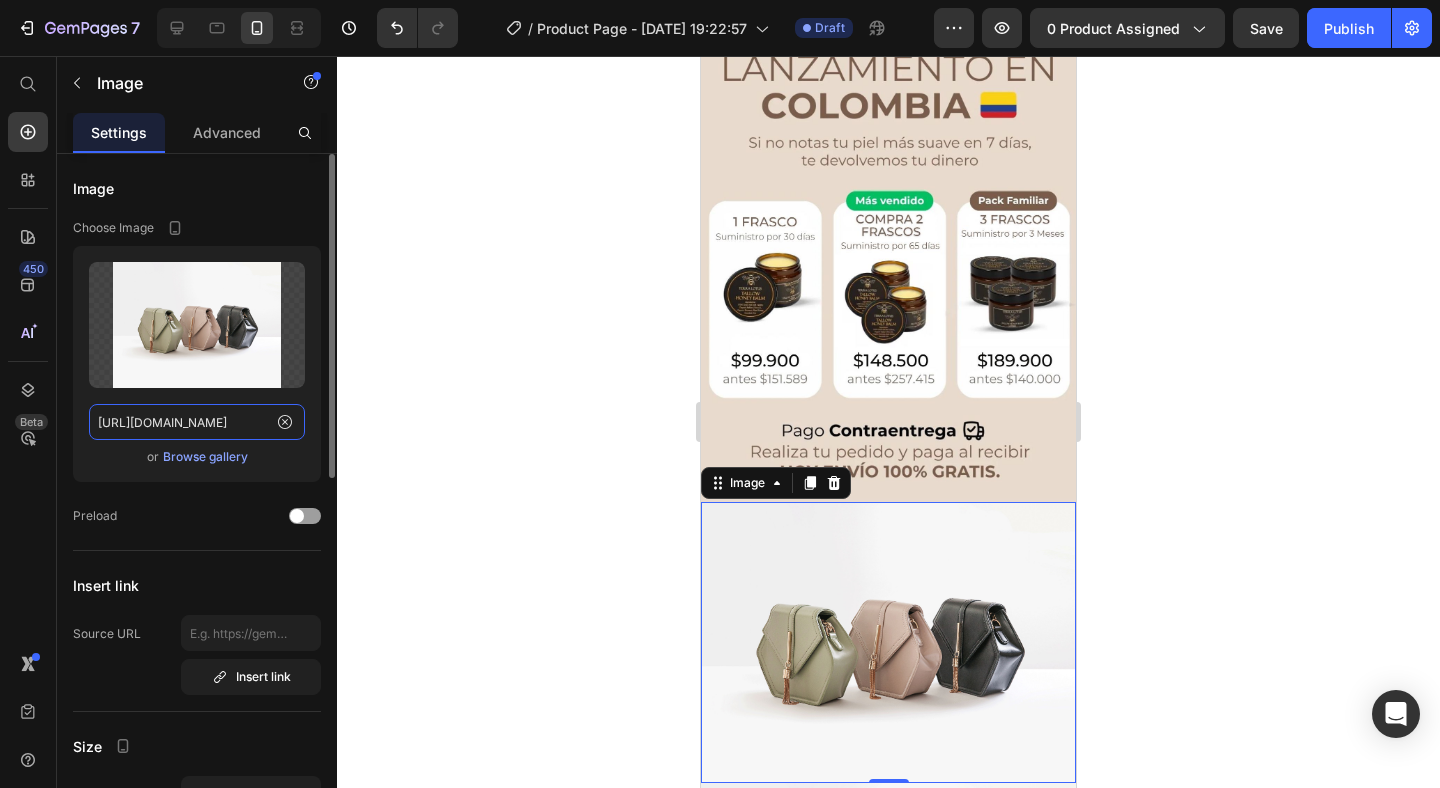 click on "[URL][DOMAIN_NAME]" 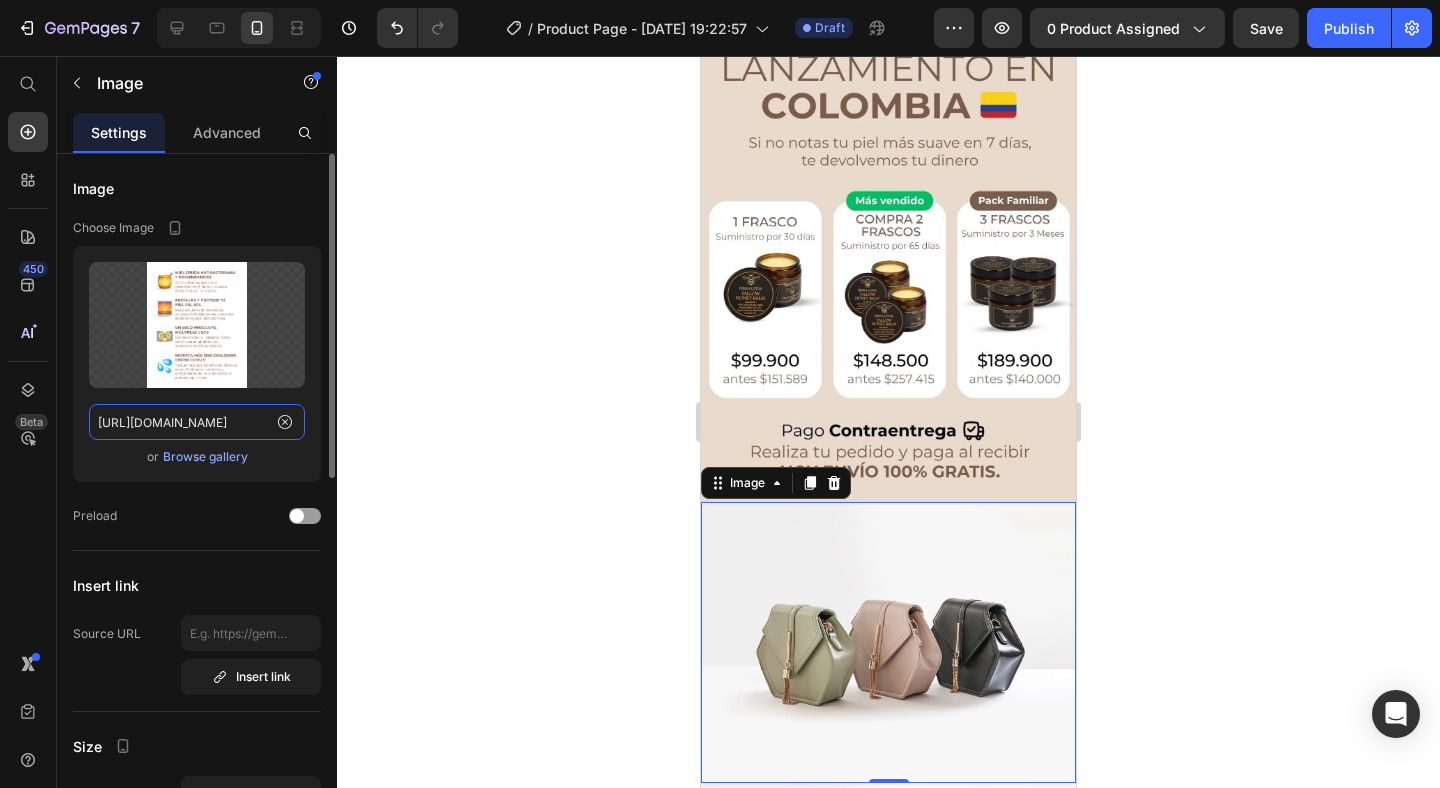 scroll, scrollTop: 0, scrollLeft: 61, axis: horizontal 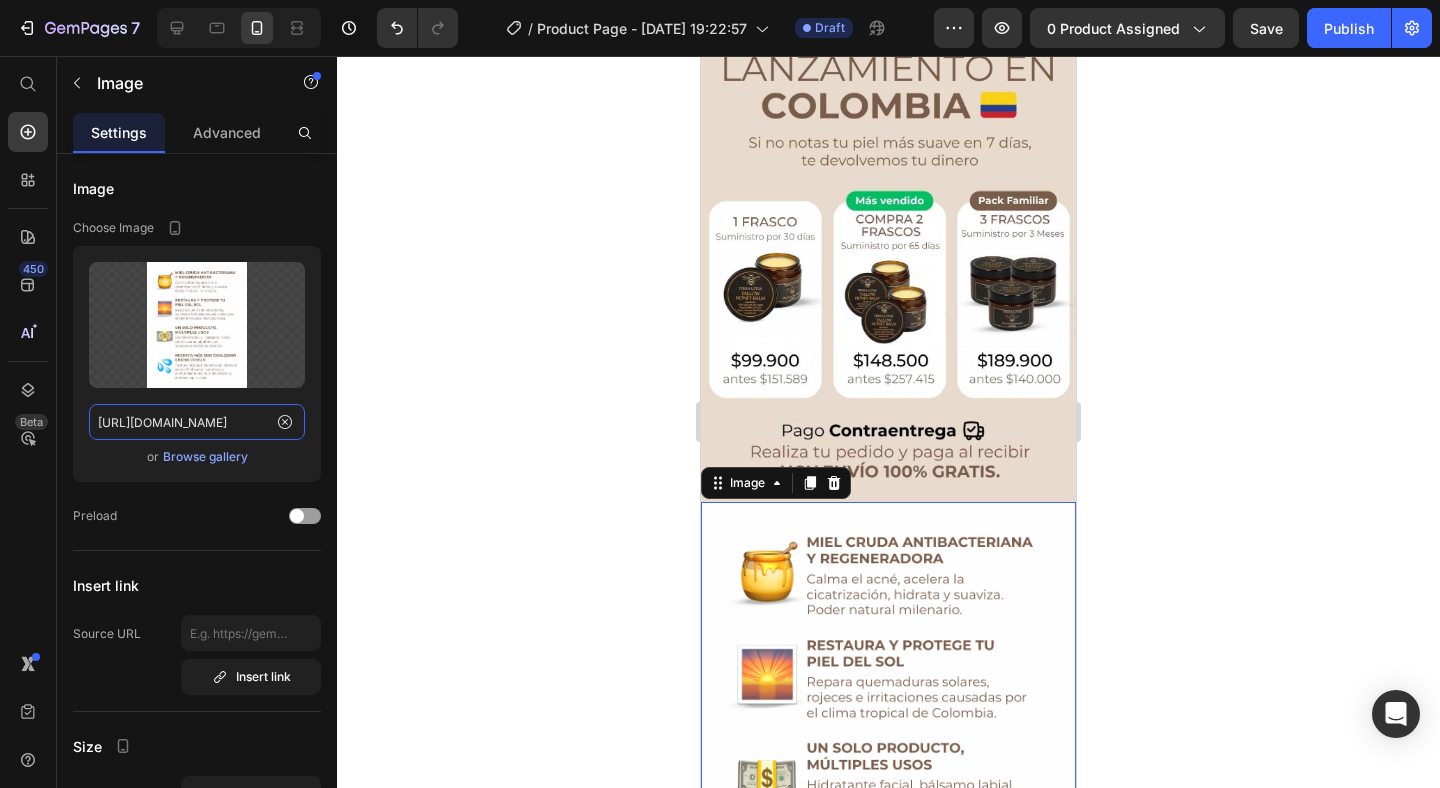 type on "[URL][DOMAIN_NAME]" 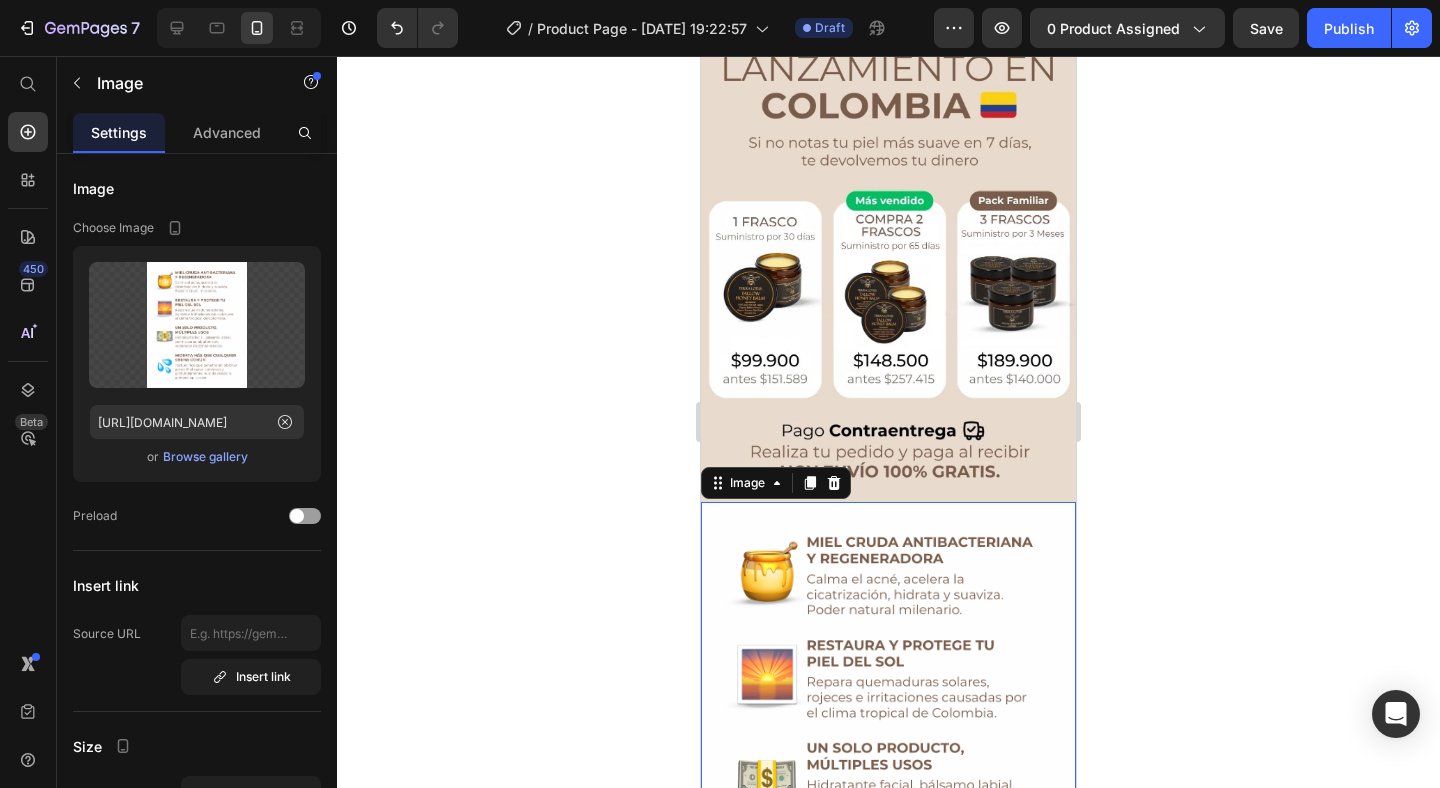 click 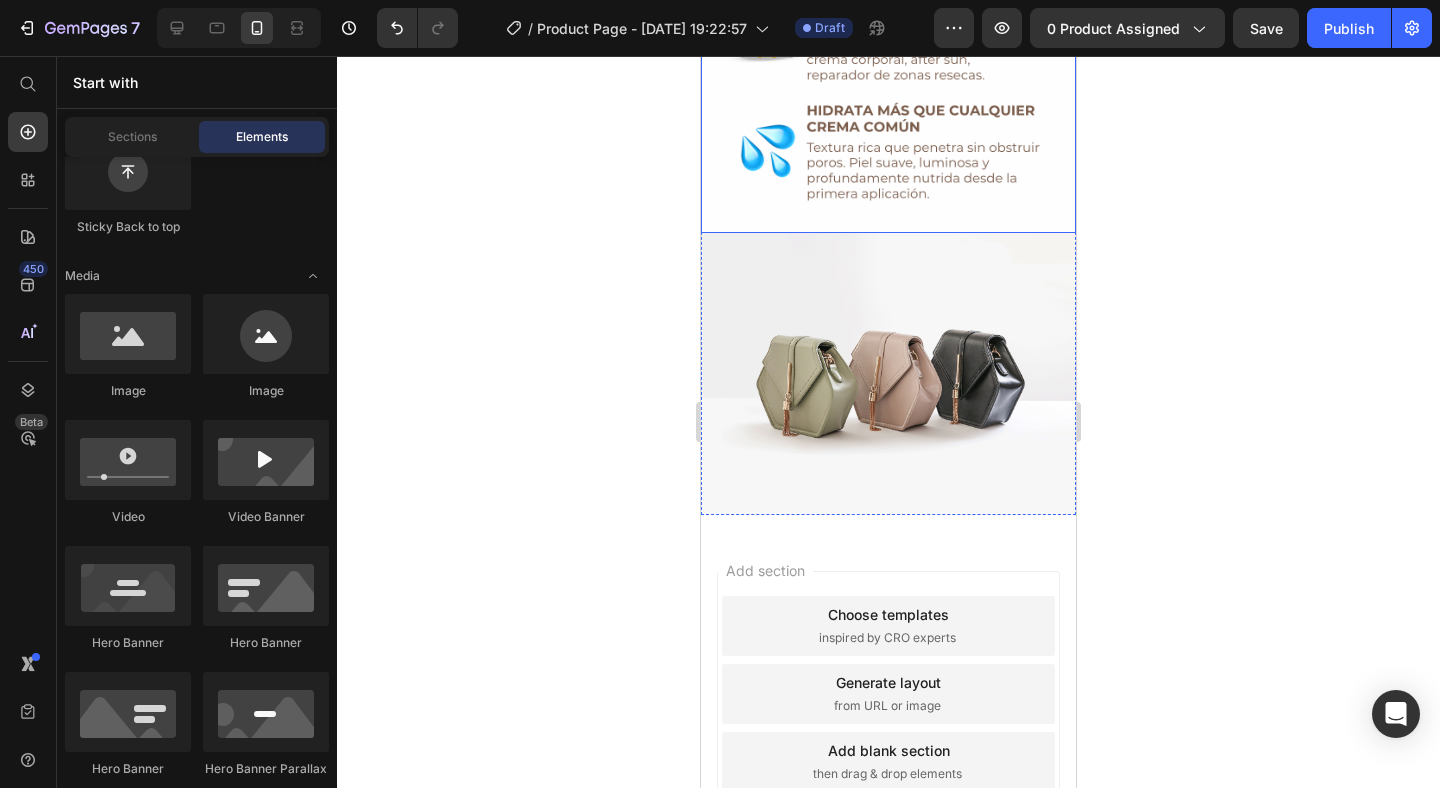 scroll, scrollTop: 2130, scrollLeft: 0, axis: vertical 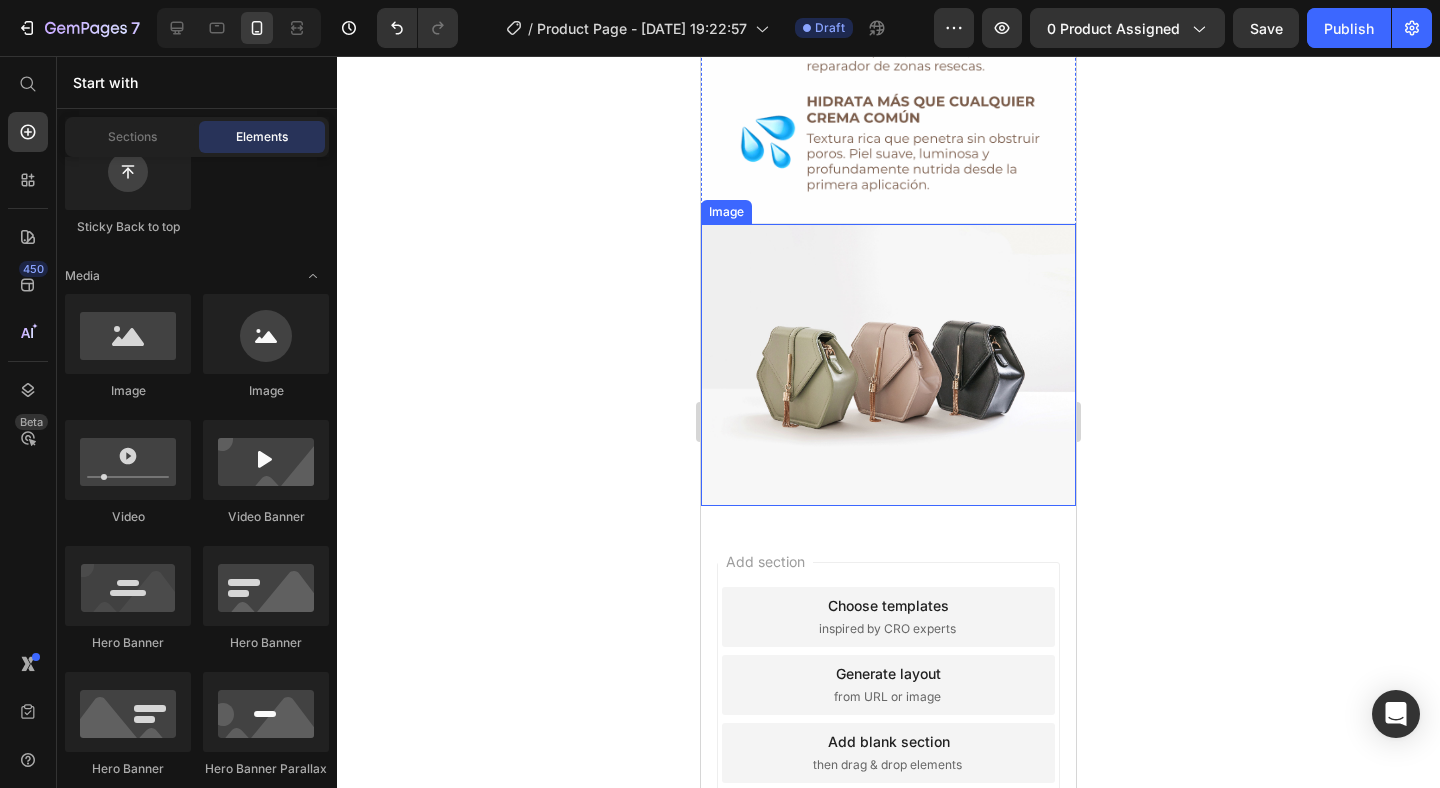 click at bounding box center (888, 364) 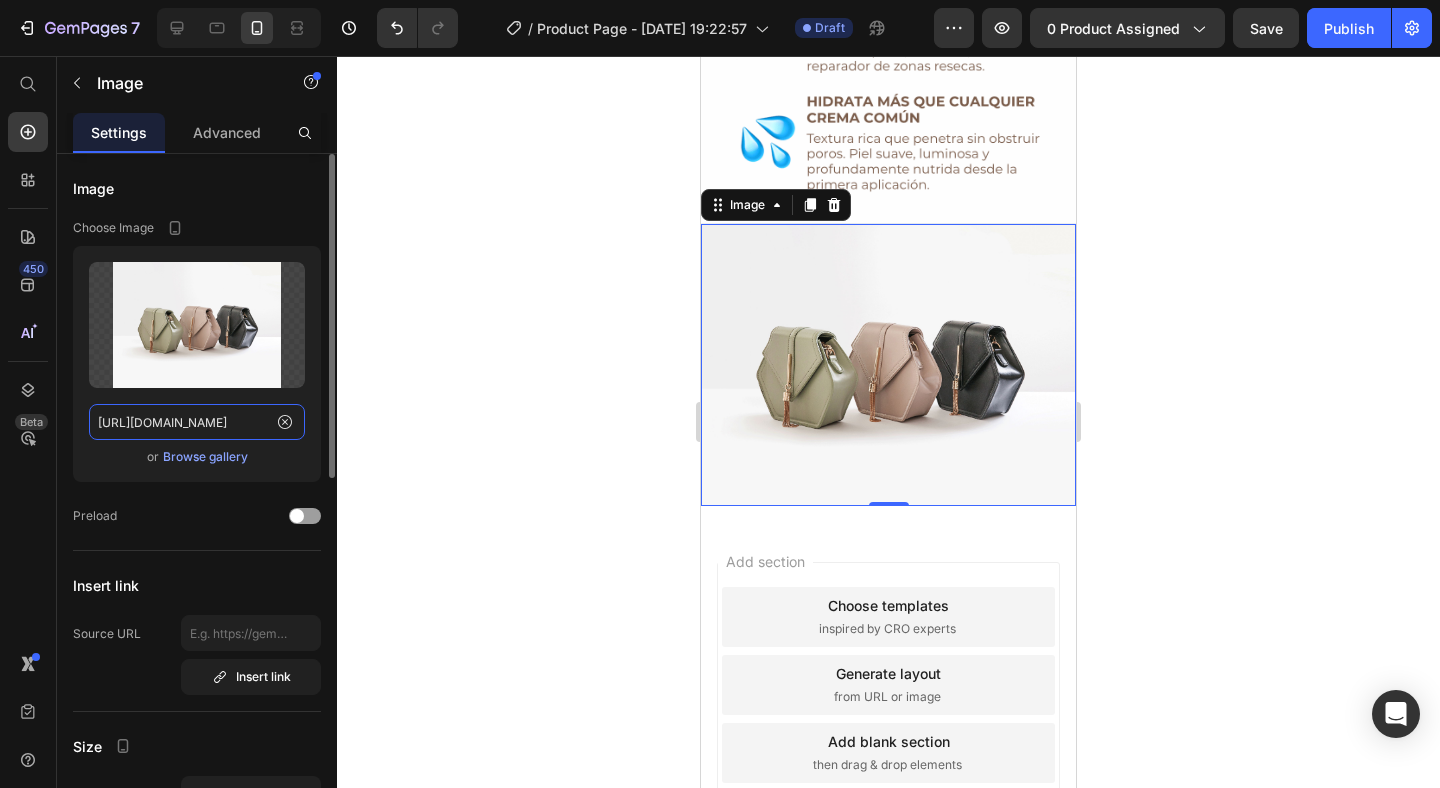 click on "[URL][DOMAIN_NAME]" 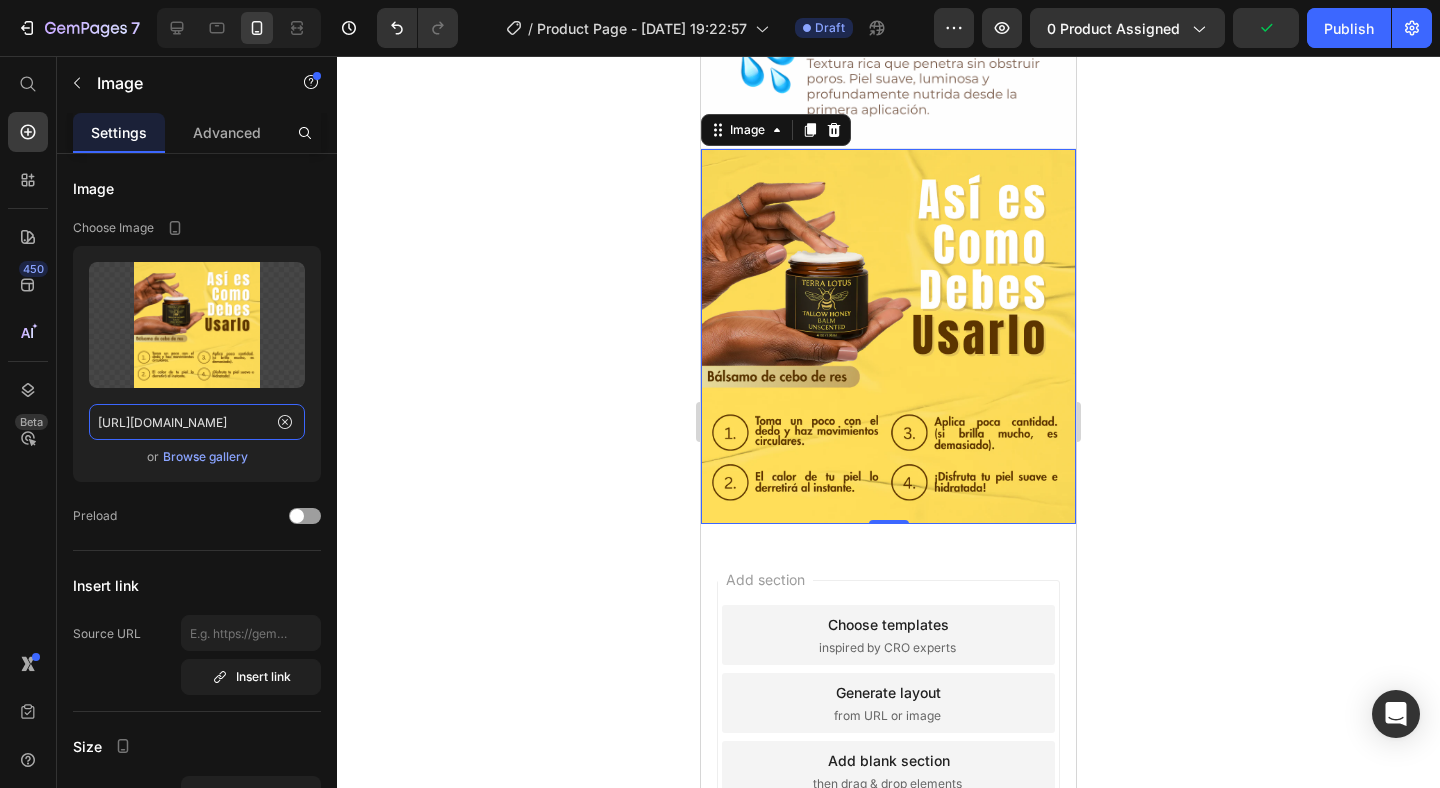 scroll, scrollTop: 2210, scrollLeft: 0, axis: vertical 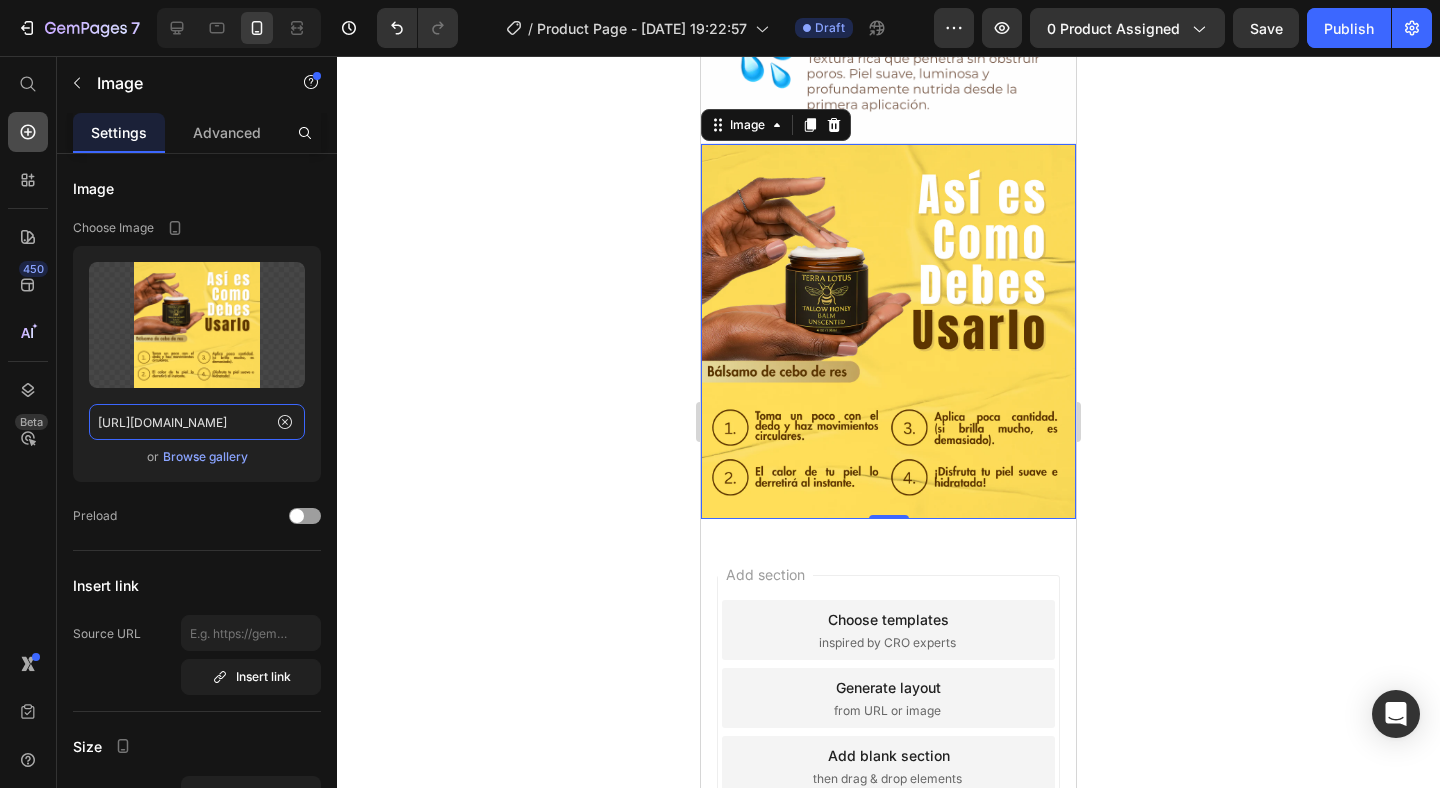 type on "[URL][DOMAIN_NAME]" 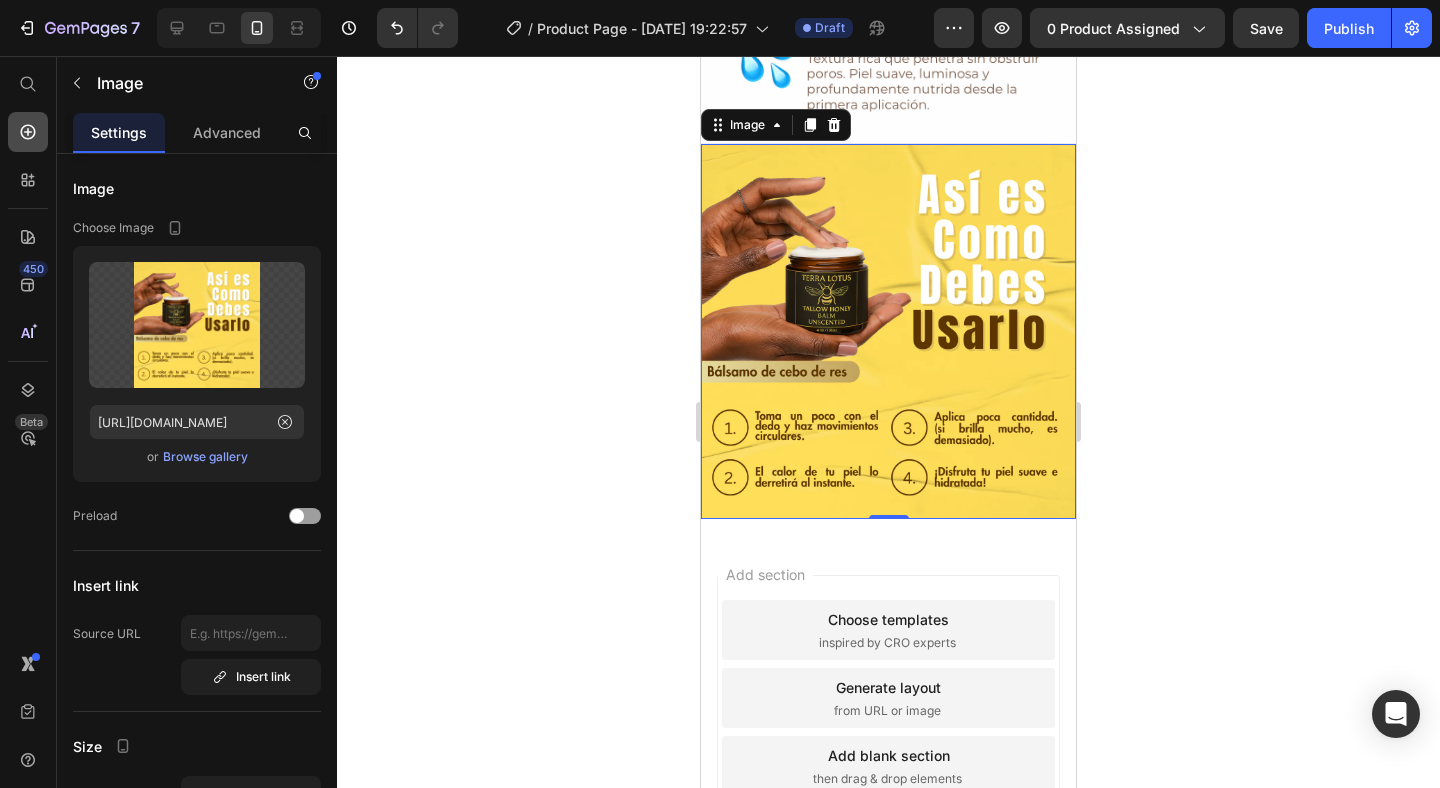 click 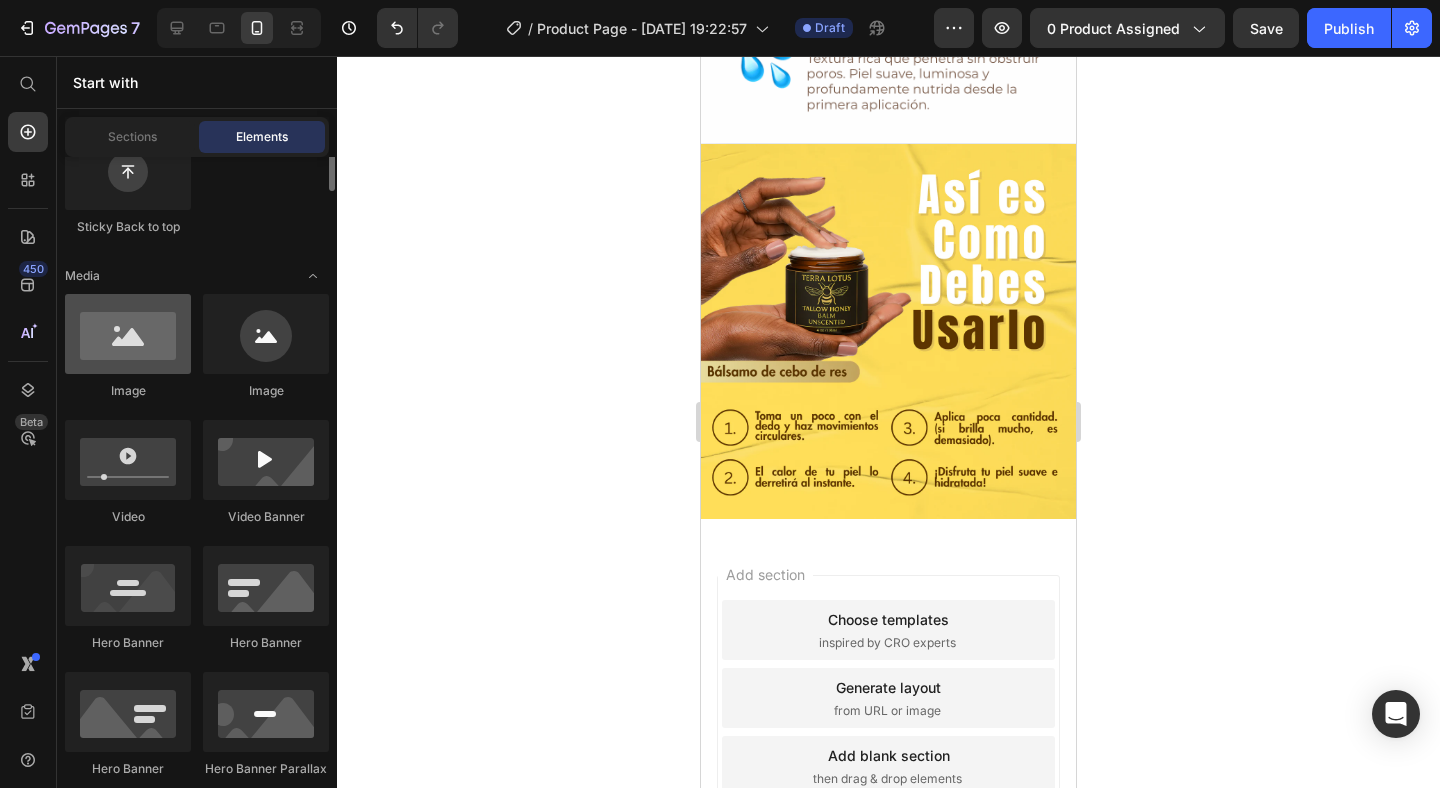 scroll, scrollTop: 0, scrollLeft: 0, axis: both 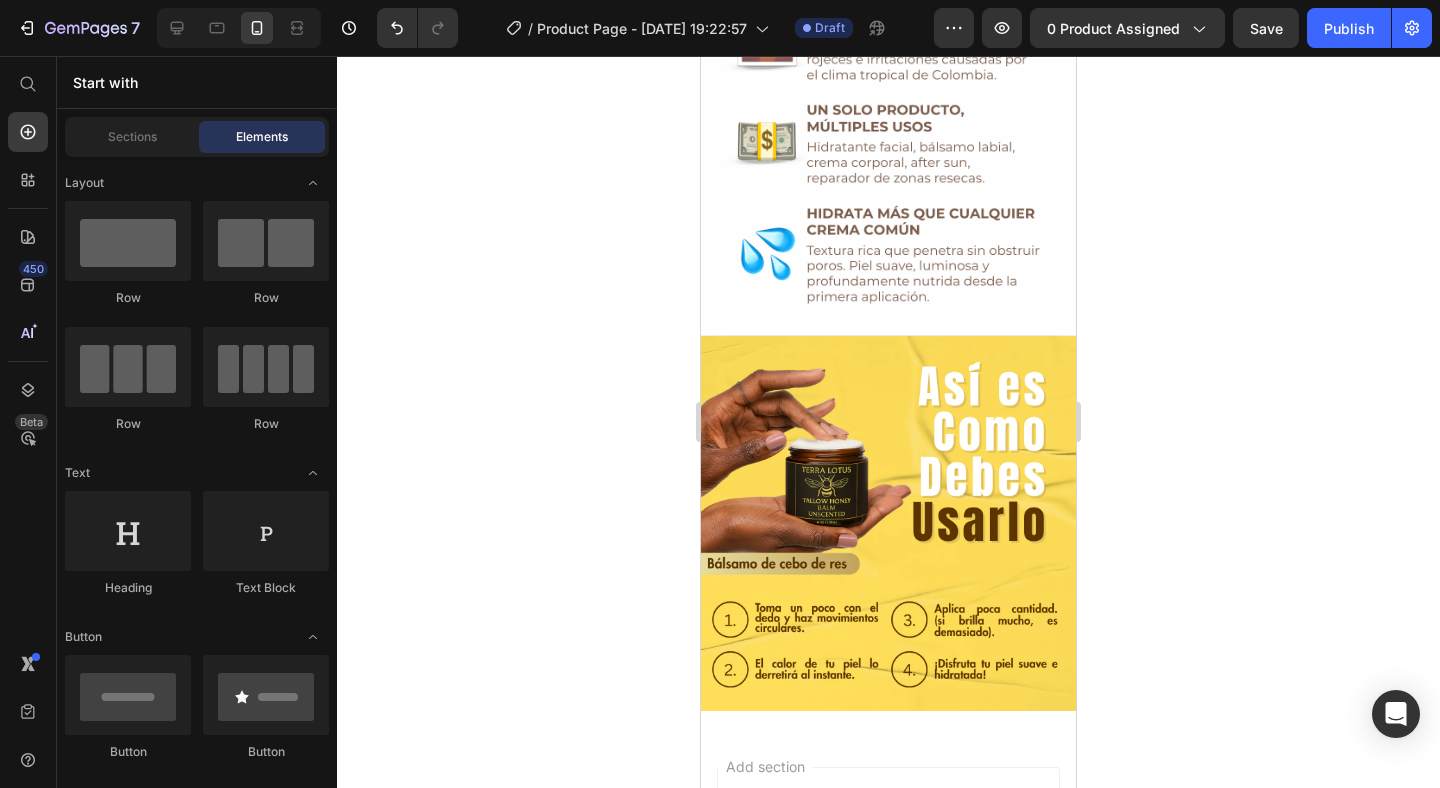 click 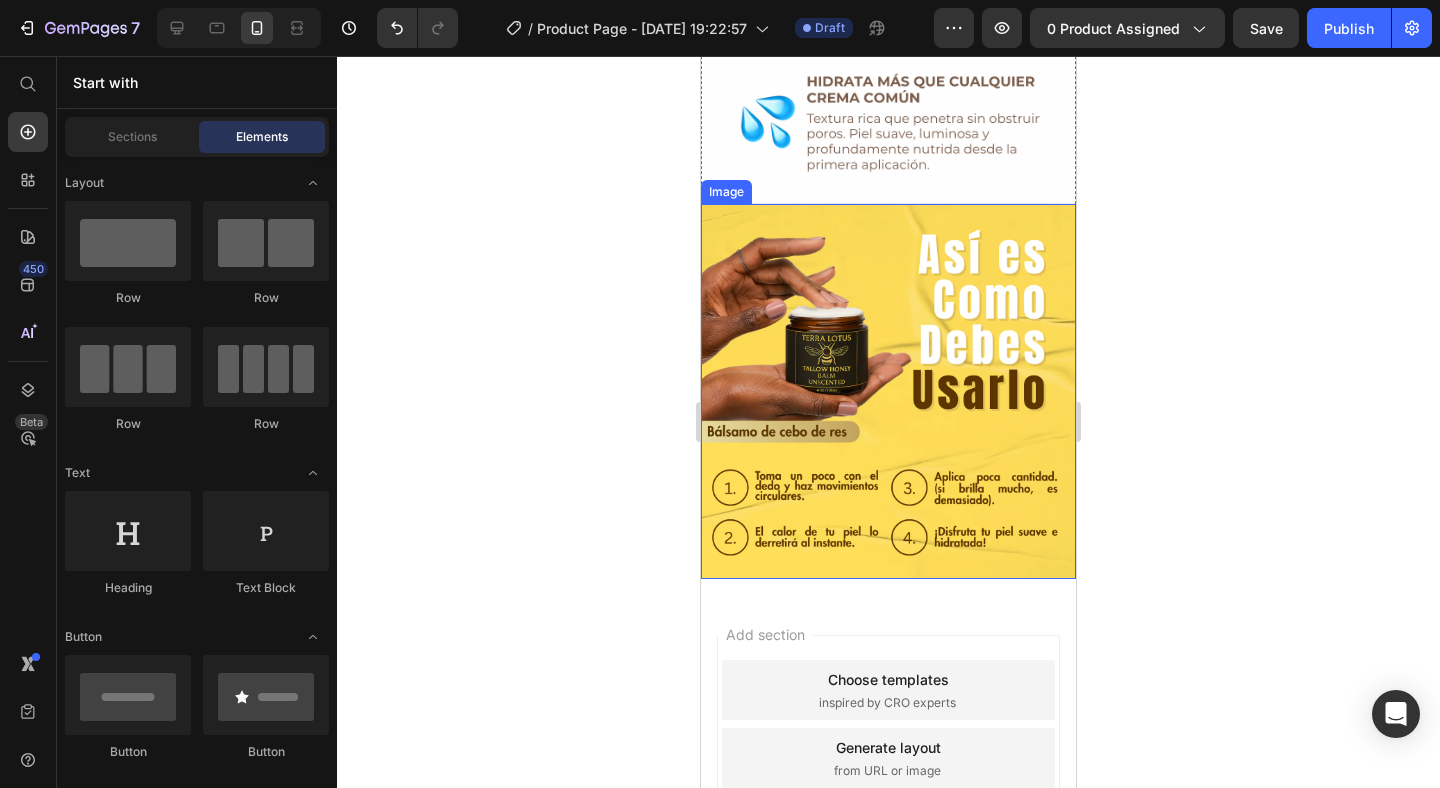 scroll, scrollTop: 2178, scrollLeft: 0, axis: vertical 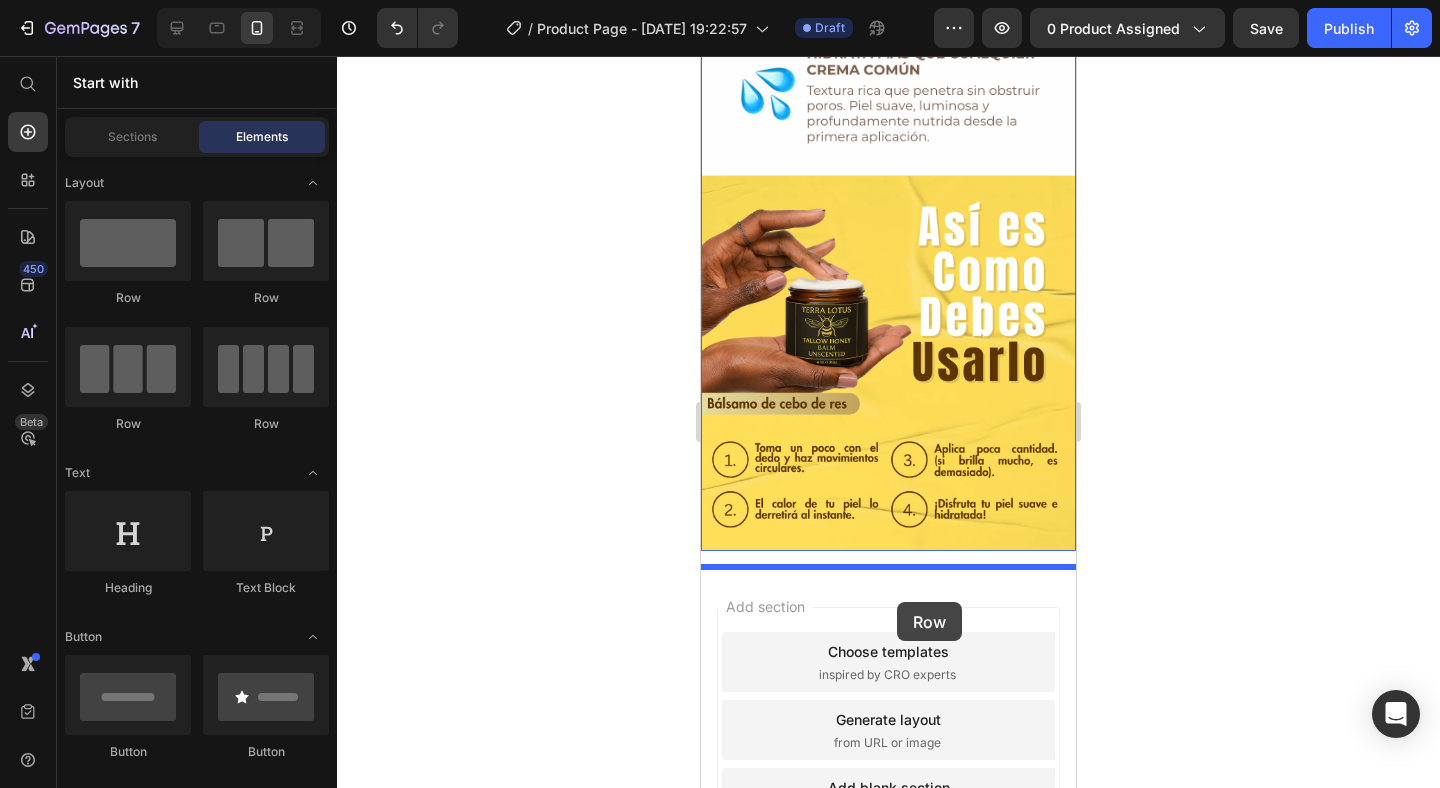 drag, startPoint x: 827, startPoint y: 306, endPoint x: 896, endPoint y: 602, distance: 303.93585 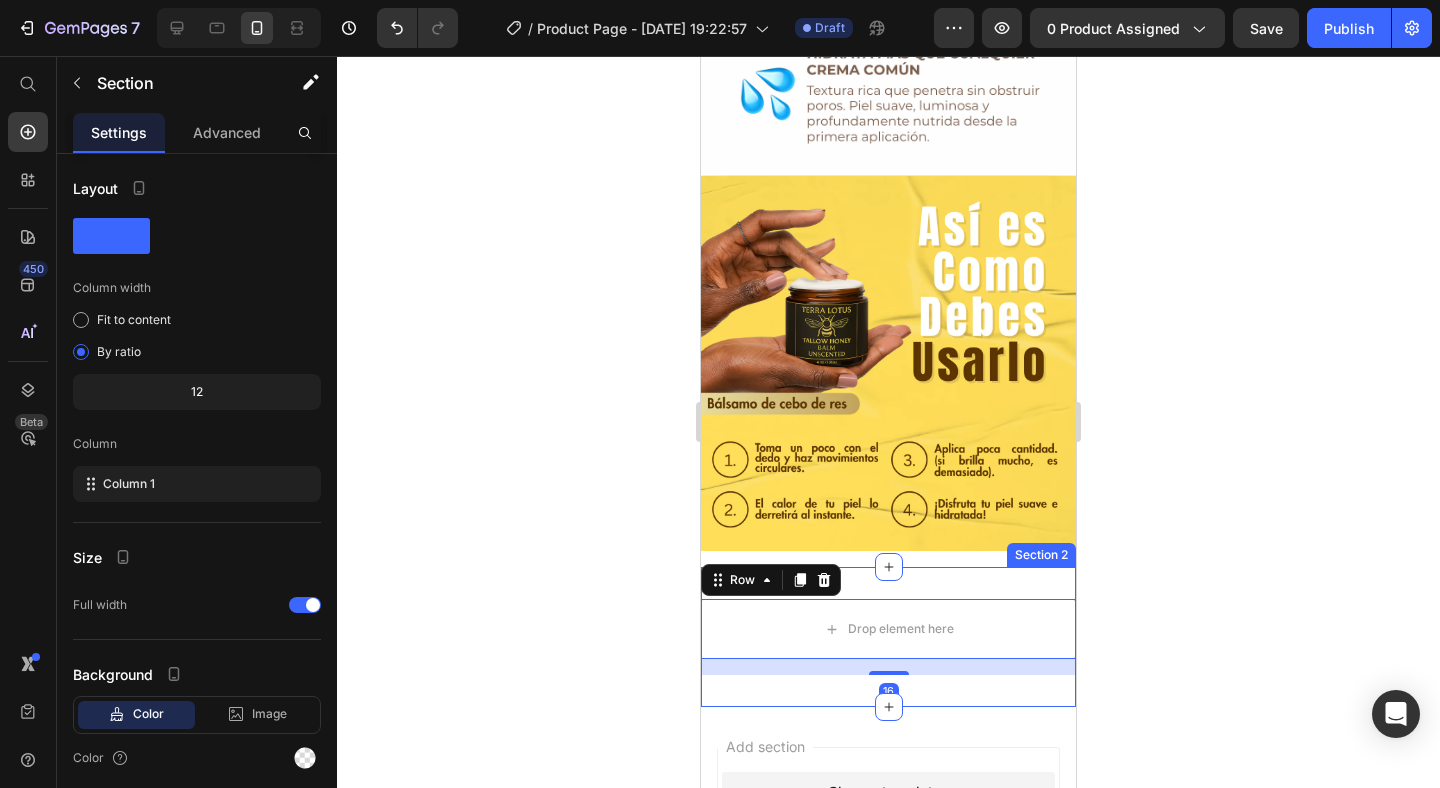 click on "Drop element here Row   16 Section 2" at bounding box center [888, 637] 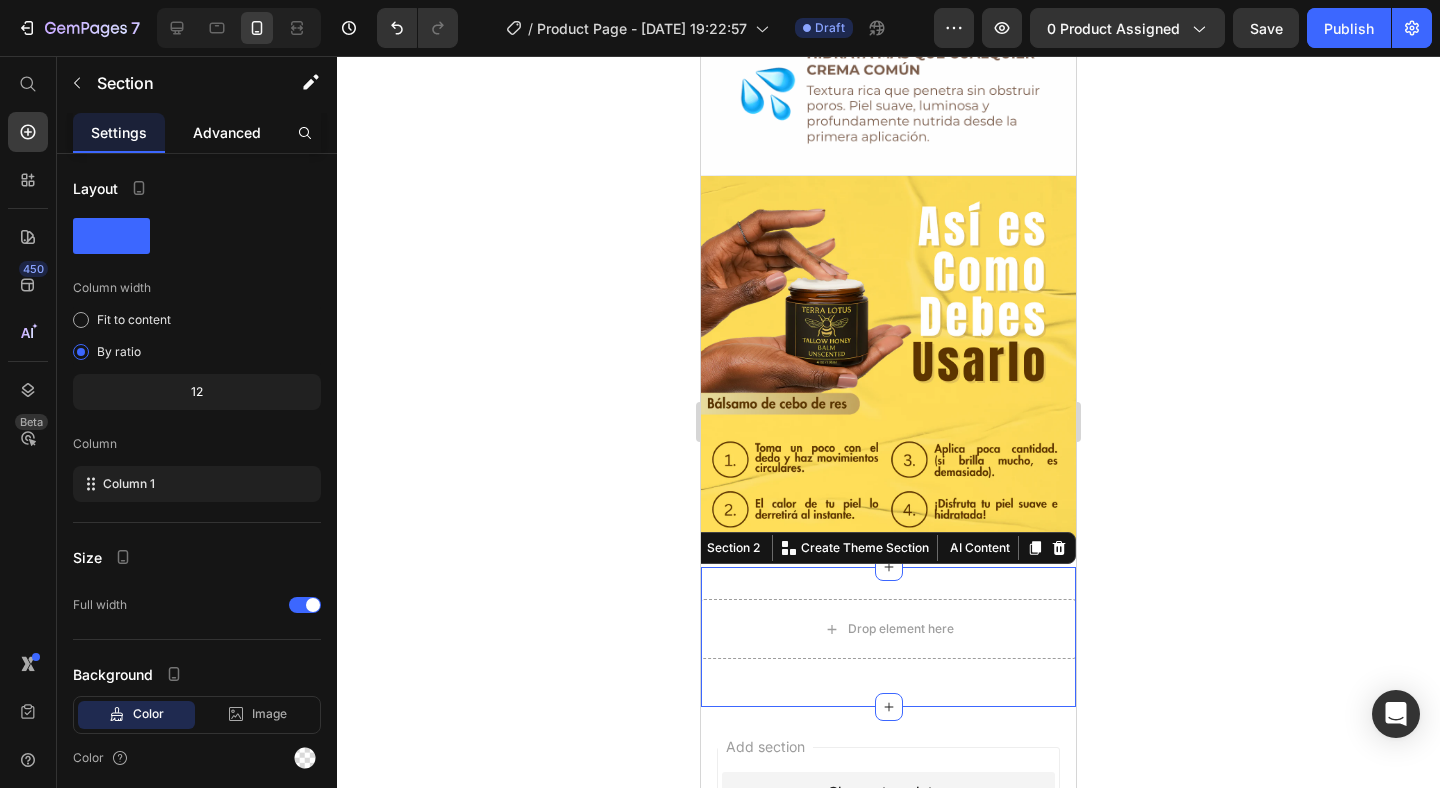 click on "Advanced" at bounding box center [227, 132] 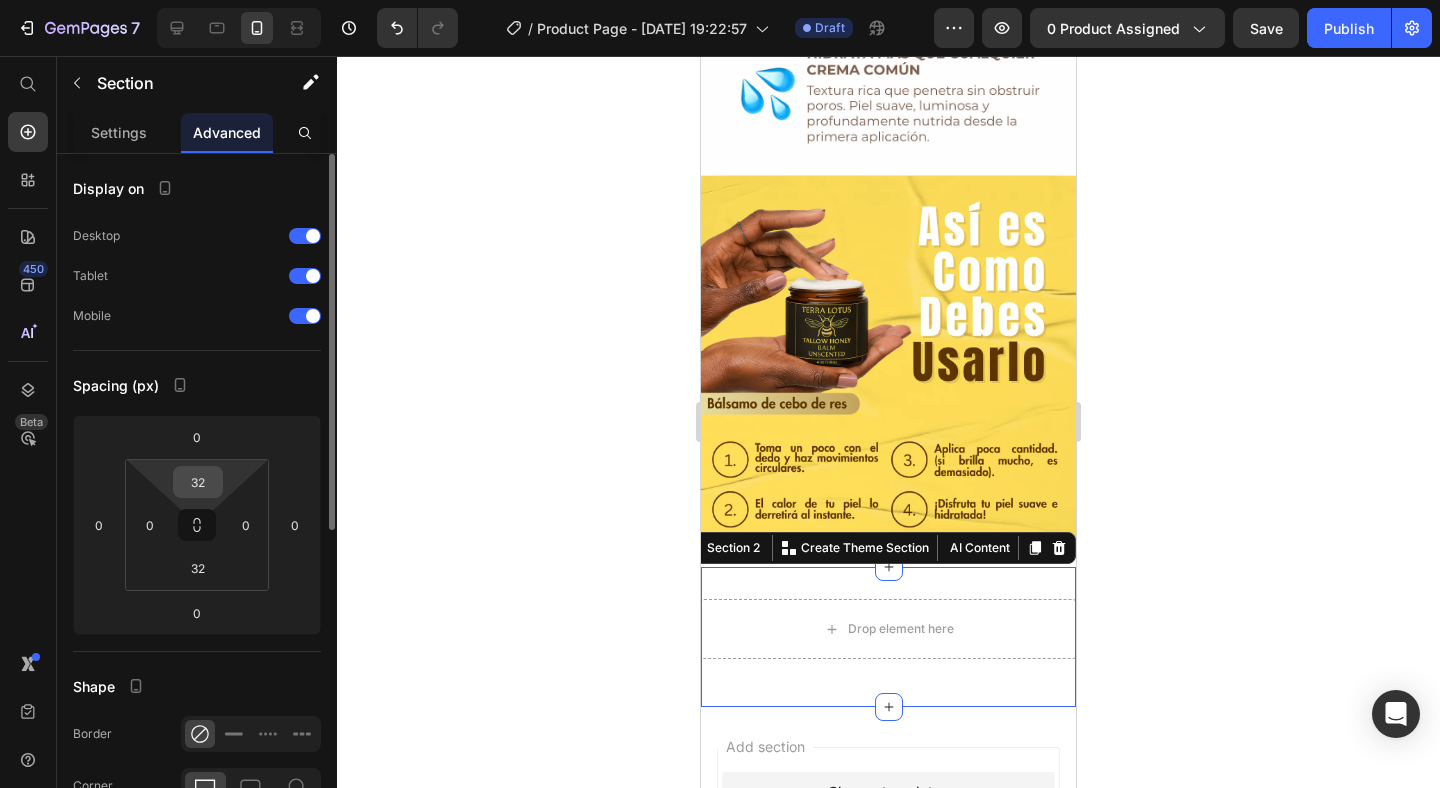 click on "32" at bounding box center [198, 482] 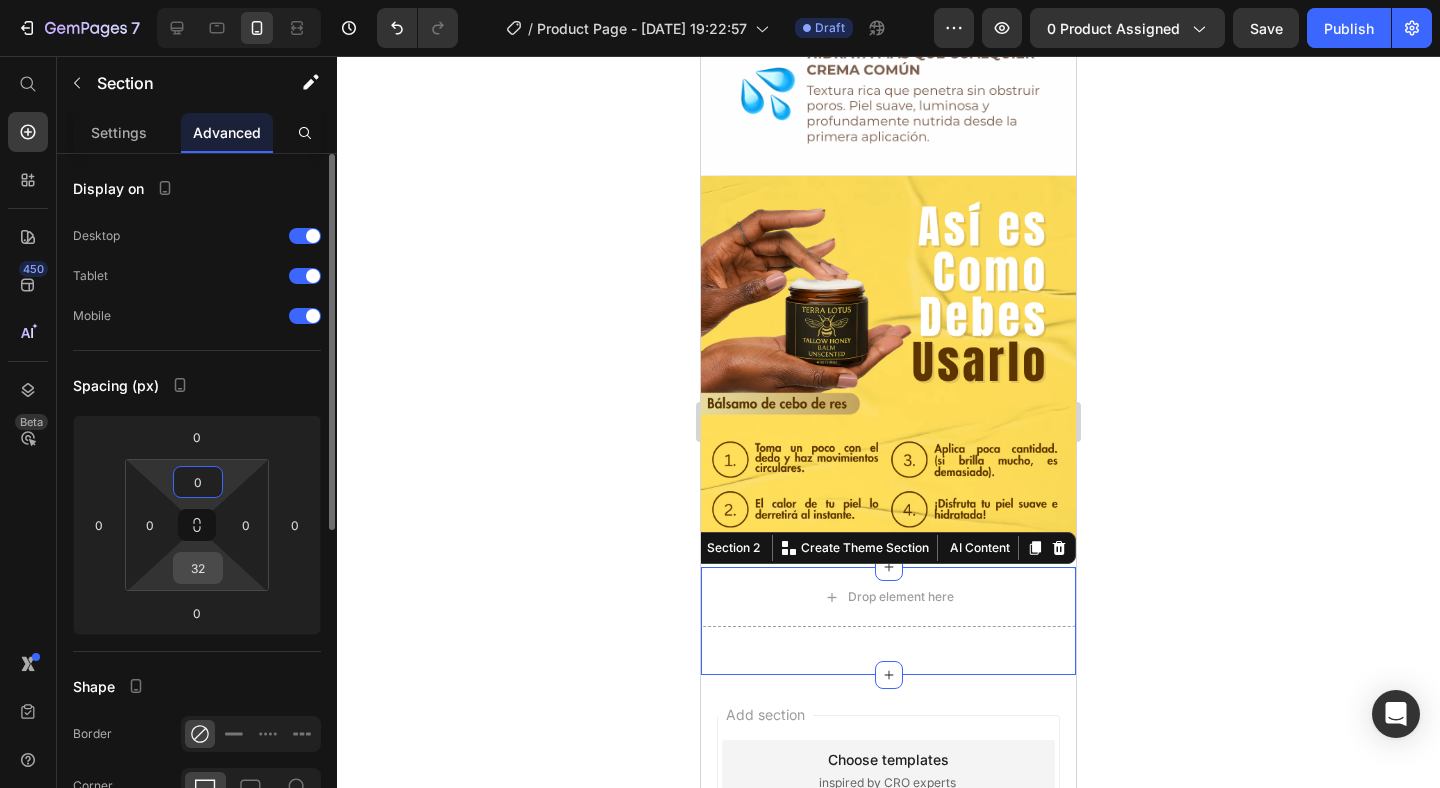 type on "0" 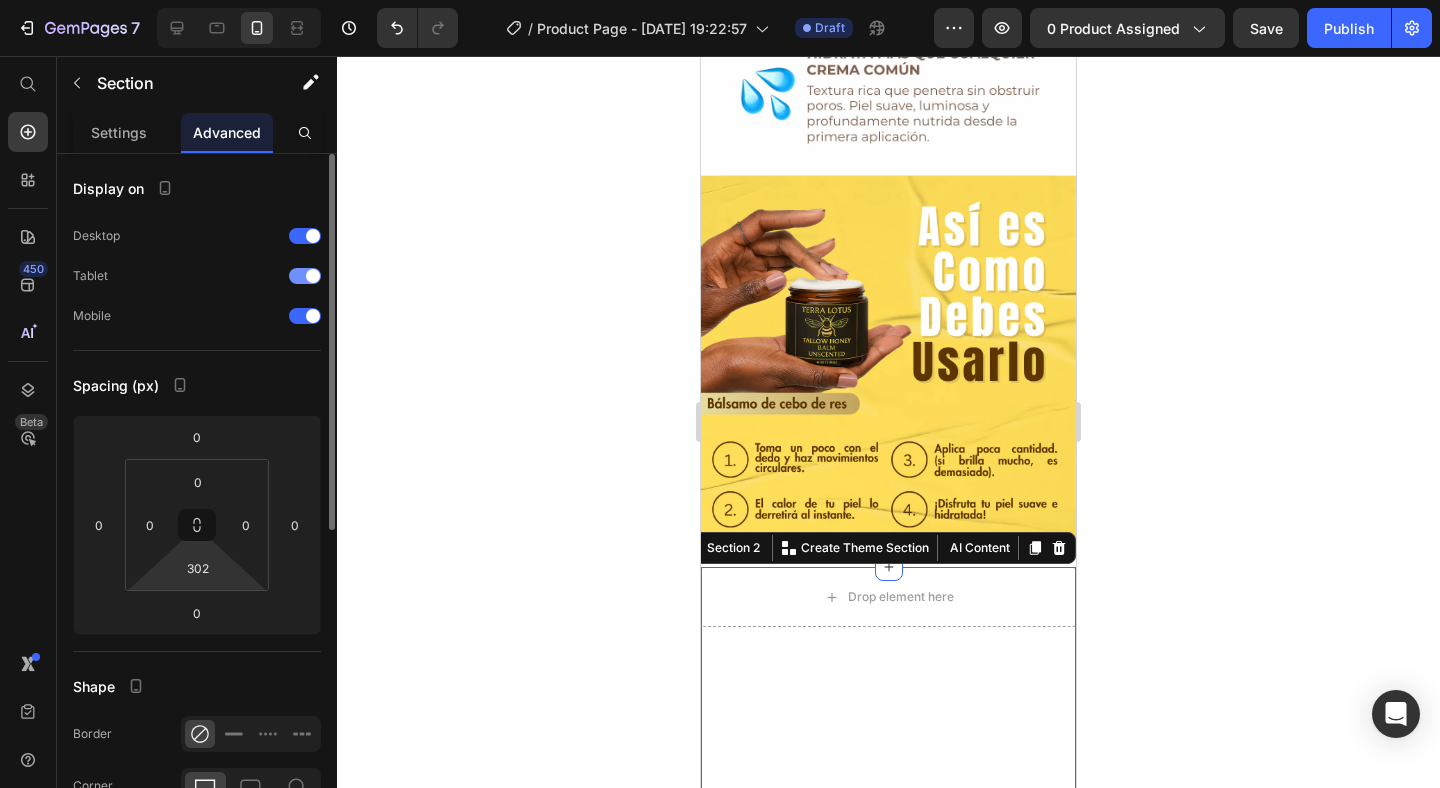 click at bounding box center (305, 276) 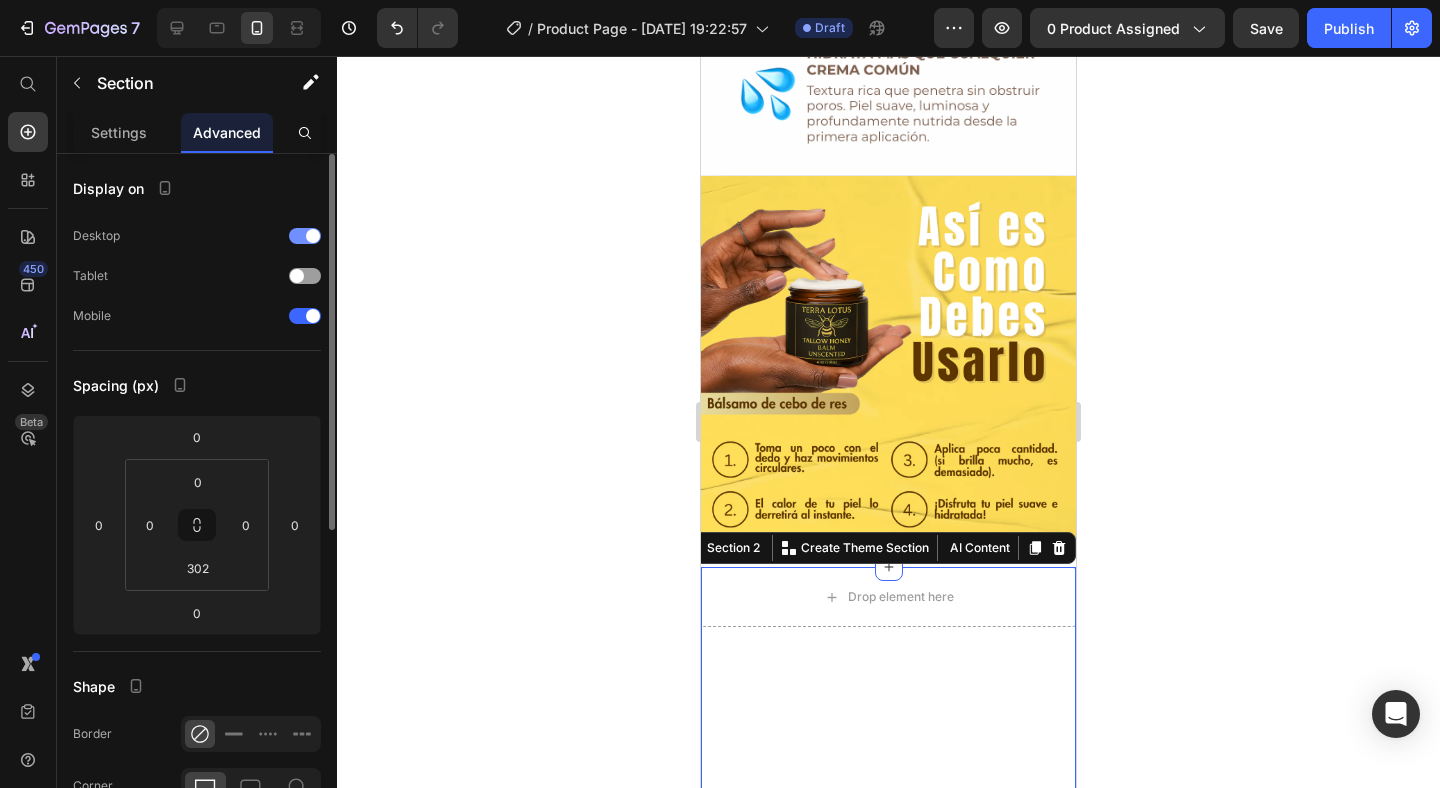 click at bounding box center (313, 236) 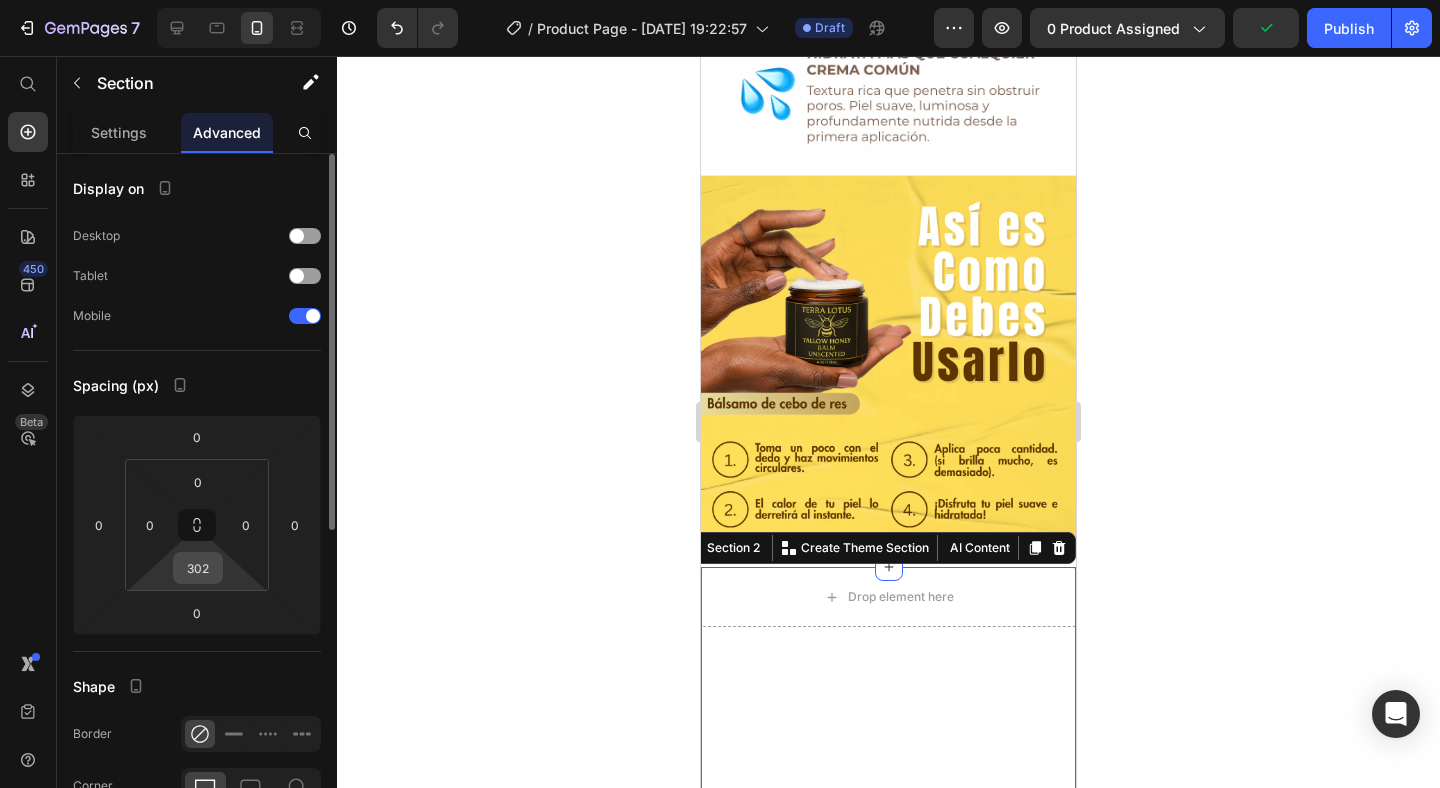 click on "302" at bounding box center (198, 568) 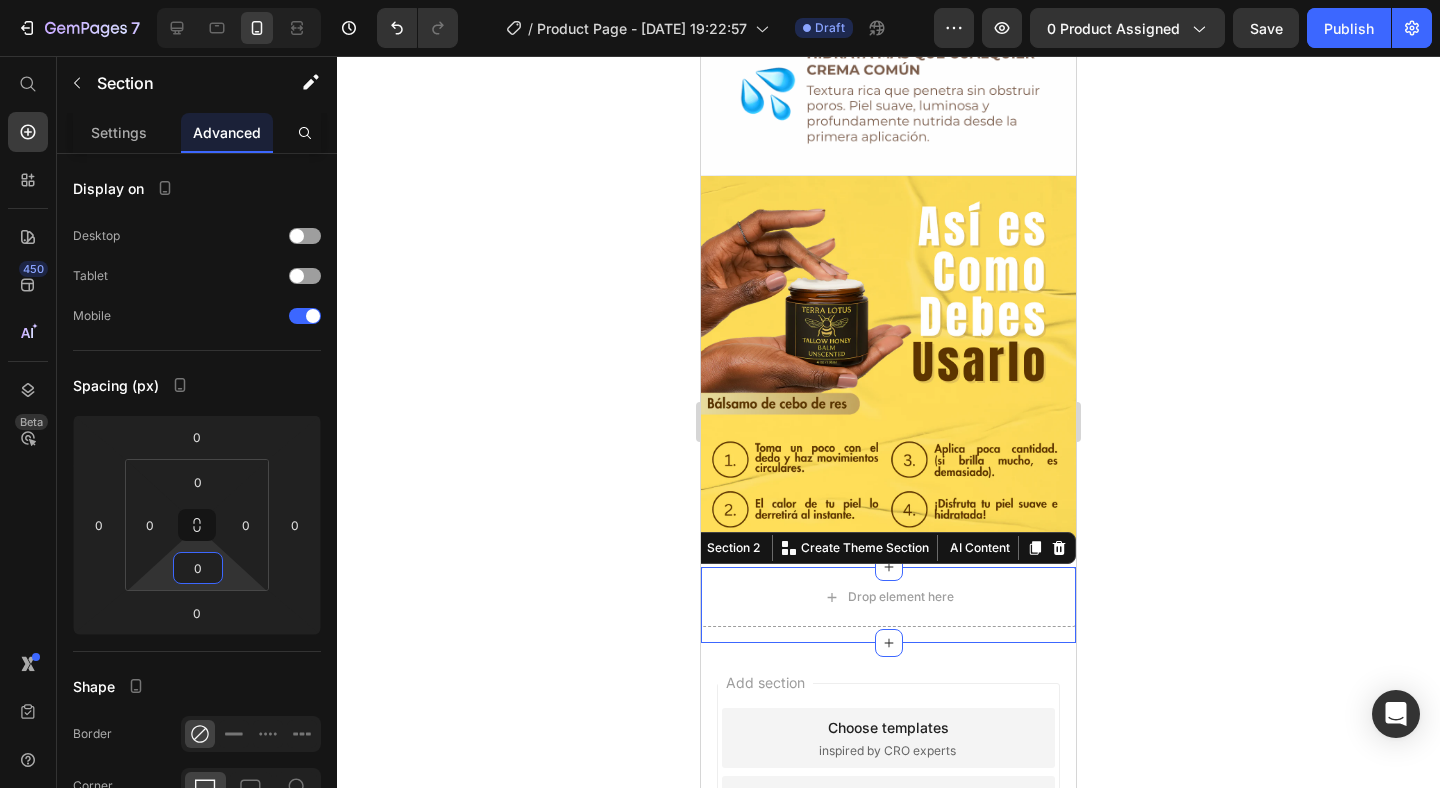 type on "0" 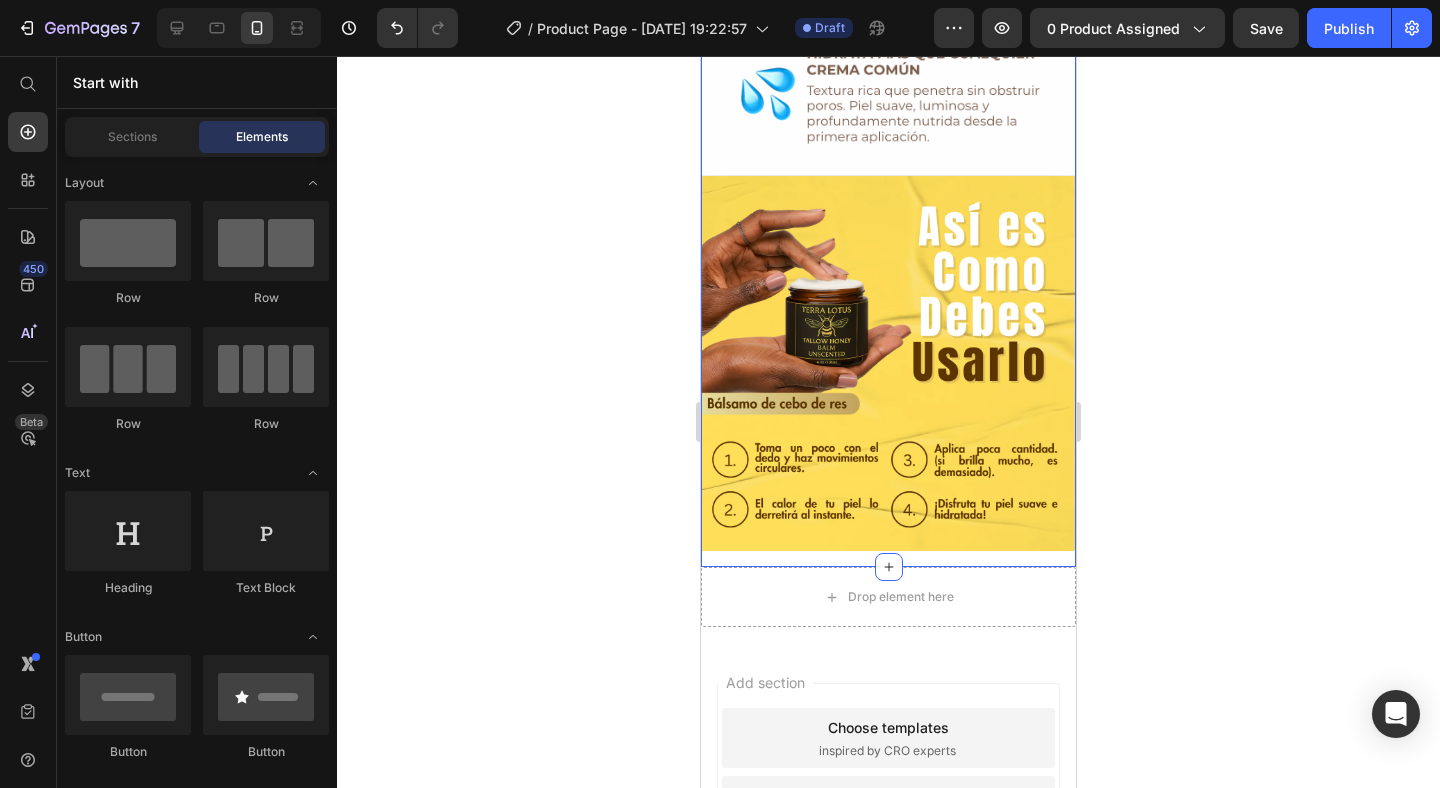 click on "Image Image Image Image Image Image Row" at bounding box center [888, -757] 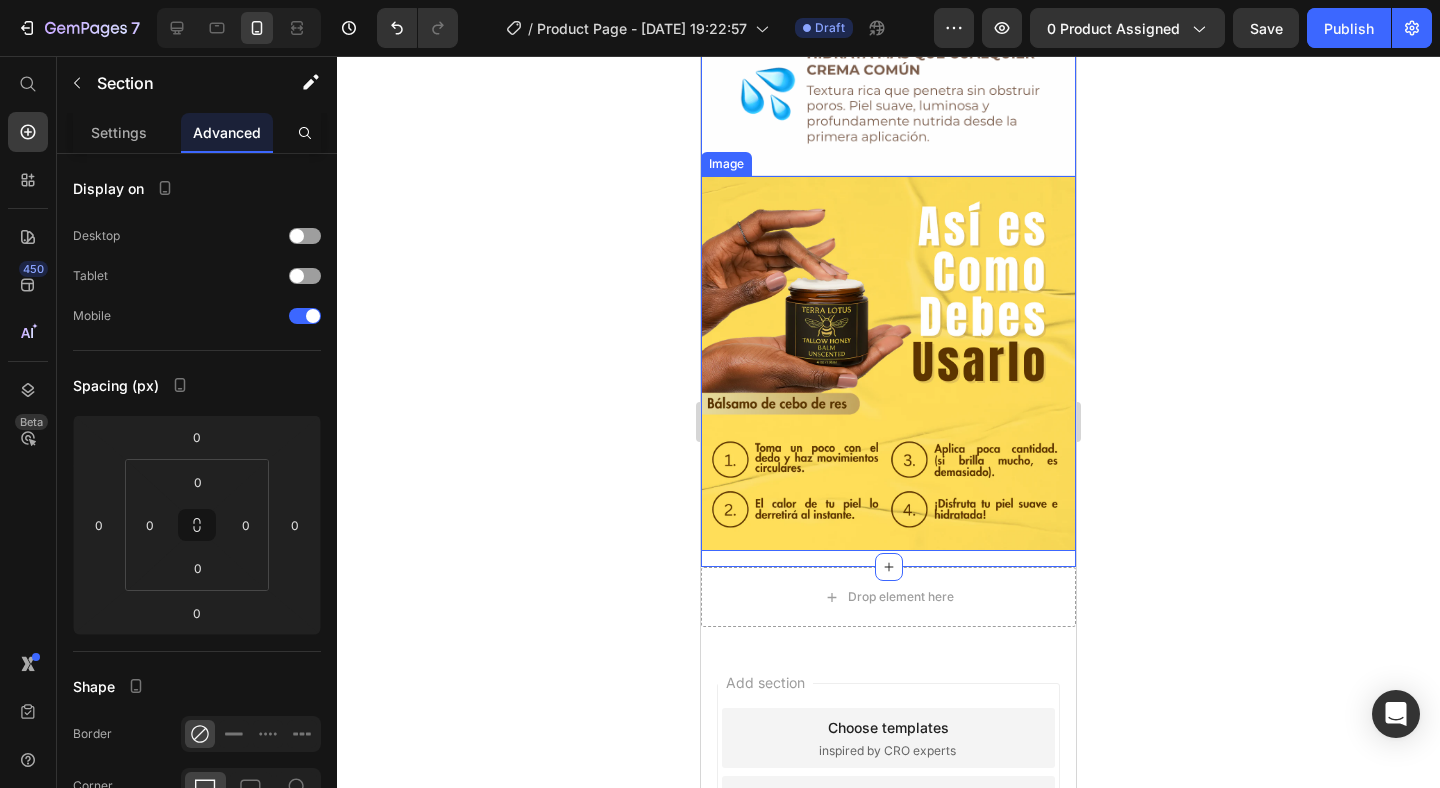 click at bounding box center [888, 363] 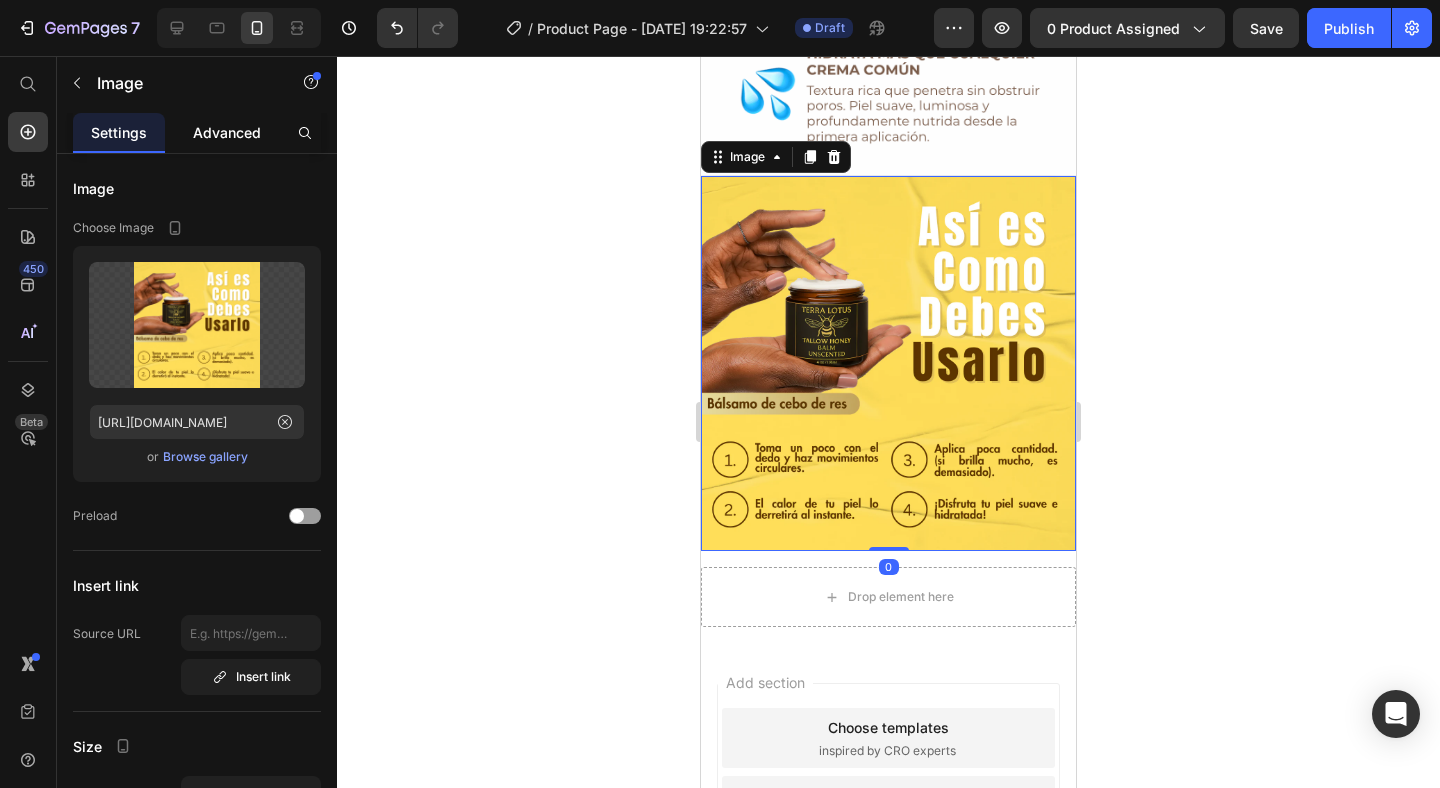 click on "Advanced" 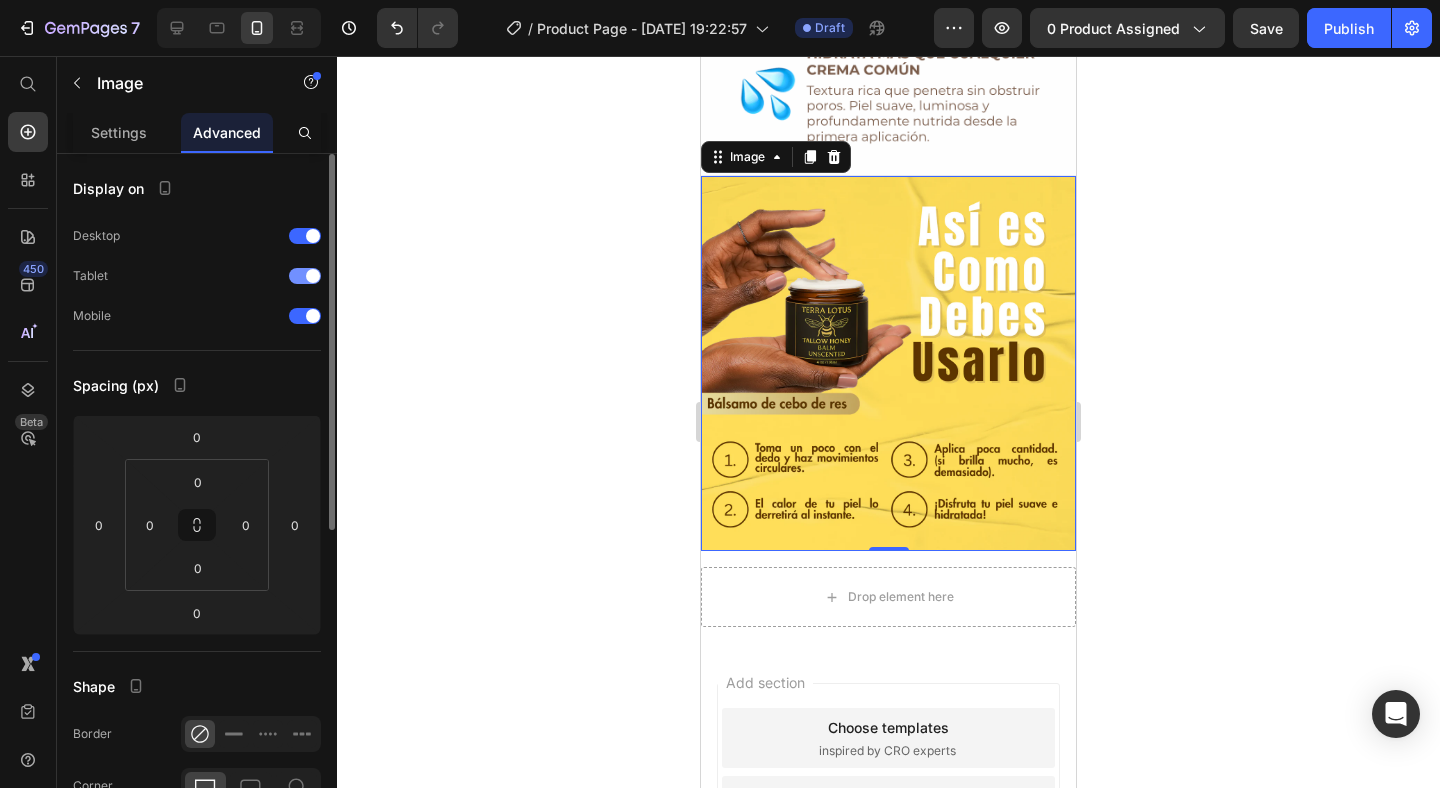 click at bounding box center (313, 276) 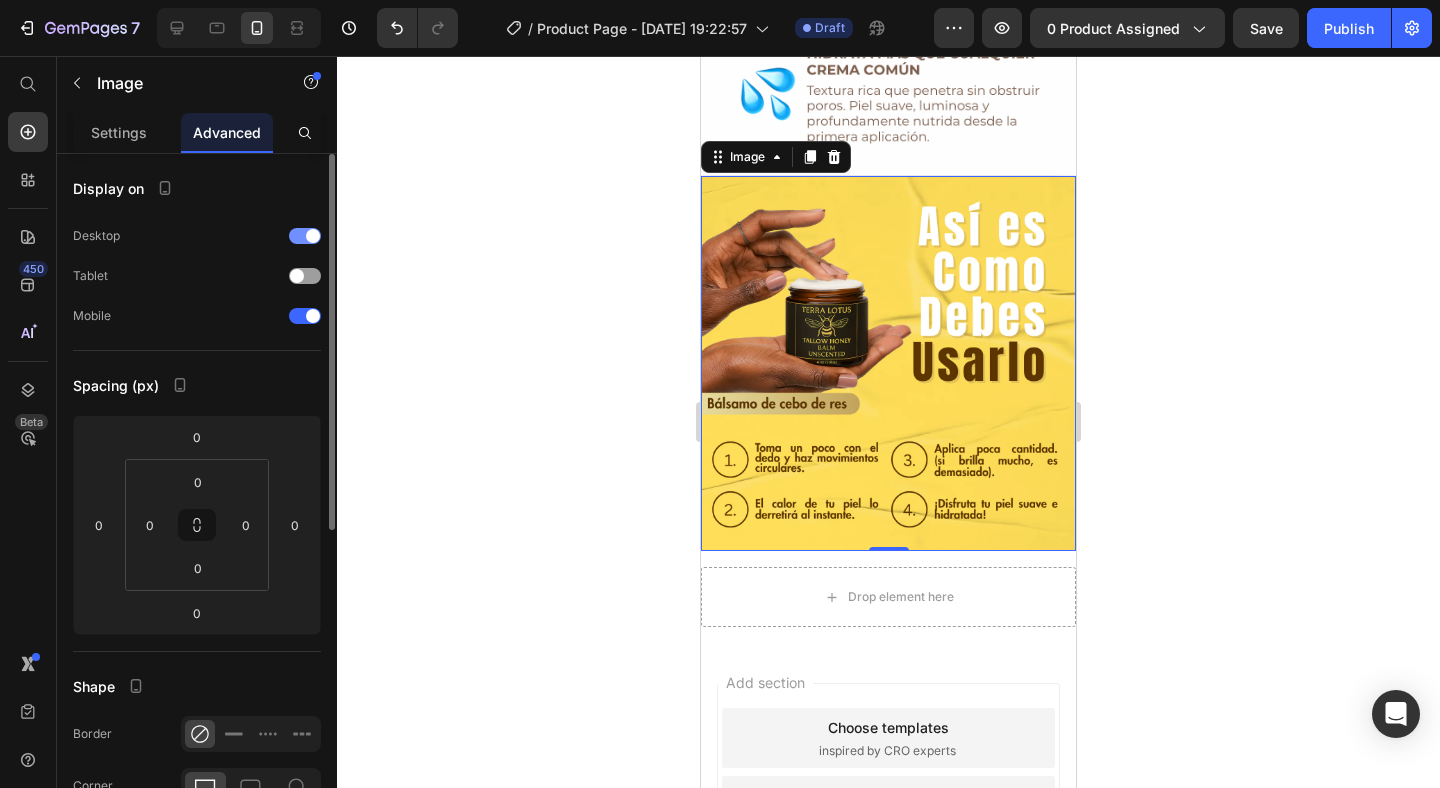 click at bounding box center [313, 236] 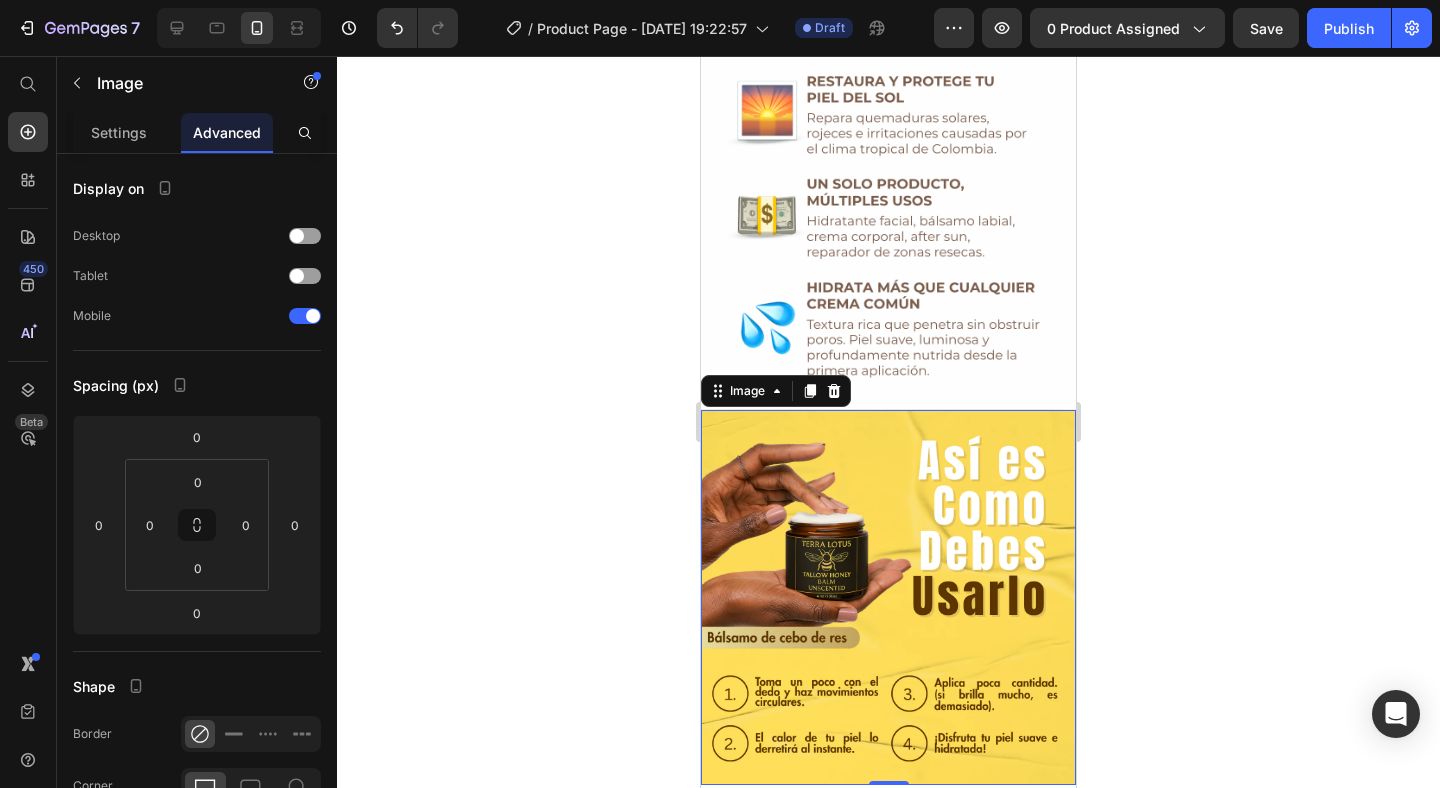 scroll, scrollTop: 1926, scrollLeft: 0, axis: vertical 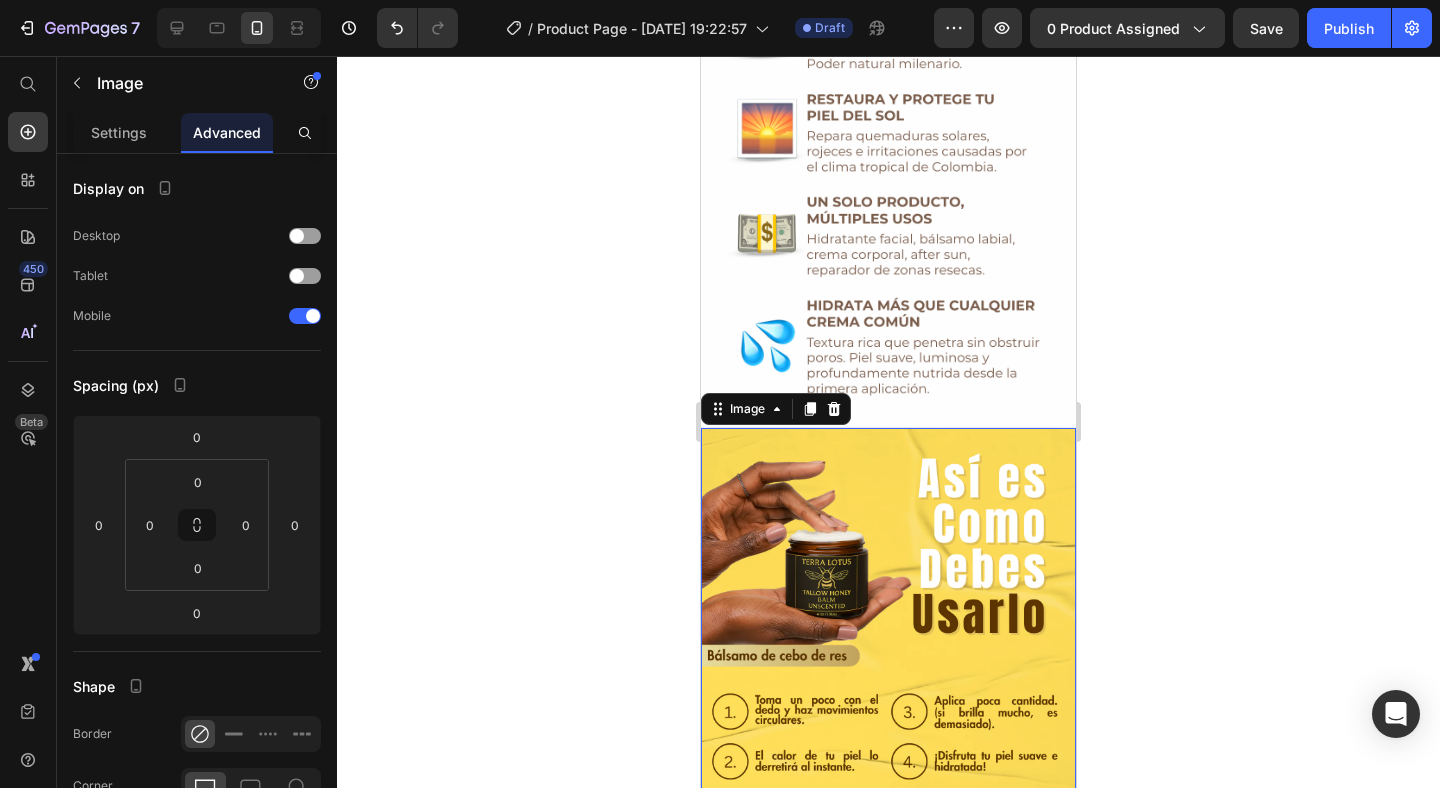click at bounding box center [888, 192] 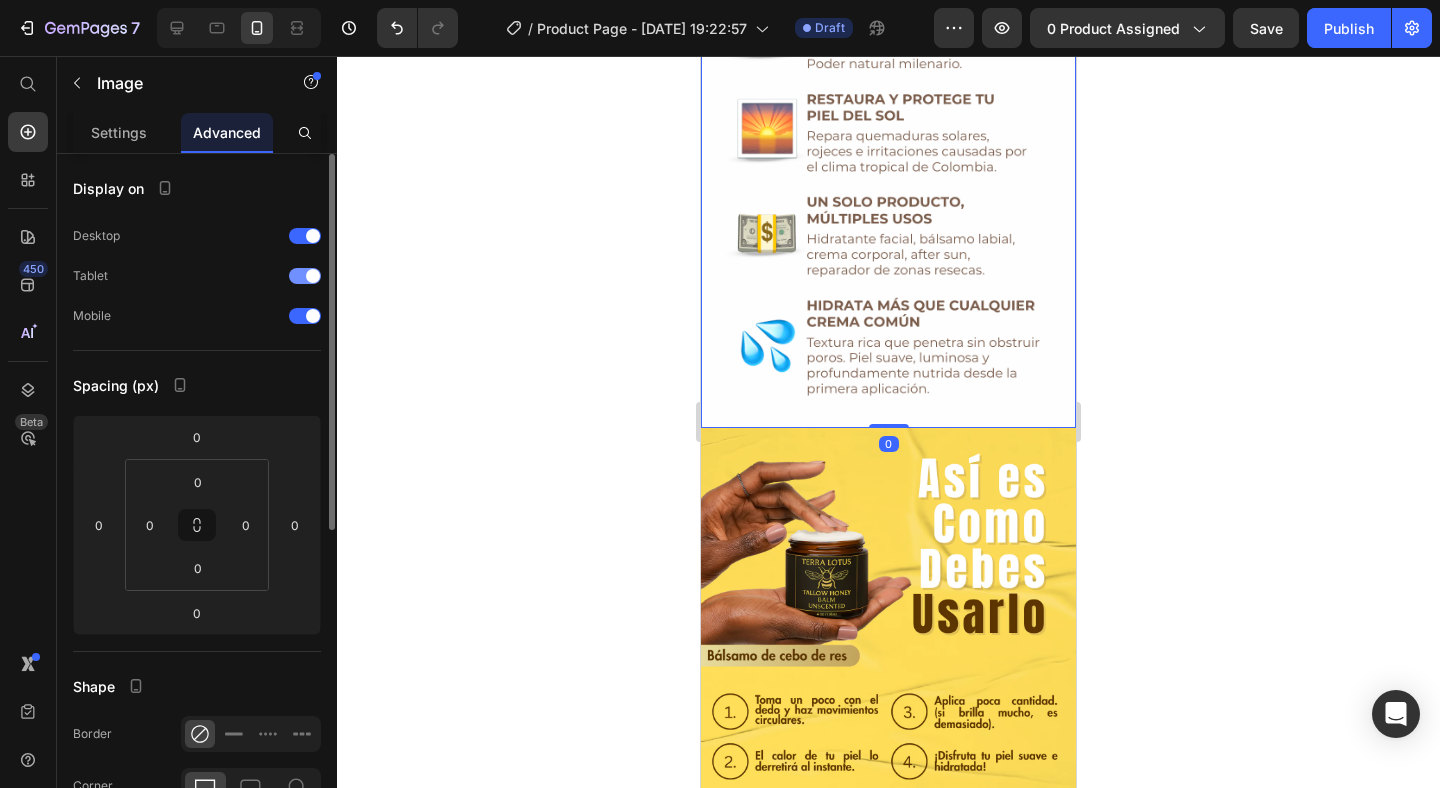click at bounding box center [313, 276] 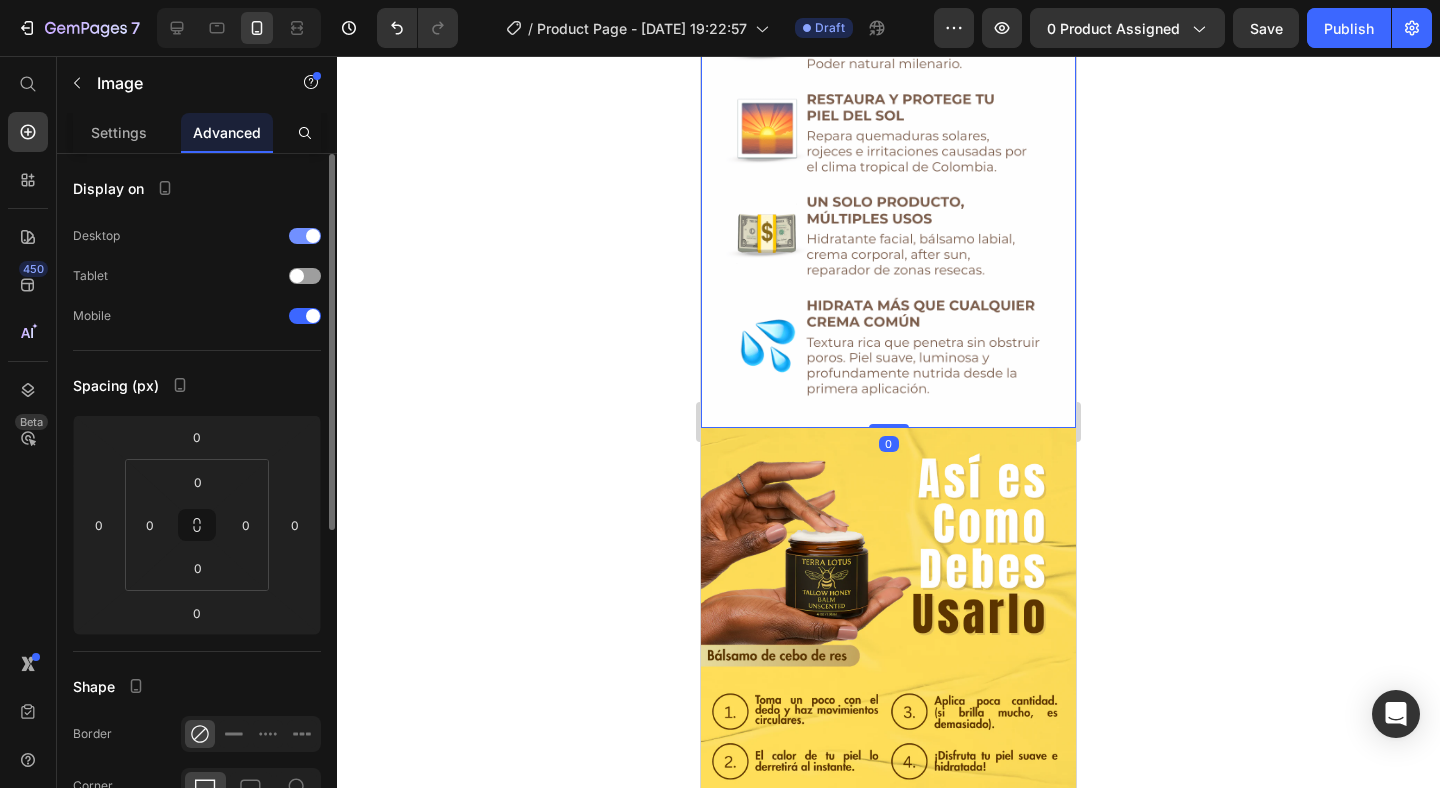 click on "Desktop" at bounding box center [197, 236] 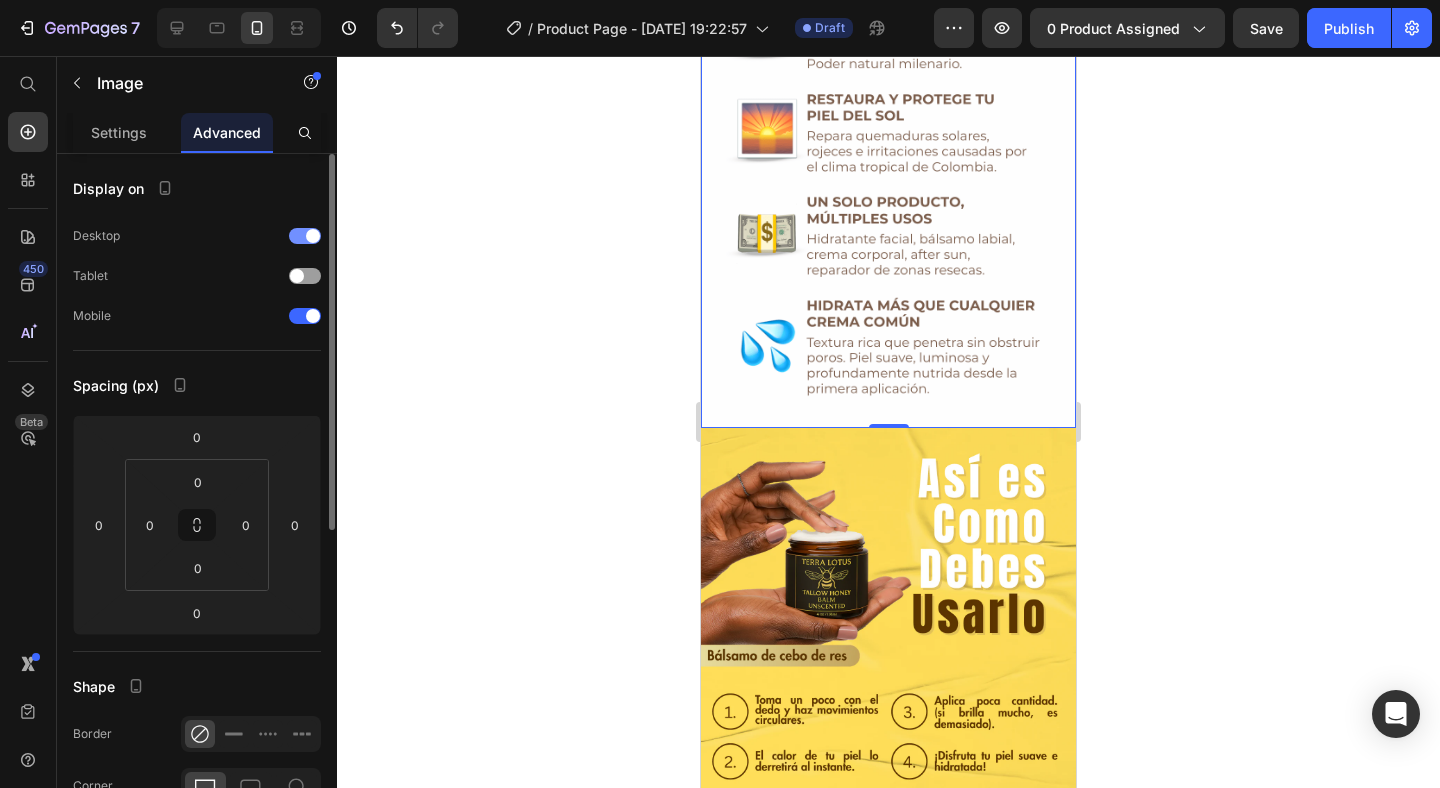 click on "Desktop" at bounding box center (197, 236) 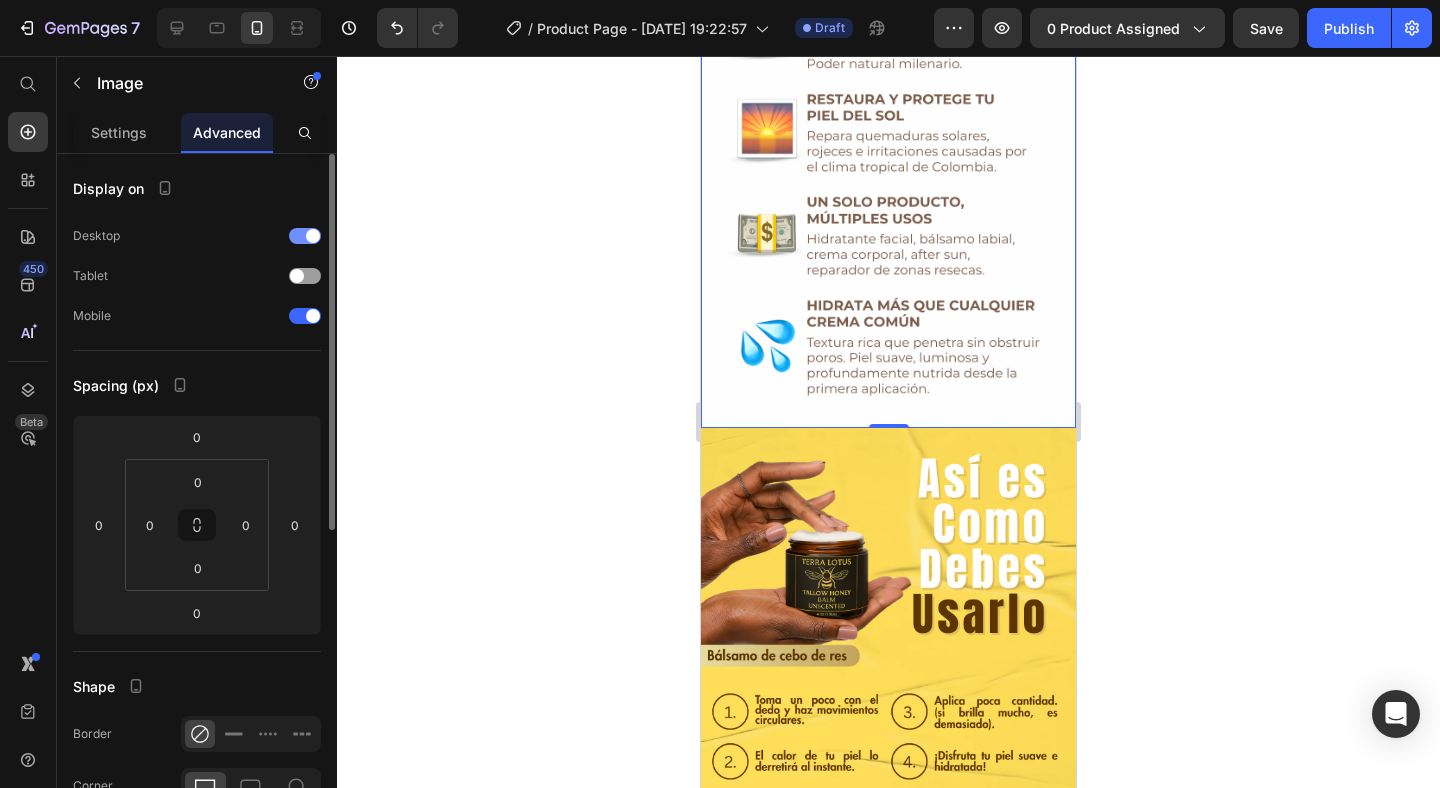 click at bounding box center (313, 236) 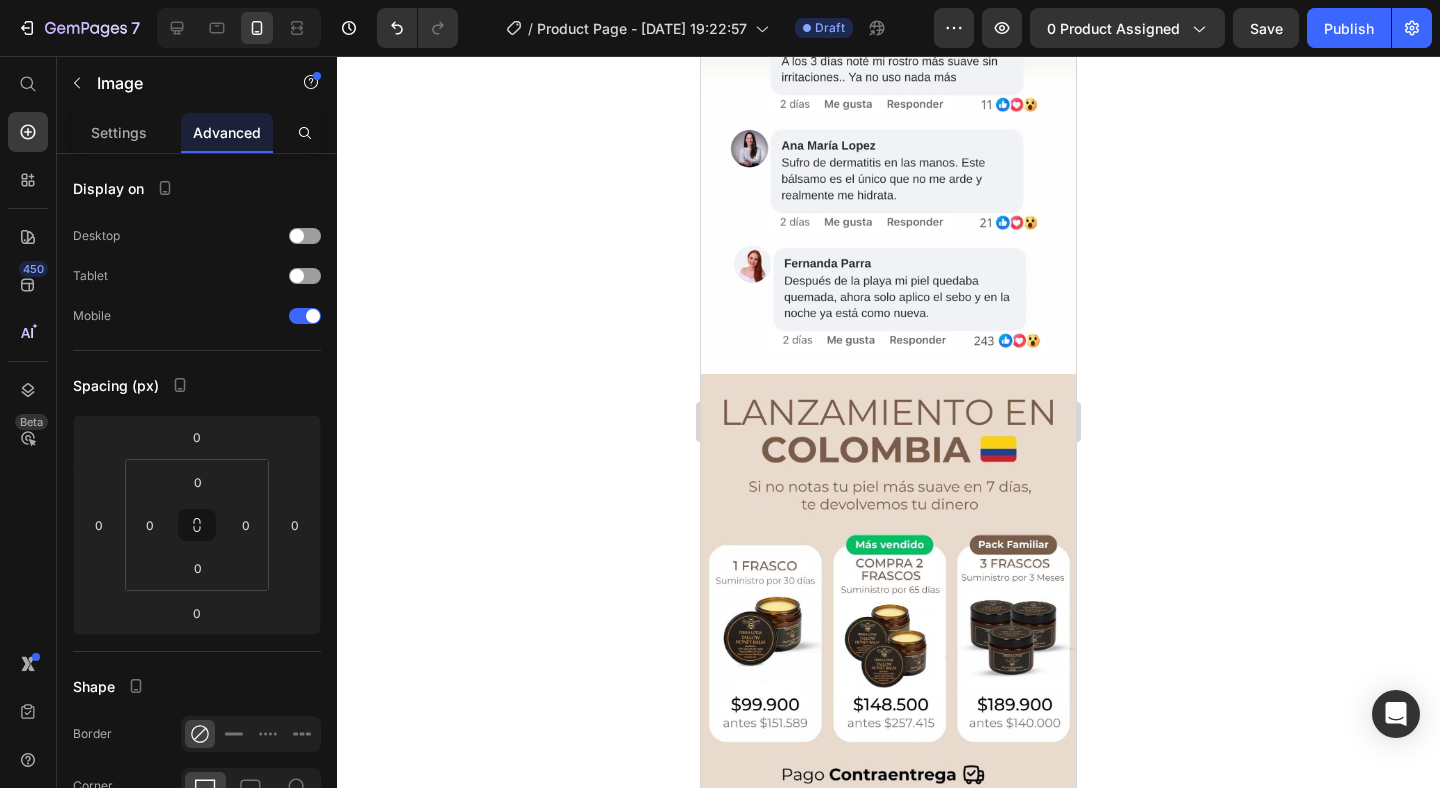 scroll, scrollTop: 1027, scrollLeft: 0, axis: vertical 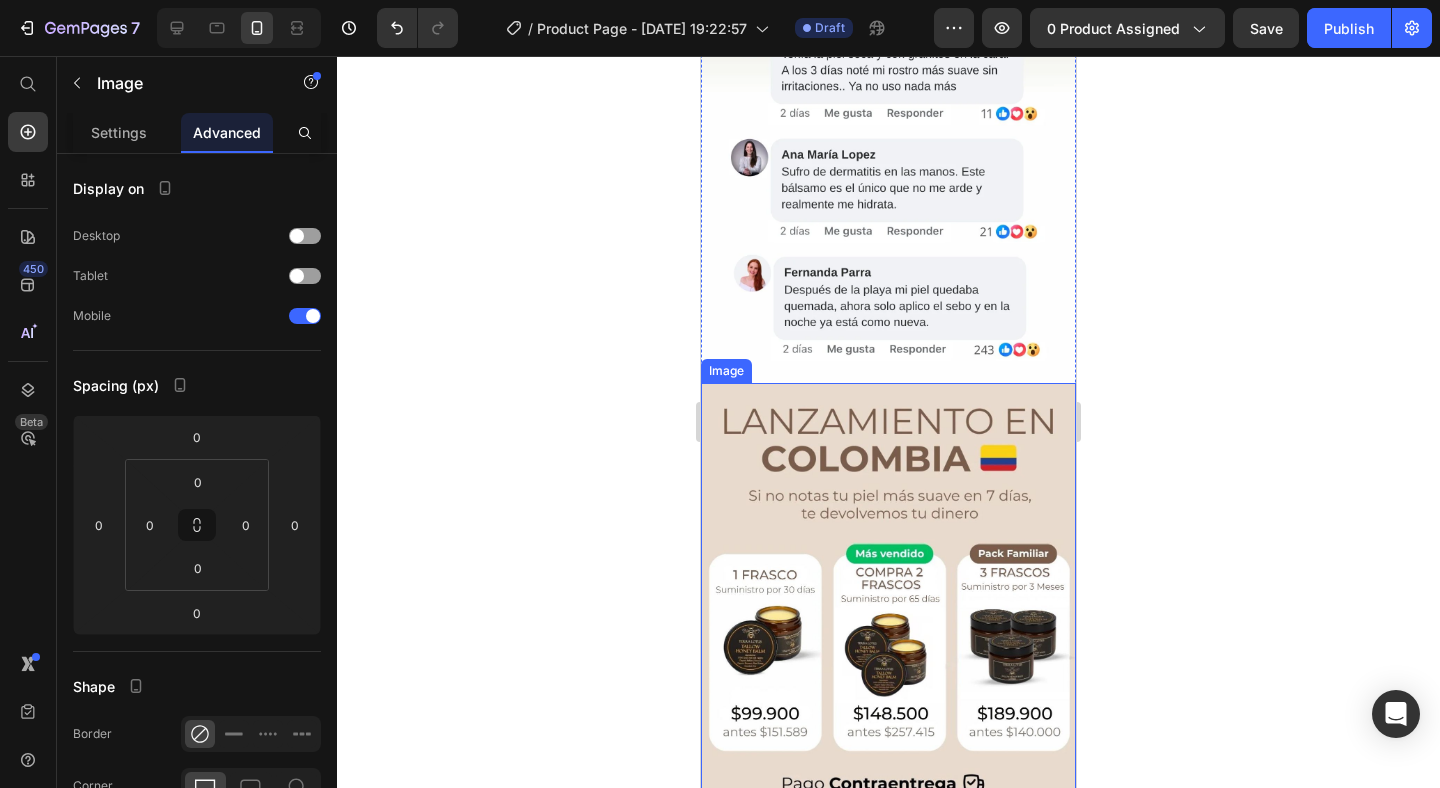 click at bounding box center [888, 619] 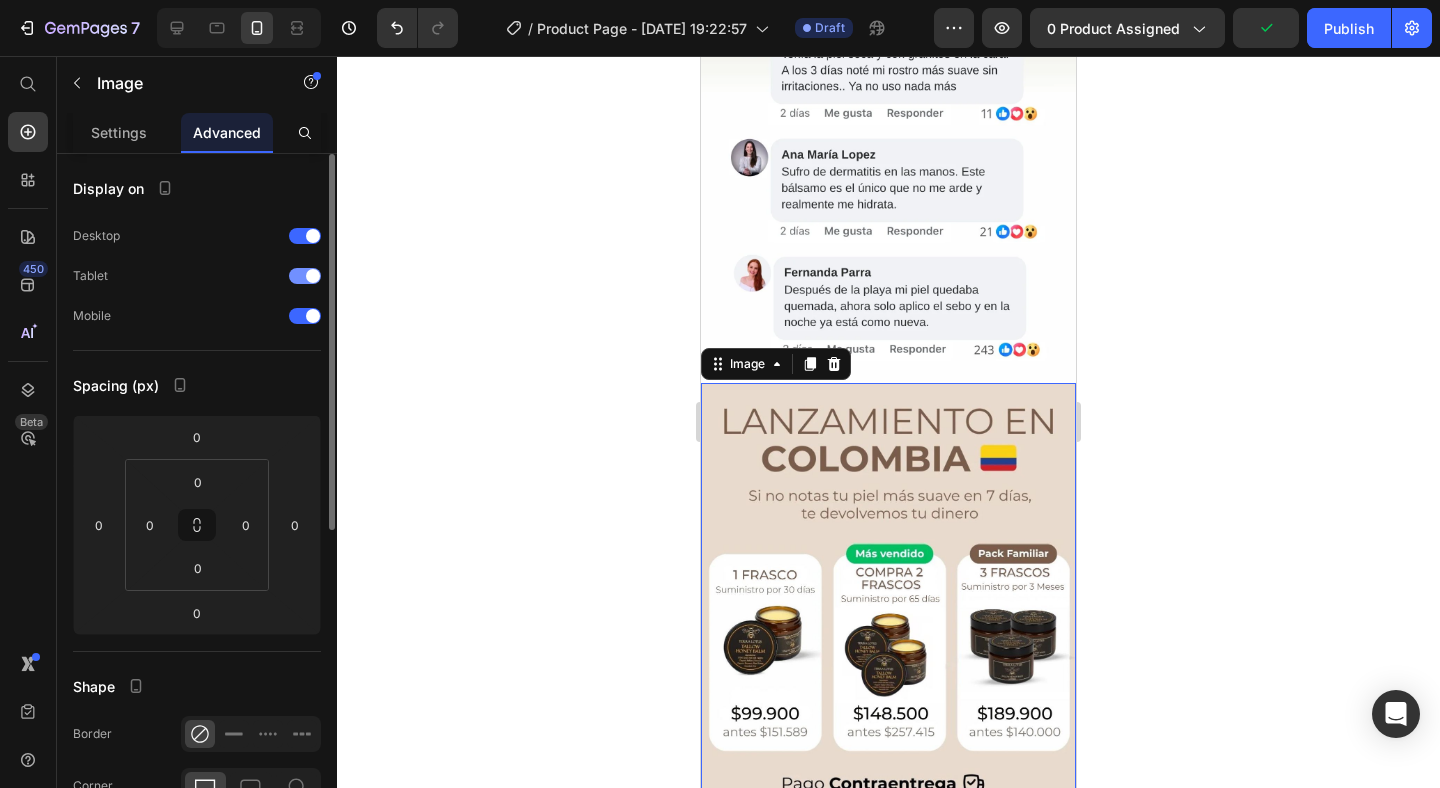 click at bounding box center [313, 276] 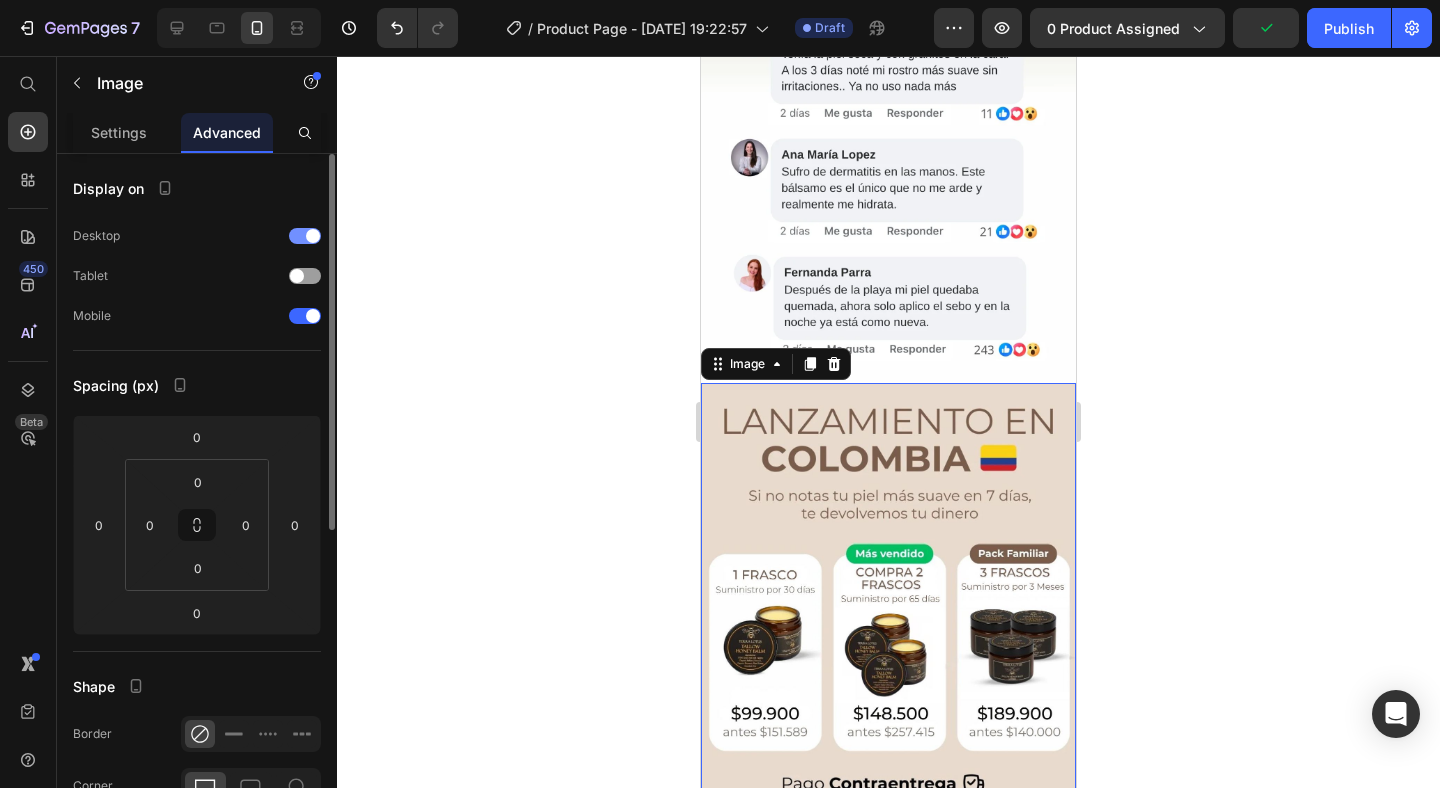 click at bounding box center [313, 236] 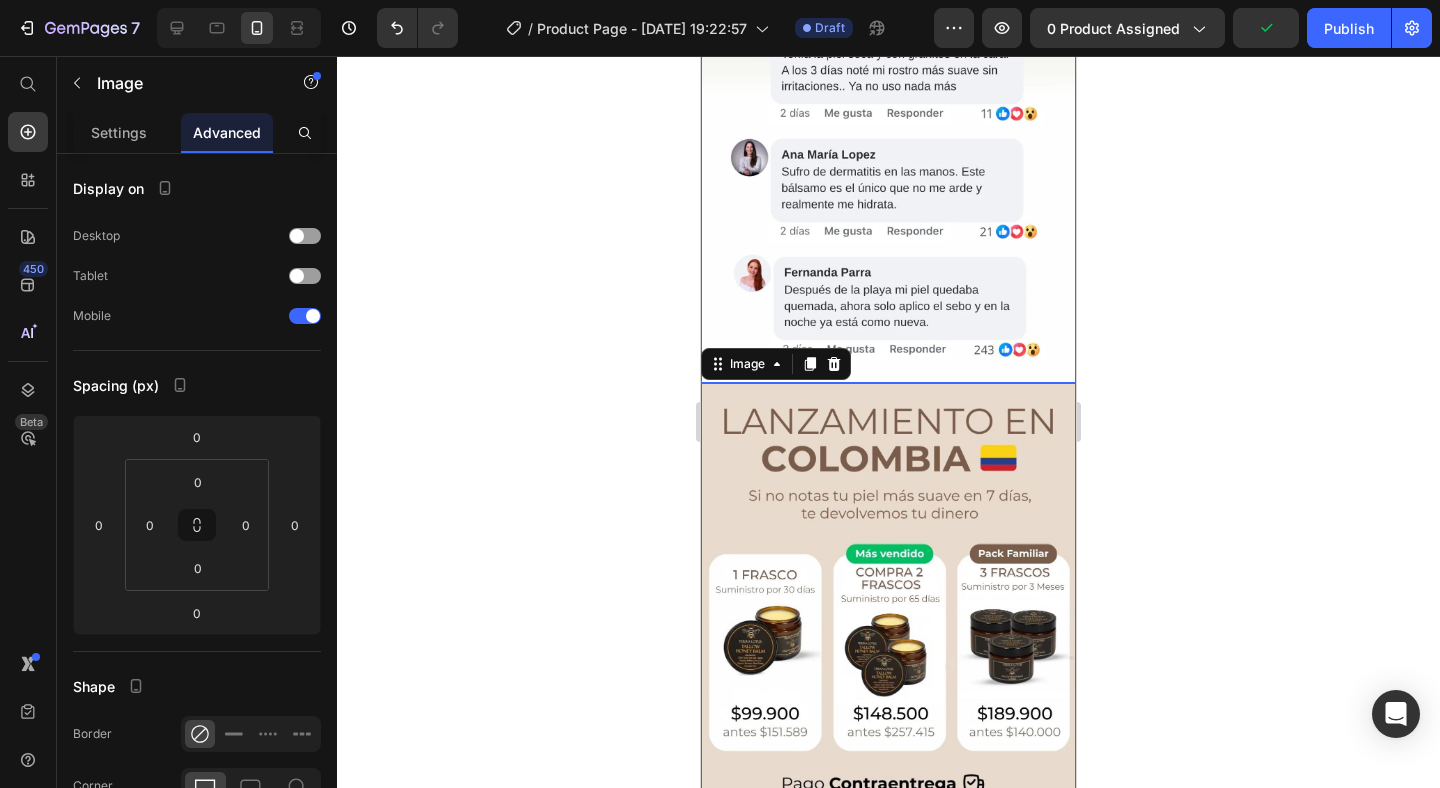 click at bounding box center (888, 148) 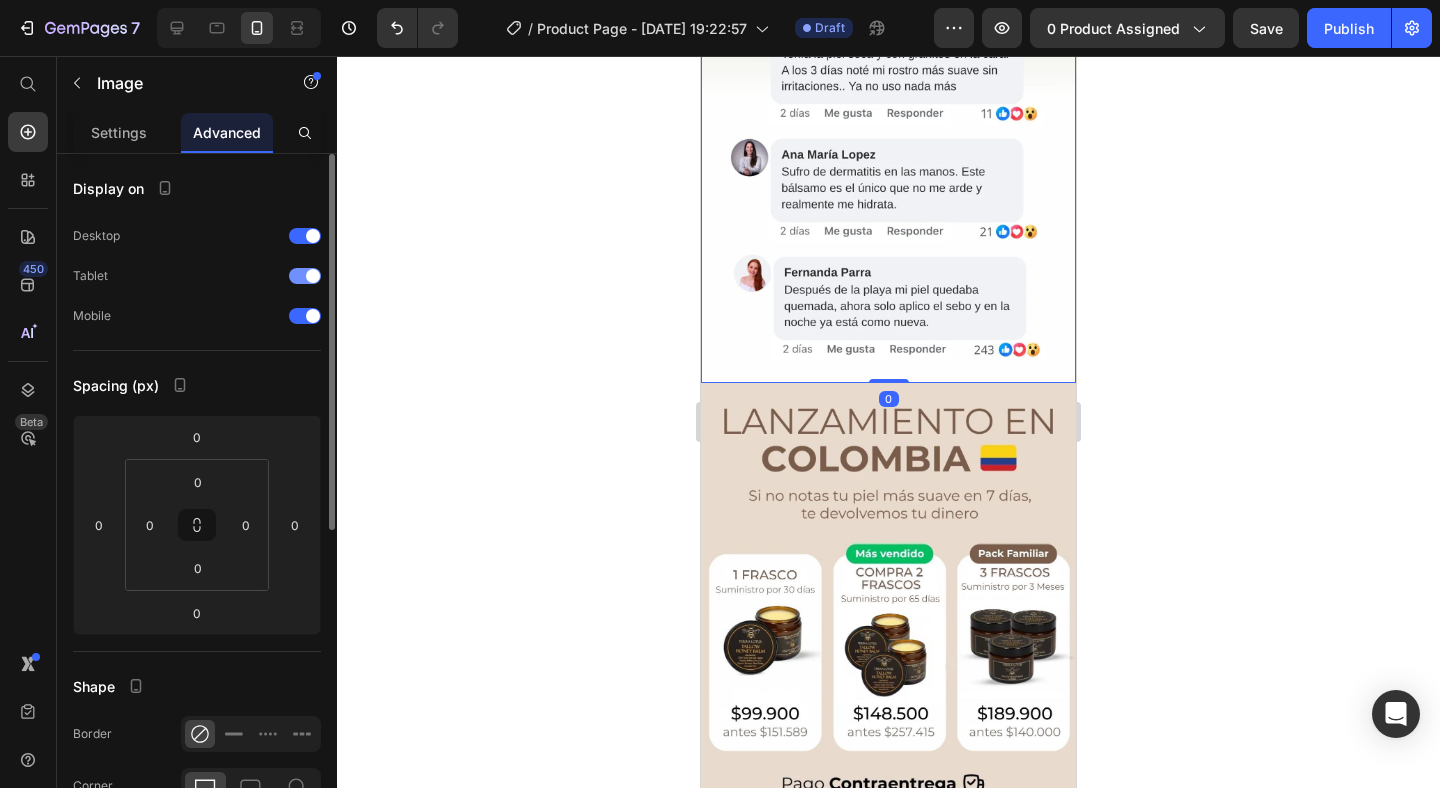 click at bounding box center (305, 276) 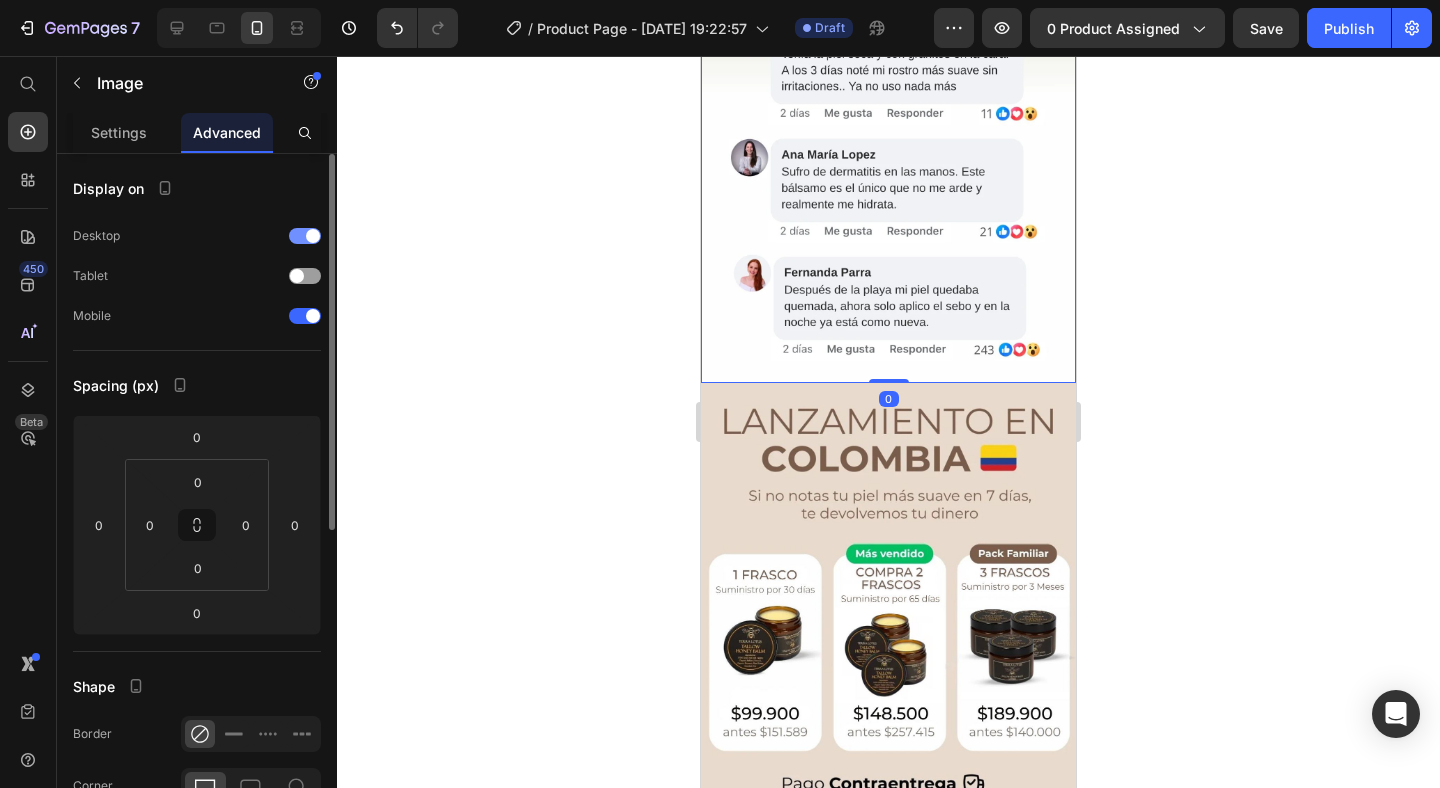 click at bounding box center (305, 236) 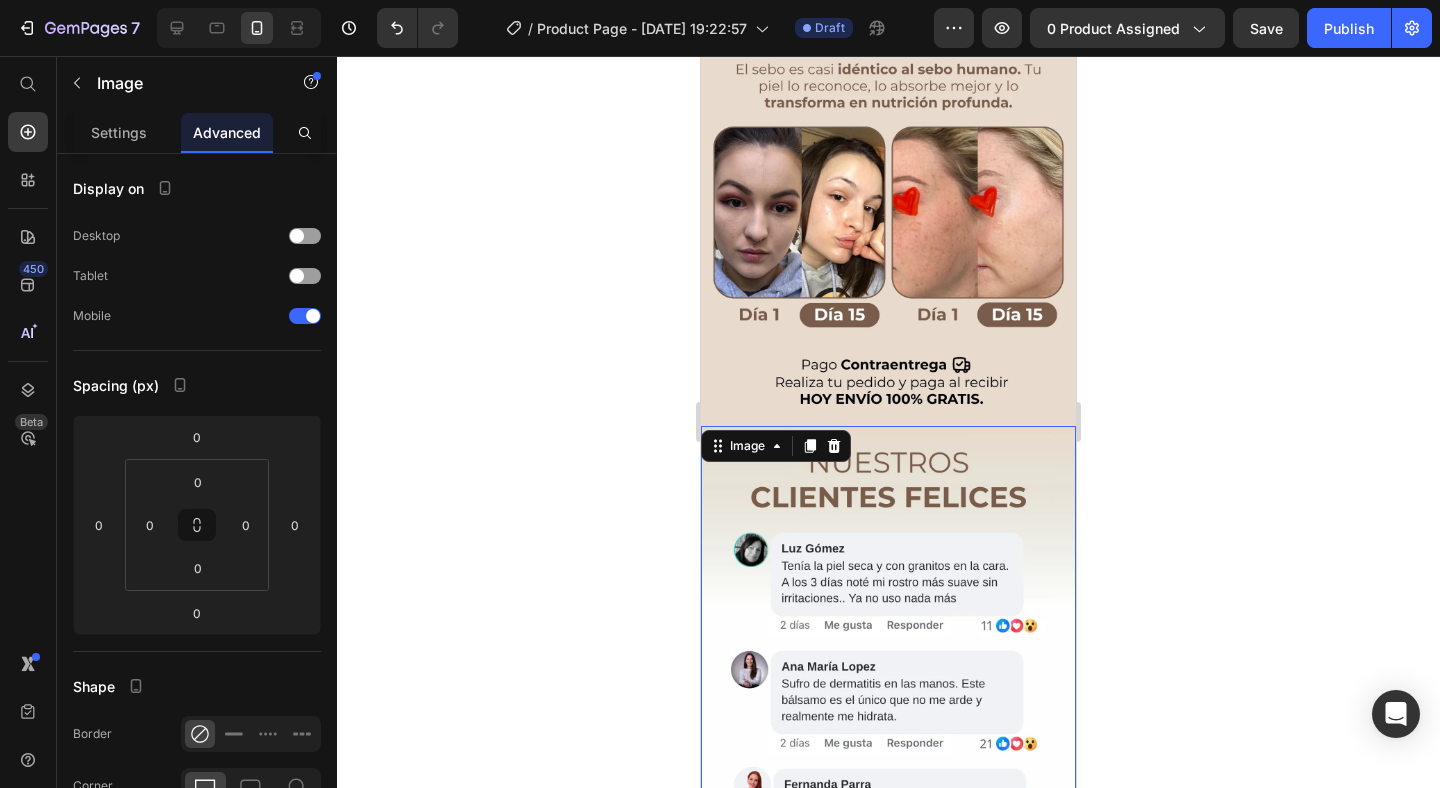 scroll, scrollTop: 484, scrollLeft: 0, axis: vertical 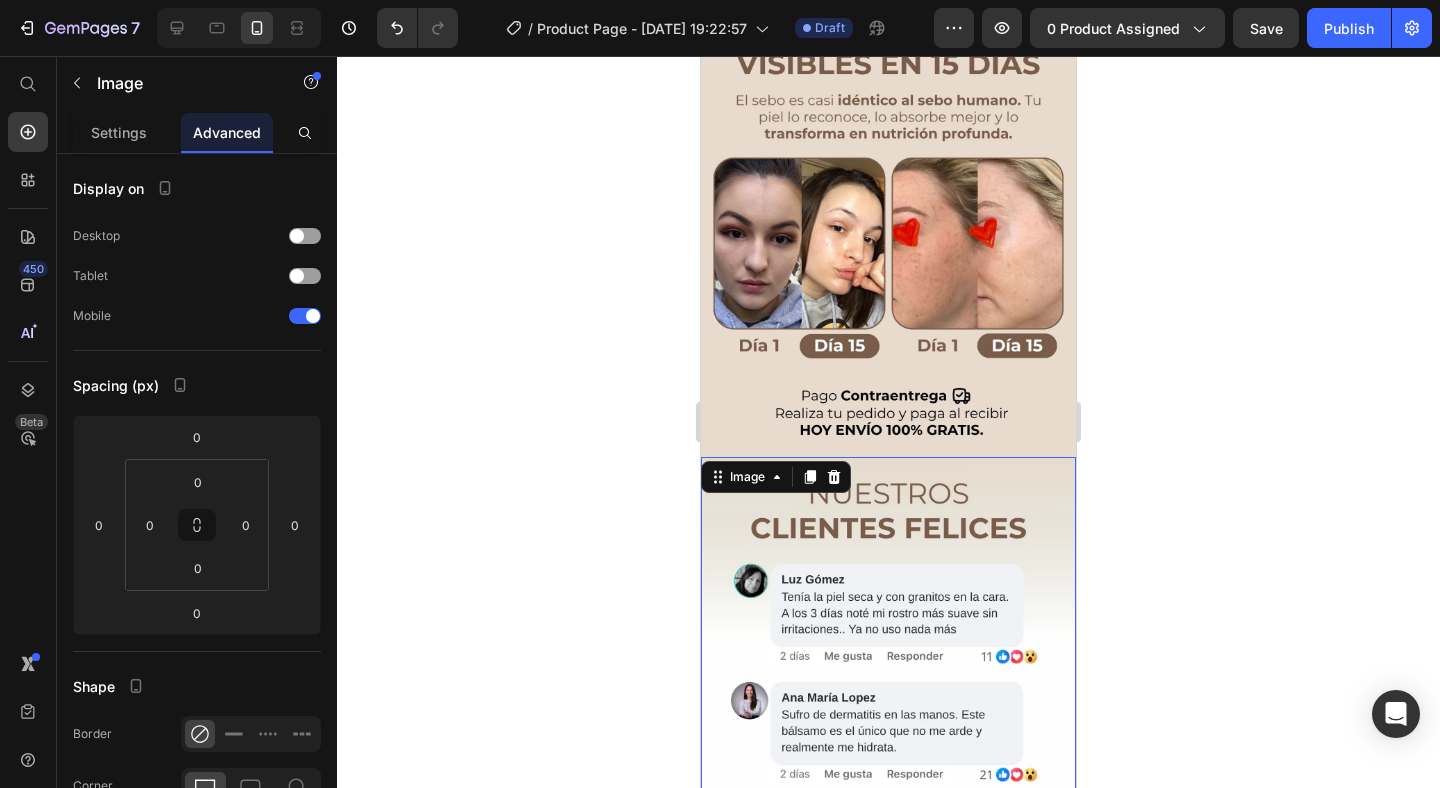 click at bounding box center (888, 222) 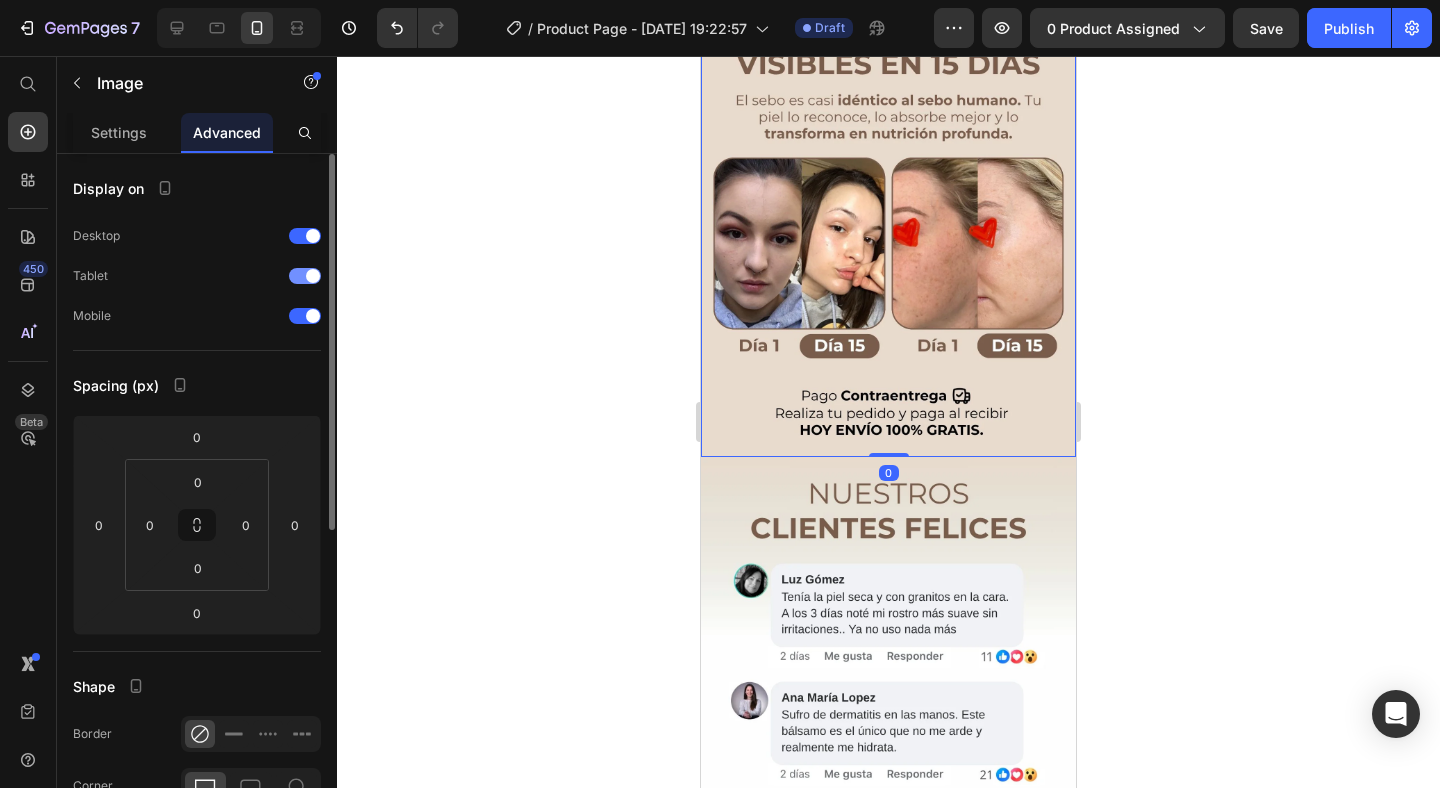 click at bounding box center [313, 276] 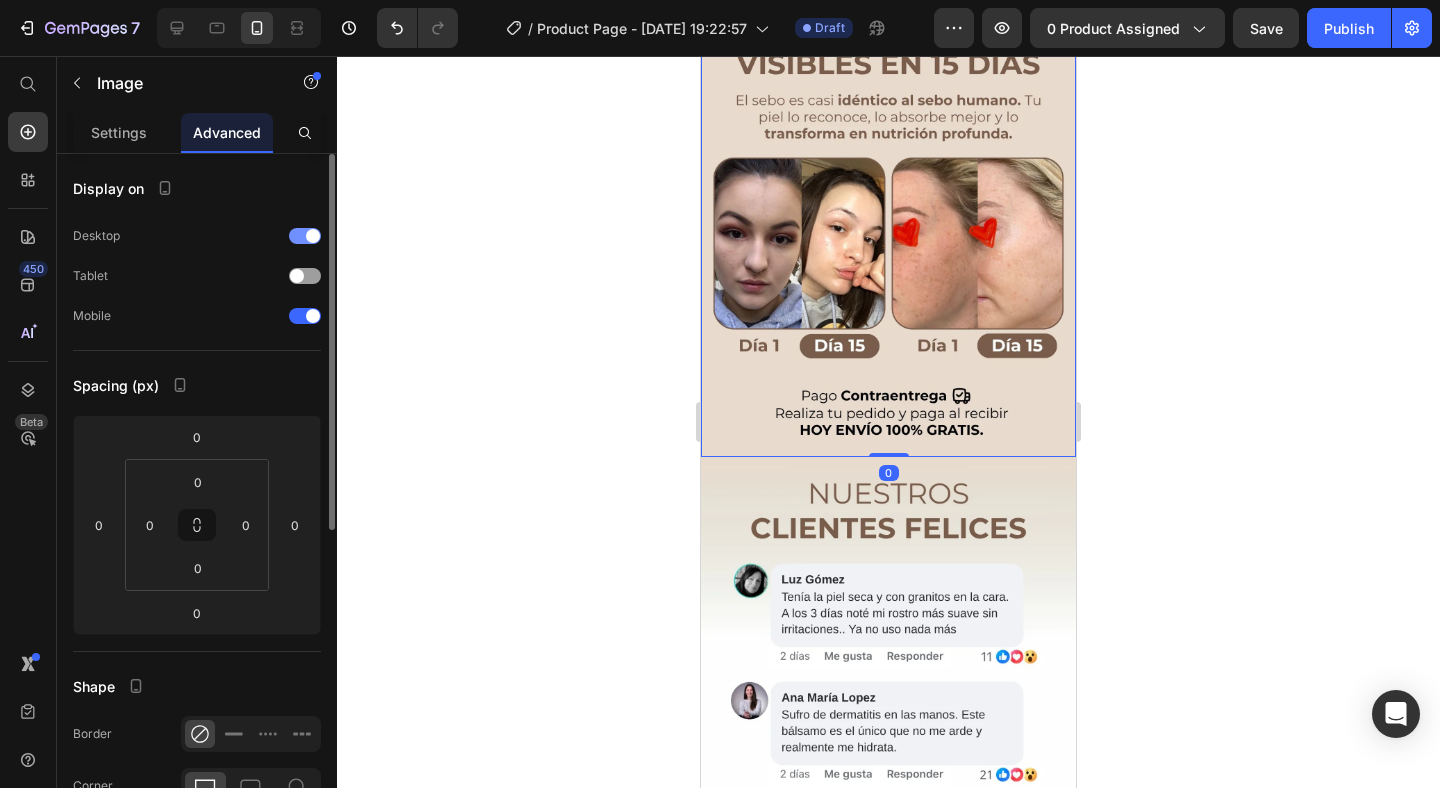 click on "Desktop" at bounding box center (197, 236) 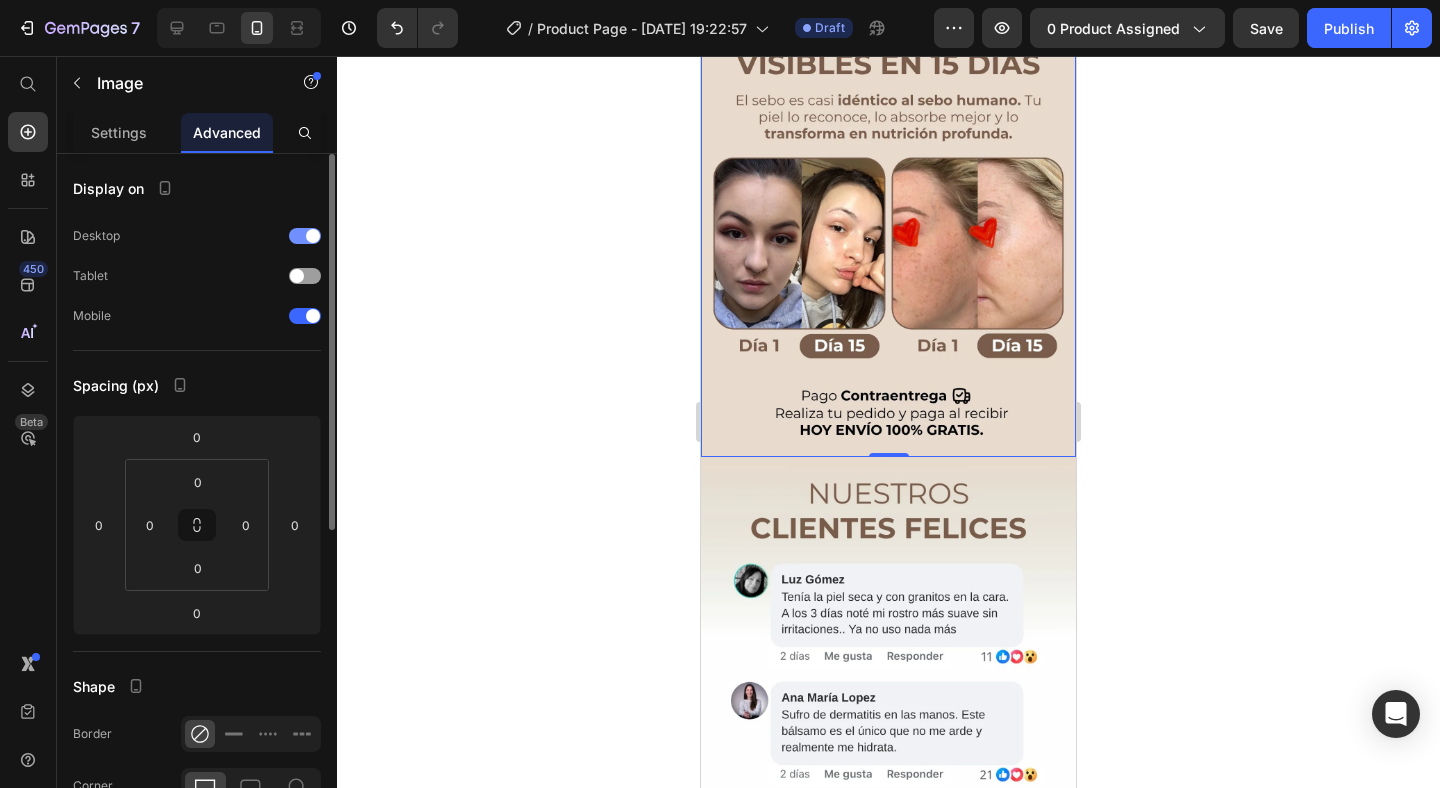 click at bounding box center (305, 236) 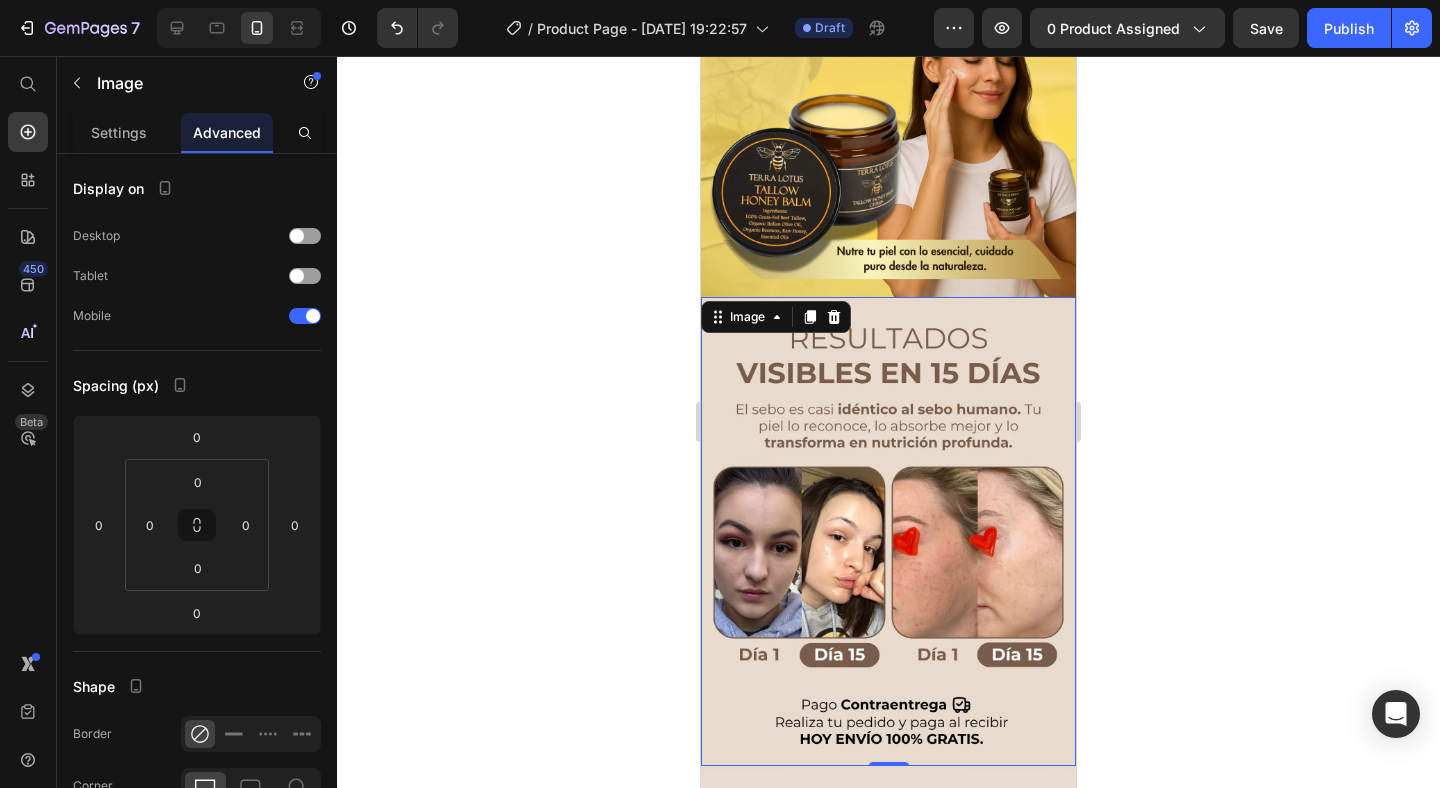 scroll, scrollTop: 0, scrollLeft: 0, axis: both 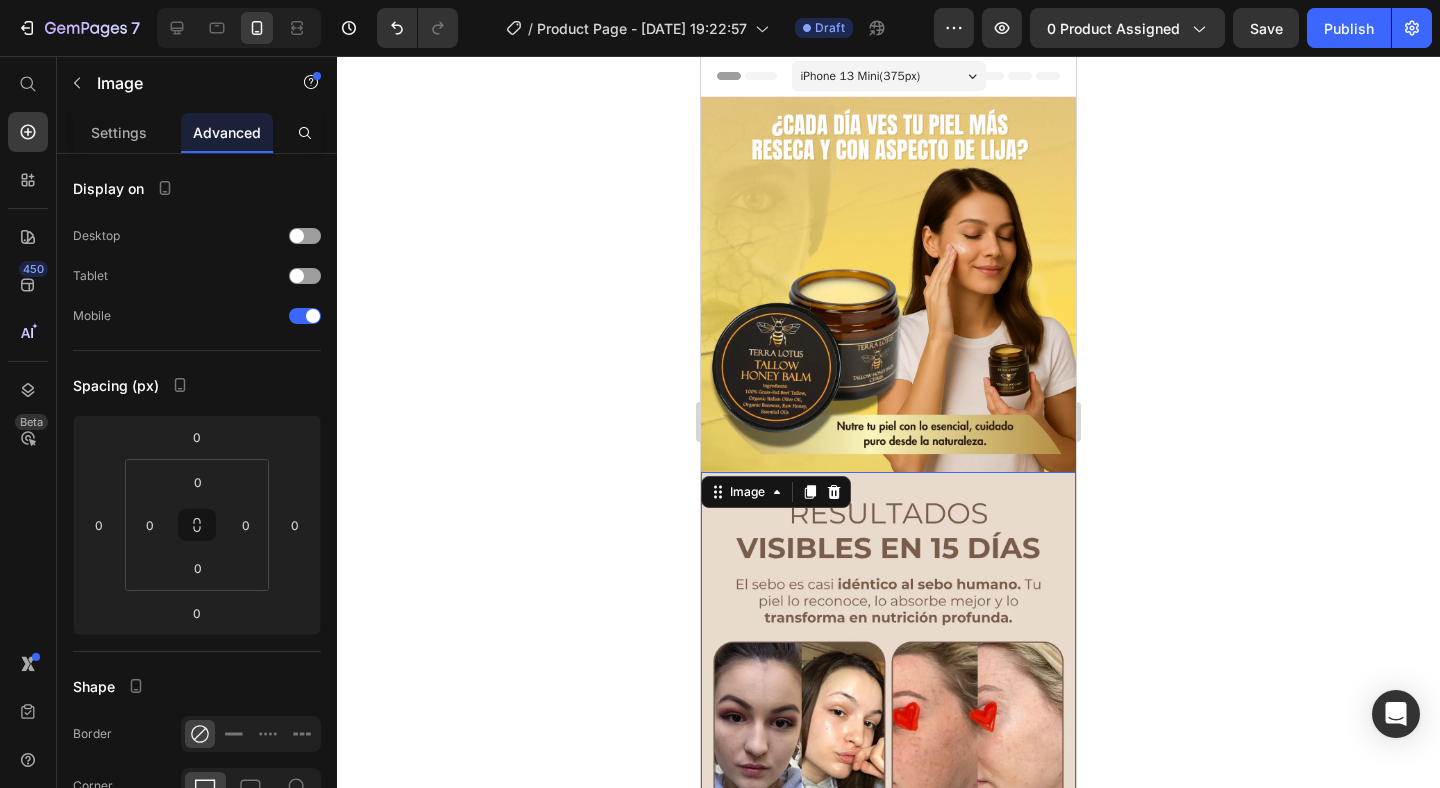 click at bounding box center [888, 284] 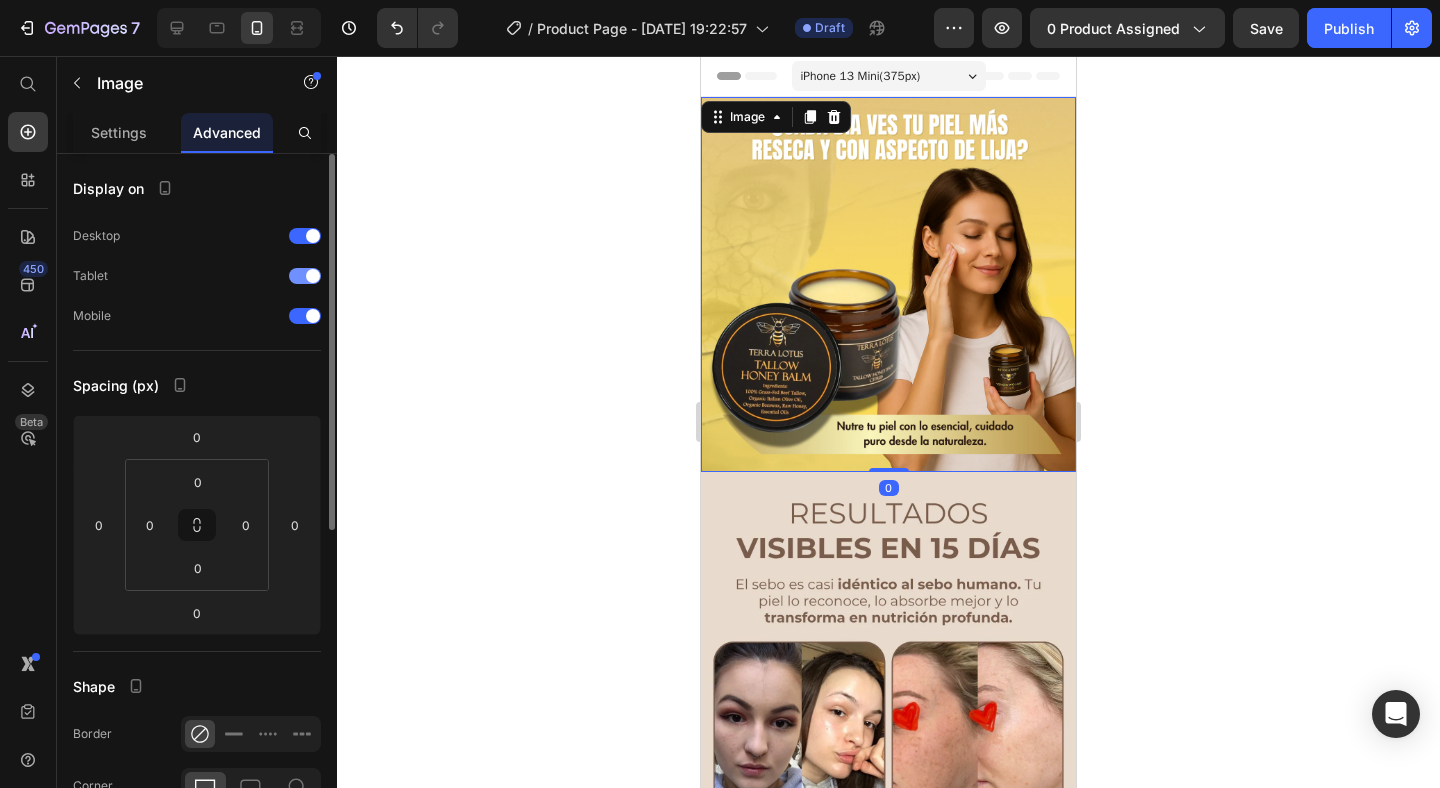 click at bounding box center (313, 276) 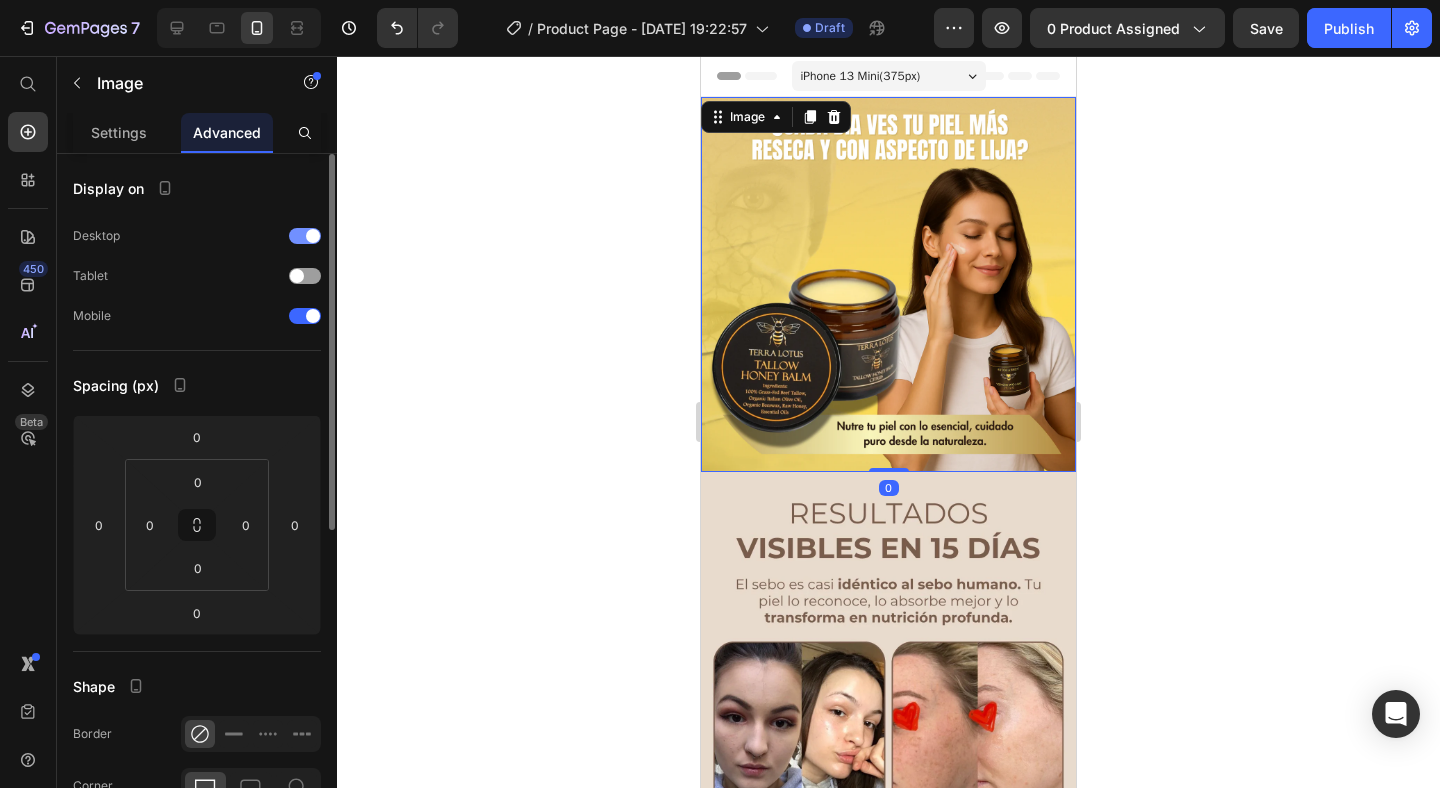 click at bounding box center (305, 236) 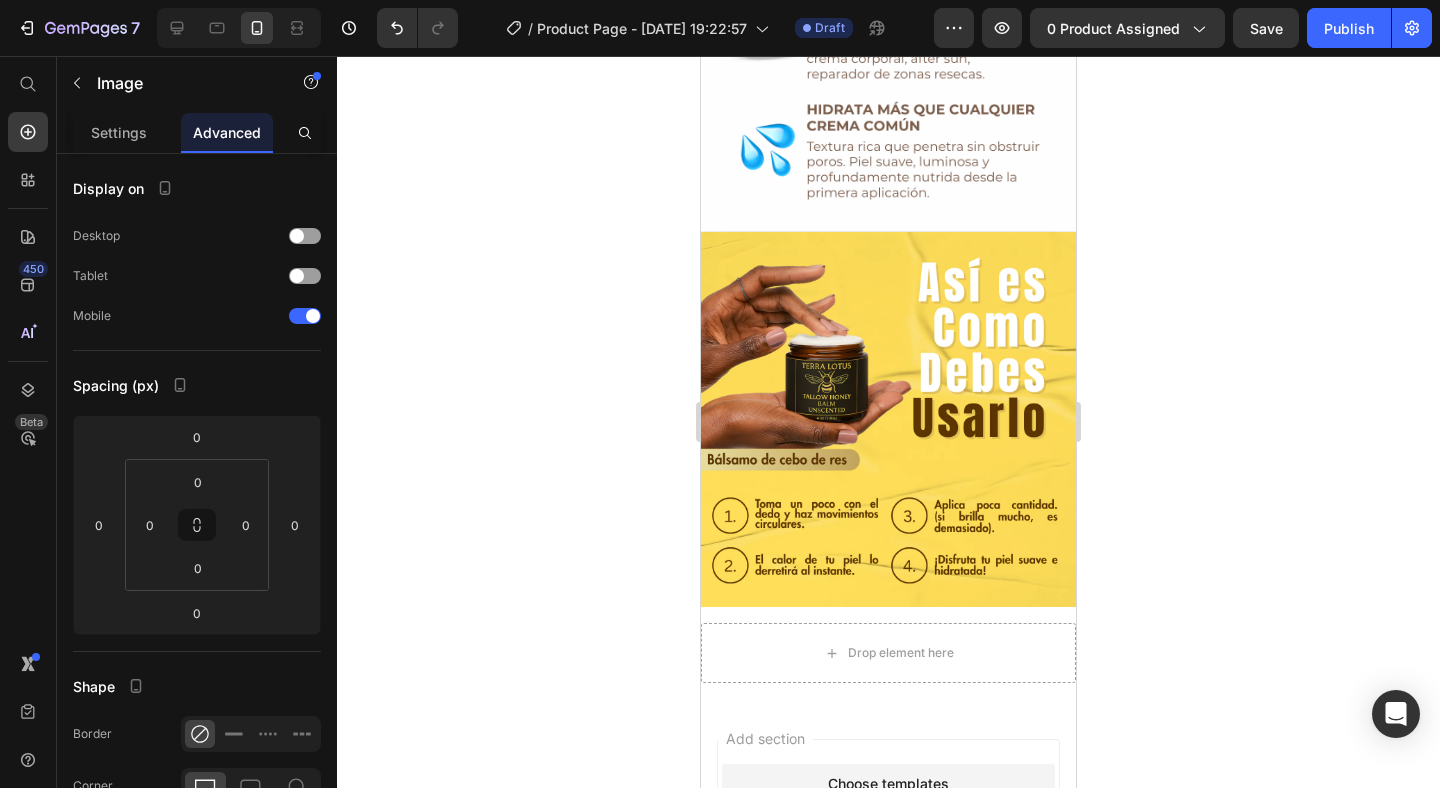 scroll, scrollTop: 2136, scrollLeft: 0, axis: vertical 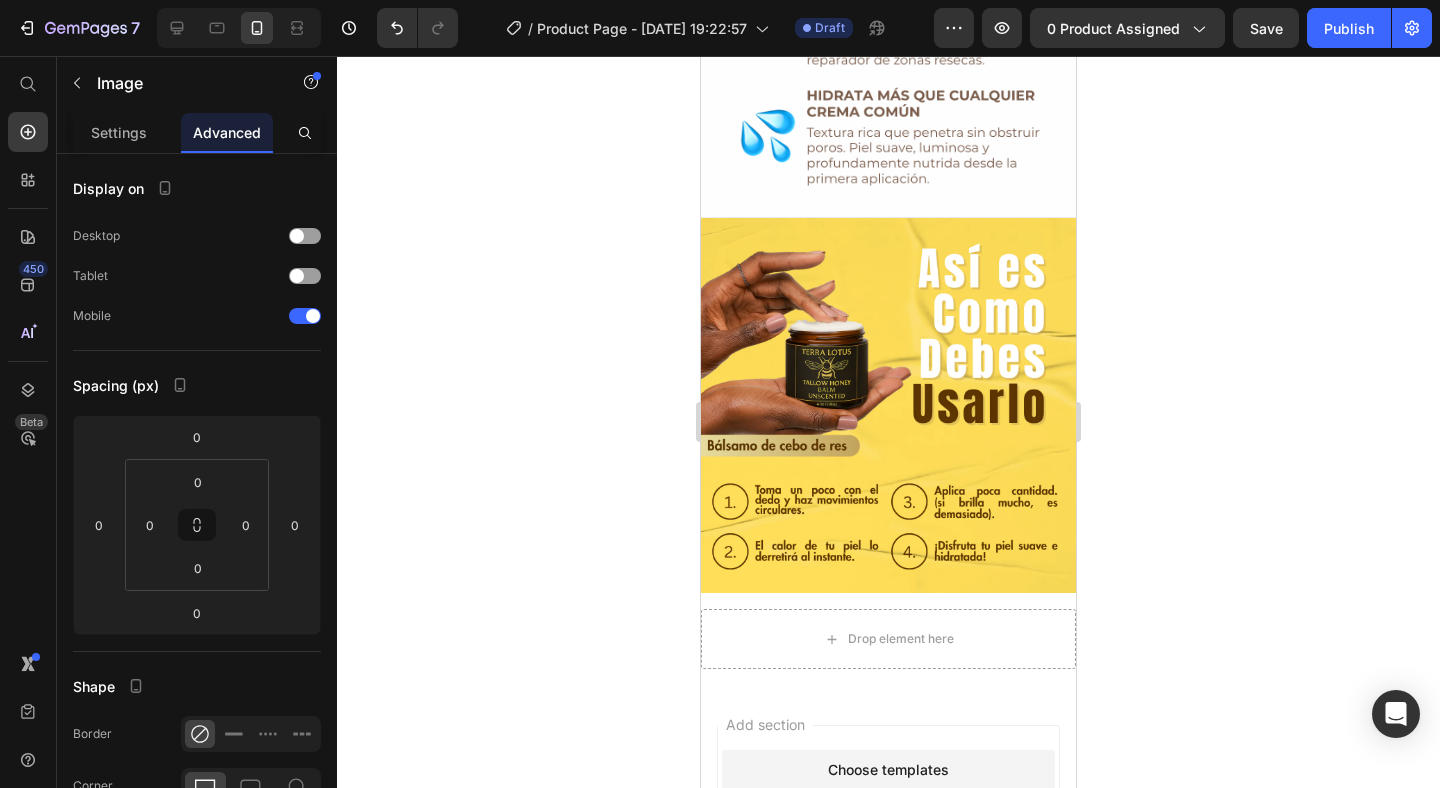 click at bounding box center [888, 405] 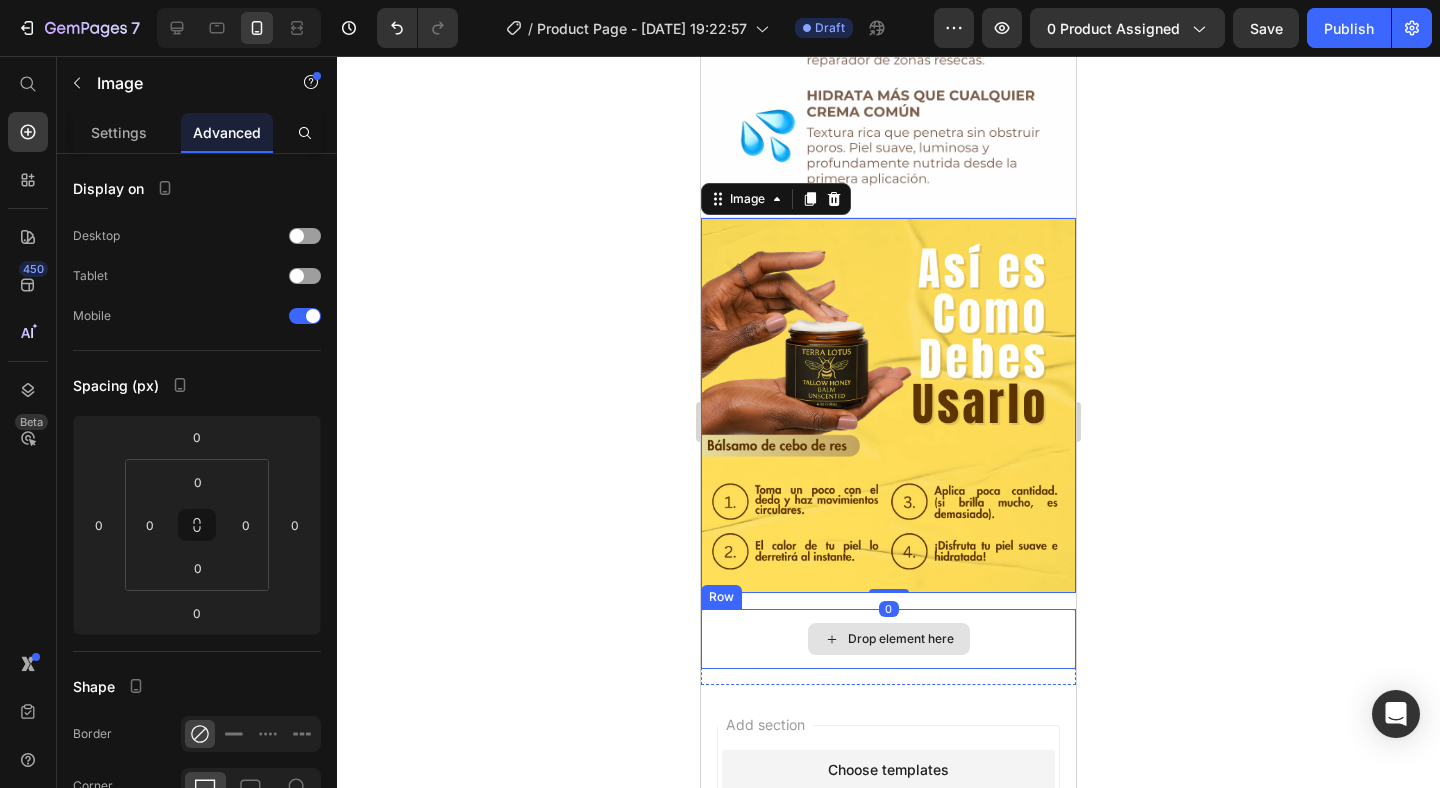 click on "Drop element here" at bounding box center (888, 639) 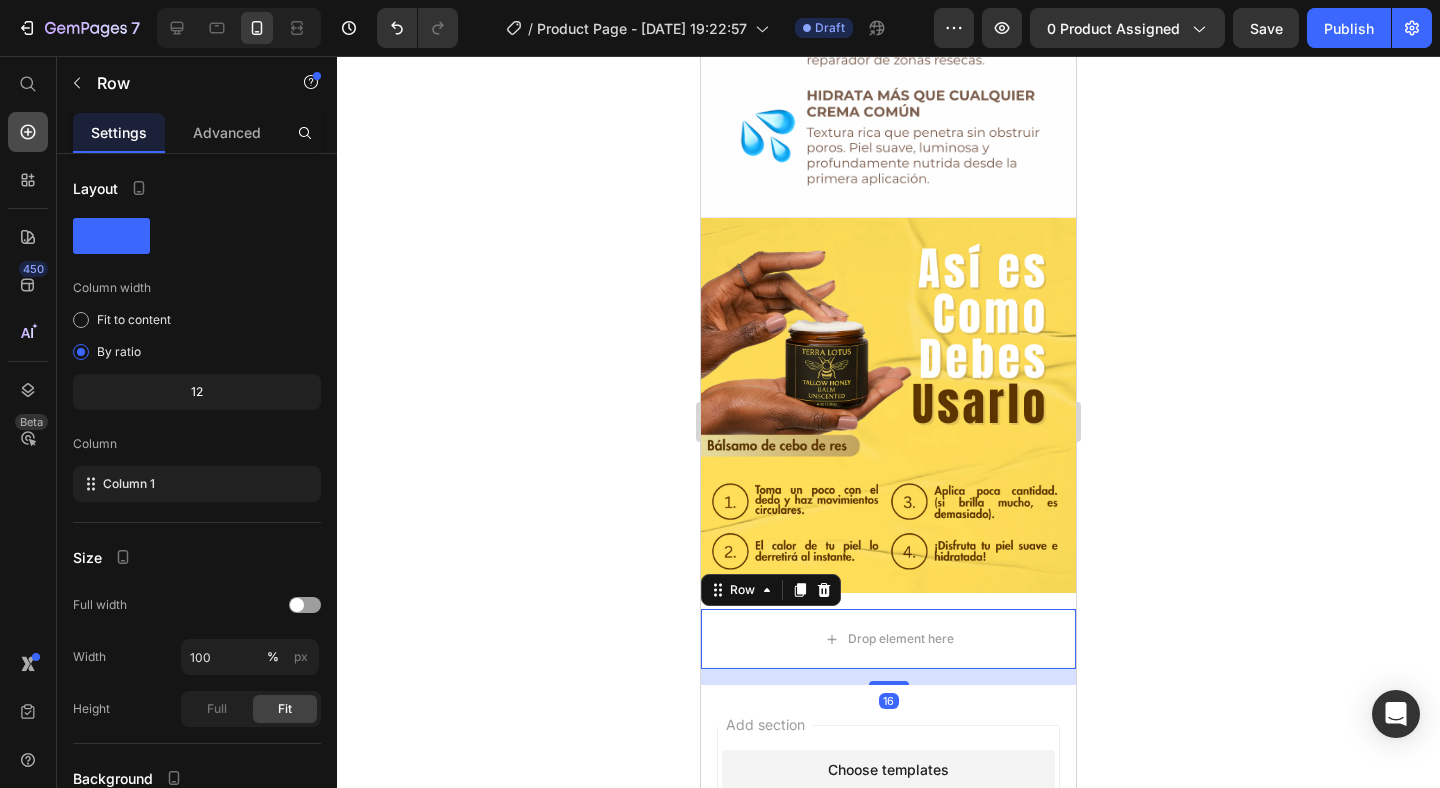 click 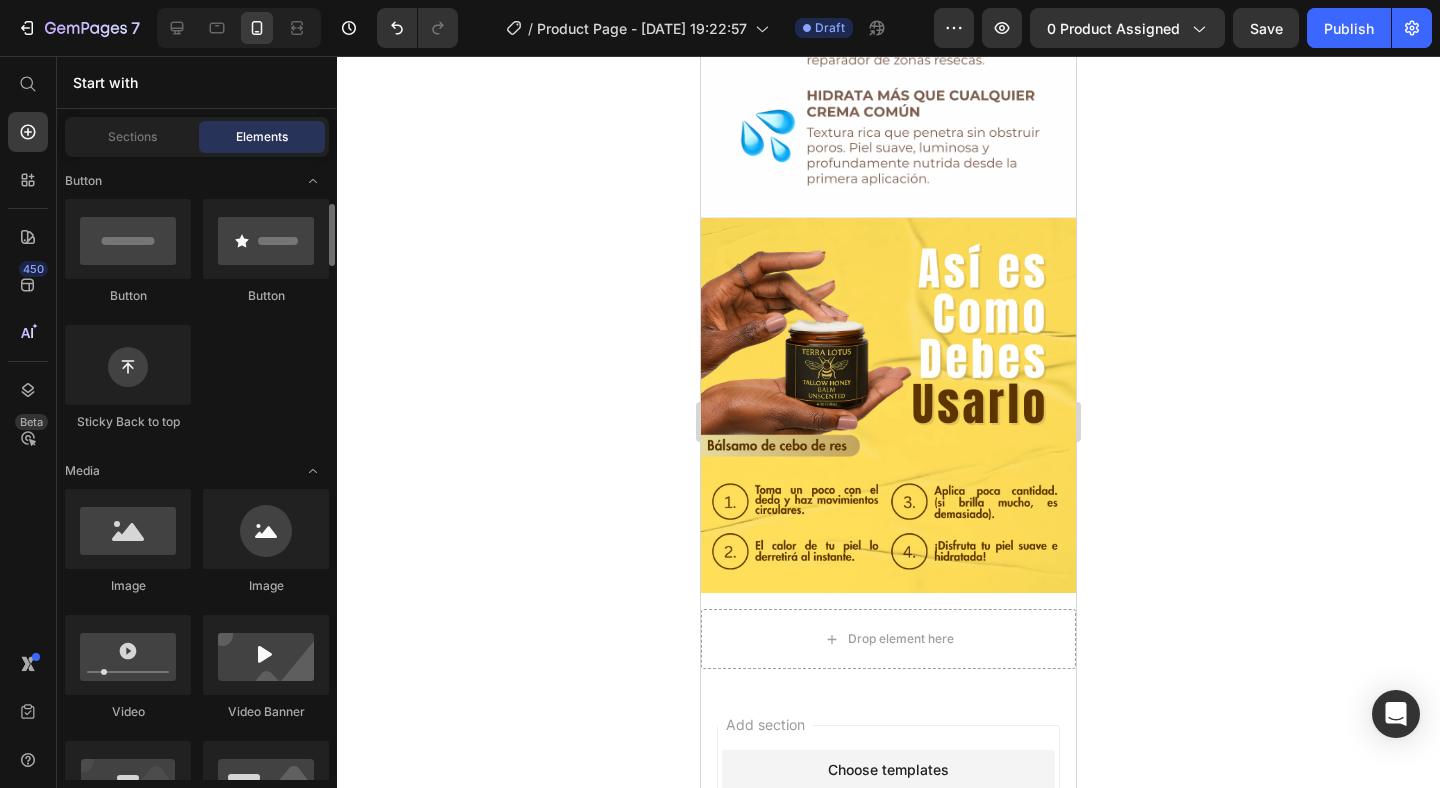 scroll, scrollTop: 457, scrollLeft: 0, axis: vertical 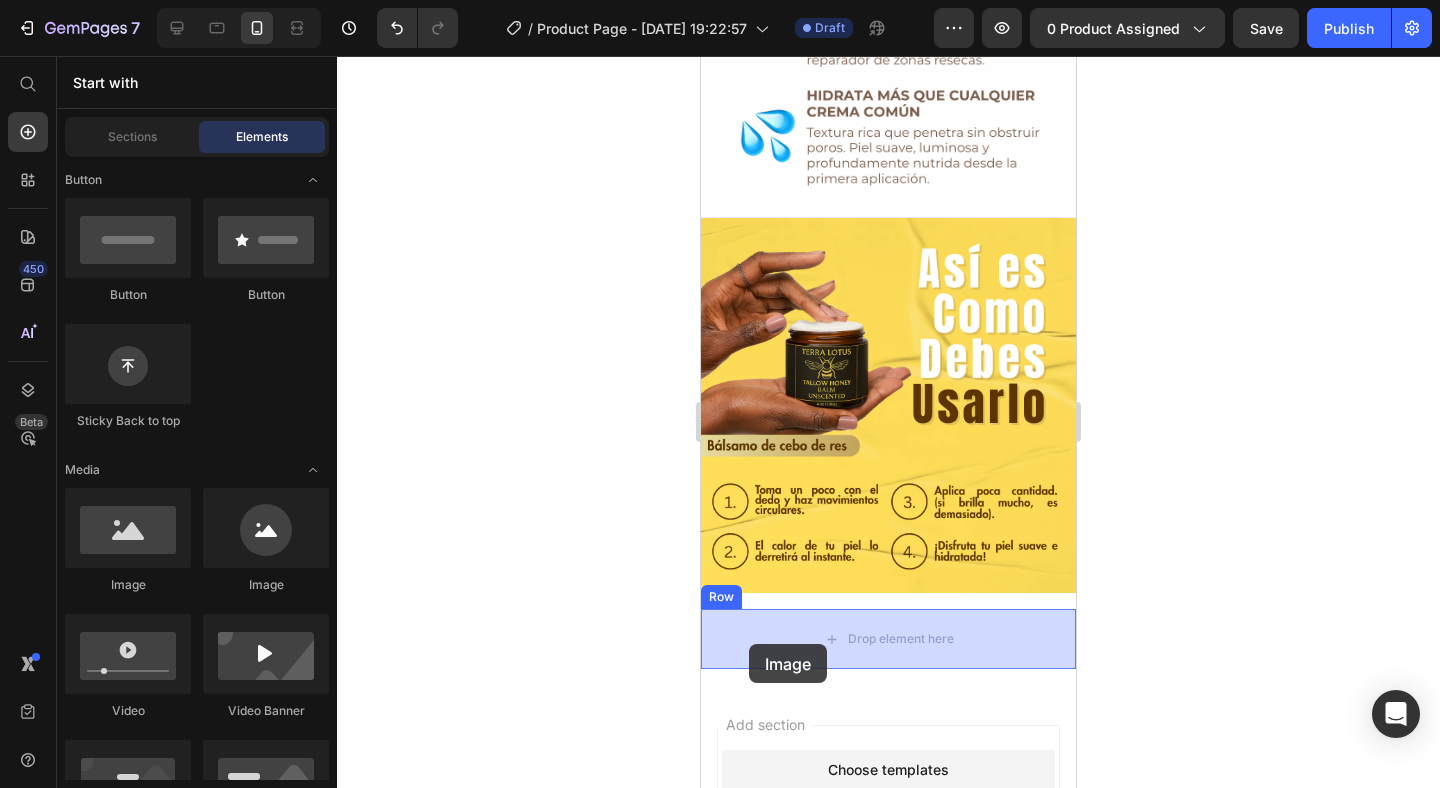 drag, startPoint x: 830, startPoint y: 597, endPoint x: 750, endPoint y: 643, distance: 92.28217 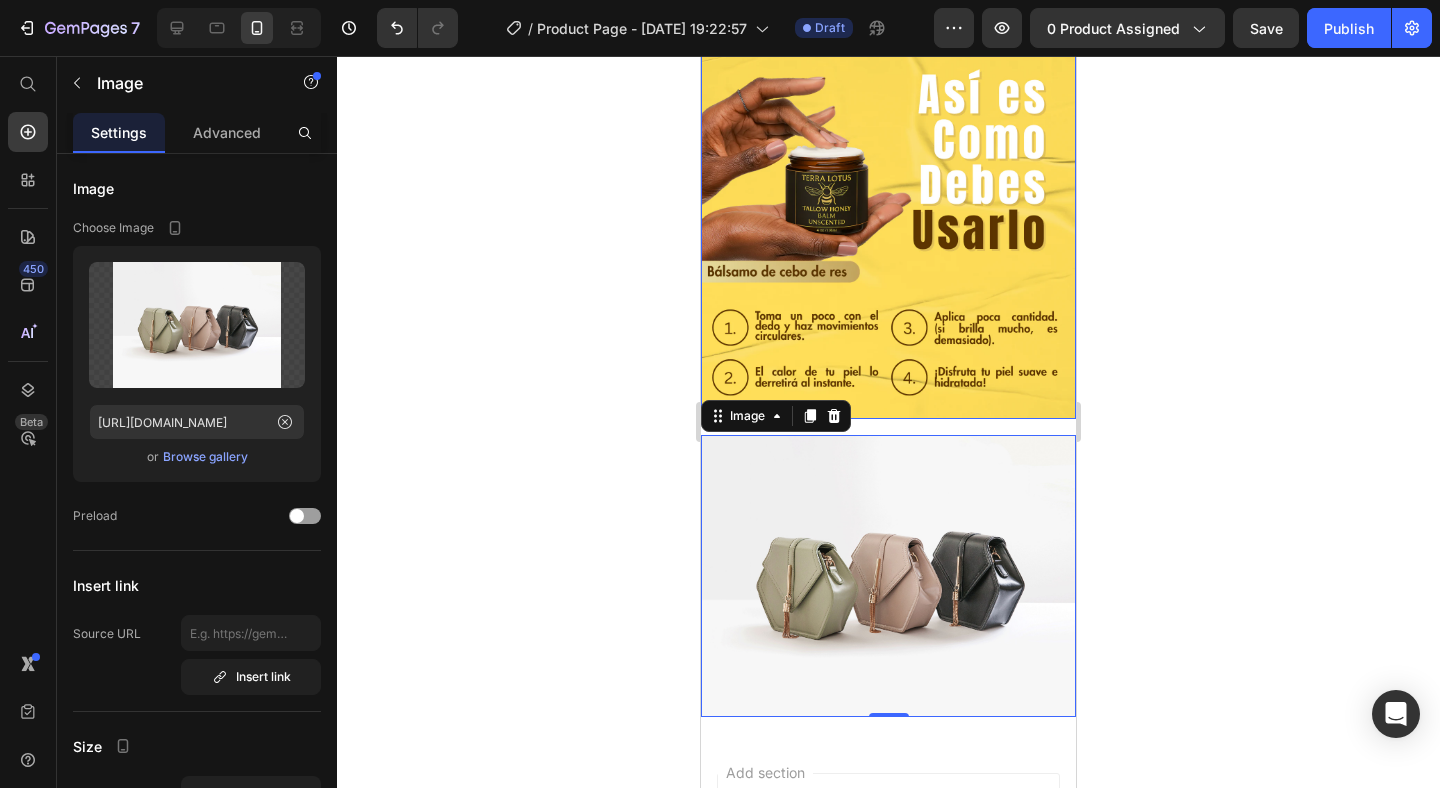 scroll, scrollTop: 2350, scrollLeft: 0, axis: vertical 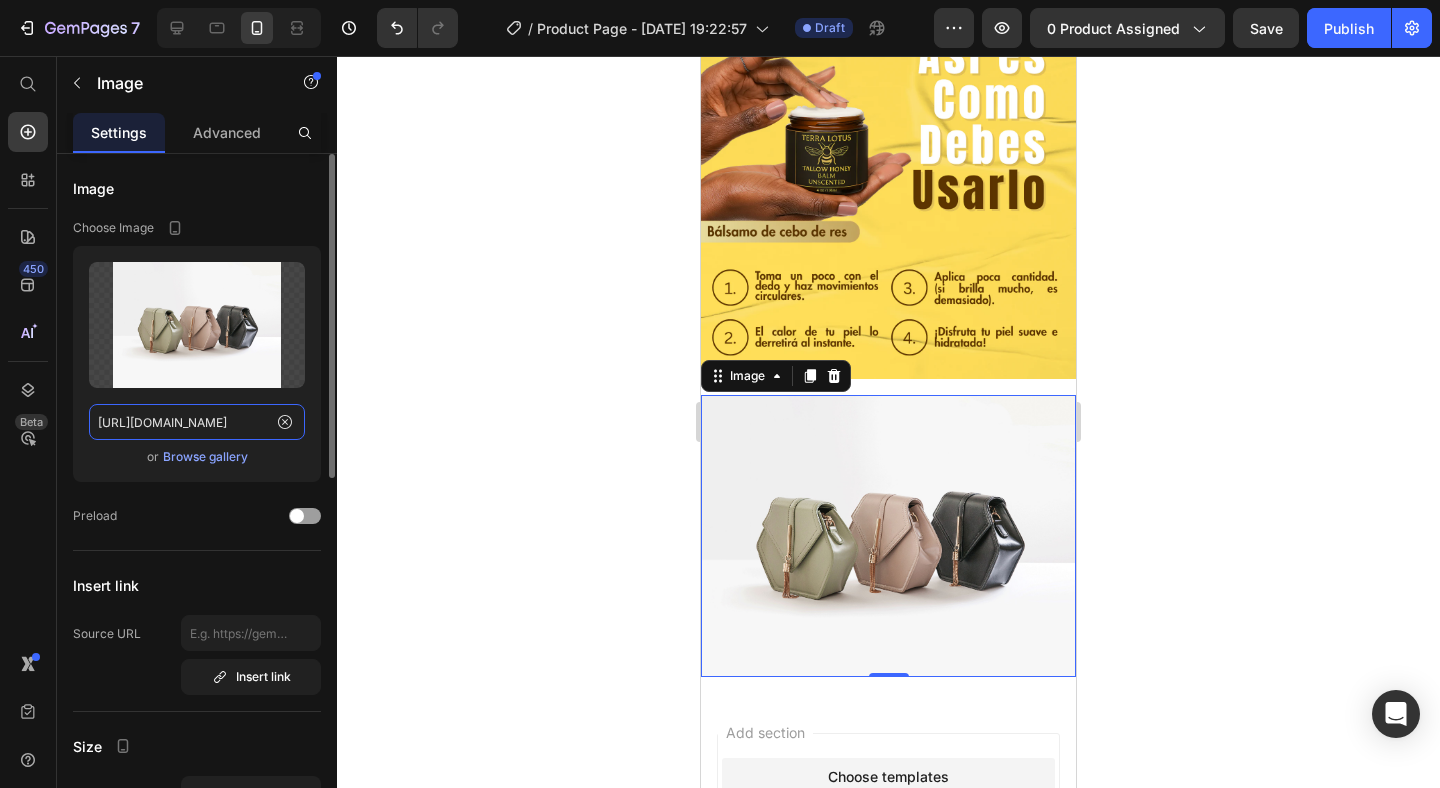 click on "[URL][DOMAIN_NAME]" 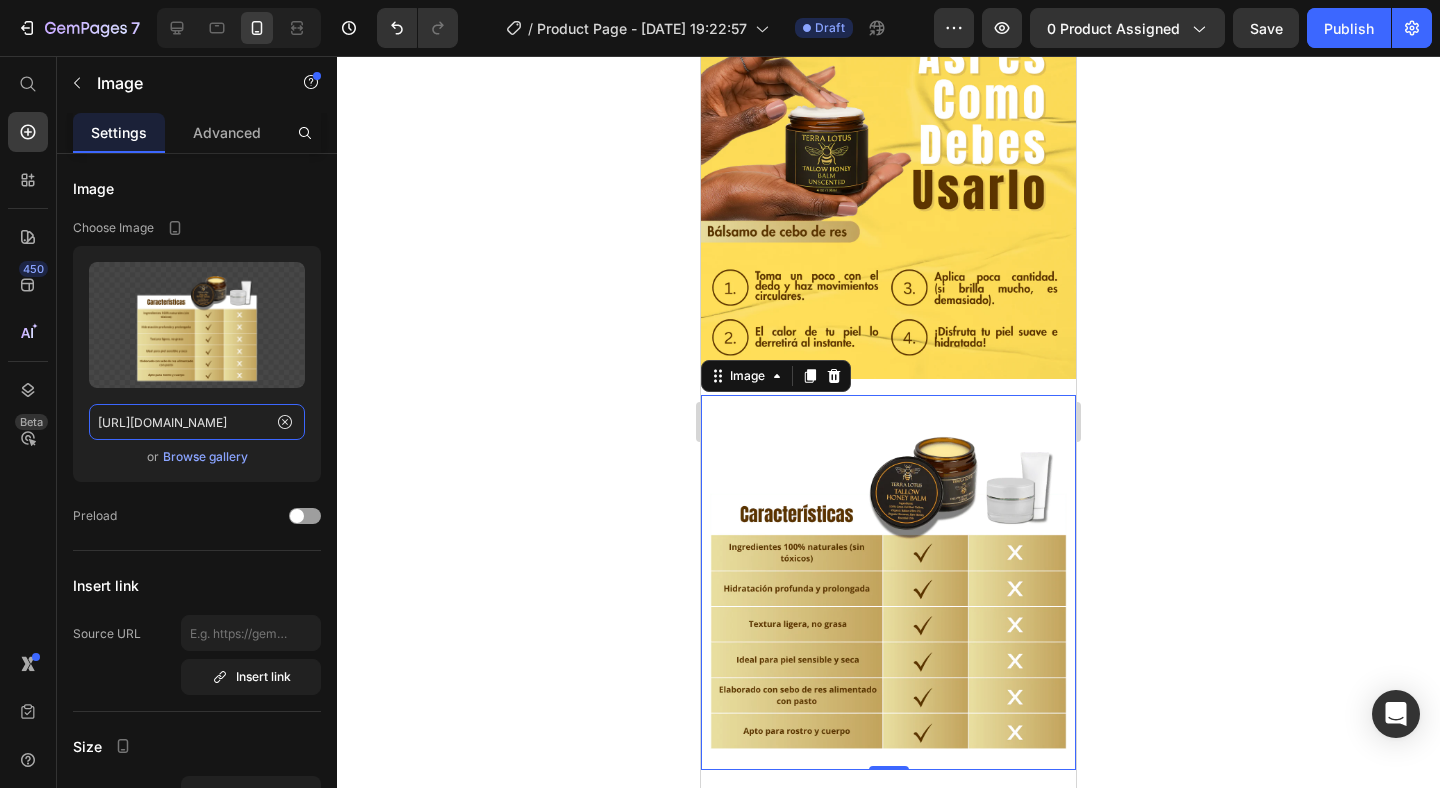 type on "[URL][DOMAIN_NAME]" 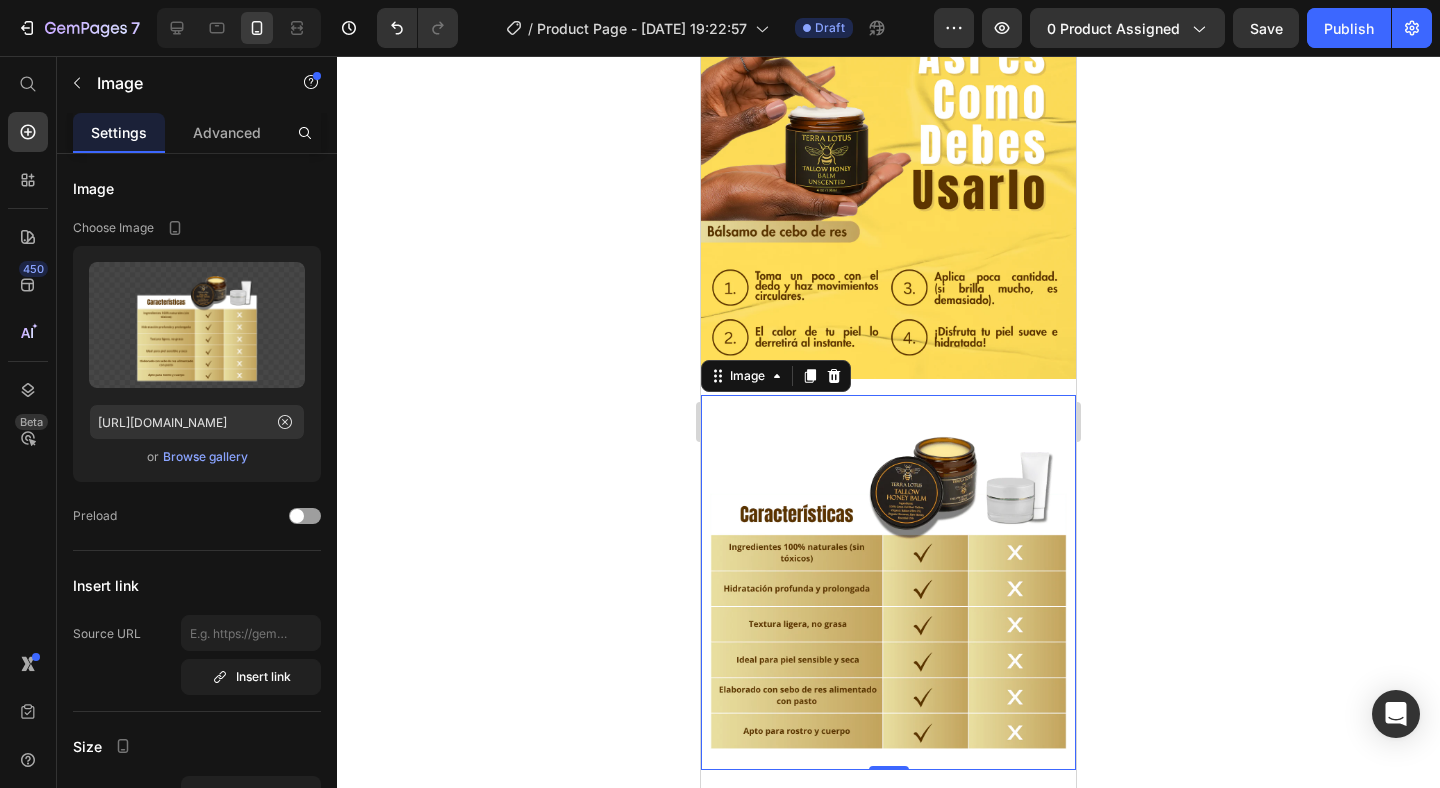 click 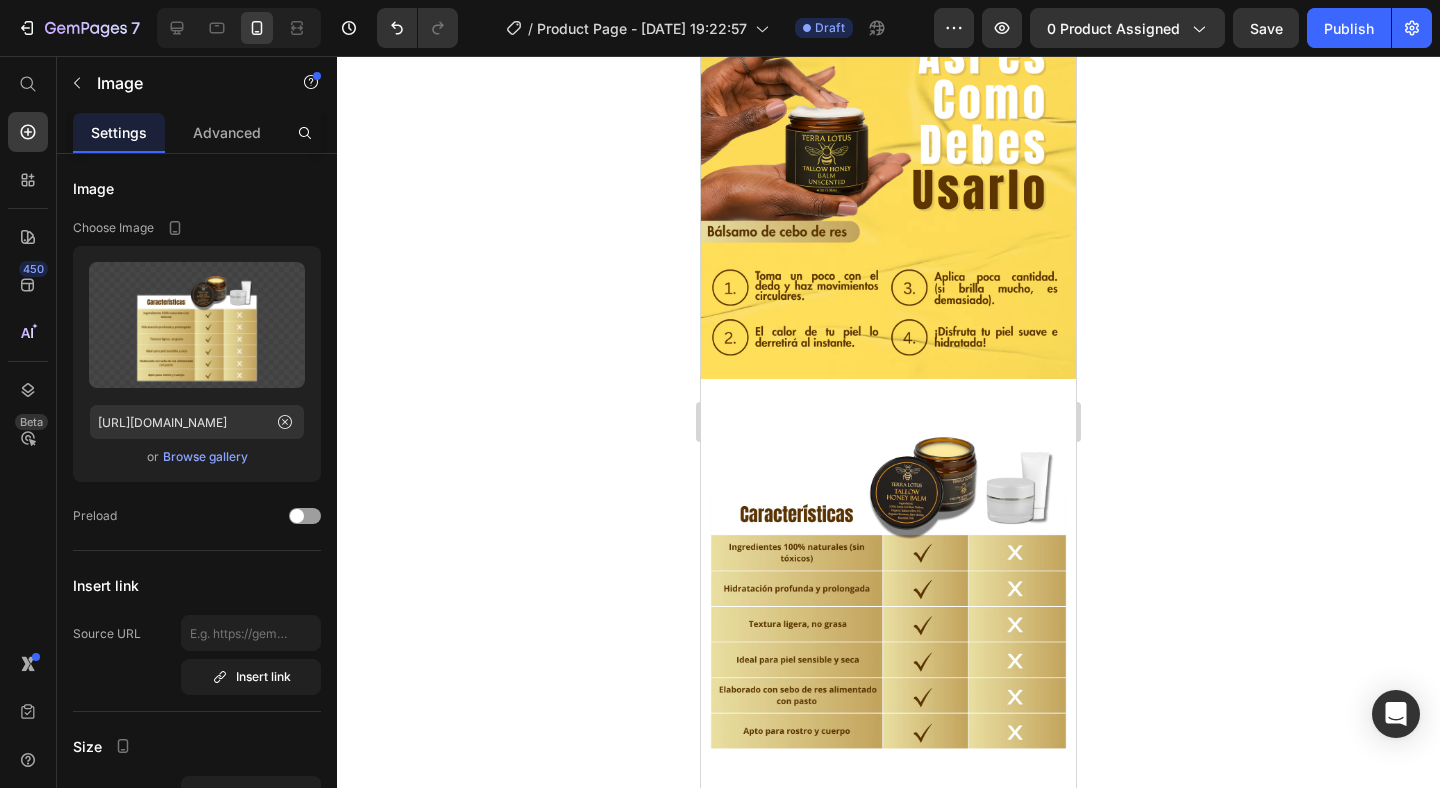 scroll, scrollTop: 0, scrollLeft: 0, axis: both 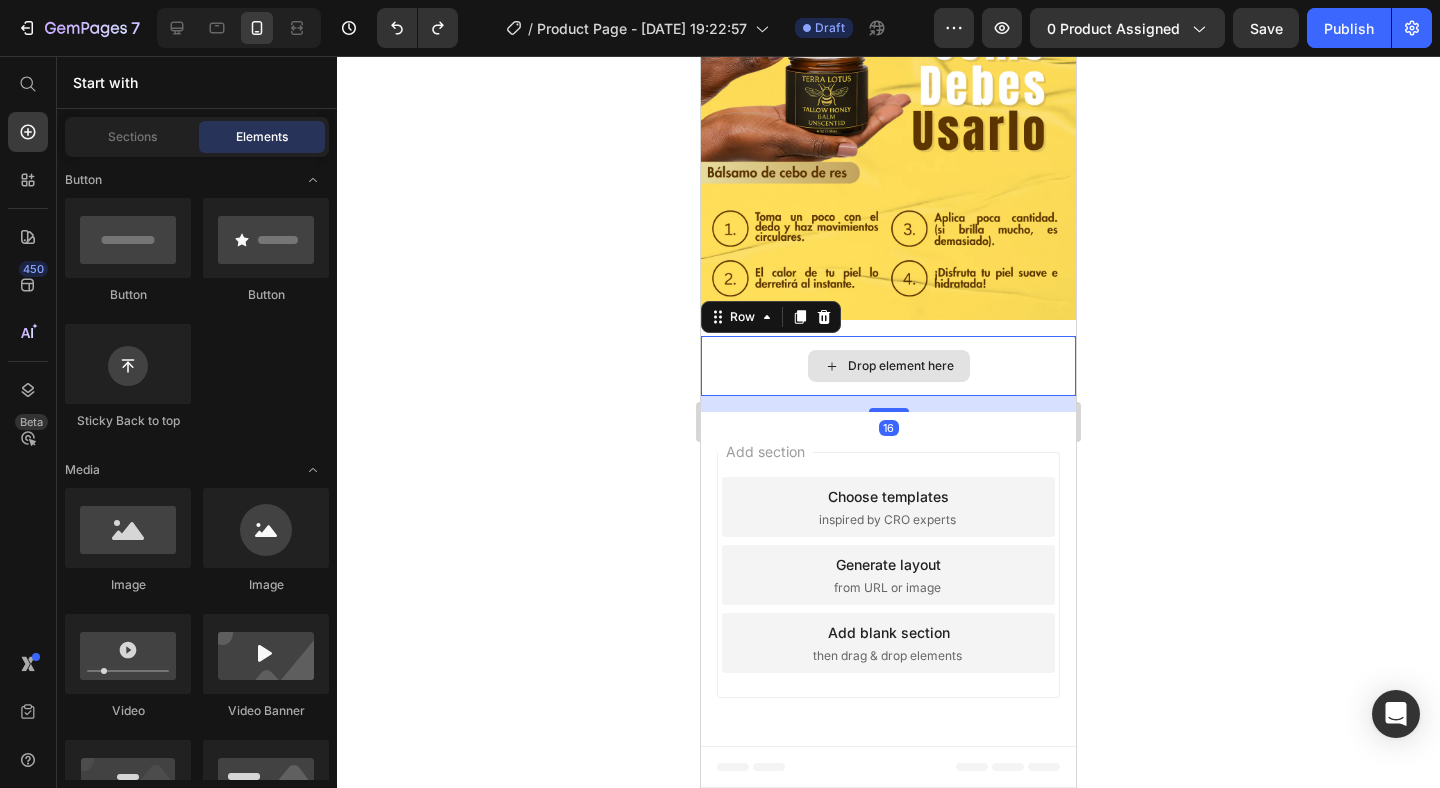 click on "Drop element here" at bounding box center [888, 366] 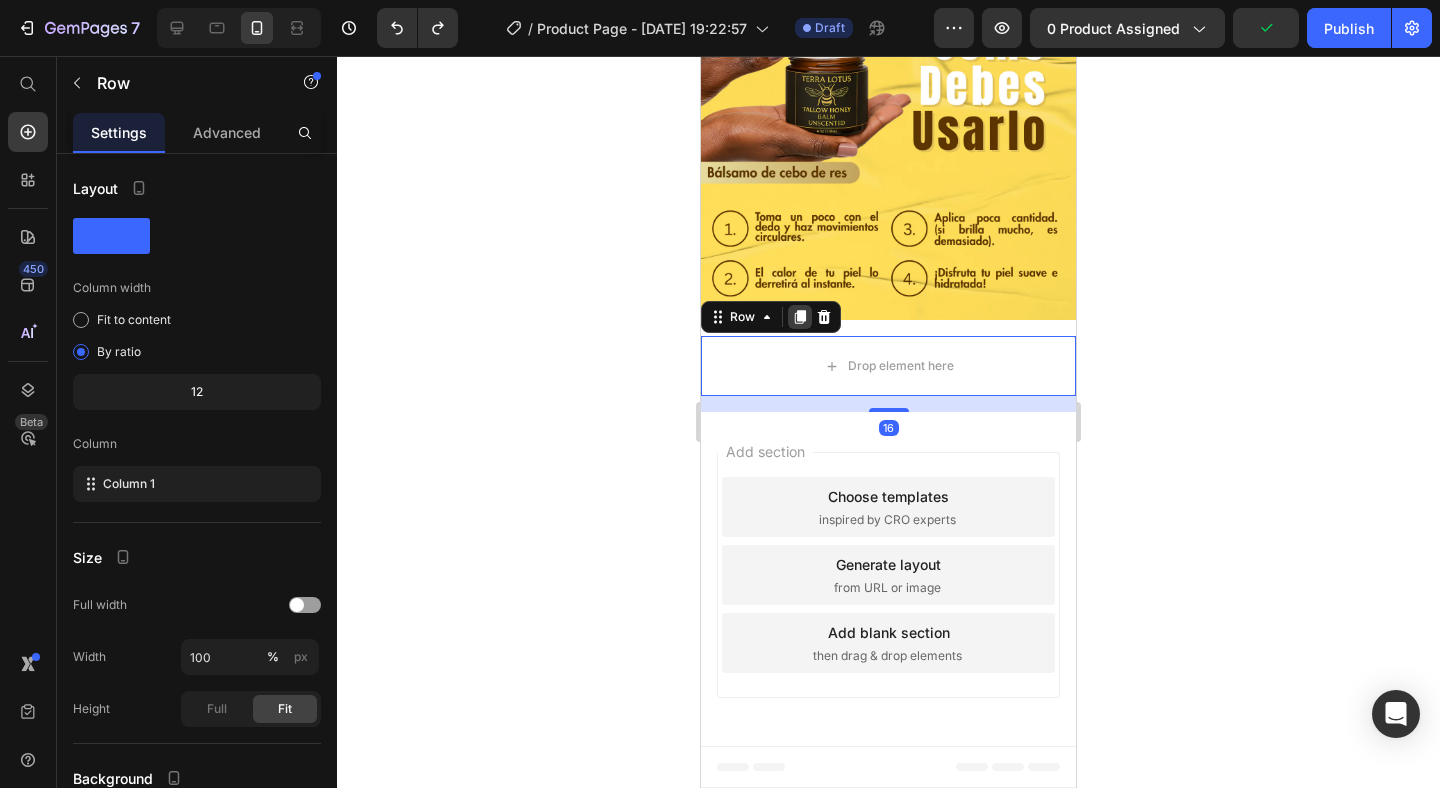 click 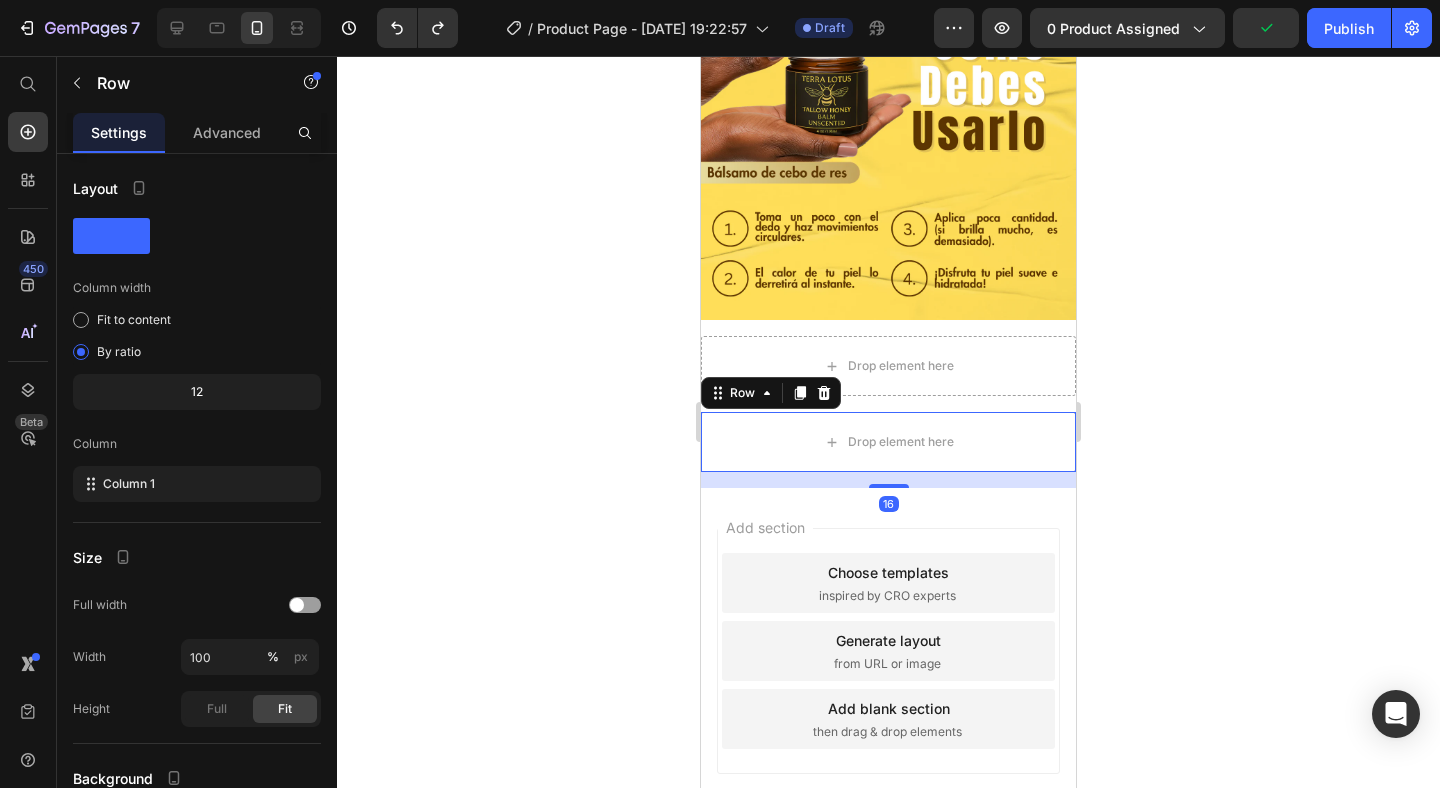 scroll, scrollTop: 2483, scrollLeft: 0, axis: vertical 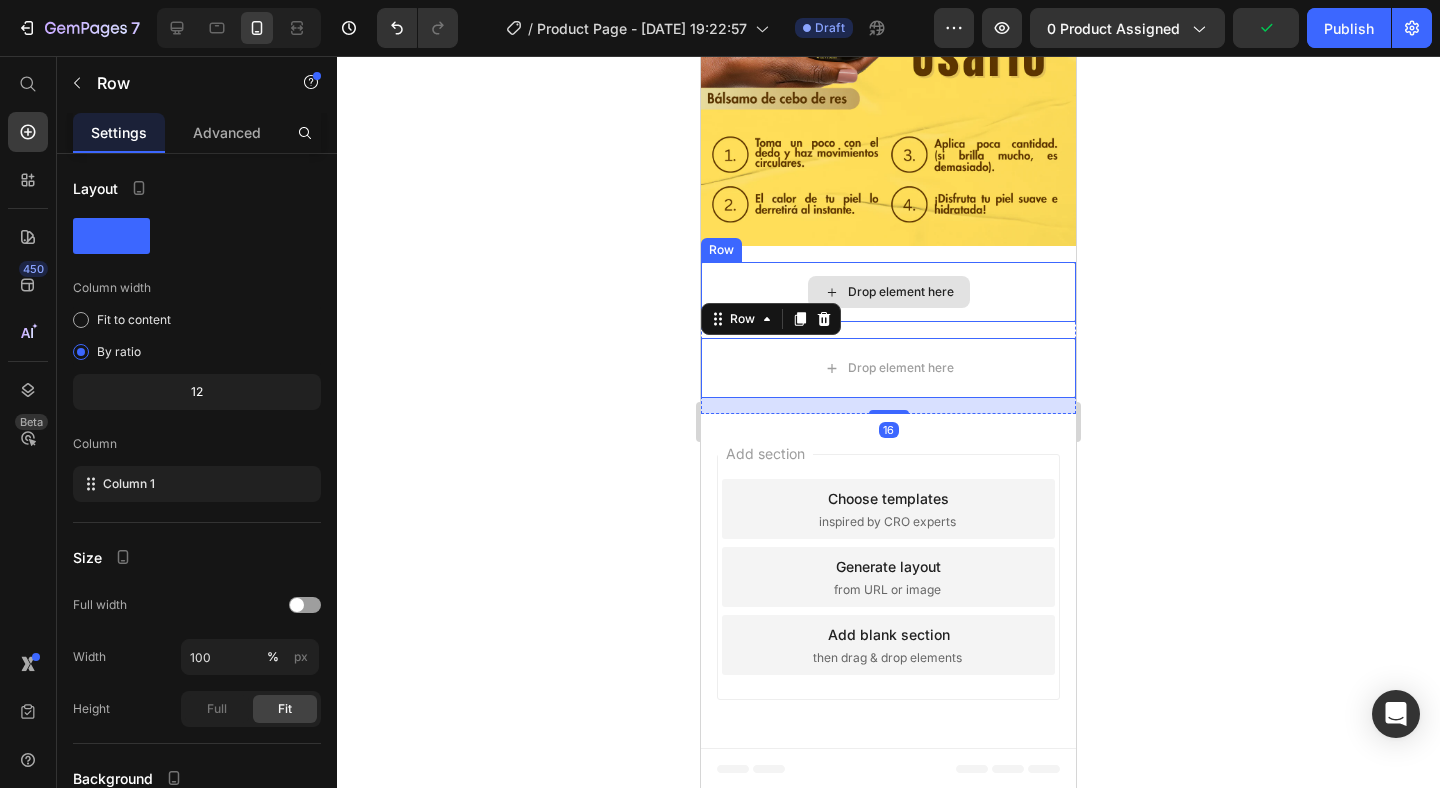 click on "Drop element here" at bounding box center [888, 292] 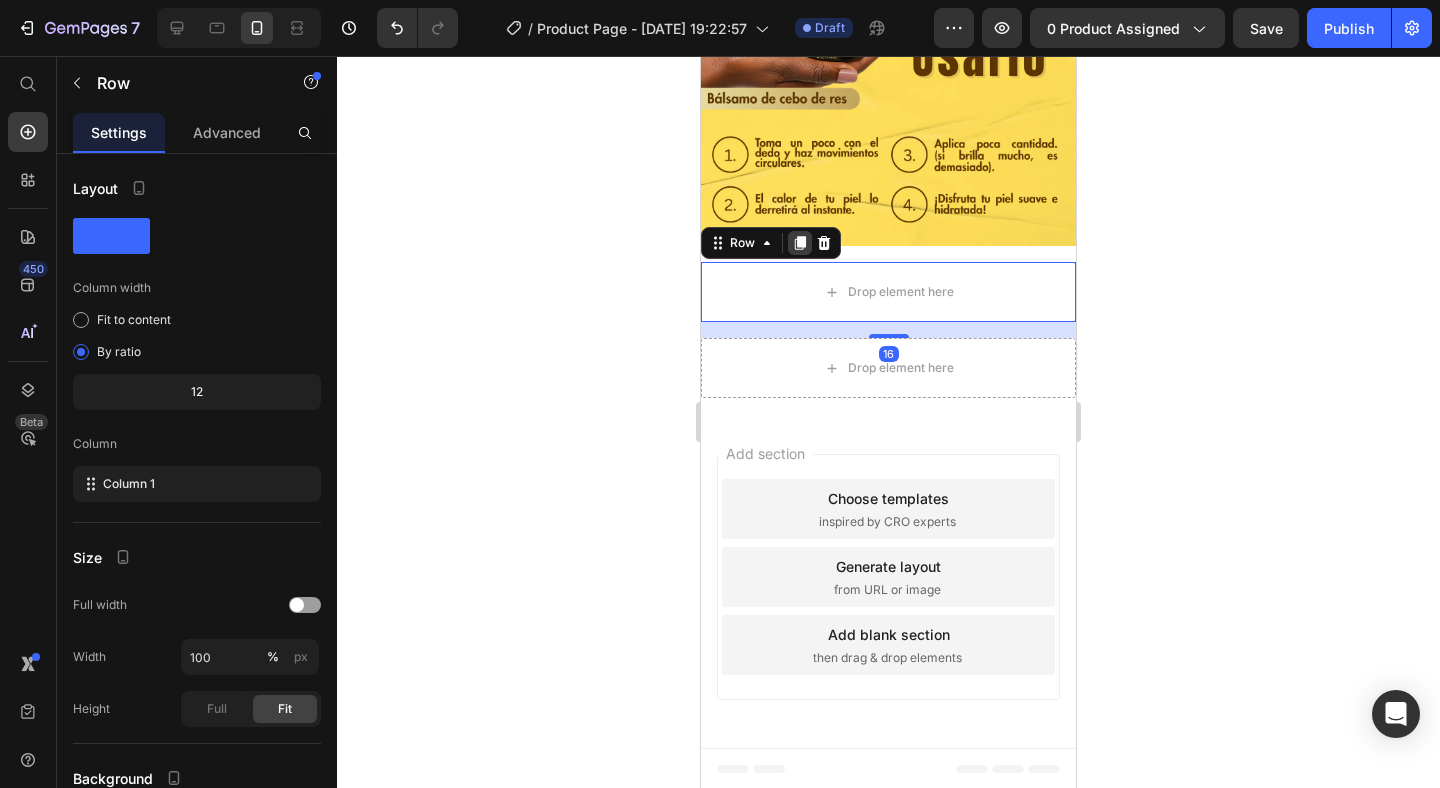 click 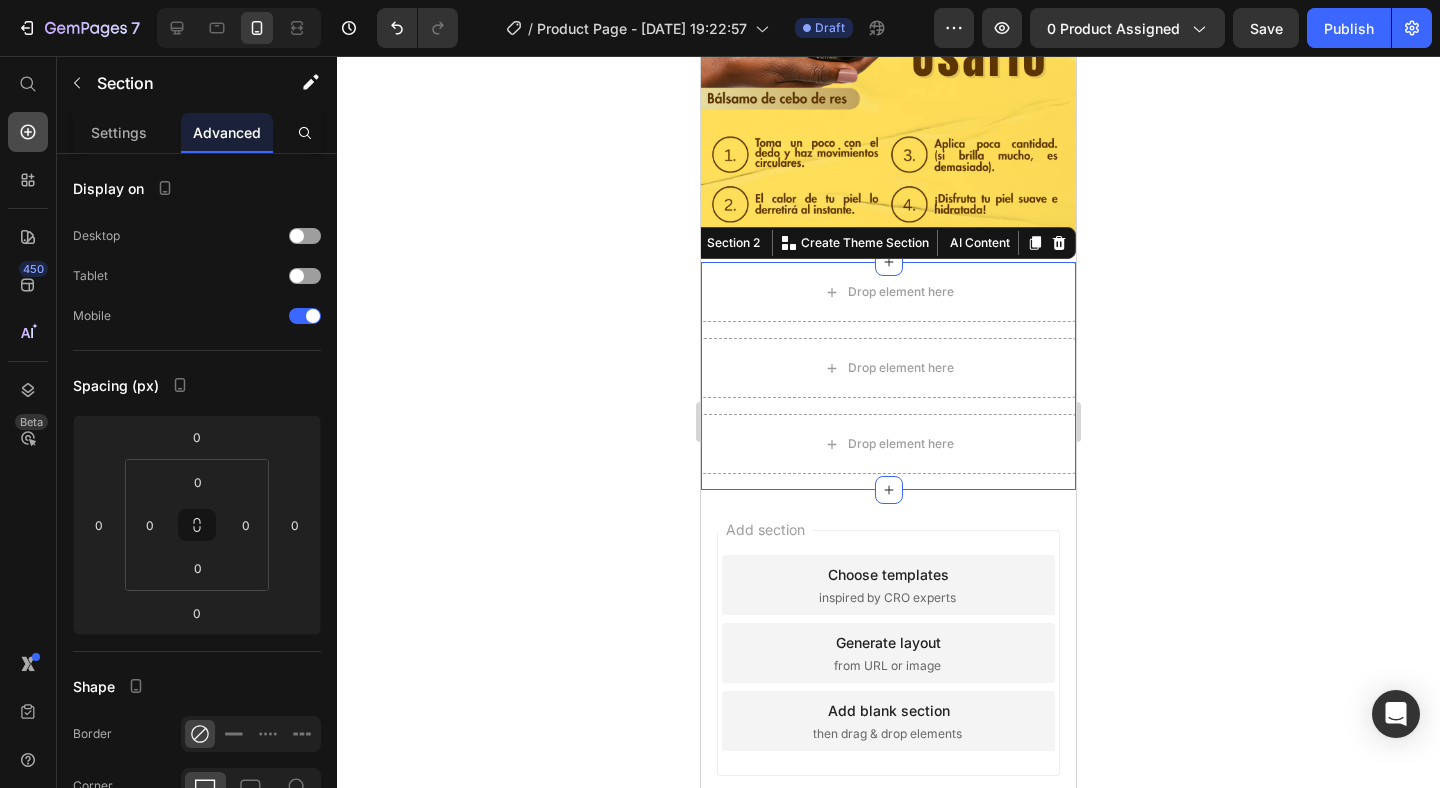 click 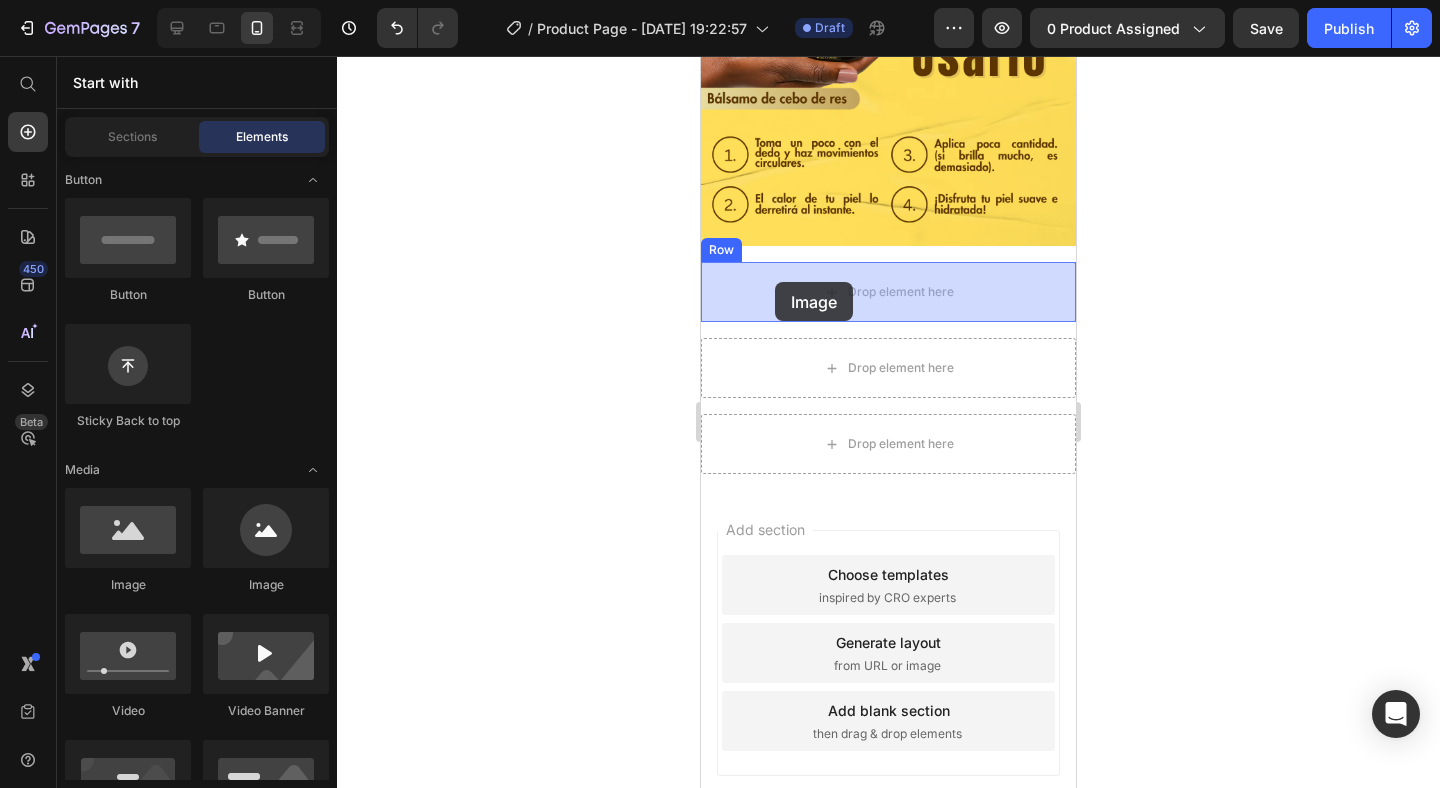 drag, startPoint x: 840, startPoint y: 599, endPoint x: 779, endPoint y: 269, distance: 335.5905 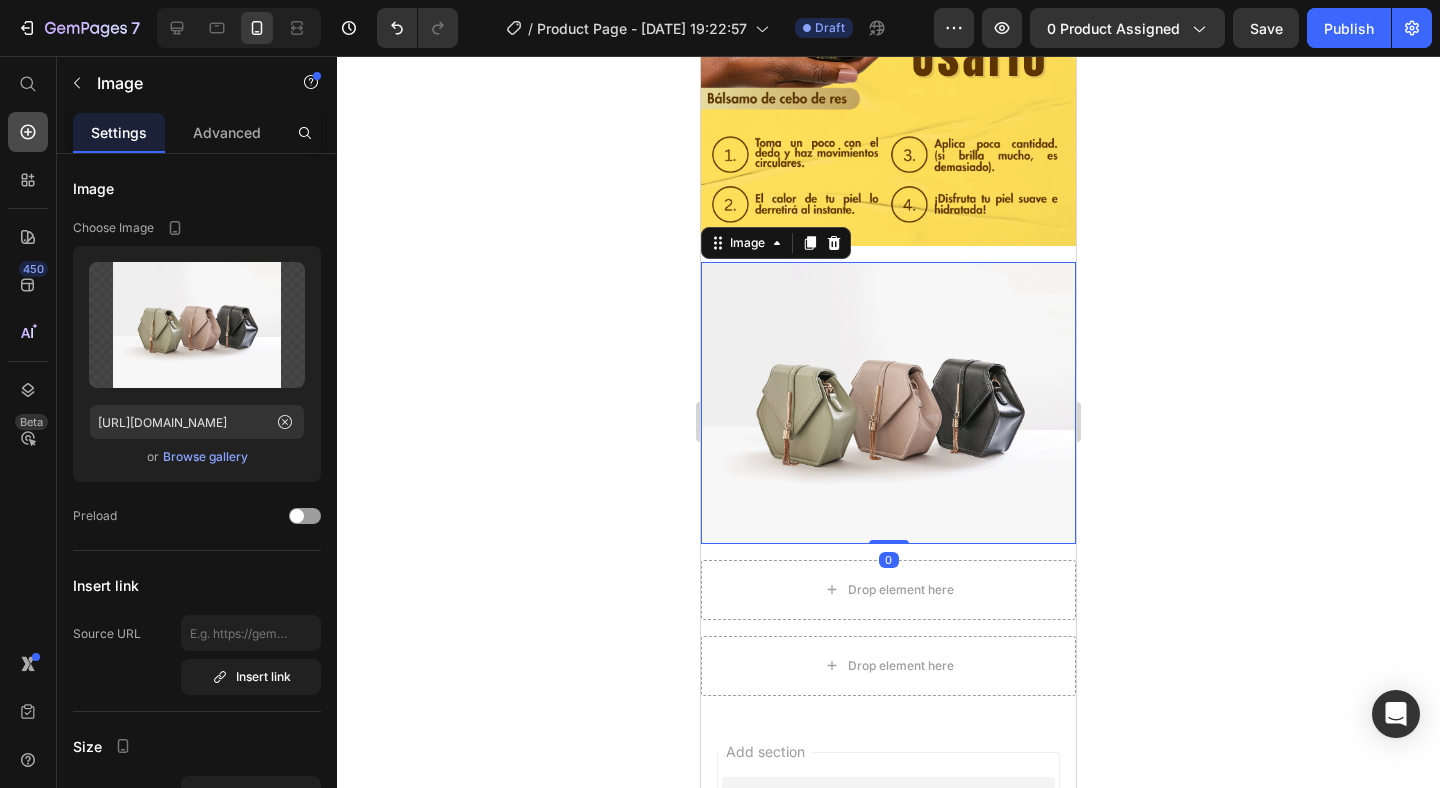 click 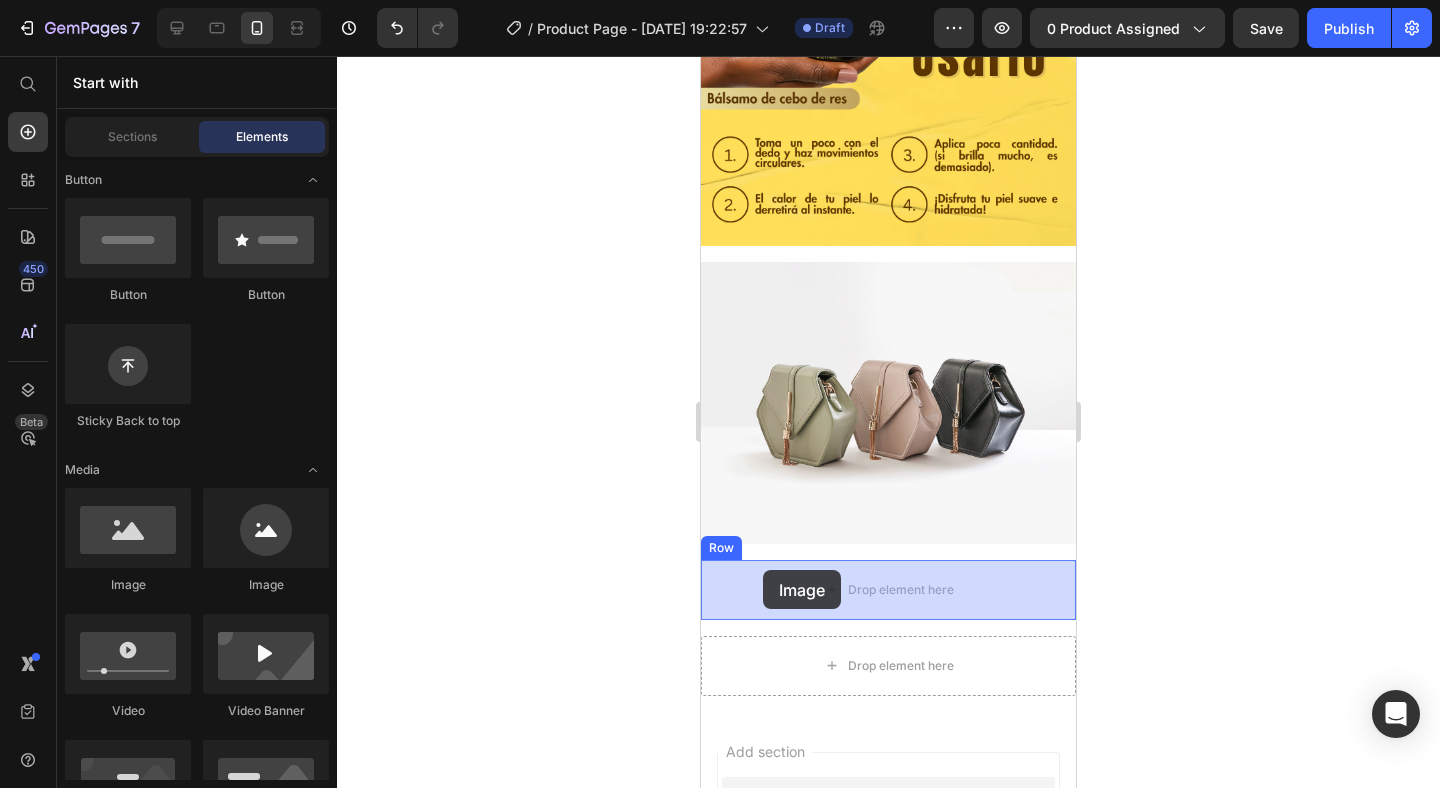 drag, startPoint x: 849, startPoint y: 570, endPoint x: 763, endPoint y: 570, distance: 86 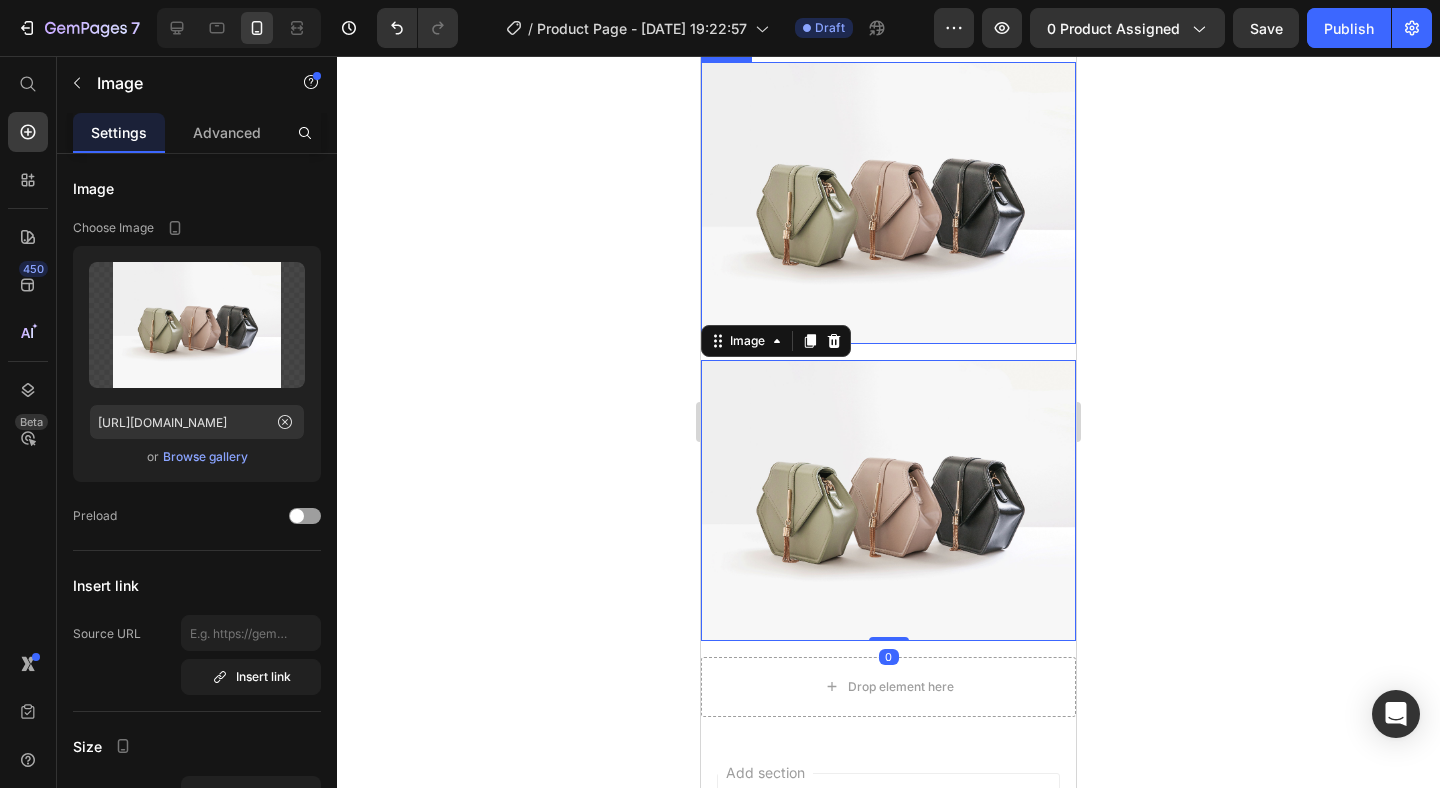 scroll, scrollTop: 2775, scrollLeft: 0, axis: vertical 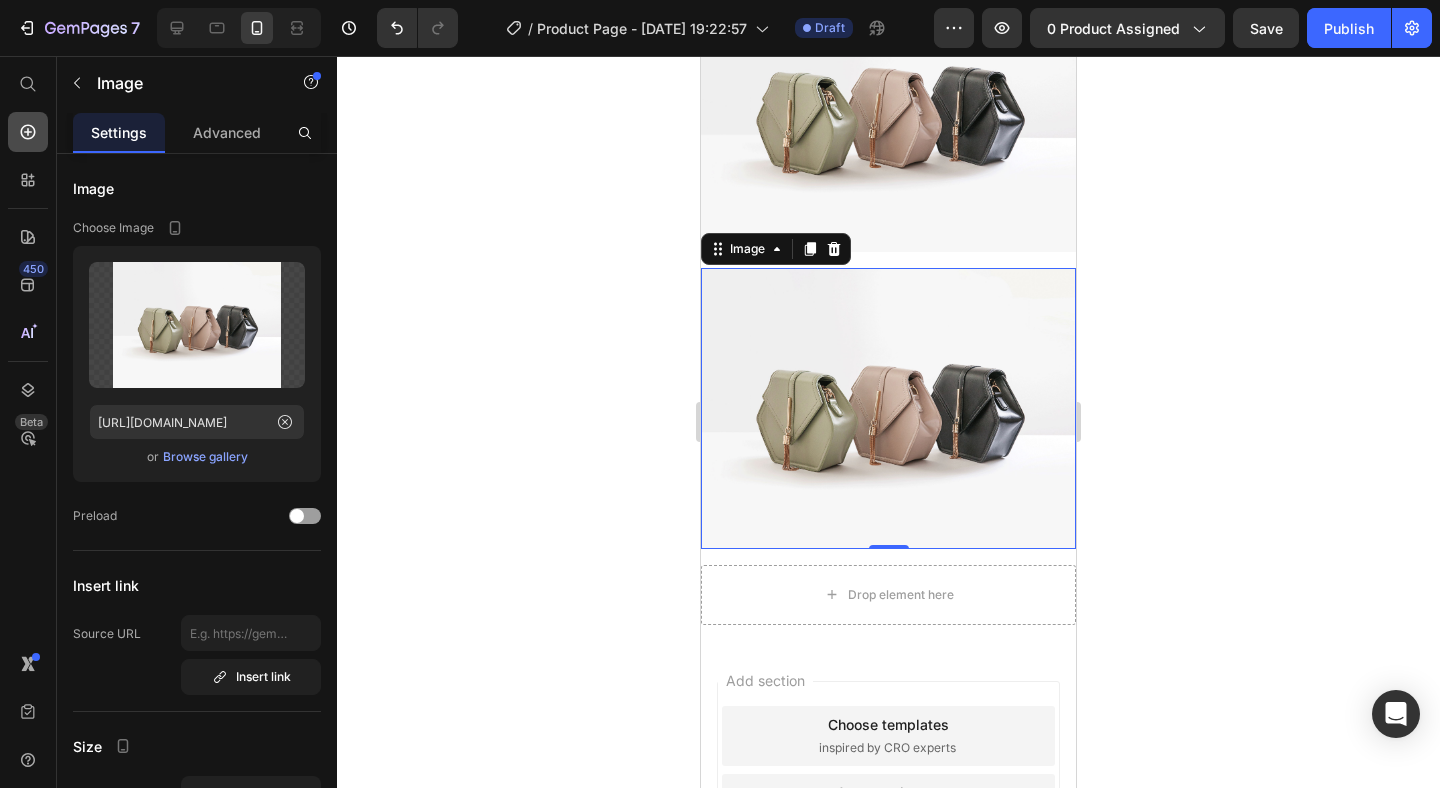 click 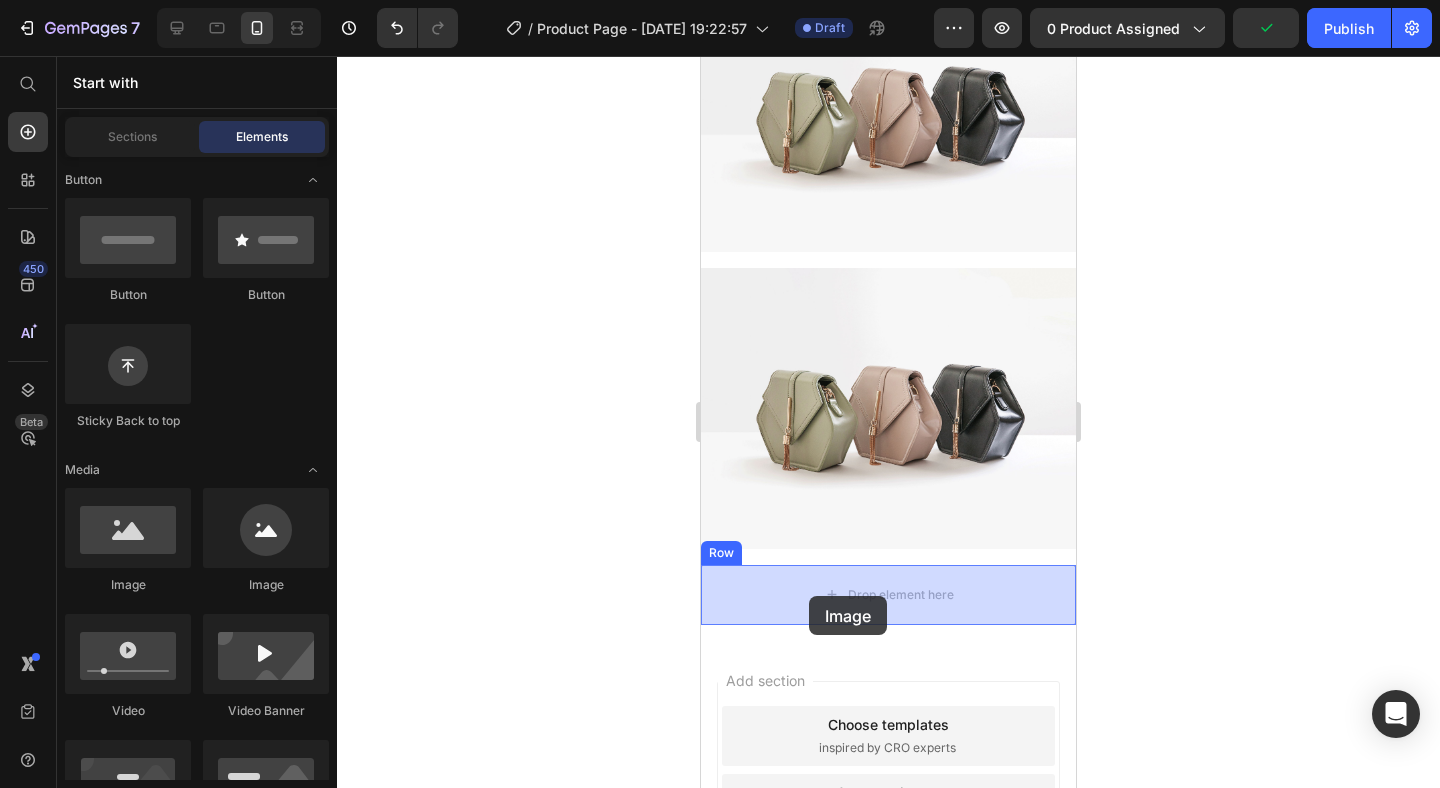 drag, startPoint x: 837, startPoint y: 597, endPoint x: 810, endPoint y: 595, distance: 27.073973 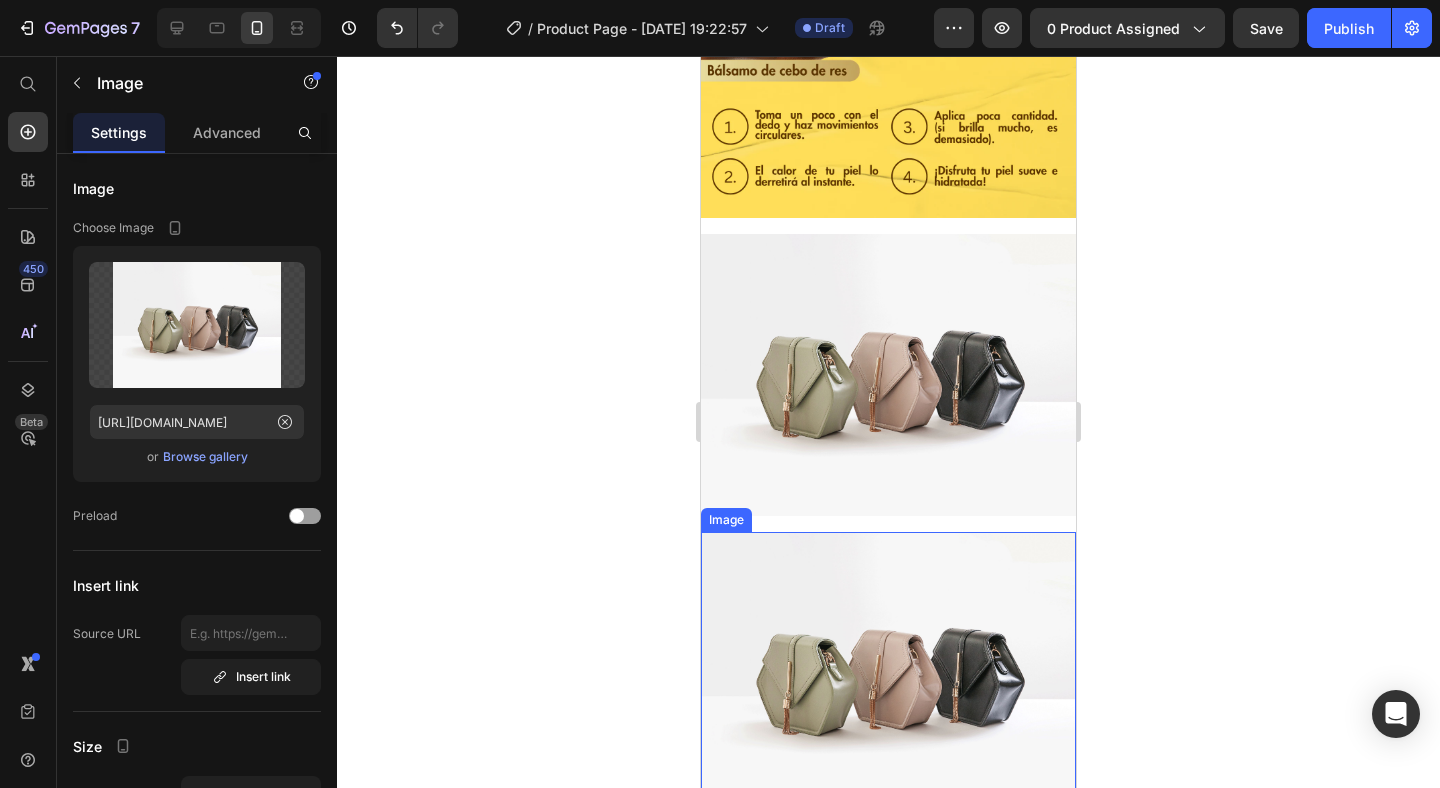 scroll, scrollTop: 2326, scrollLeft: 0, axis: vertical 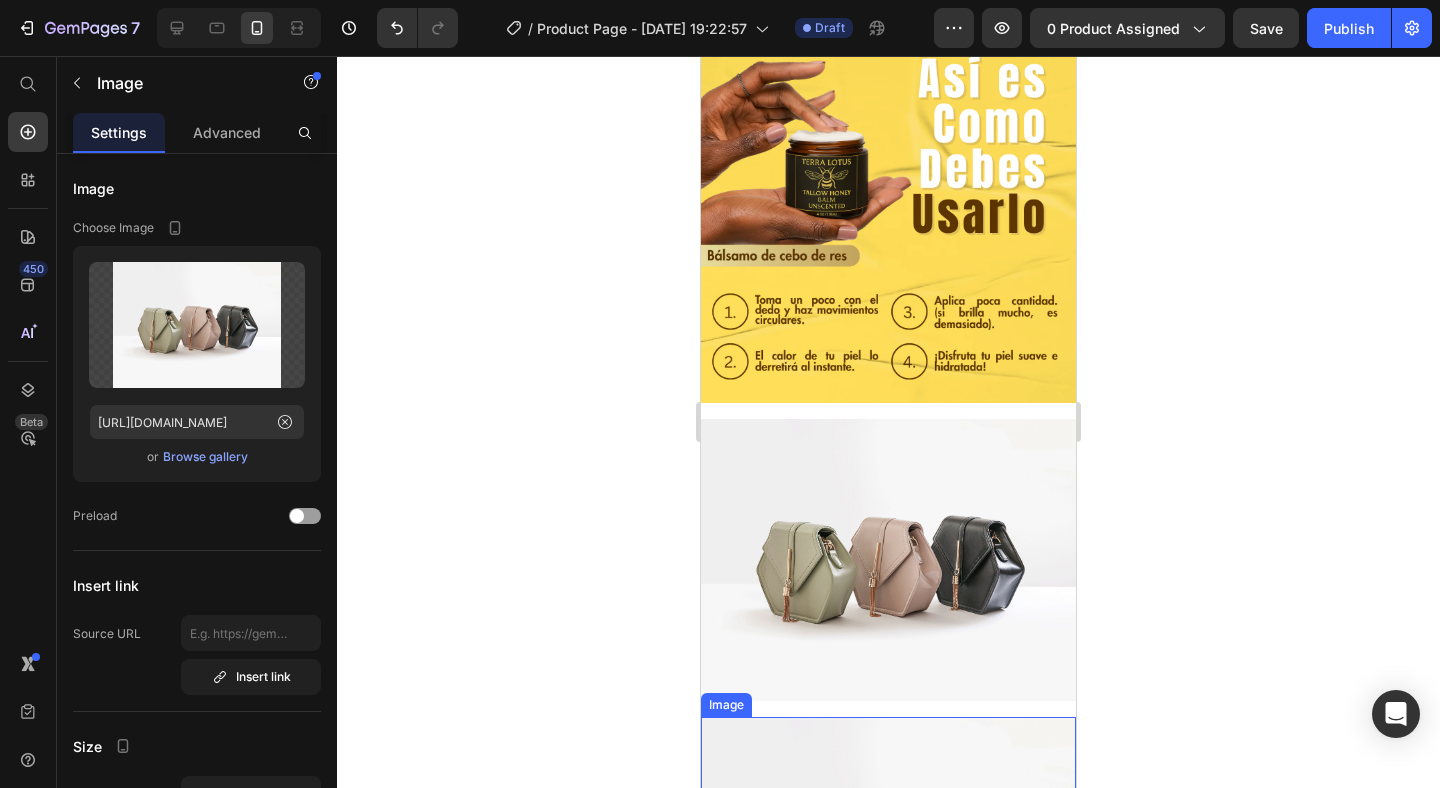 click at bounding box center (888, 559) 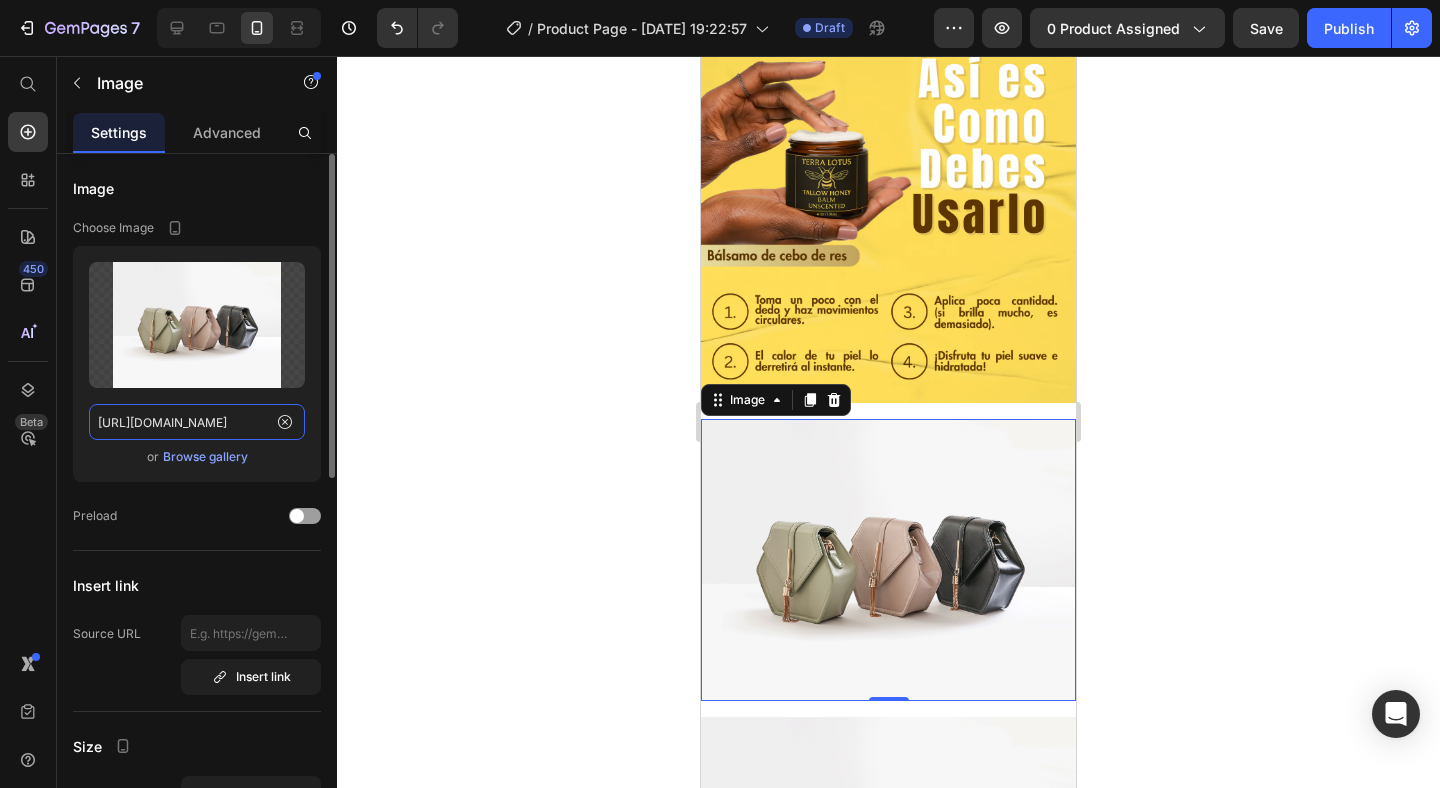 click on "[URL][DOMAIN_NAME]" 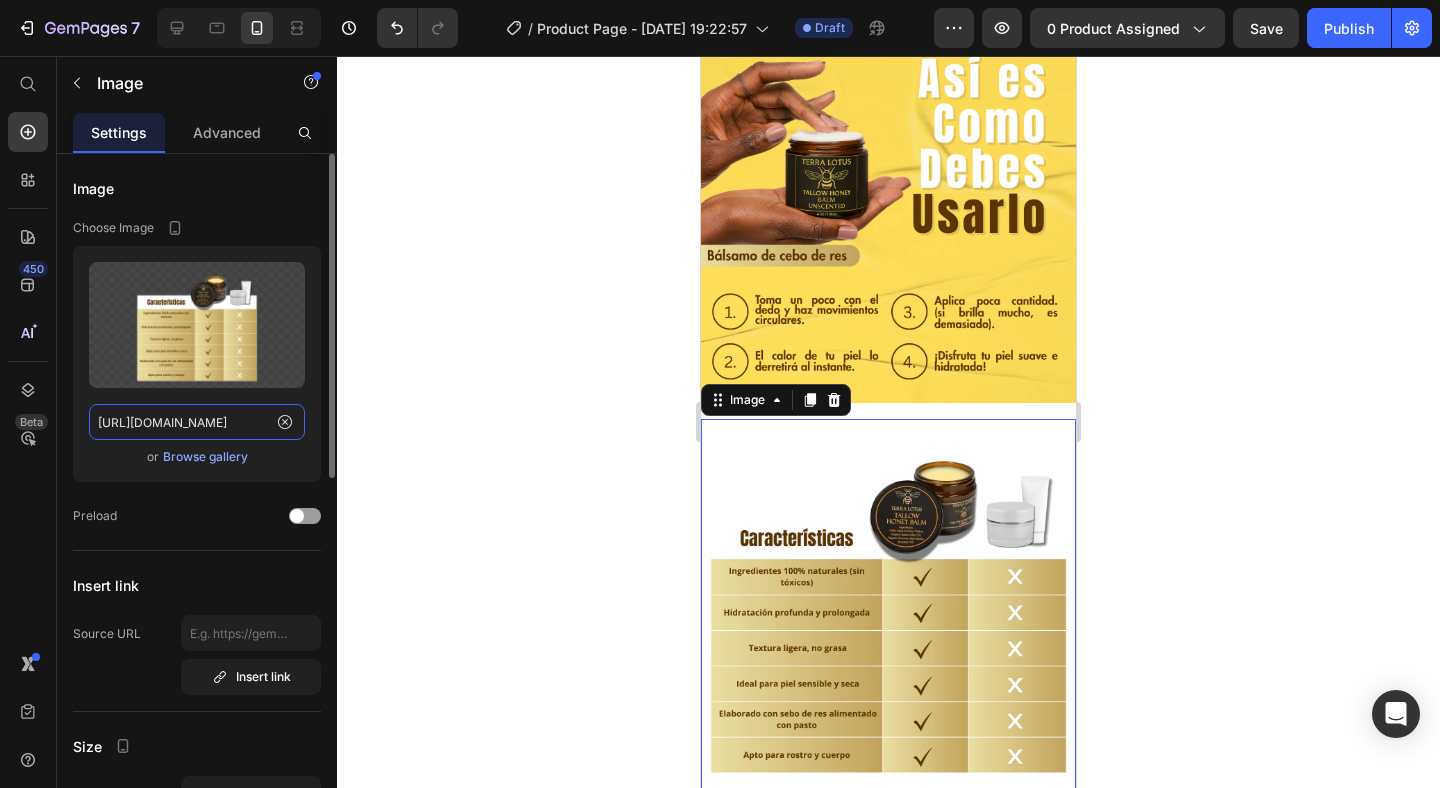 scroll, scrollTop: 0, scrollLeft: 96, axis: horizontal 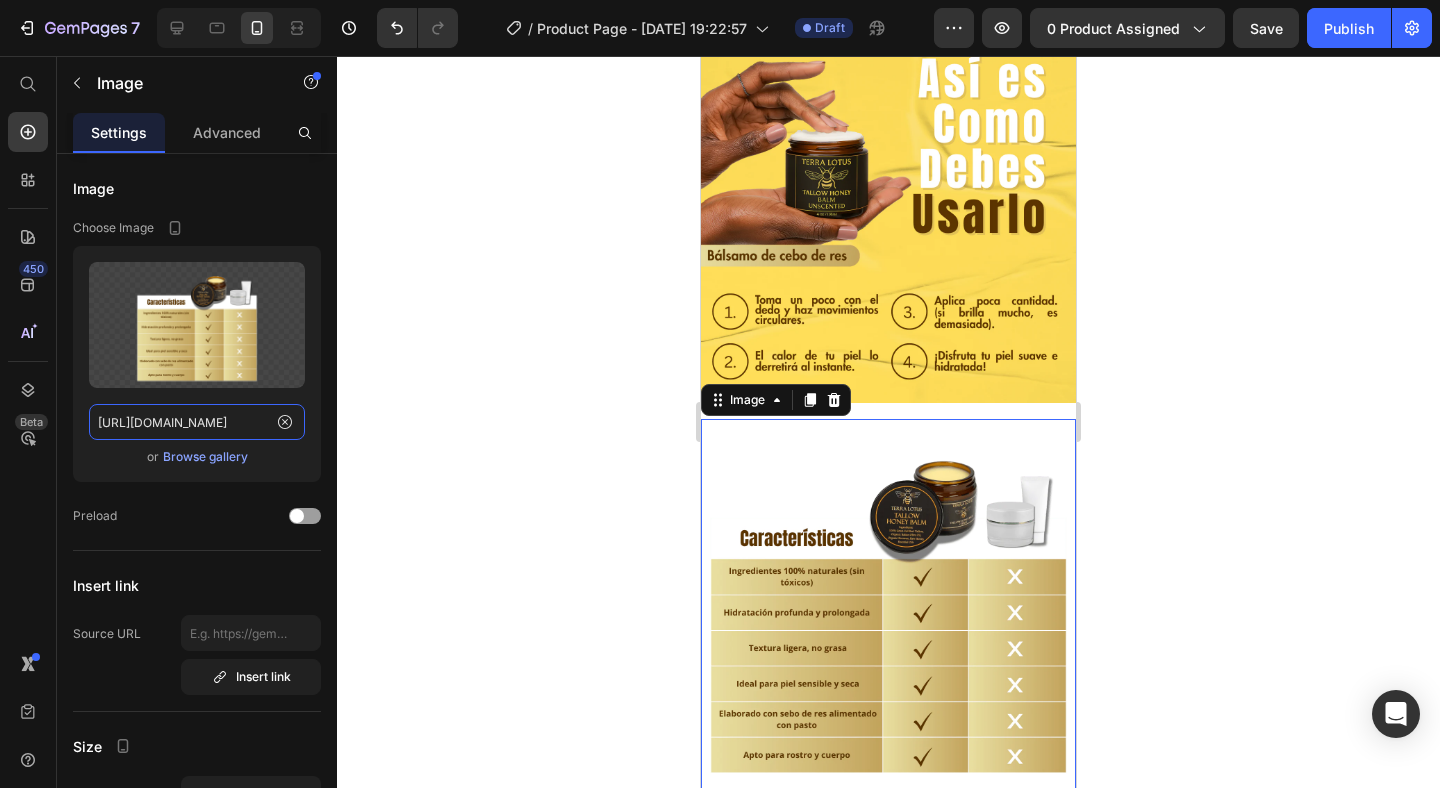 type on "[URL][DOMAIN_NAME]" 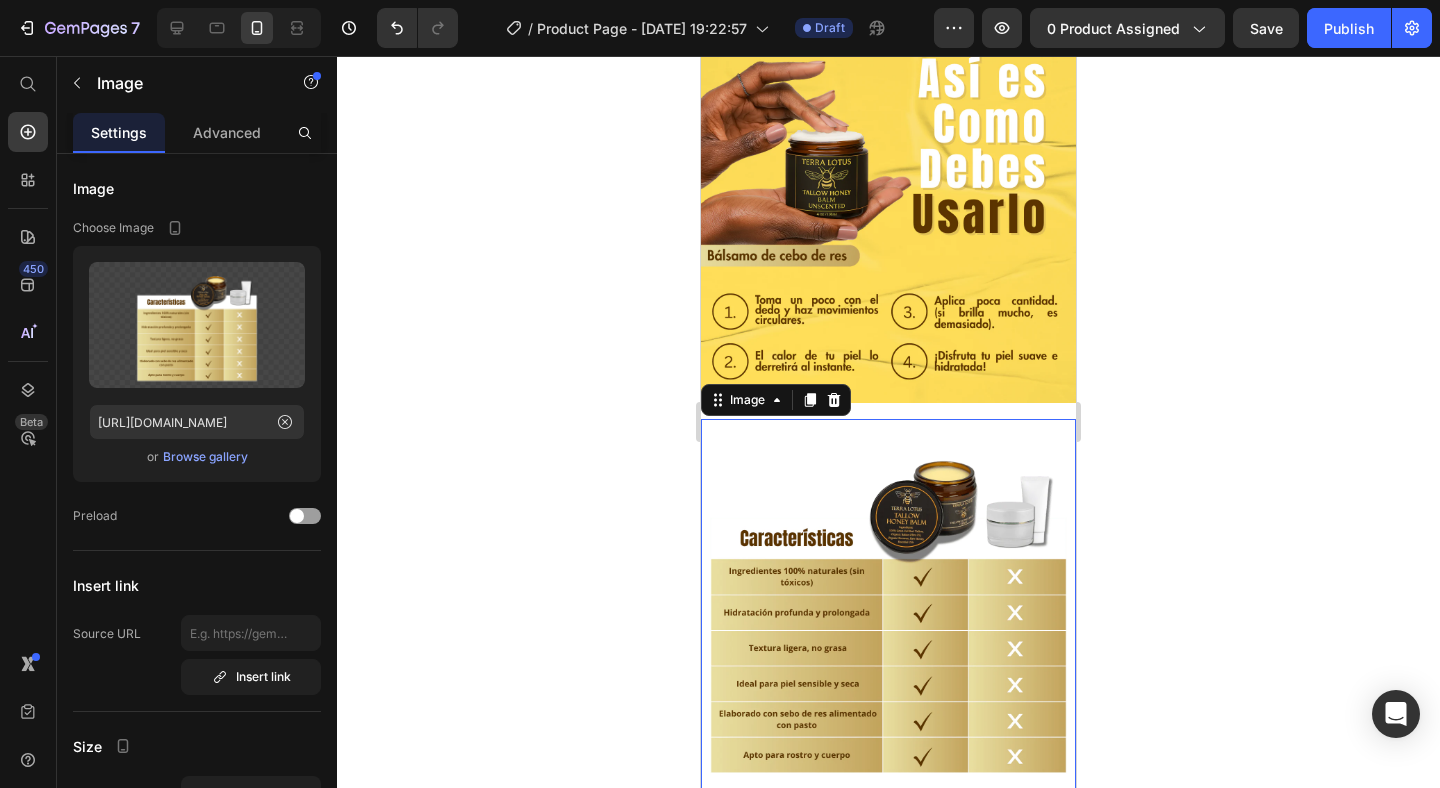 click 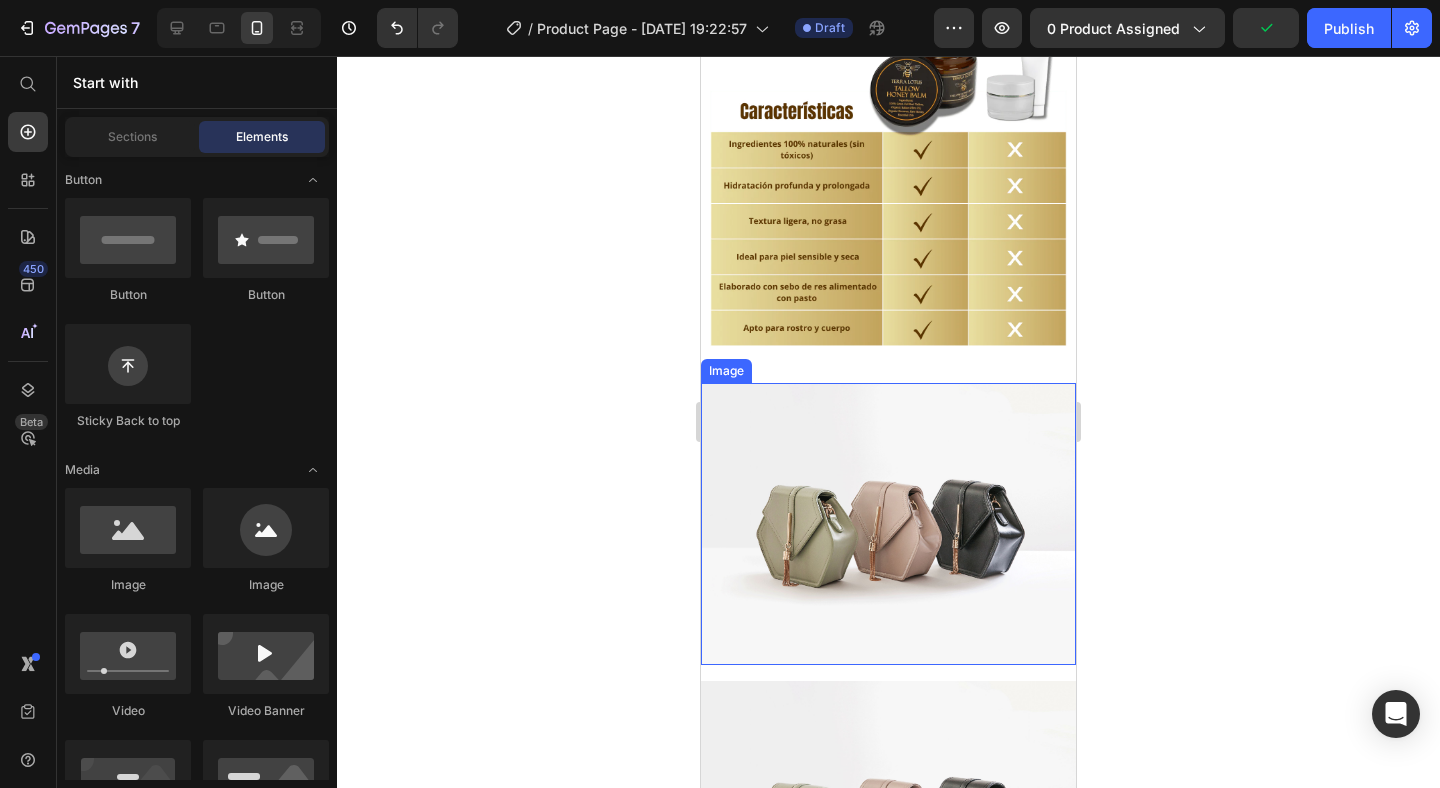 scroll, scrollTop: 2712, scrollLeft: 0, axis: vertical 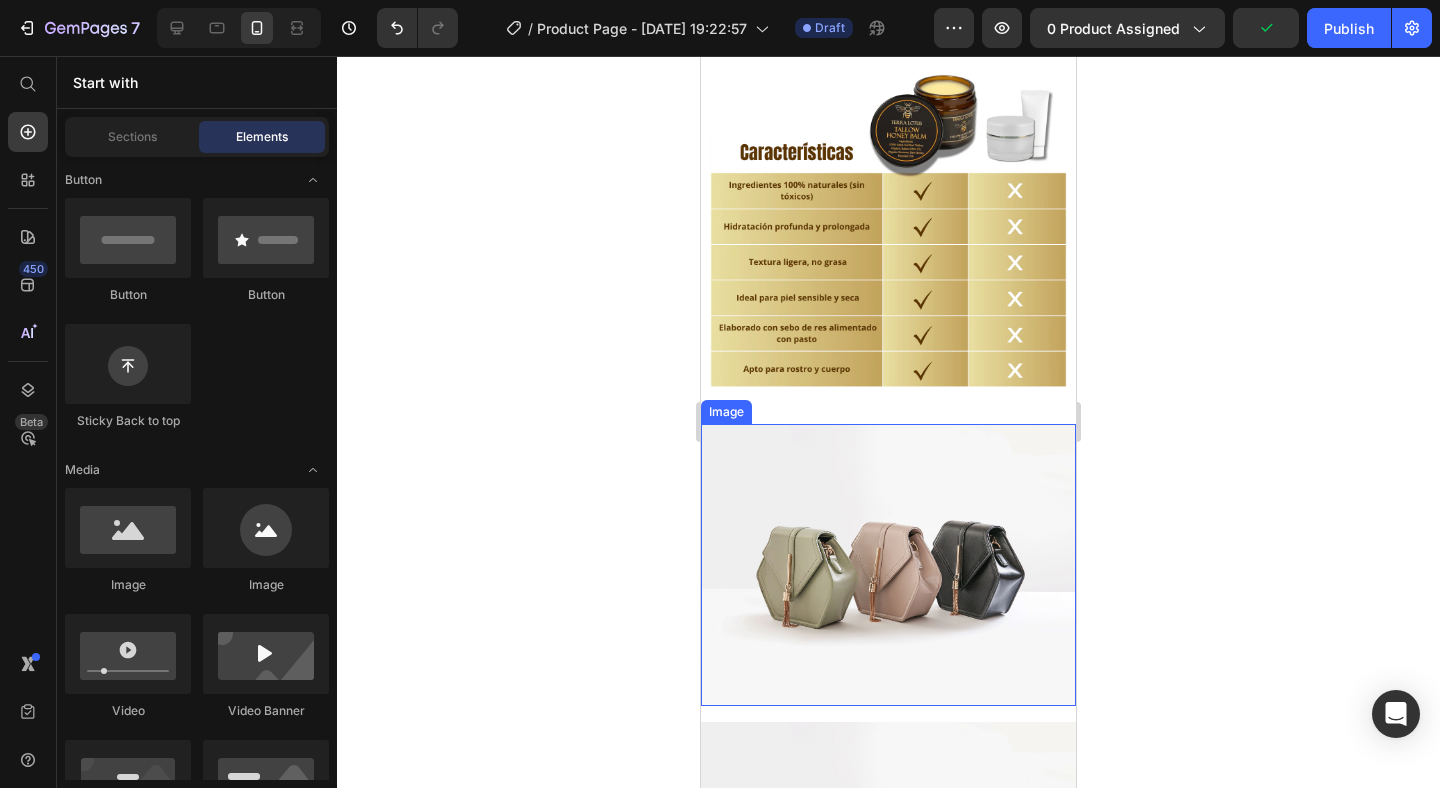 click at bounding box center (888, 220) 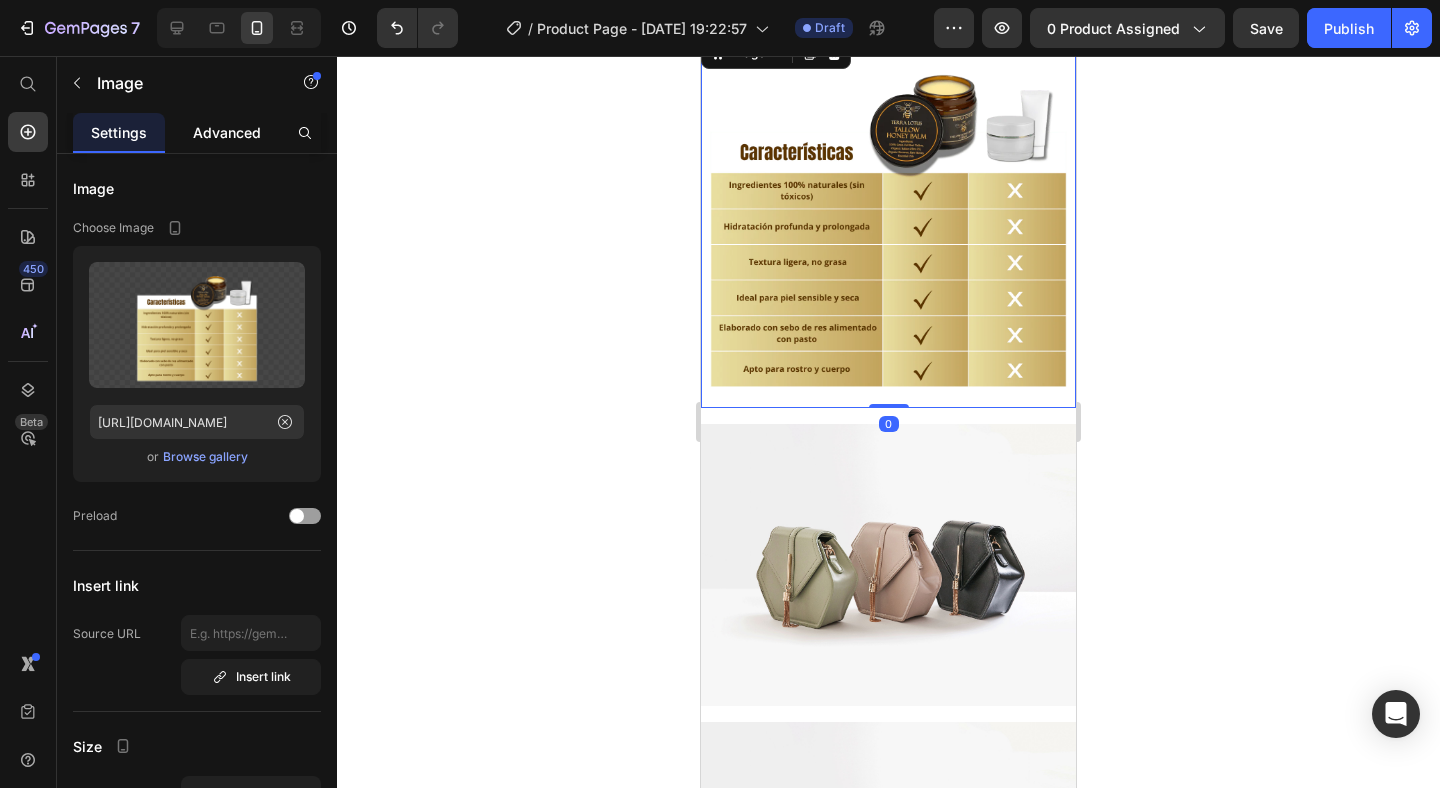 click on "Advanced" 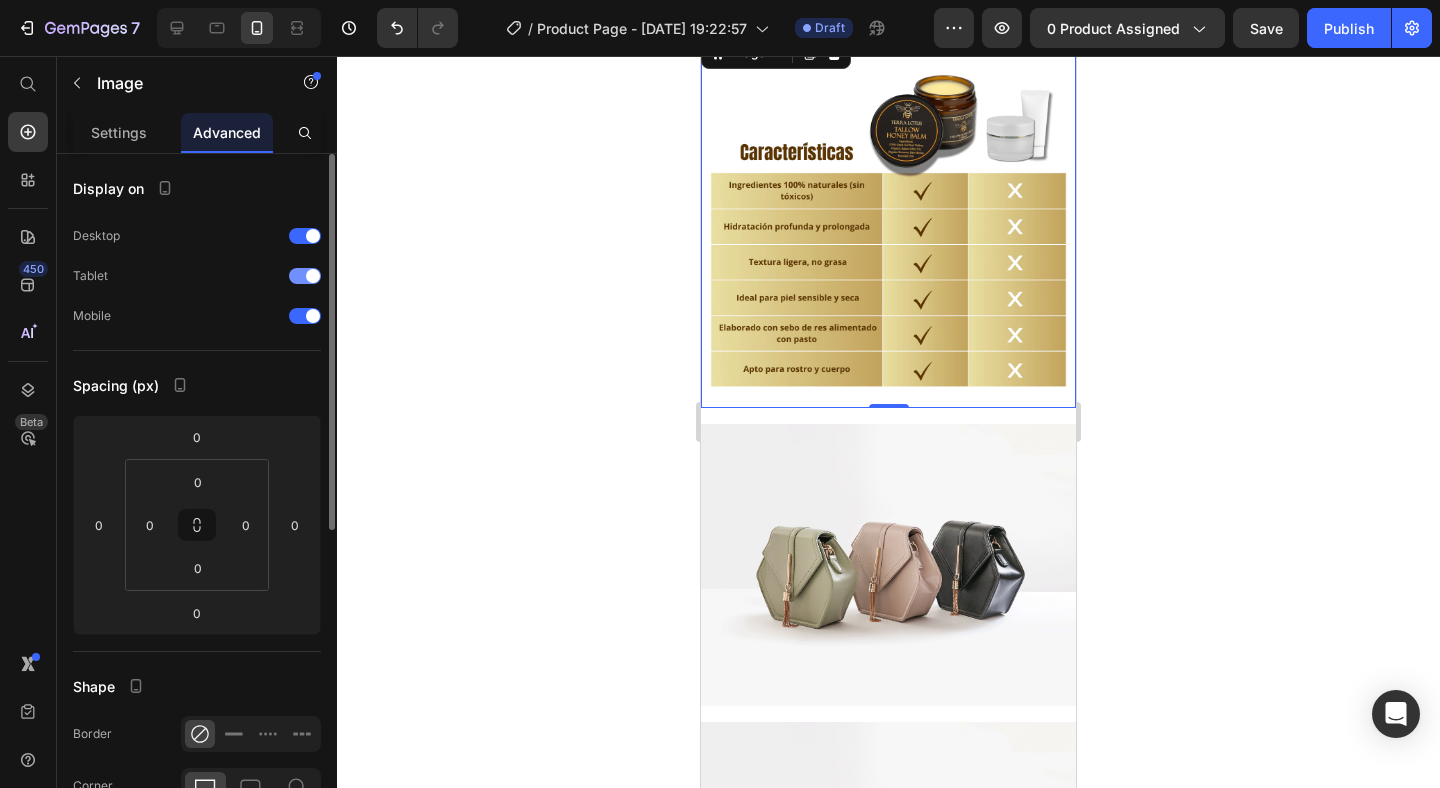click at bounding box center [313, 276] 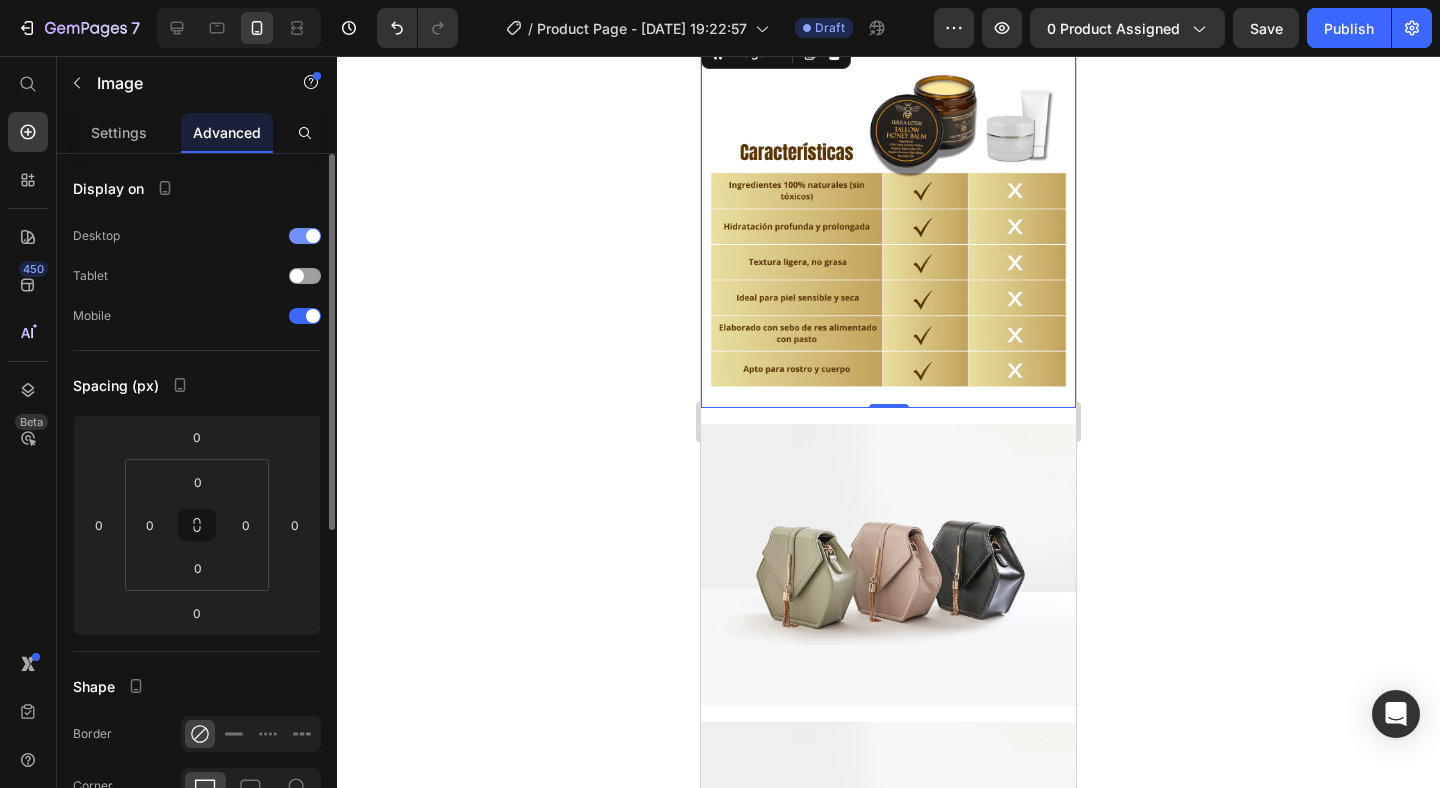 click at bounding box center (313, 236) 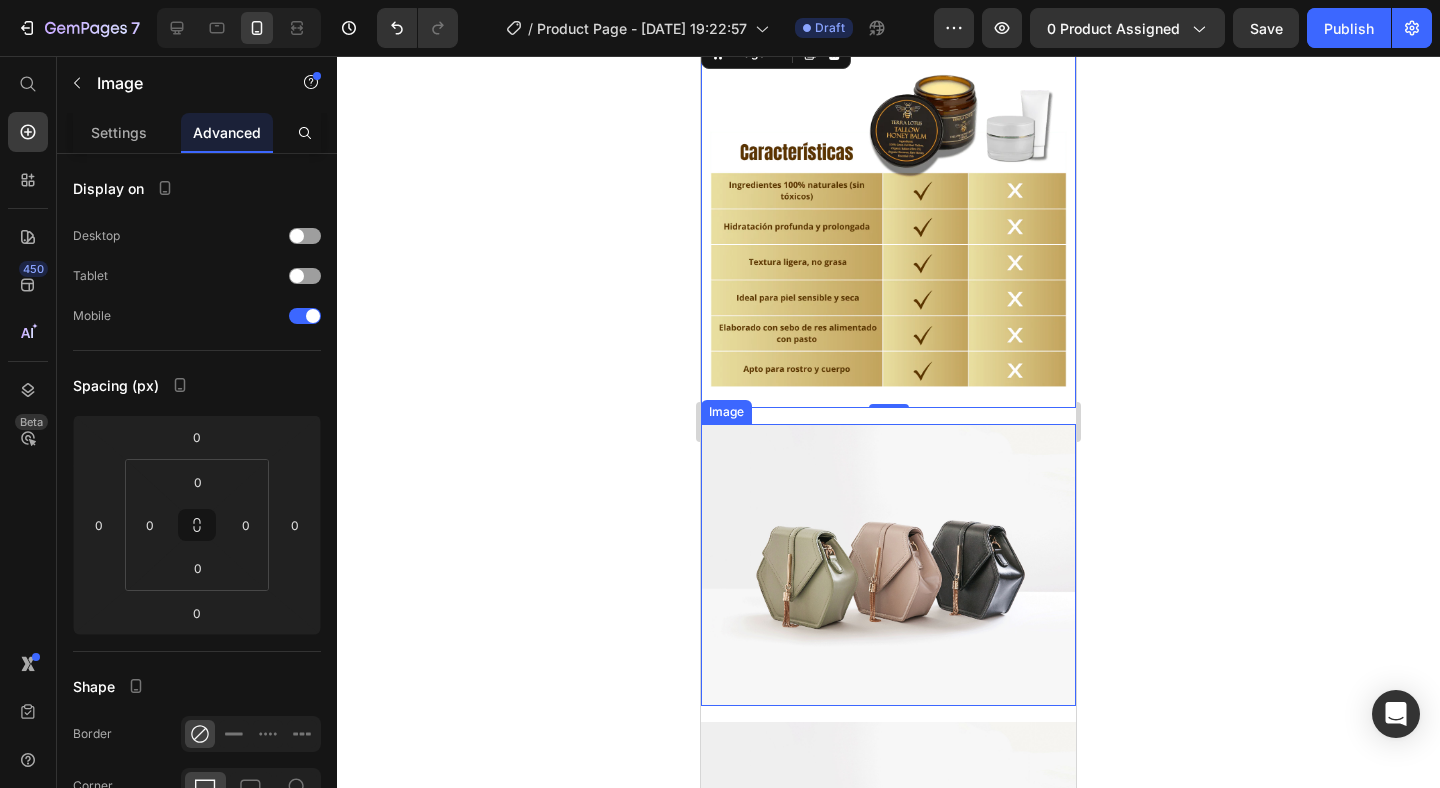 click at bounding box center [888, 564] 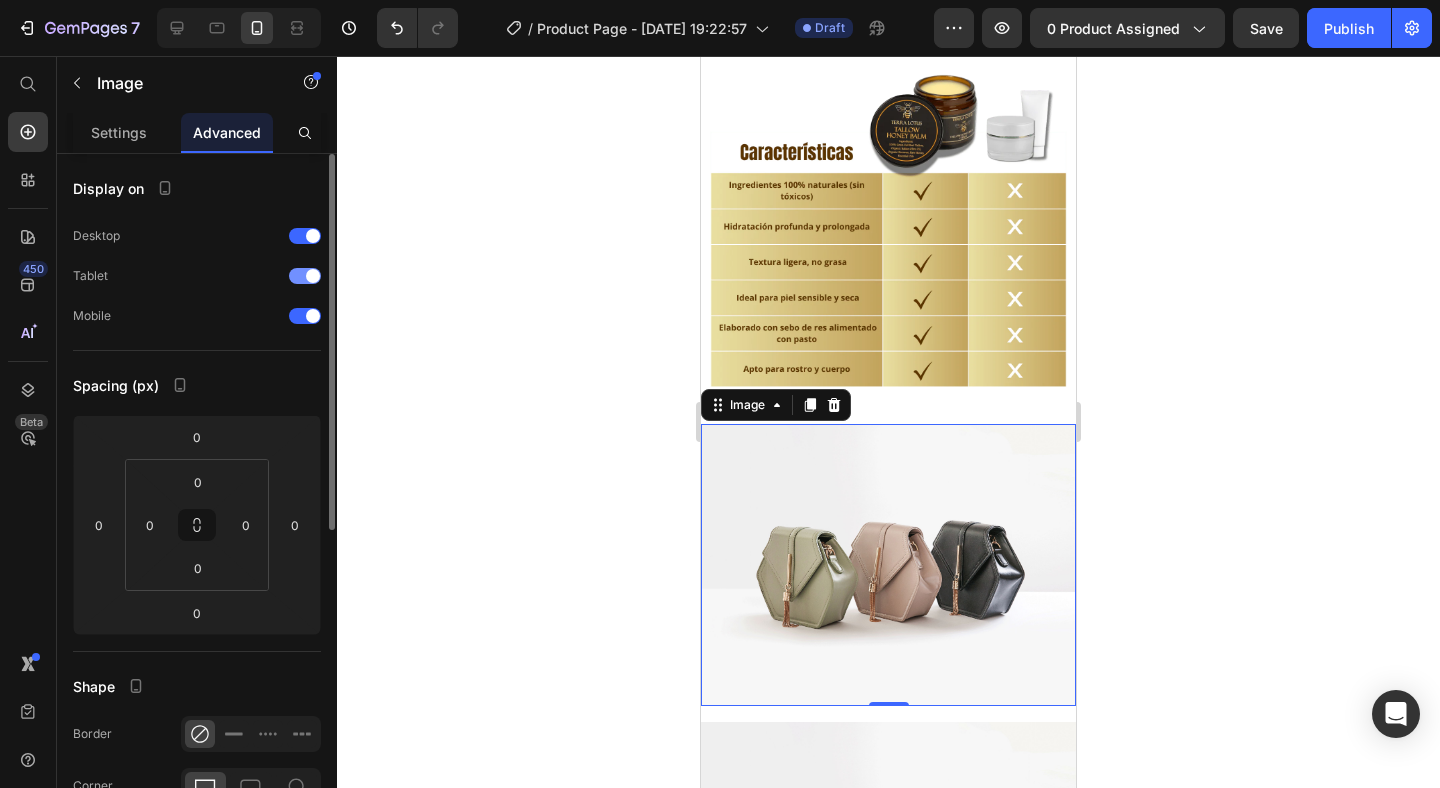 click at bounding box center [305, 276] 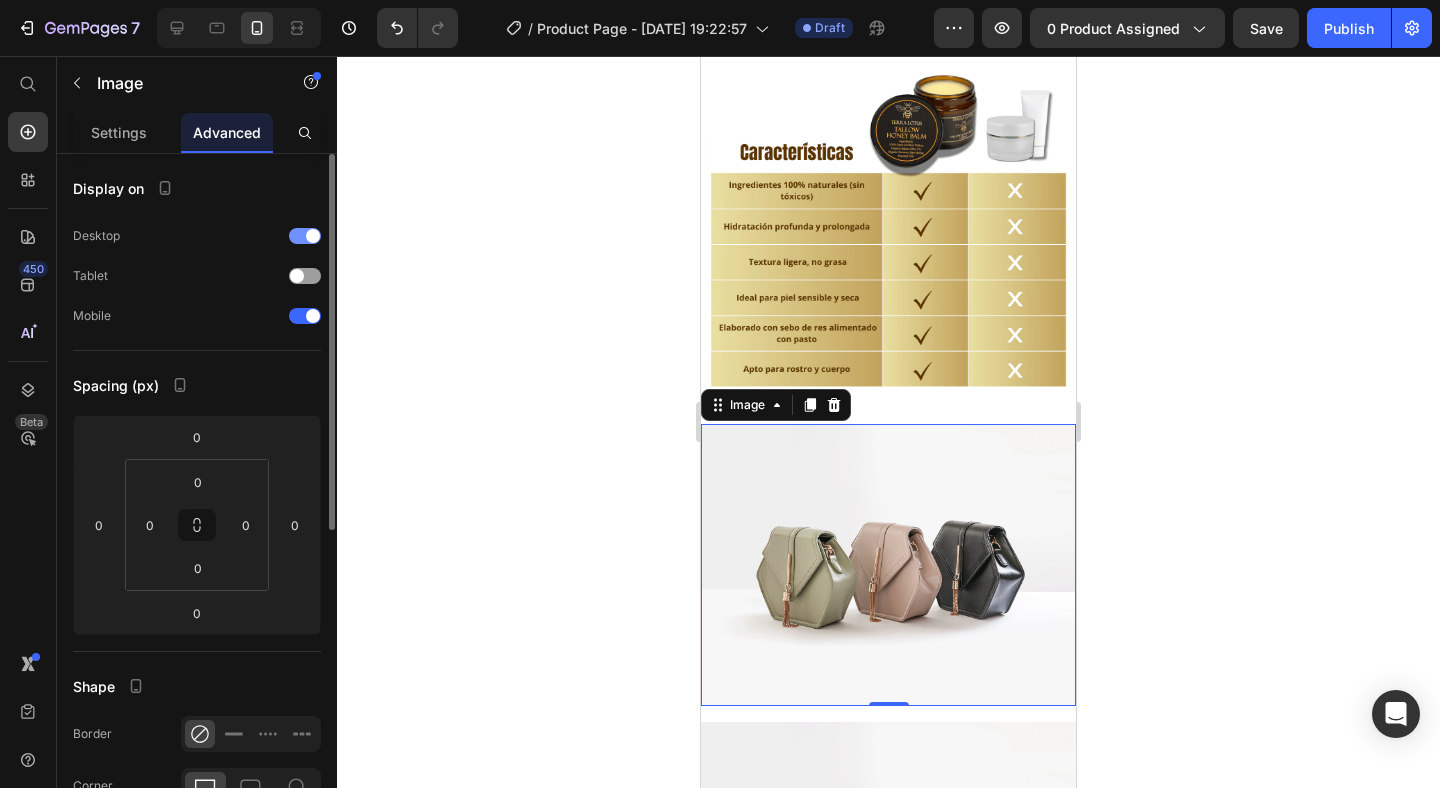 click at bounding box center [305, 236] 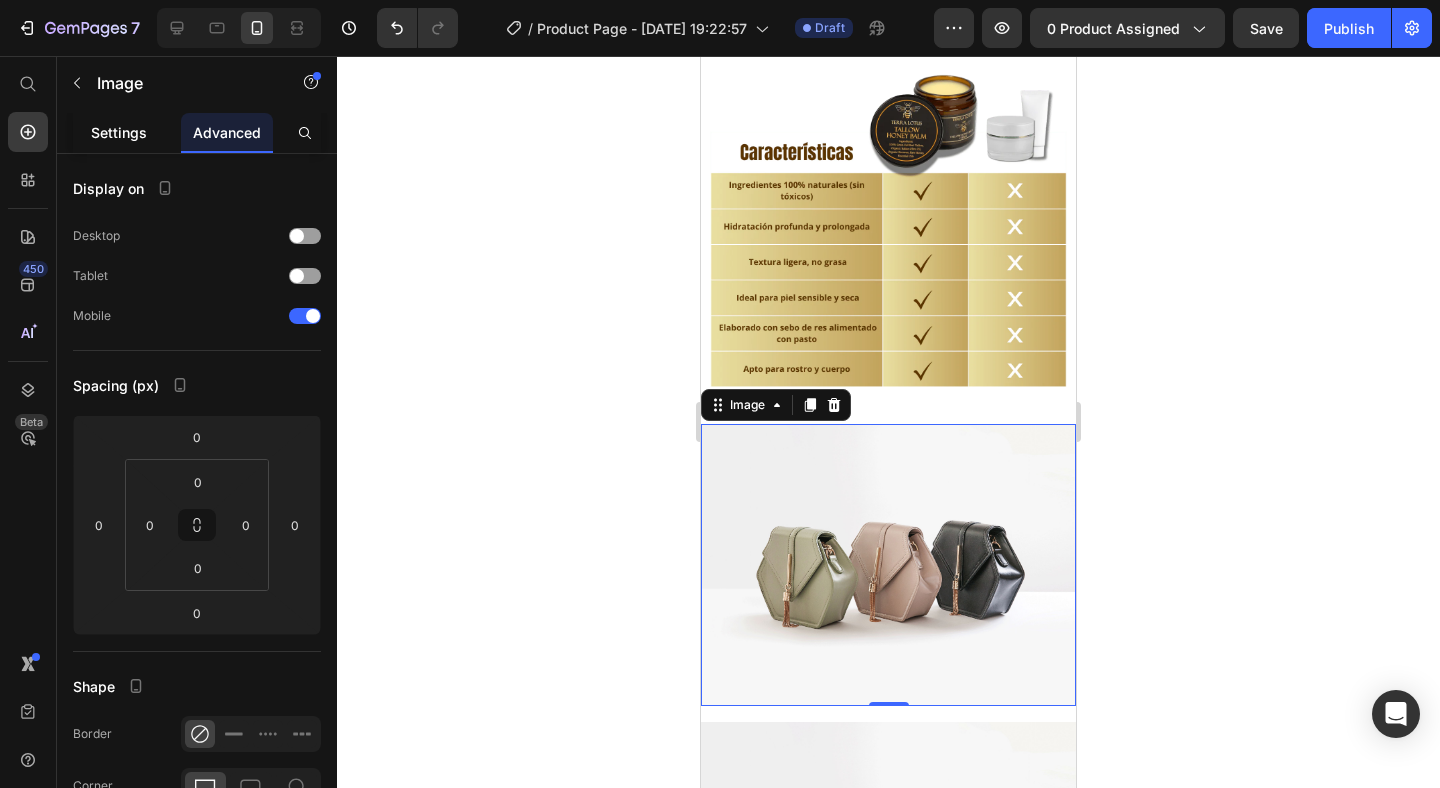 click on "Settings" at bounding box center [119, 132] 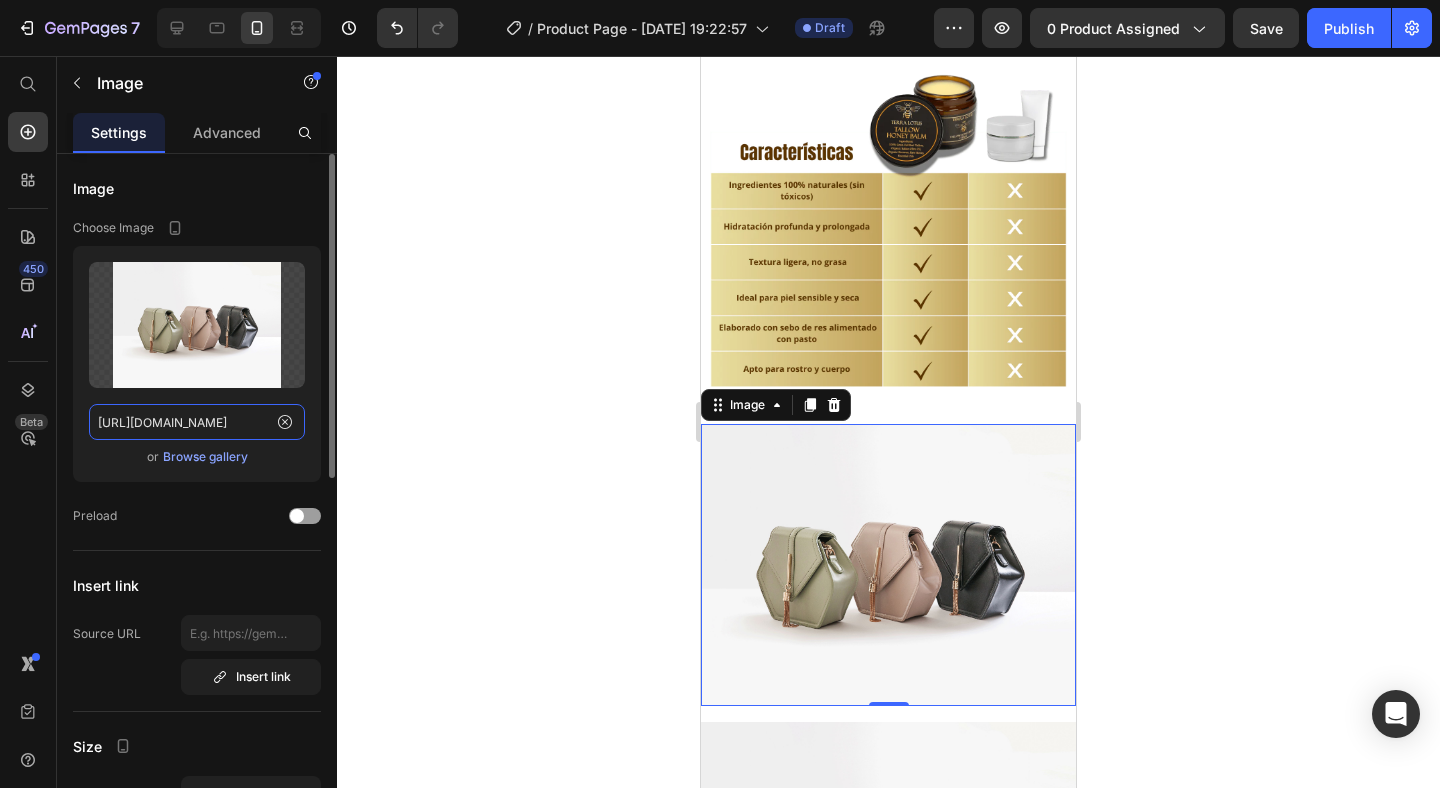 click on "[URL][DOMAIN_NAME]" 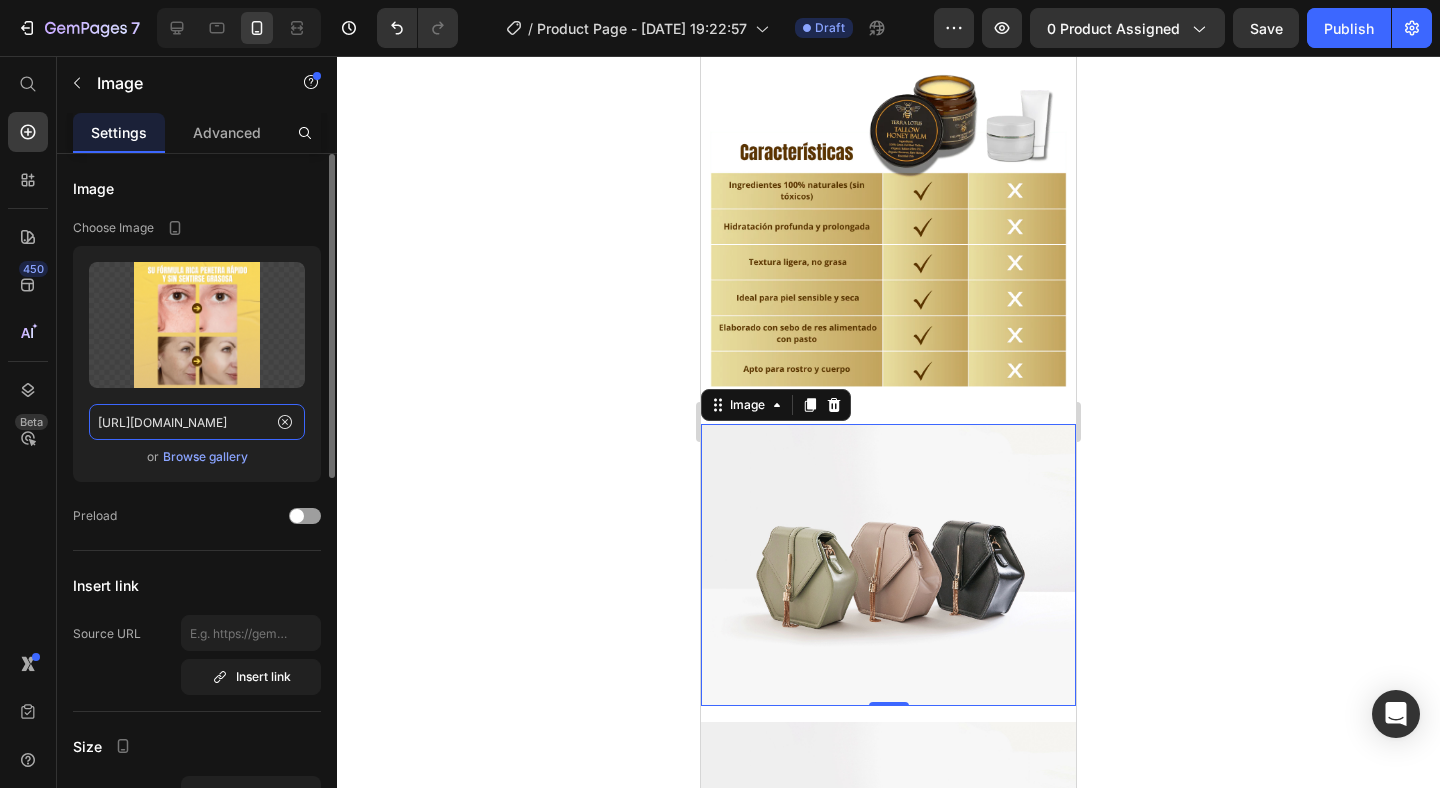scroll, scrollTop: 0, scrollLeft: 99, axis: horizontal 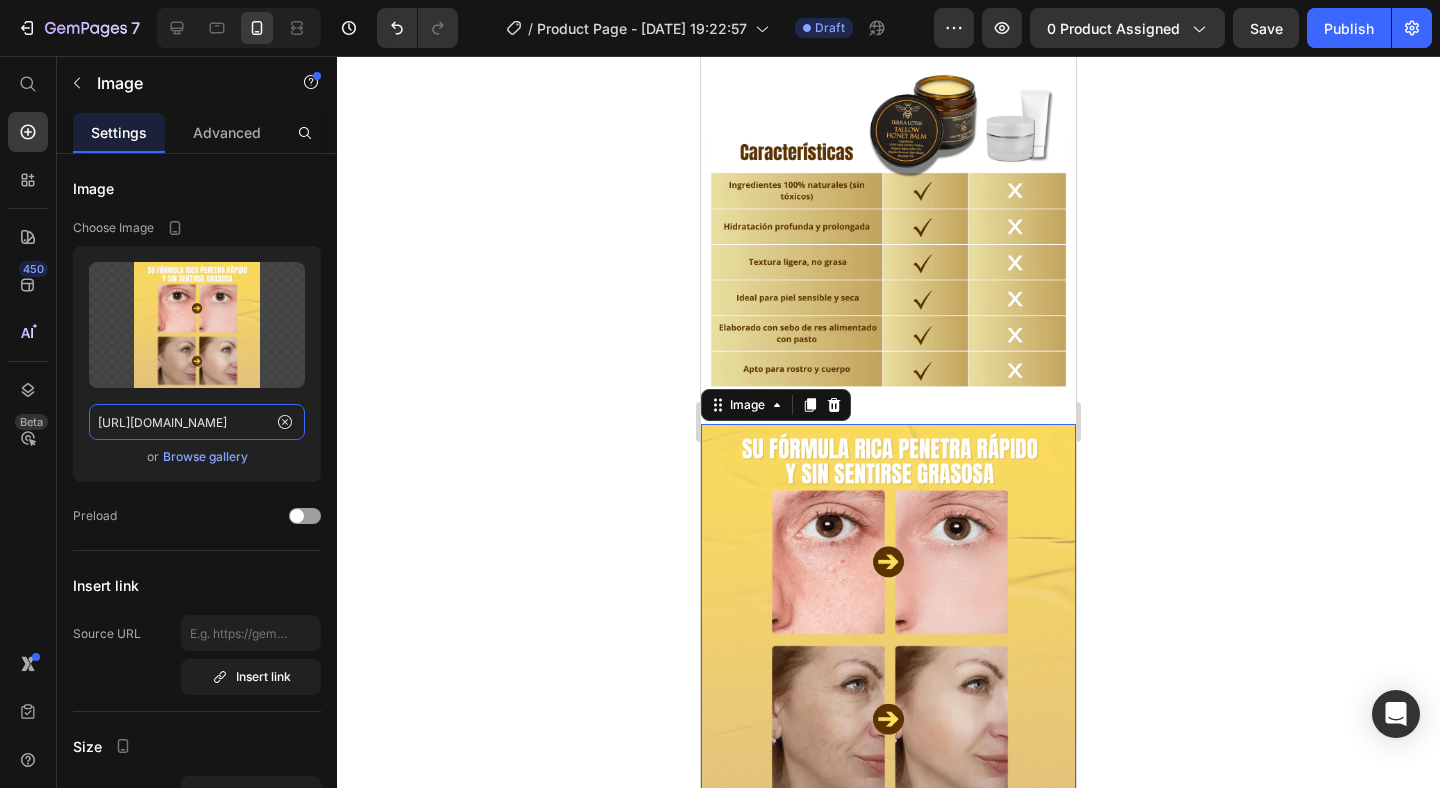 type on "[URL][DOMAIN_NAME]" 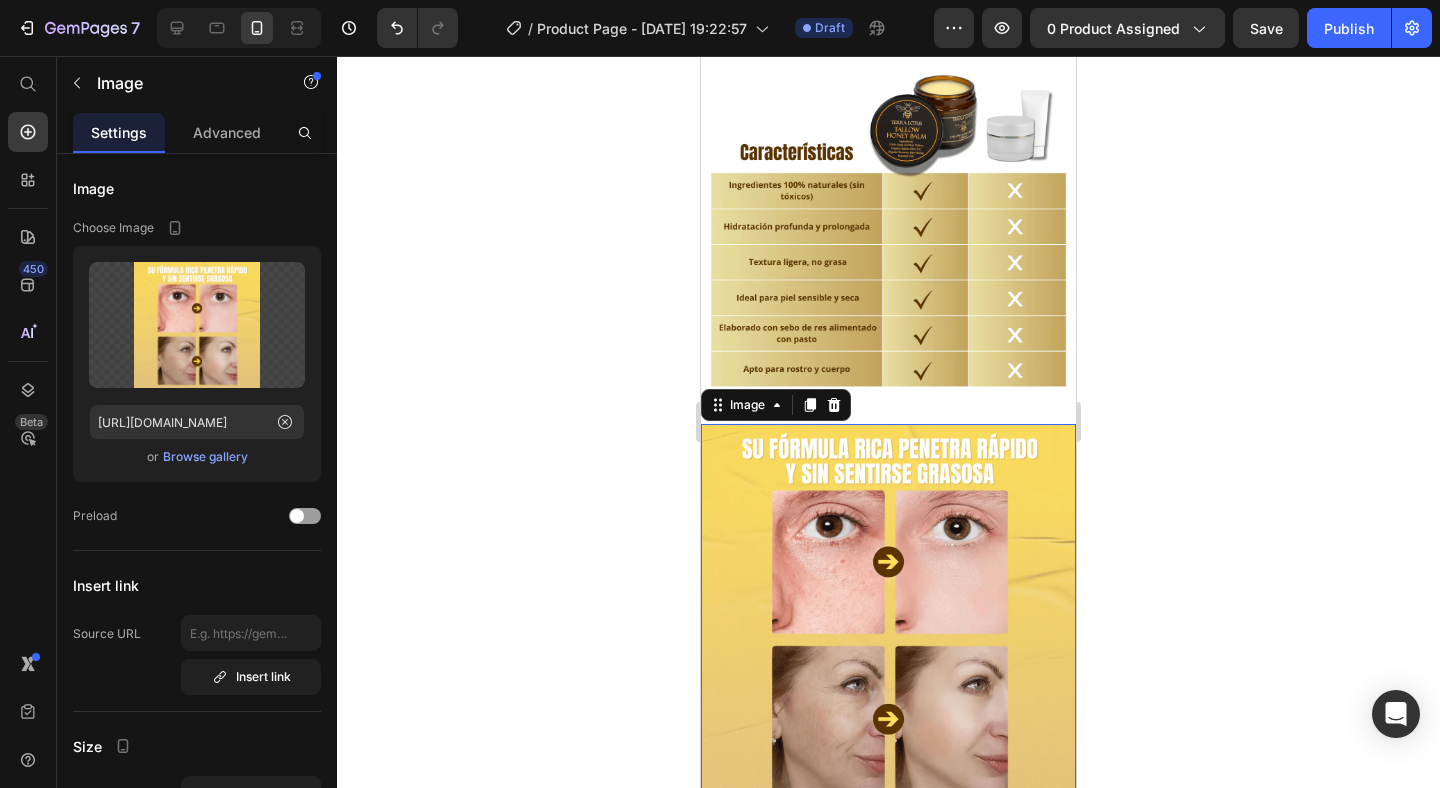 click 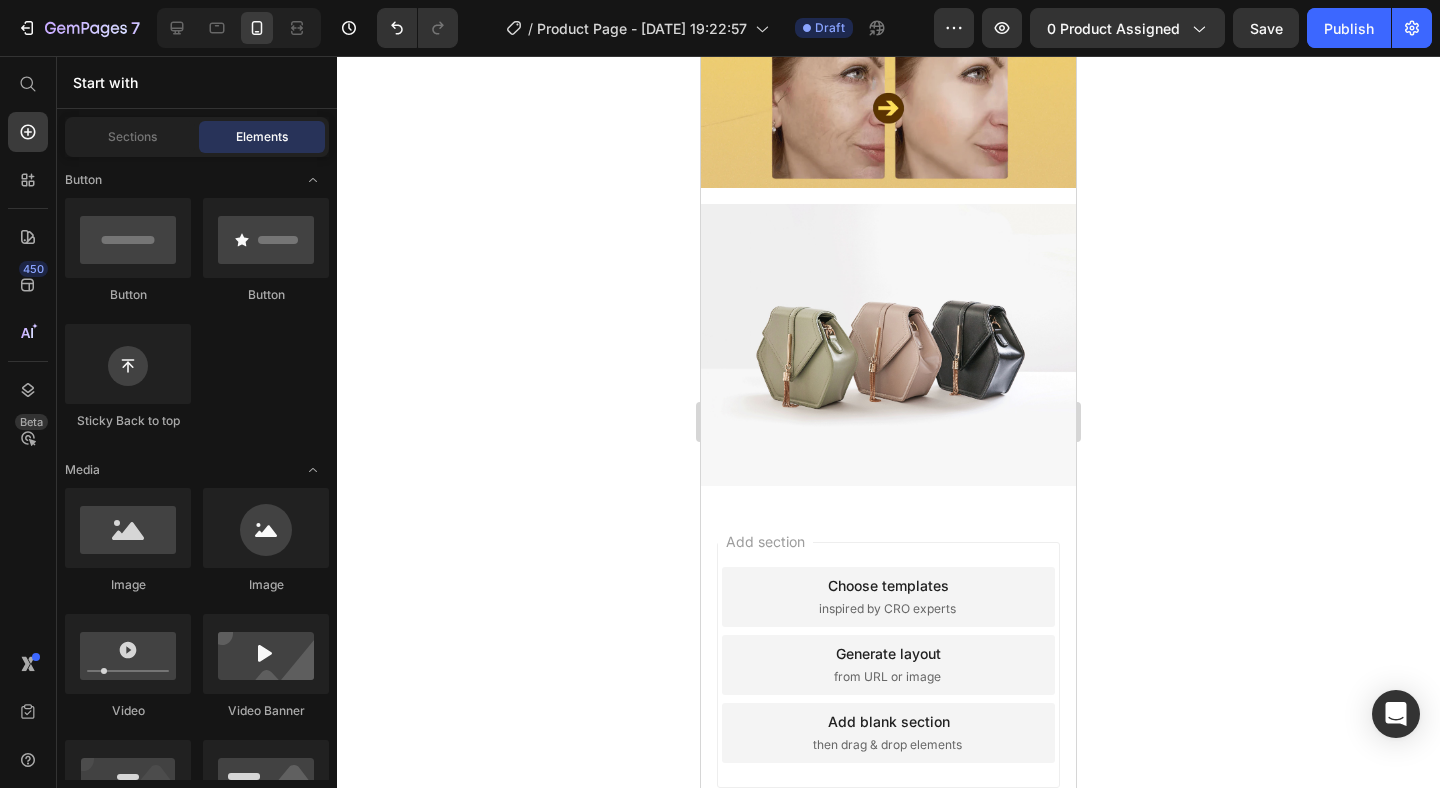 scroll, scrollTop: 3412, scrollLeft: 0, axis: vertical 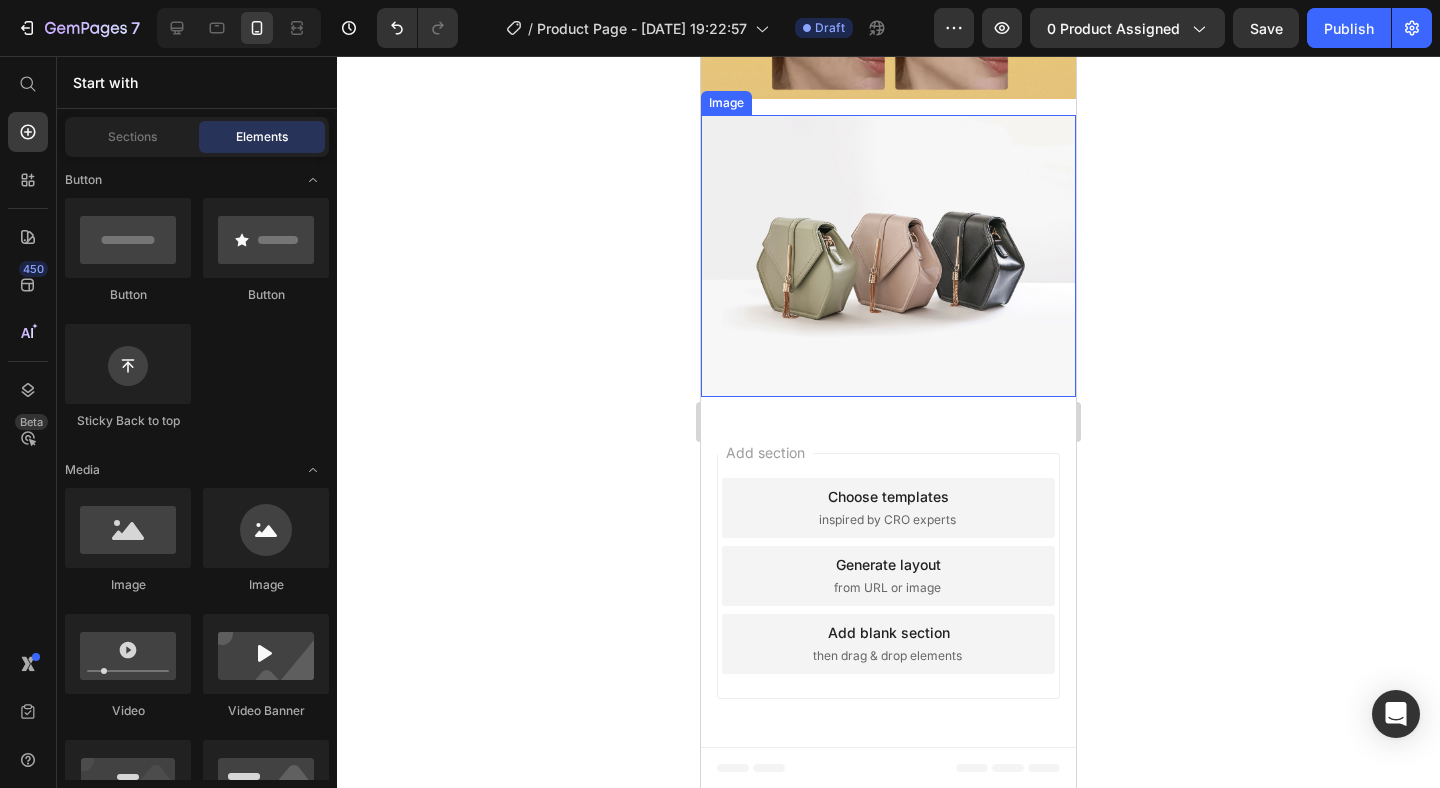 click at bounding box center (888, 255) 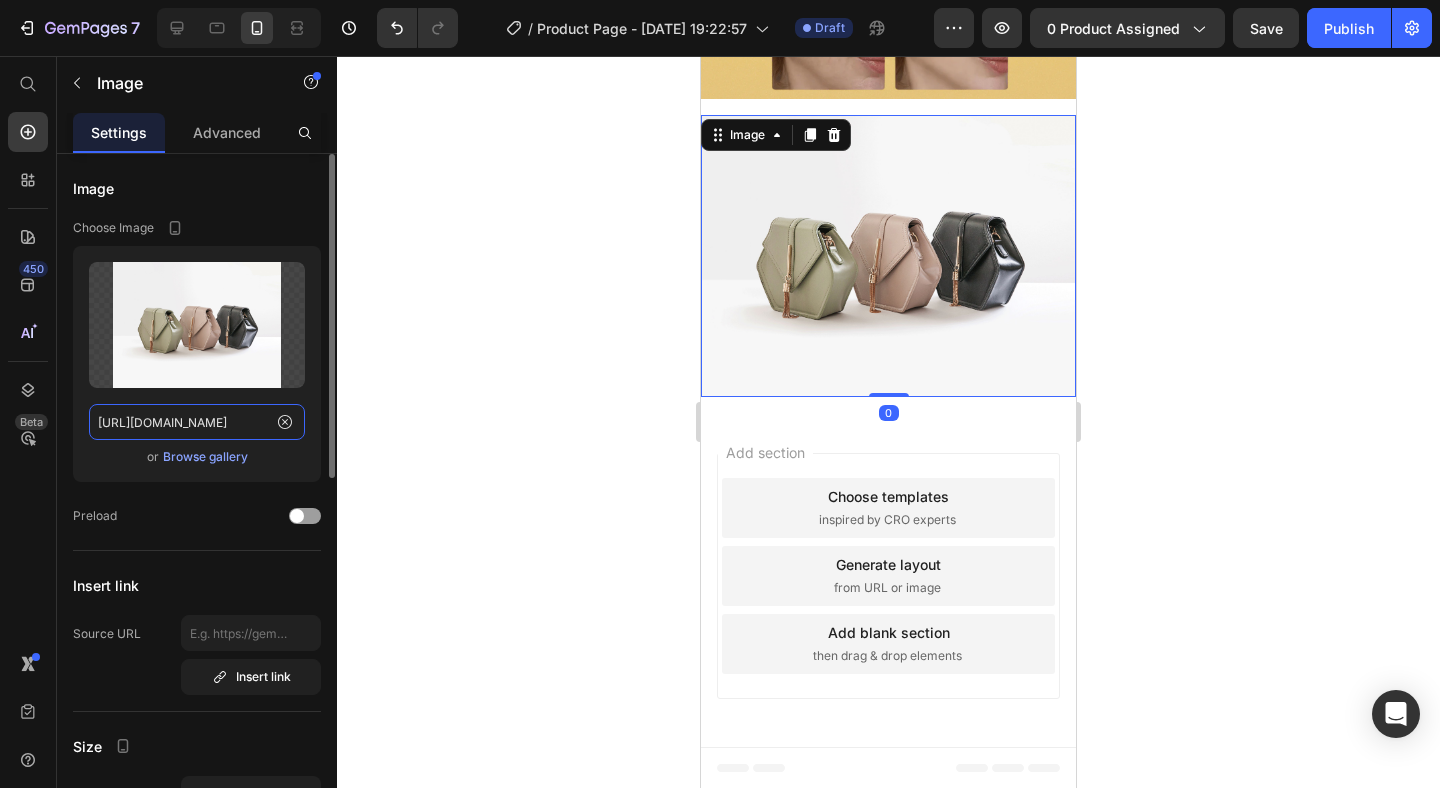 click on "[URL][DOMAIN_NAME]" 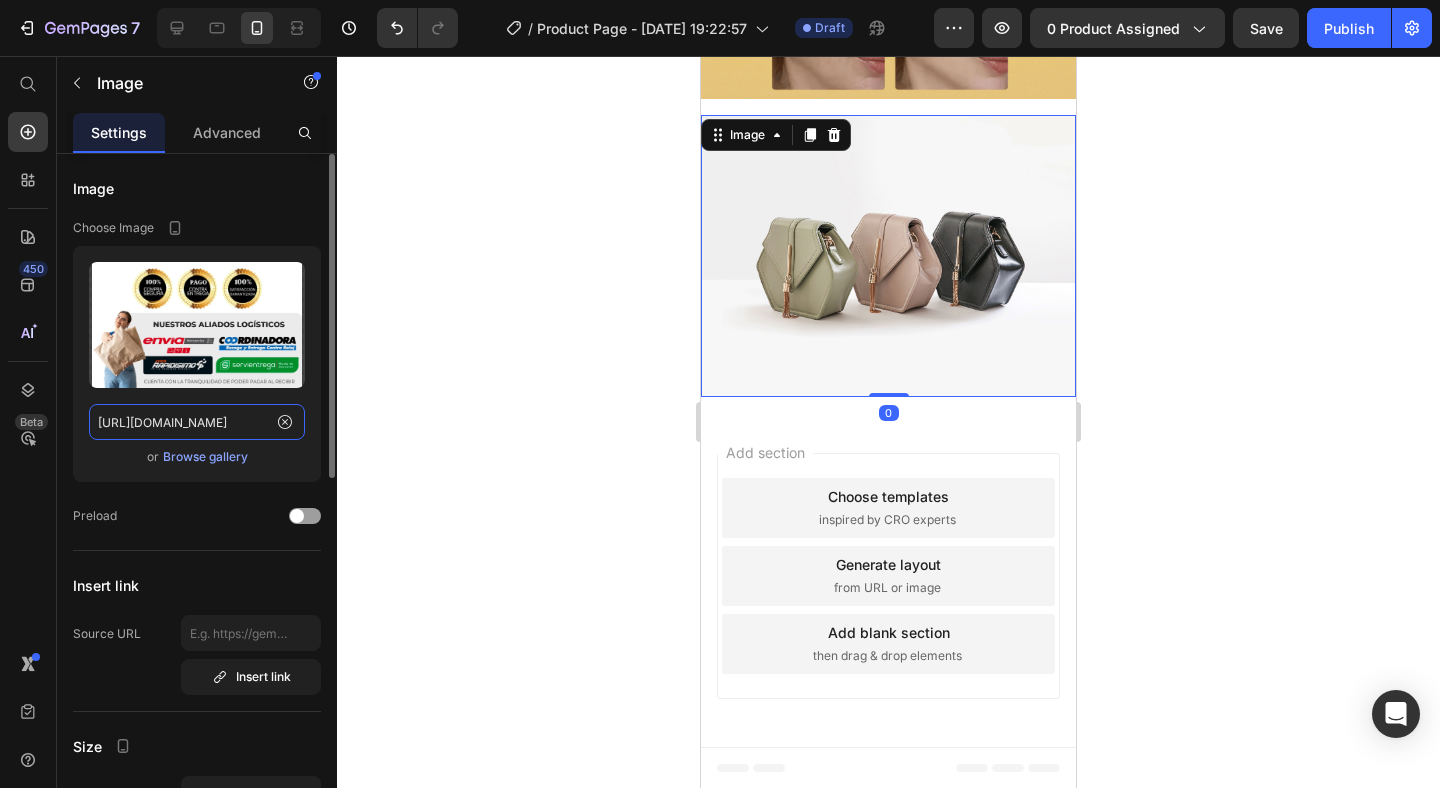 scroll, scrollTop: 0, scrollLeft: 179, axis: horizontal 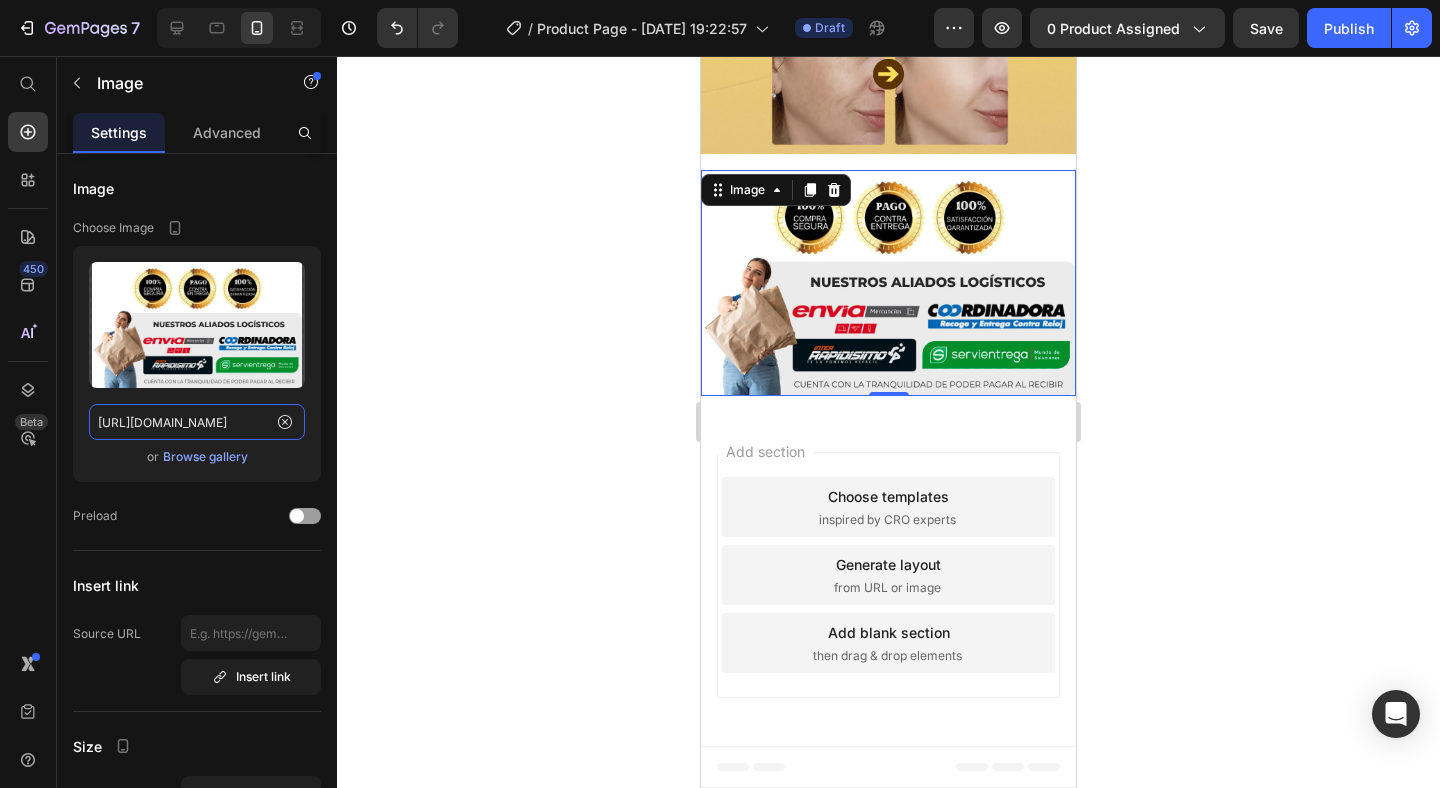 type on "[URL][DOMAIN_NAME]" 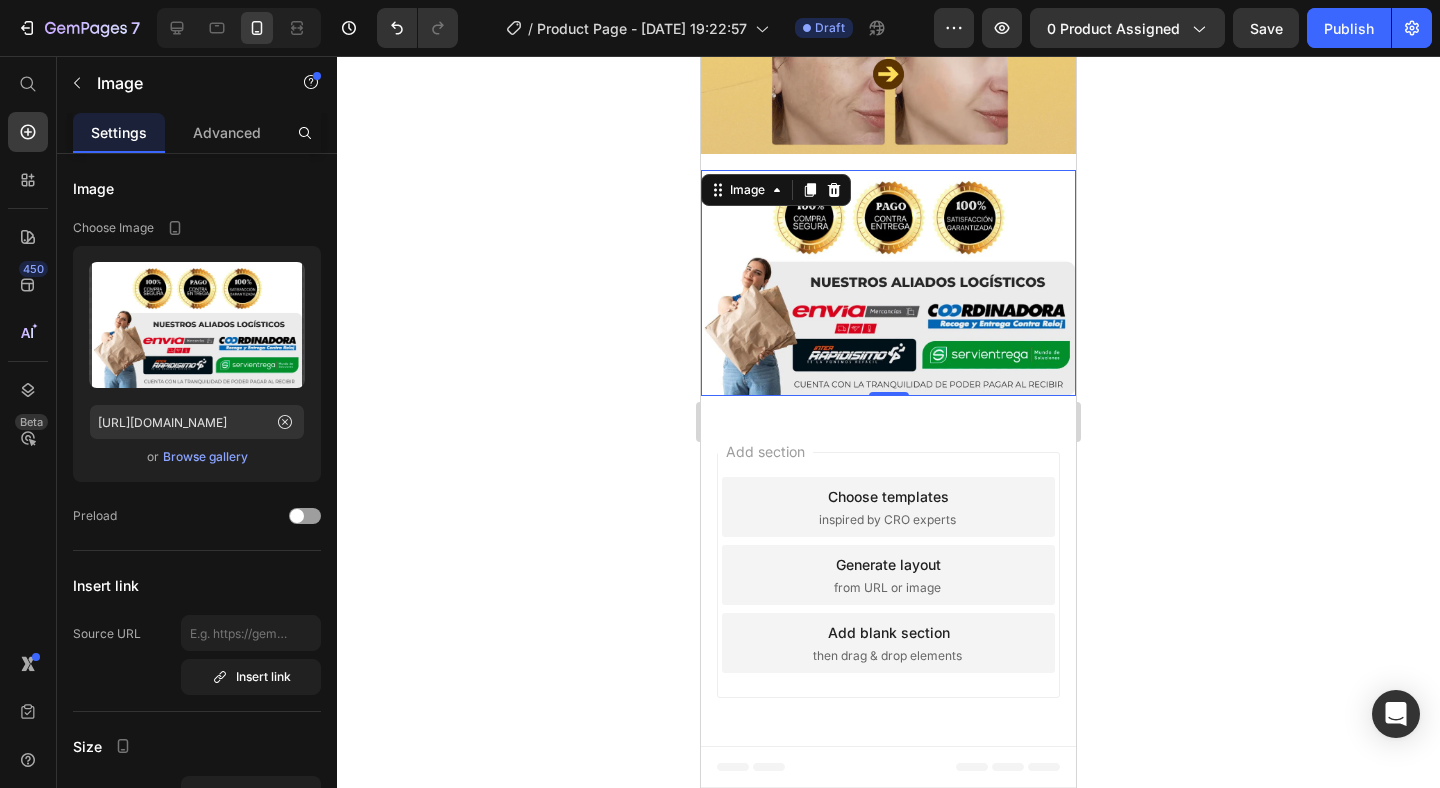 scroll, scrollTop: 0, scrollLeft: 0, axis: both 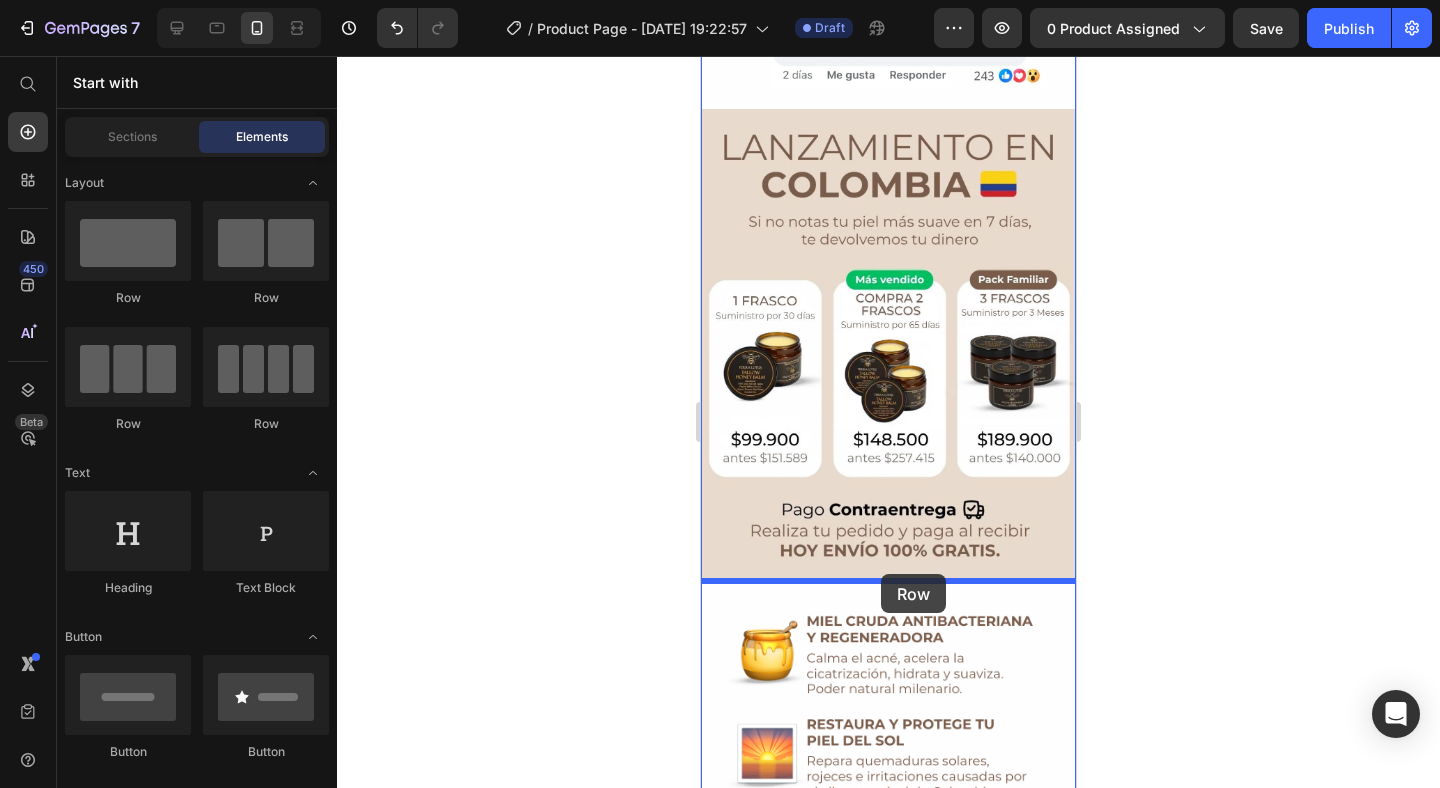 drag, startPoint x: 836, startPoint y: 320, endPoint x: 881, endPoint y: 574, distance: 257.9554 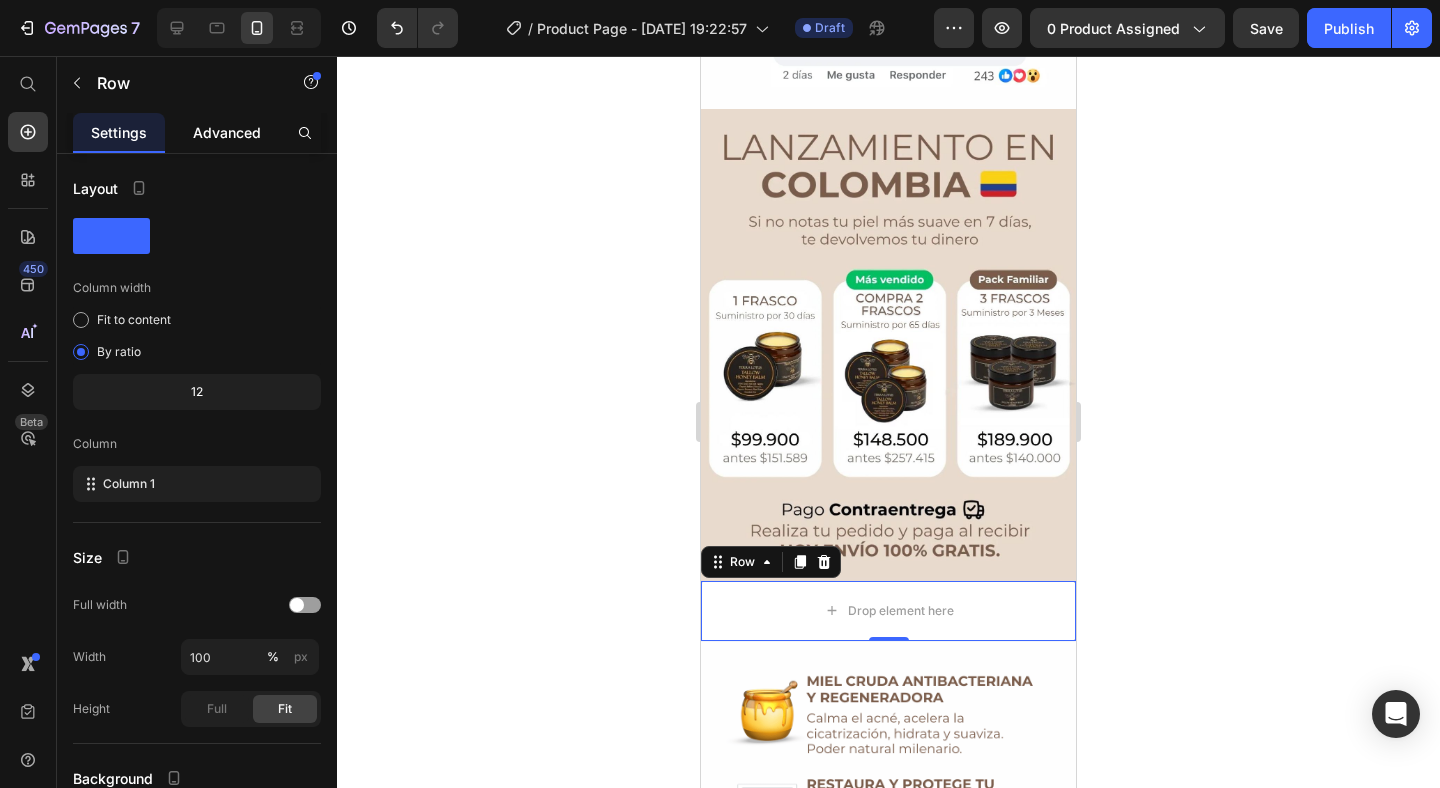 click on "Advanced" at bounding box center (227, 132) 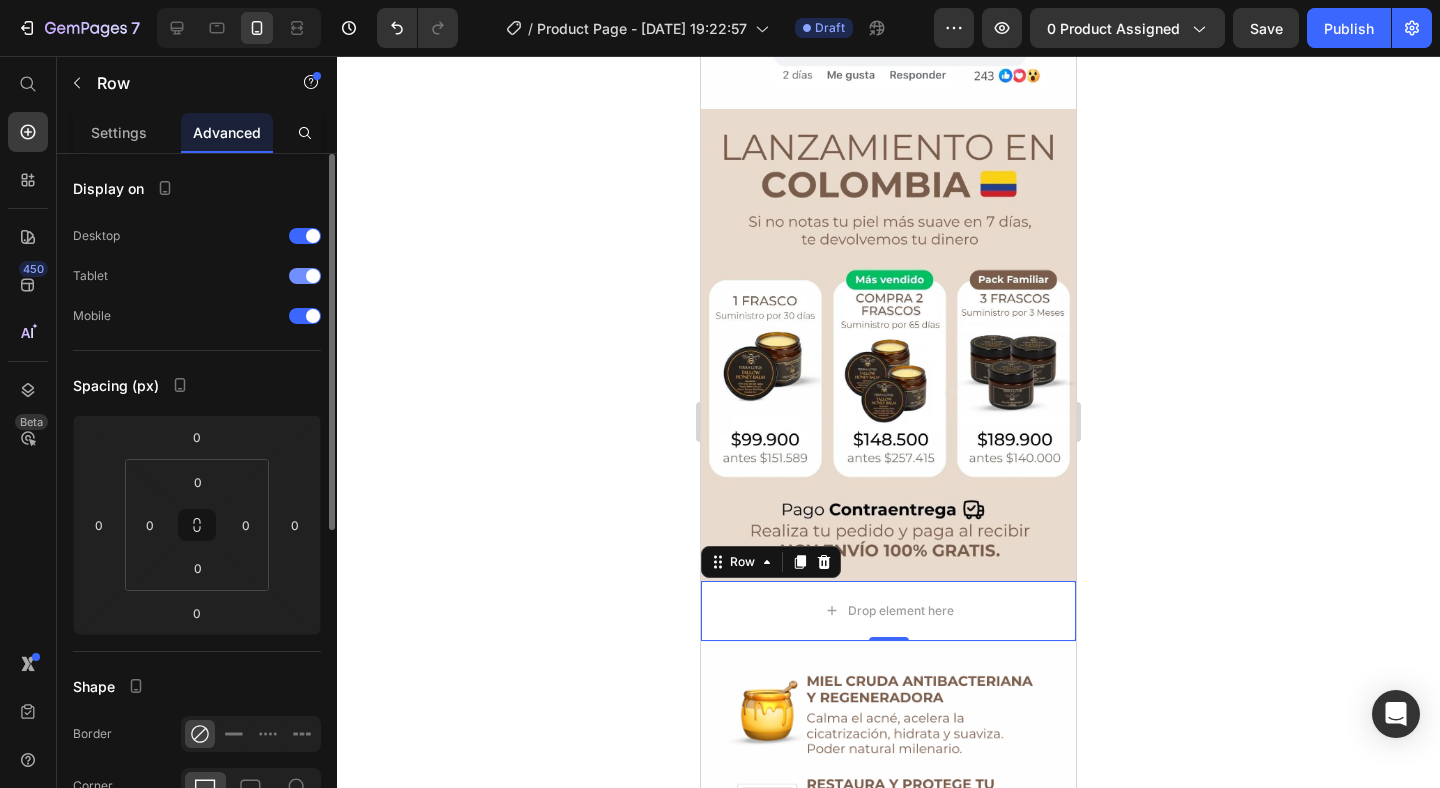 click at bounding box center [313, 276] 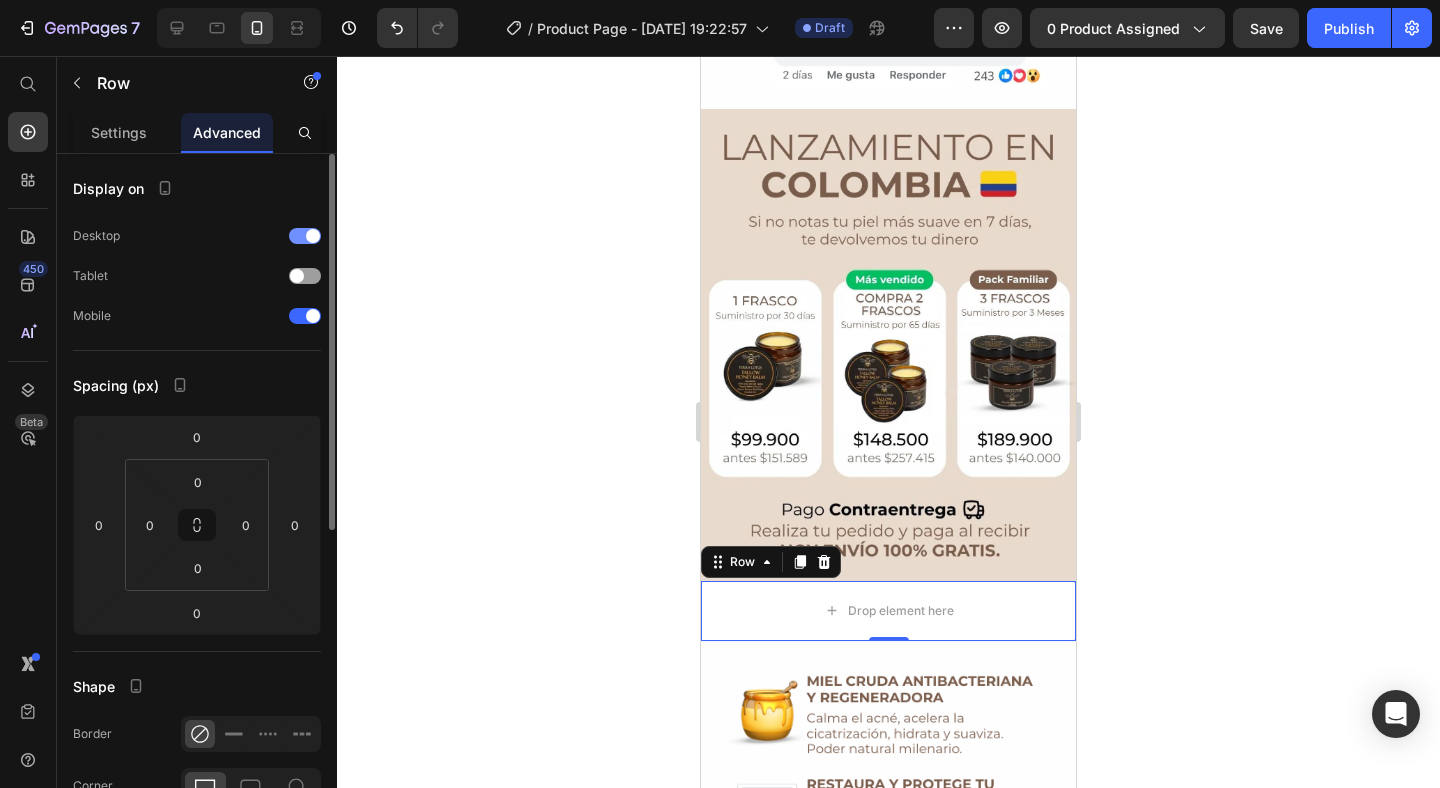 click at bounding box center (305, 236) 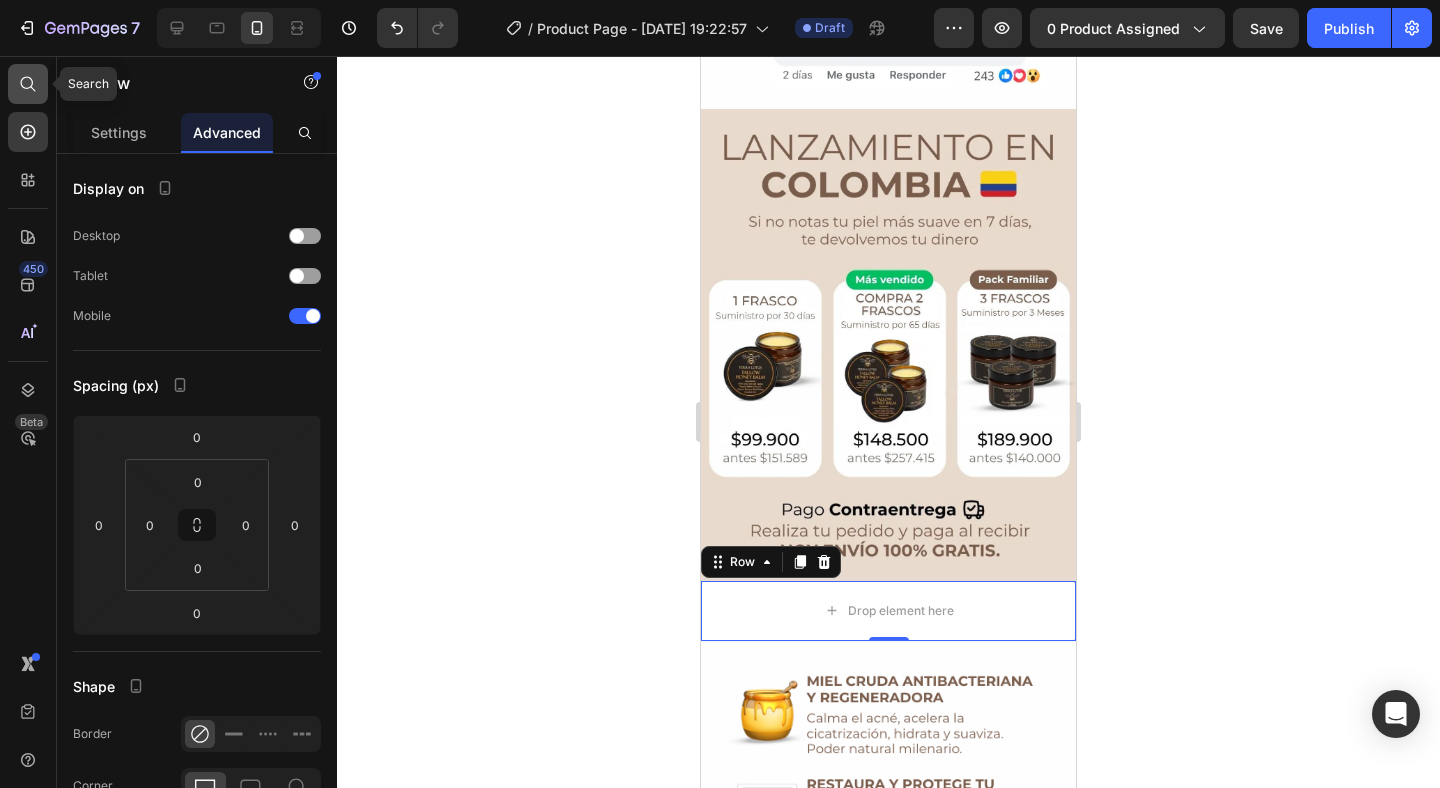 click 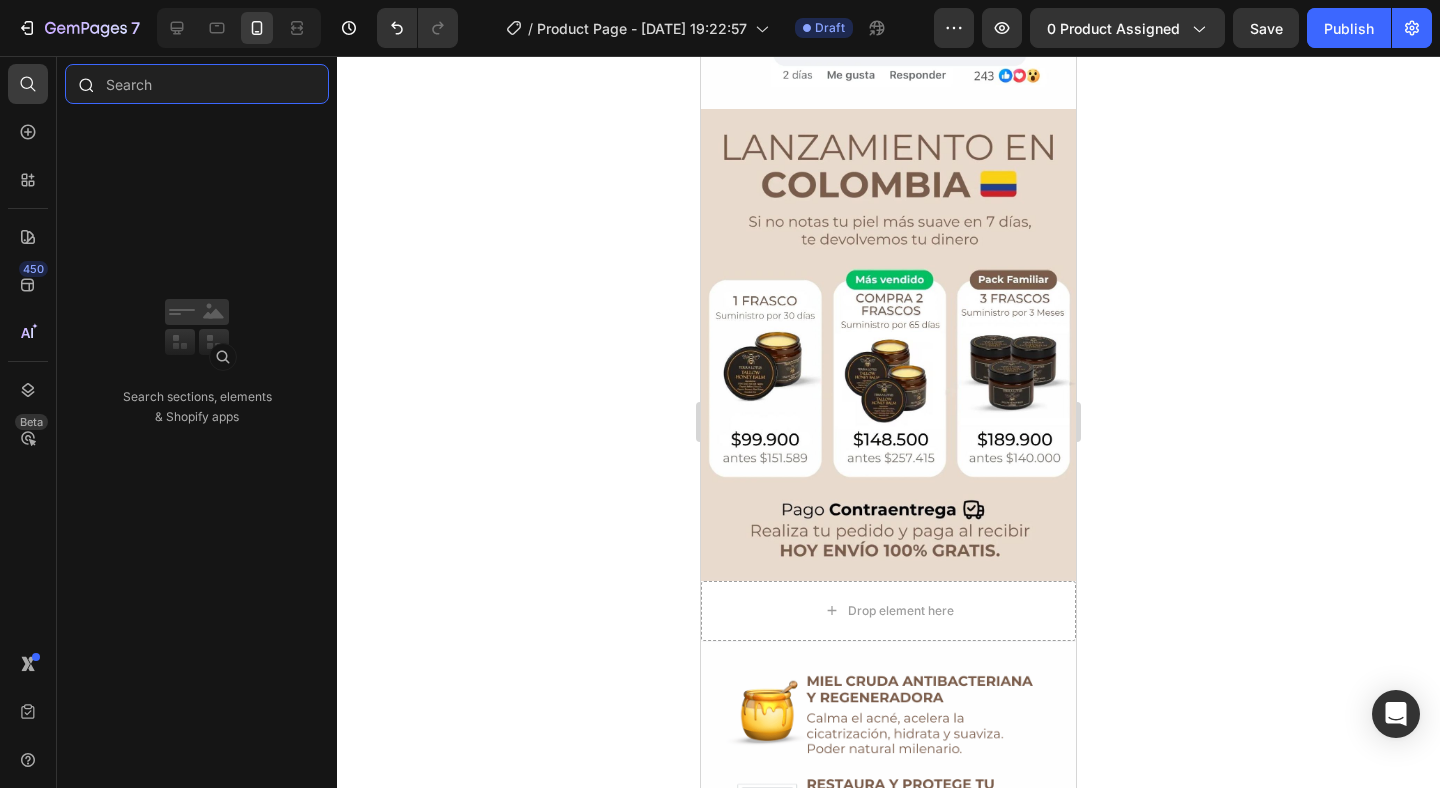 click at bounding box center [197, 84] 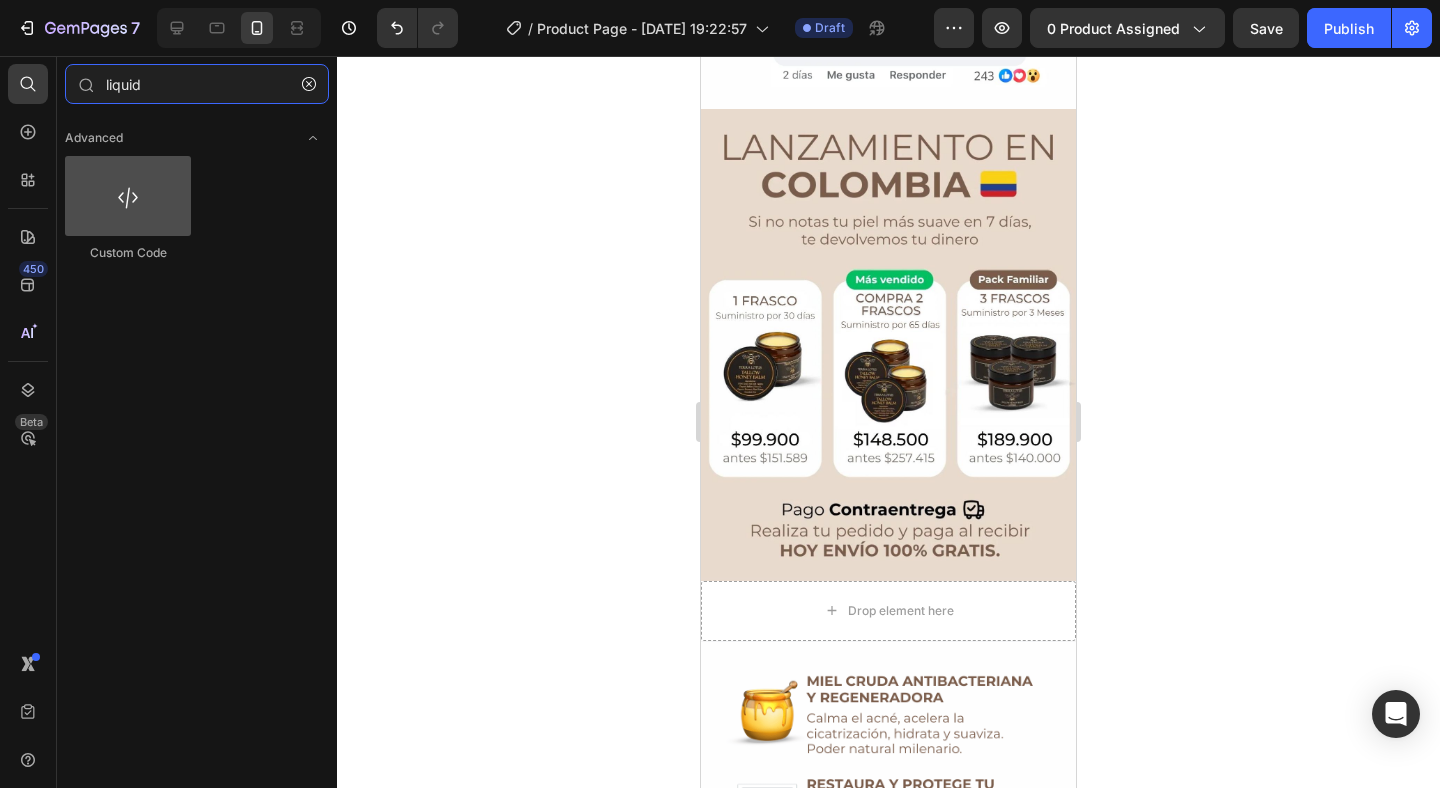 type on "liquid" 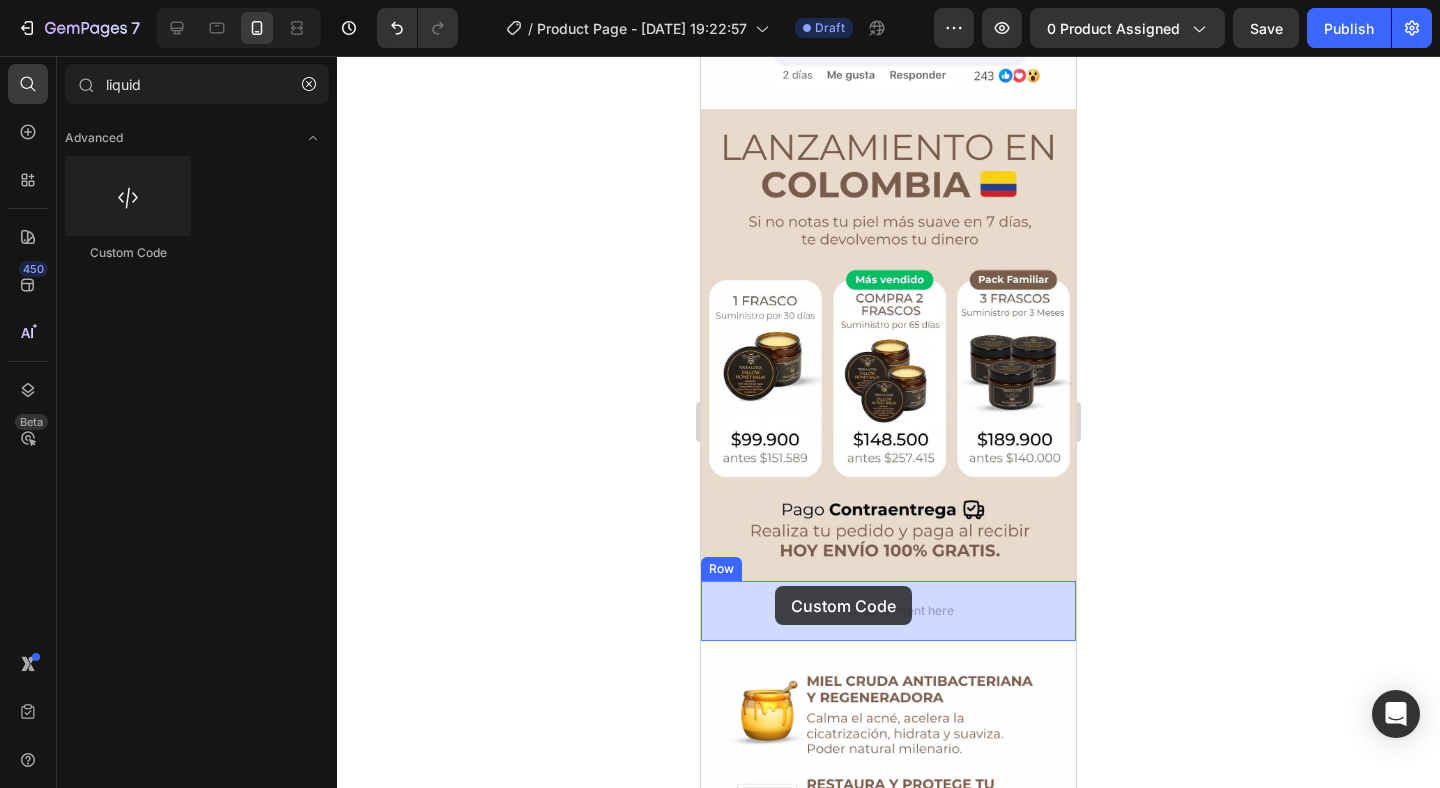 drag, startPoint x: 846, startPoint y: 255, endPoint x: 775, endPoint y: 586, distance: 338.52917 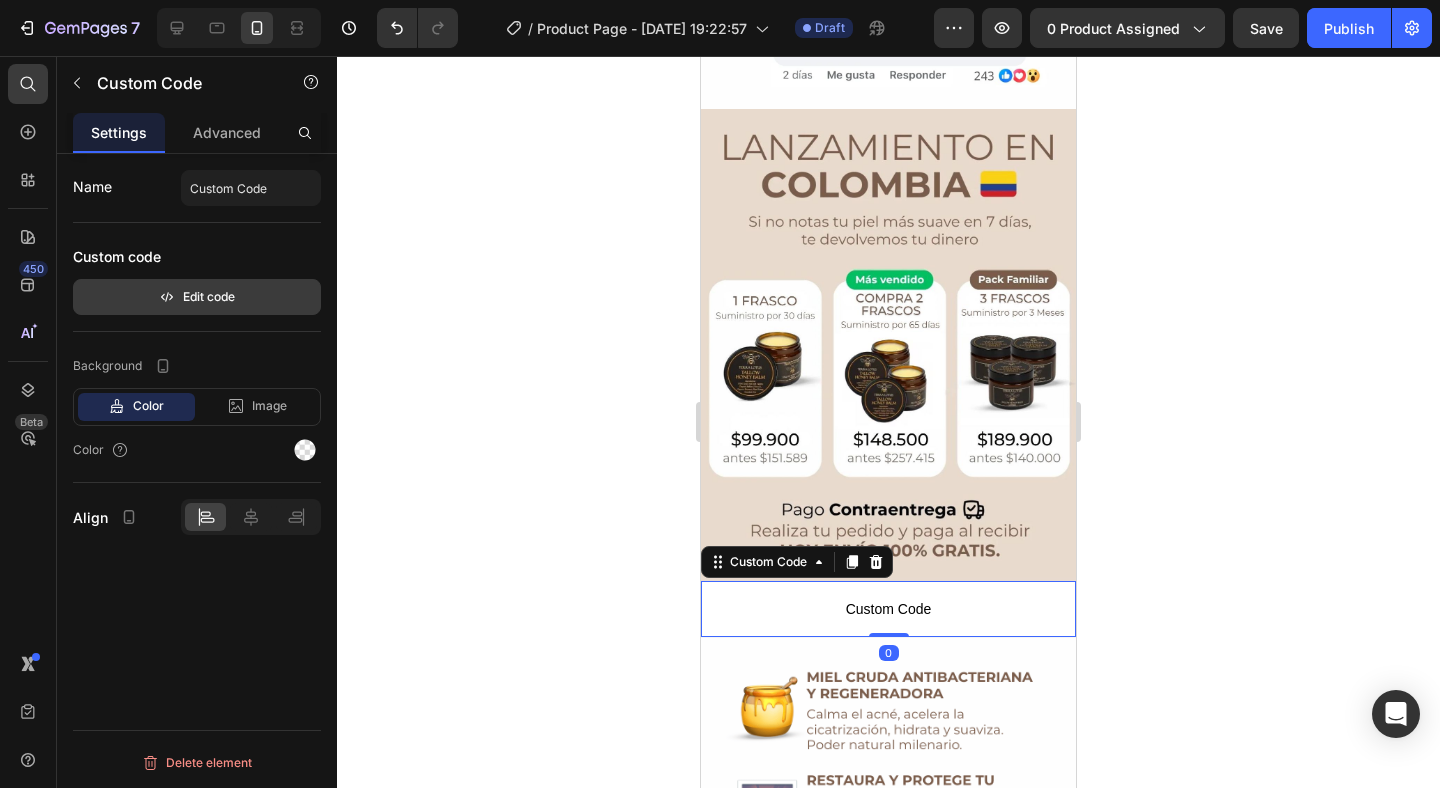 click on "Edit code" at bounding box center [197, 297] 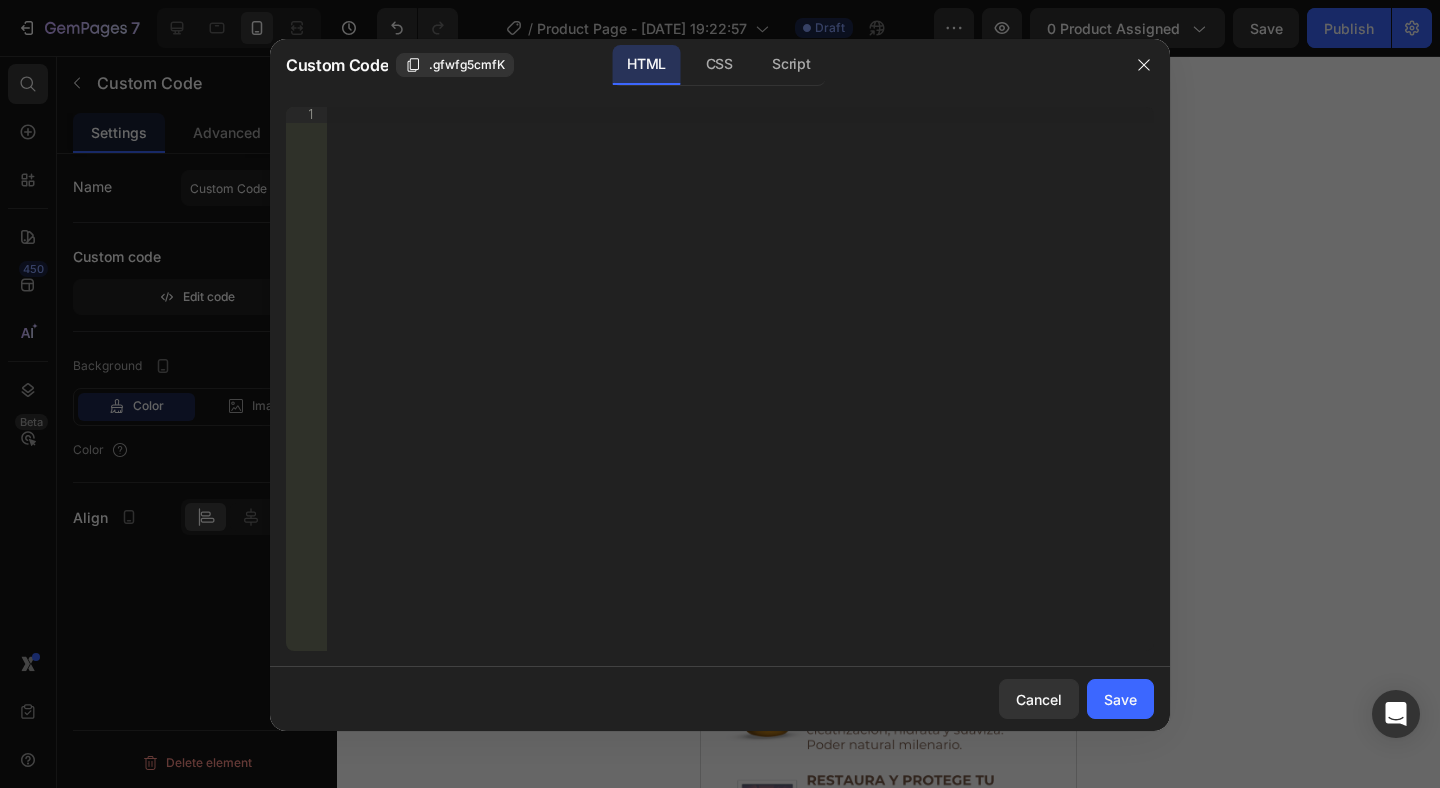 type 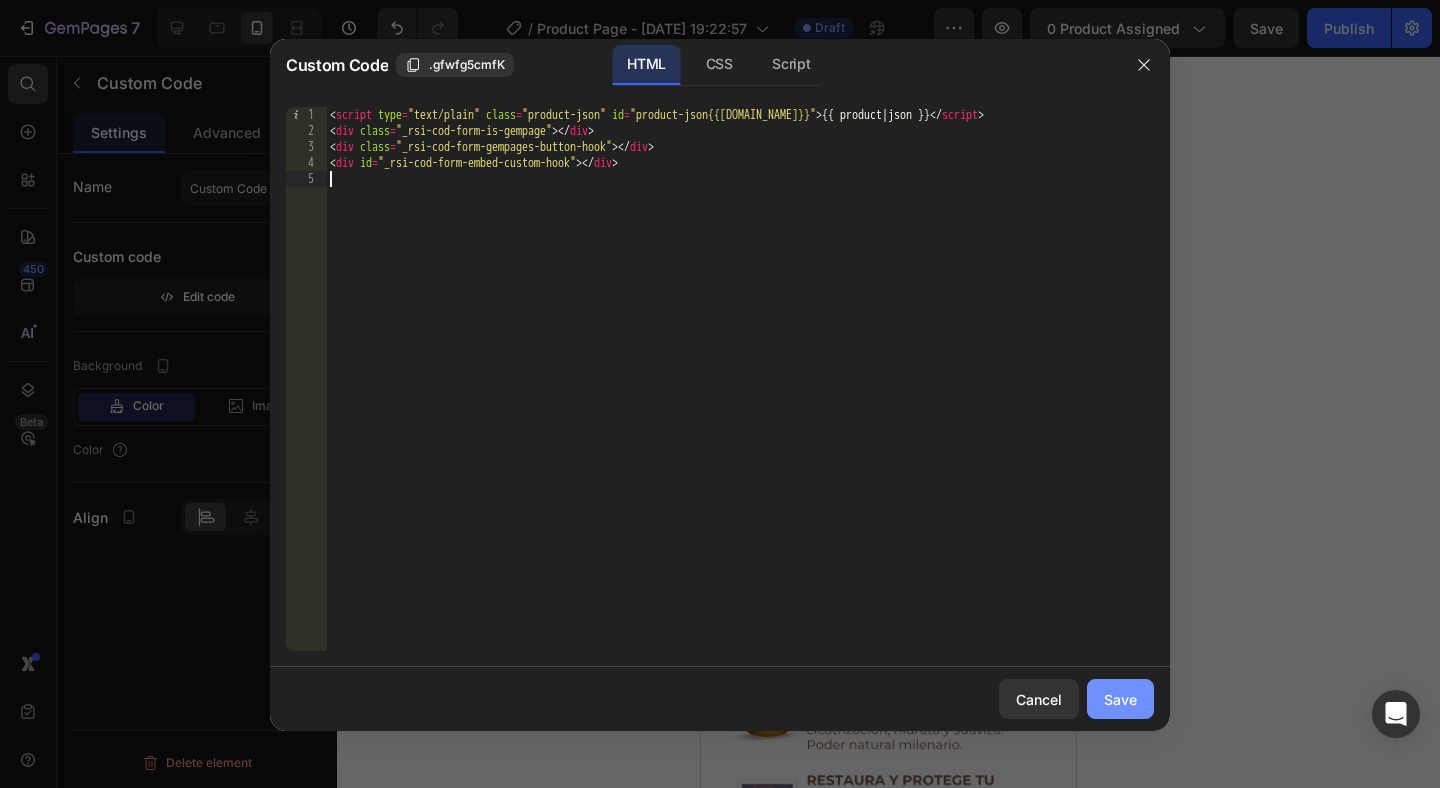 click on "Save" 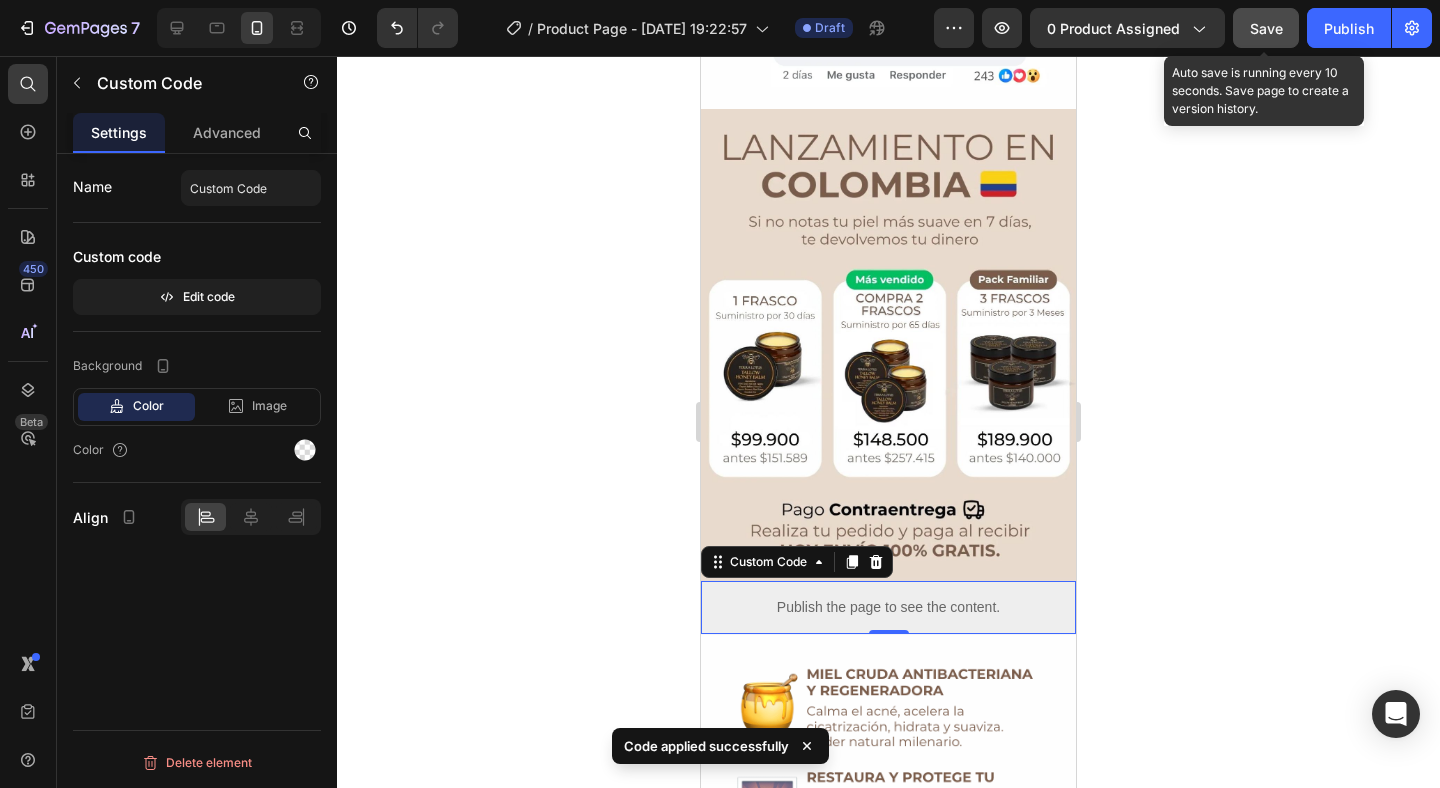 click on "Save" 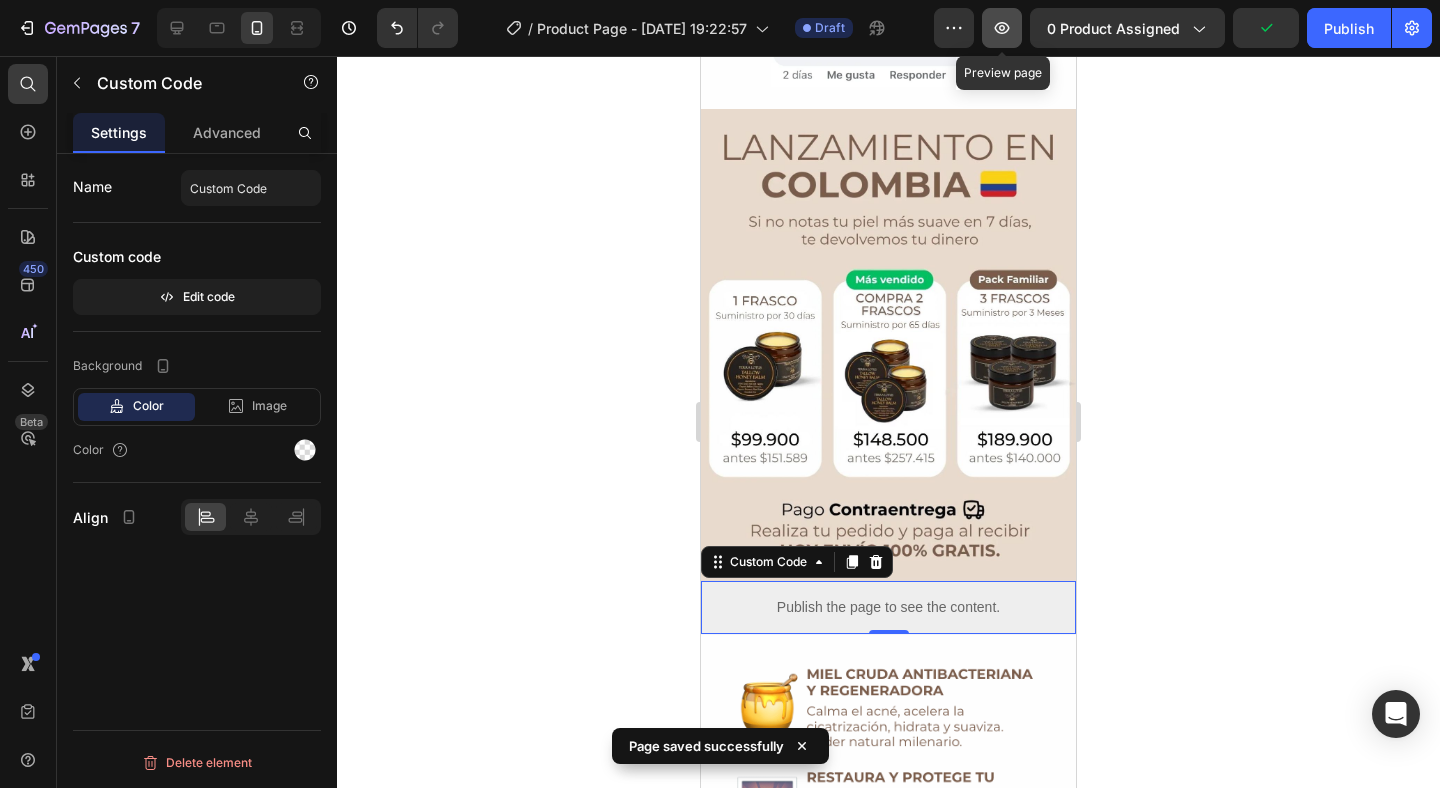 click 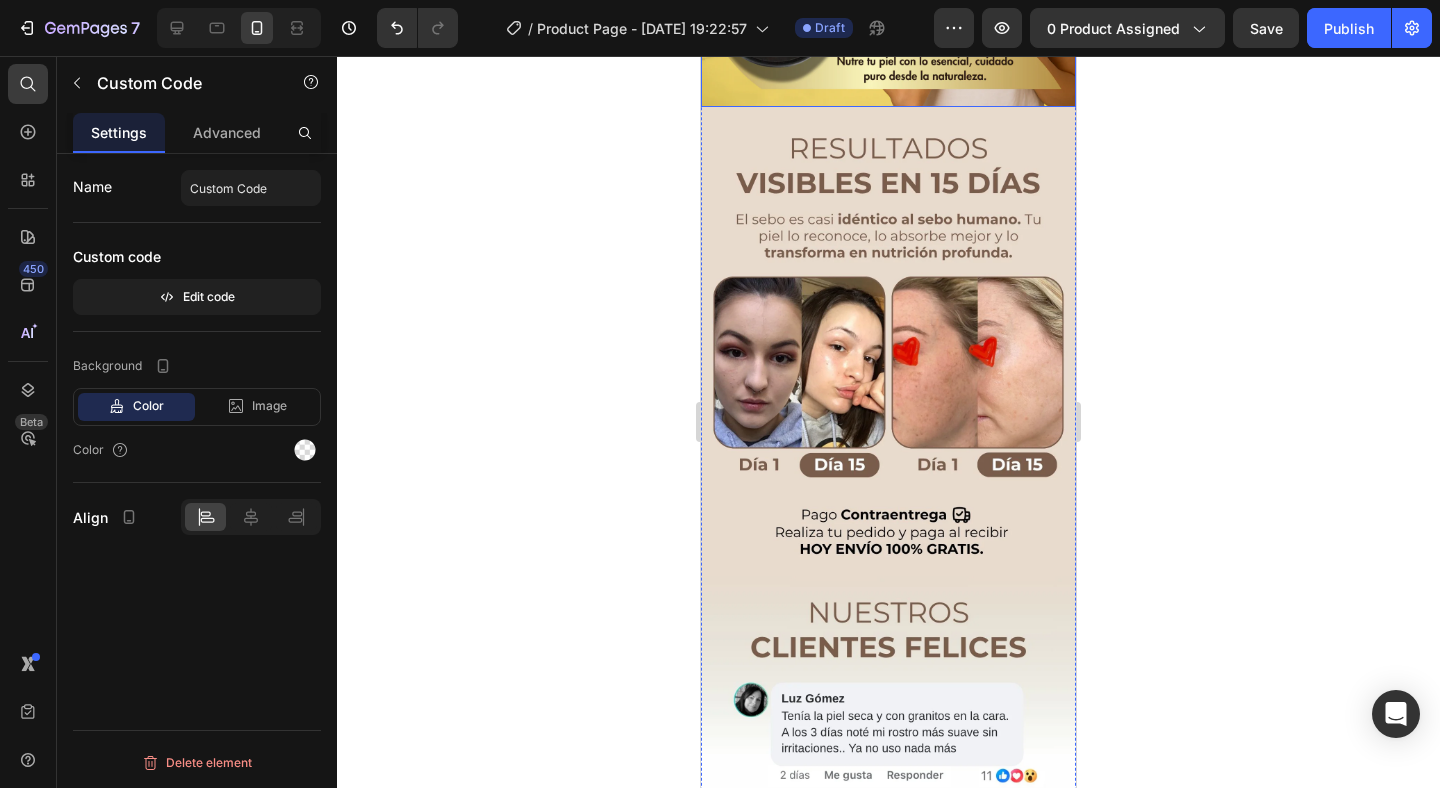 scroll, scrollTop: 405, scrollLeft: 0, axis: vertical 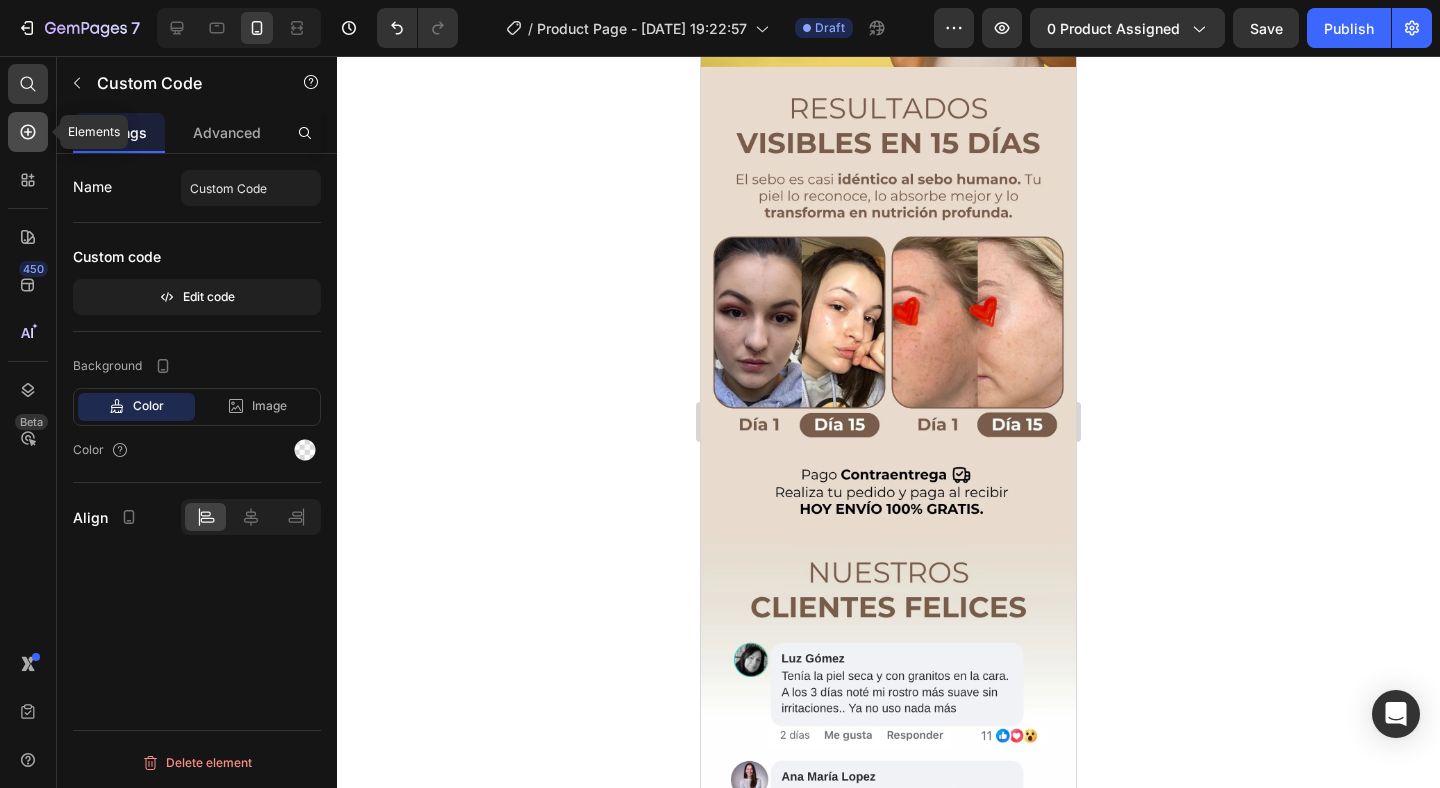 click 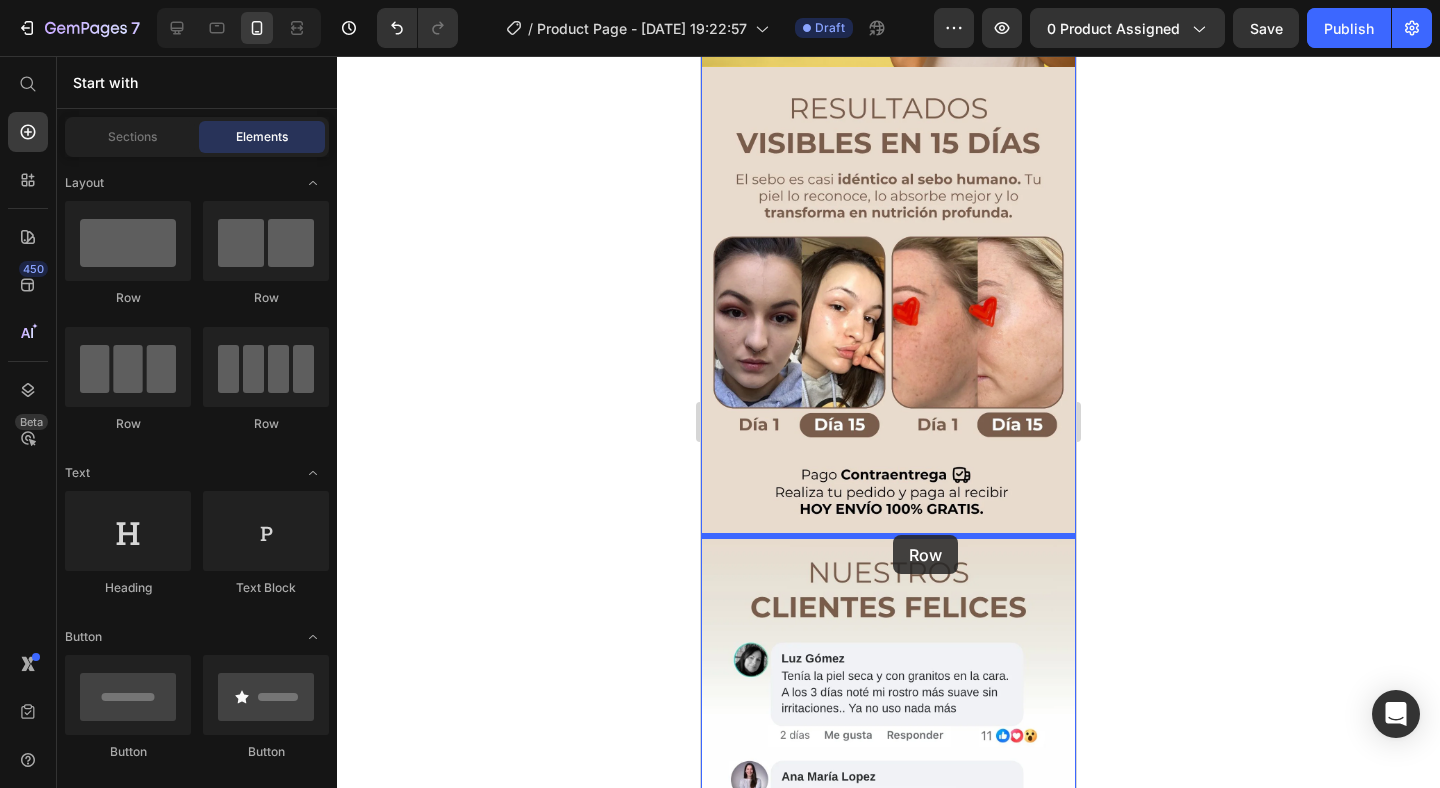 drag, startPoint x: 841, startPoint y: 300, endPoint x: 893, endPoint y: 534, distance: 239.70816 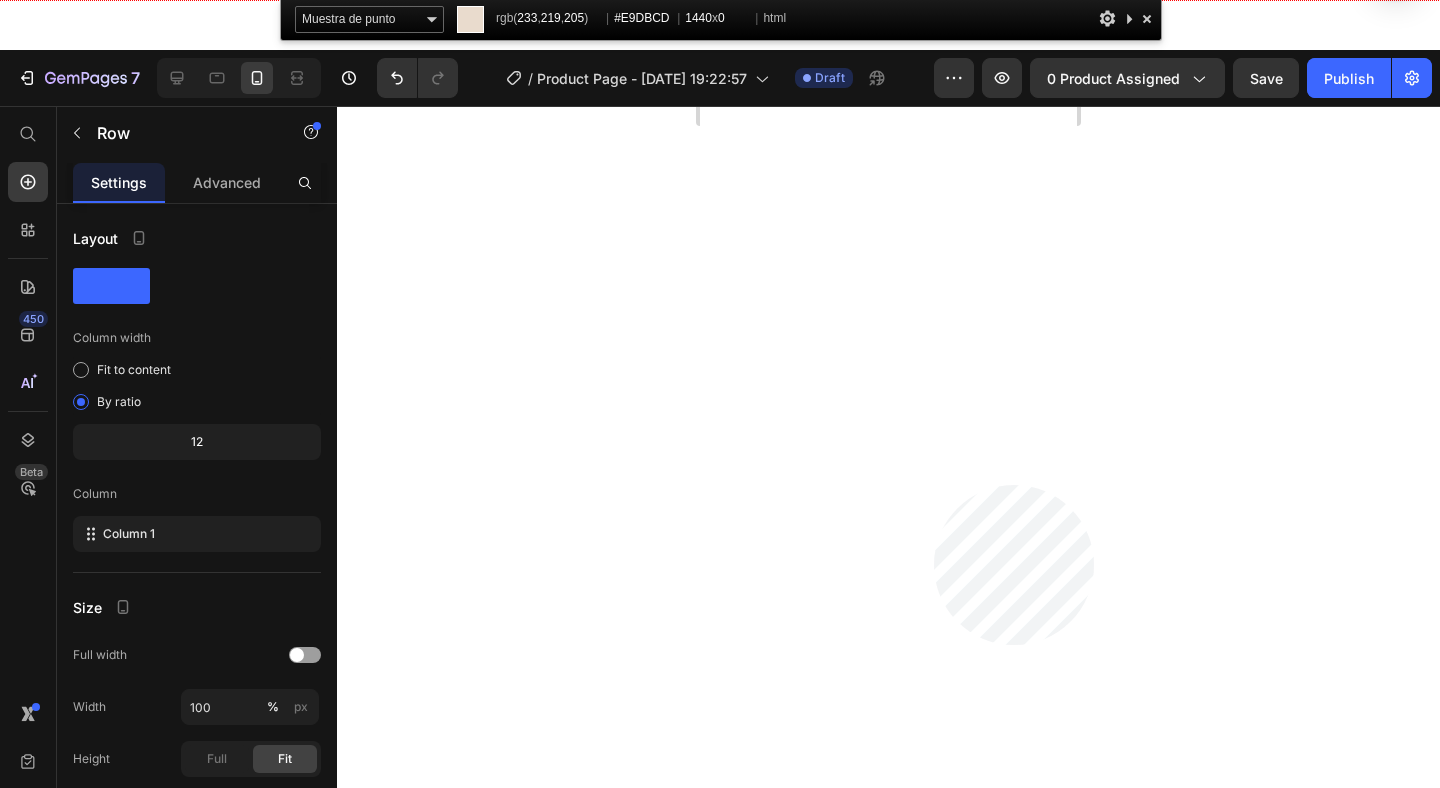 click on "7  Version history  /  Product Page - [DATE] 19:22:57 Draft Preview 0 product assigned  Save   Publish  450 Beta Start with Sections Elements Hero Section Product Detail Brands Trusted Badges Guarantee Product Breakdown How to use Testimonials Compare Bundle FAQs Social Proof Brand Story Product List Collection Blog List Contact Sticky Add to Cart Custom Footer Browse Library 450 Layout
Row
Row
Row
Row Text
Heading
Text Block Button
Button
Button
Sticky Back to top Media" at bounding box center (720, 0) 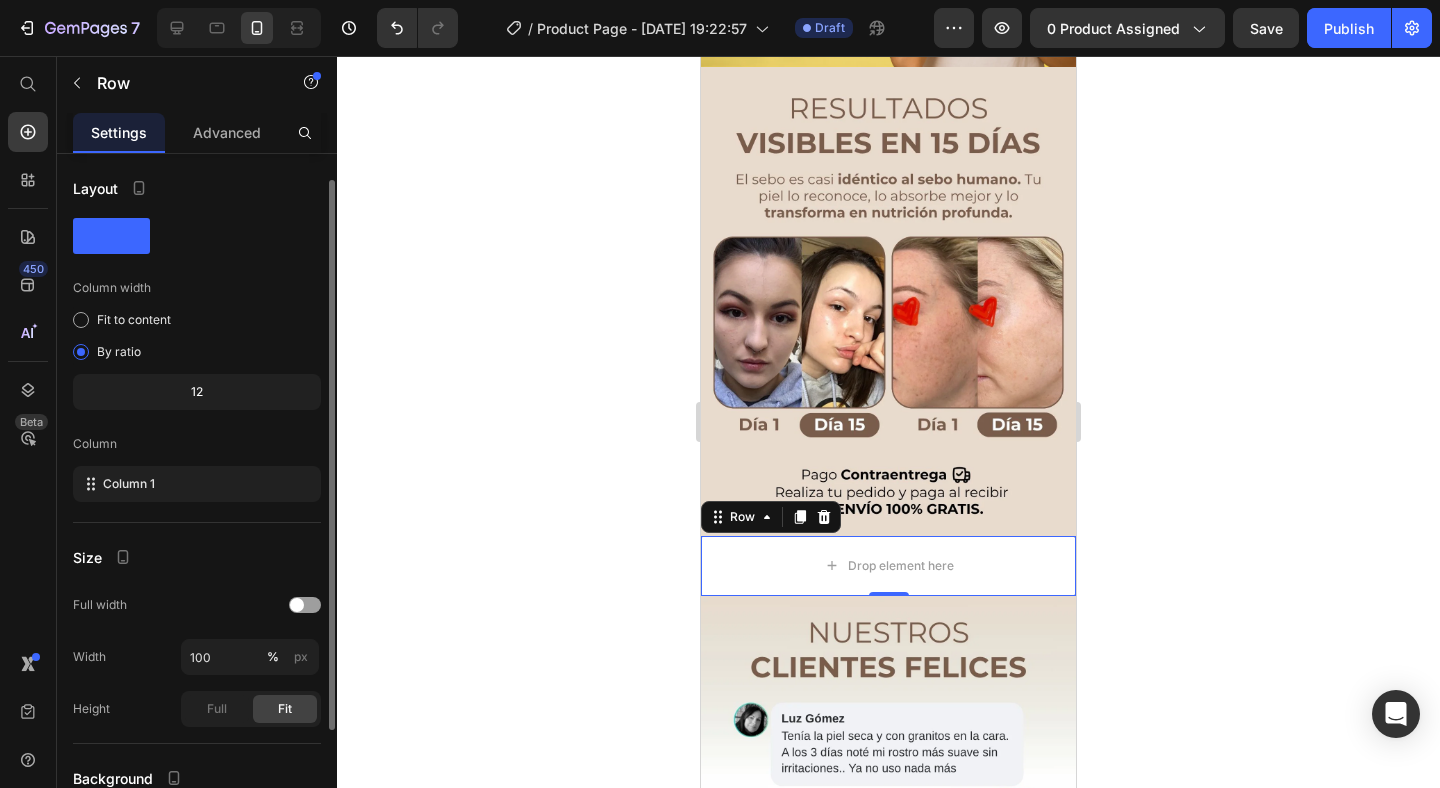 scroll, scrollTop: 177, scrollLeft: 0, axis: vertical 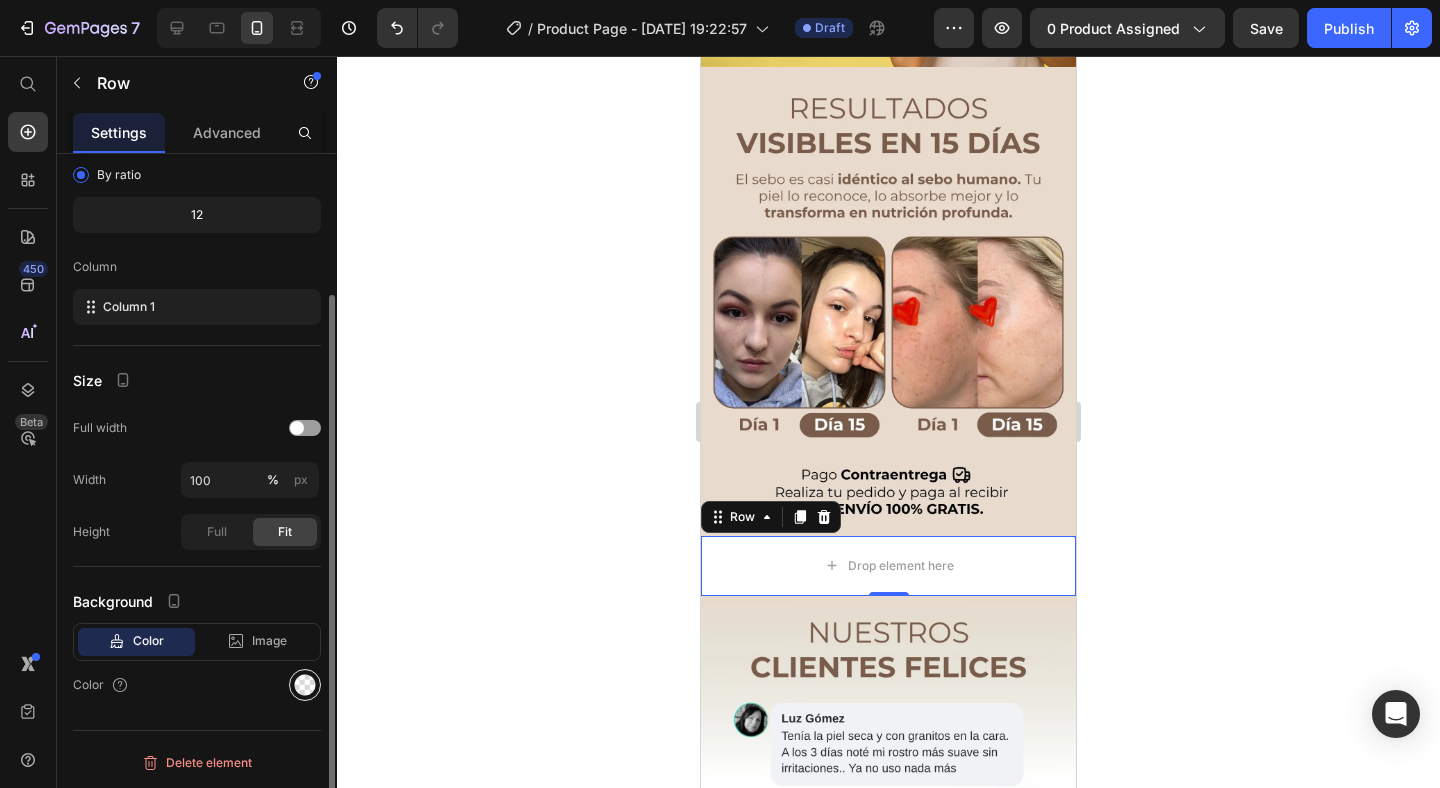 click at bounding box center (305, 685) 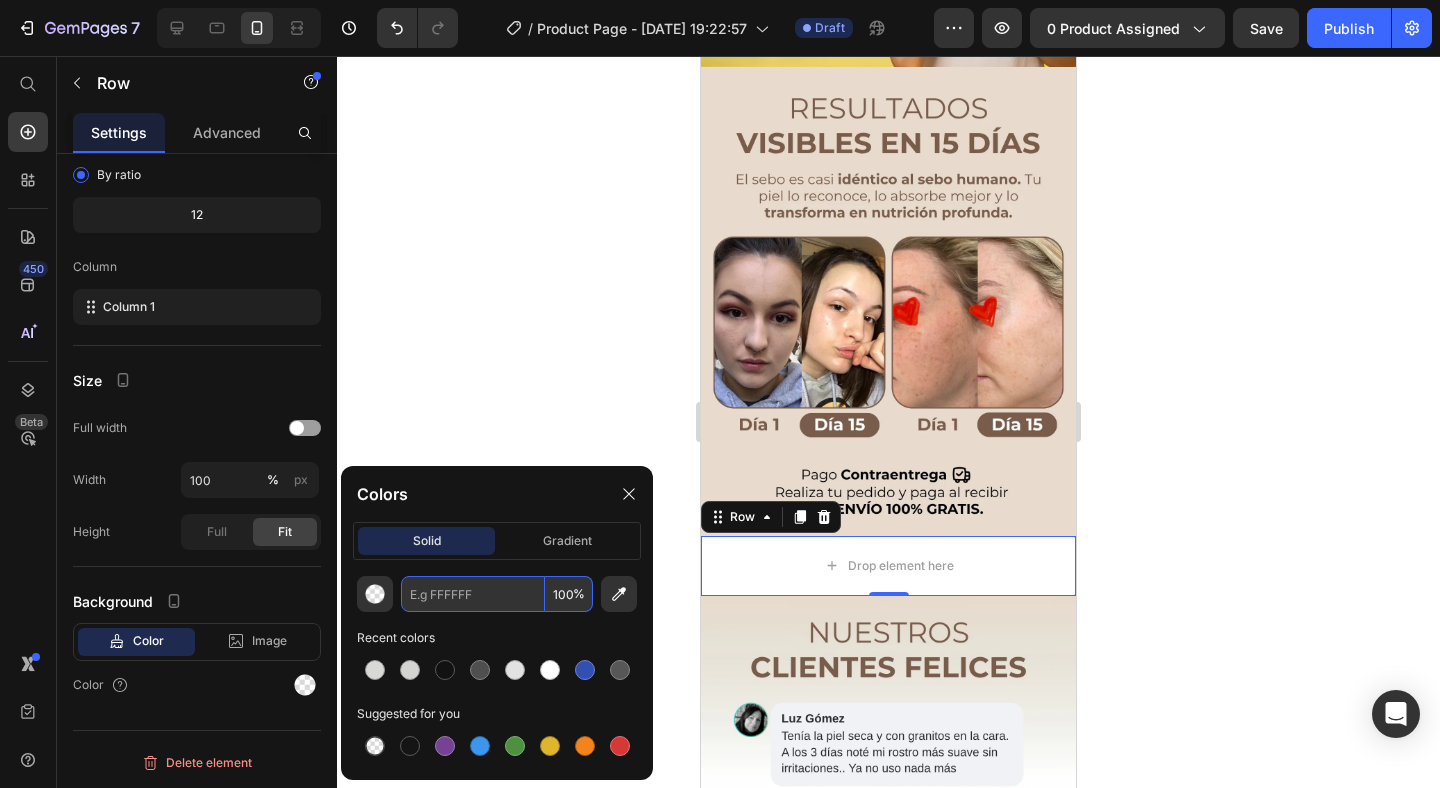 click at bounding box center (473, 594) 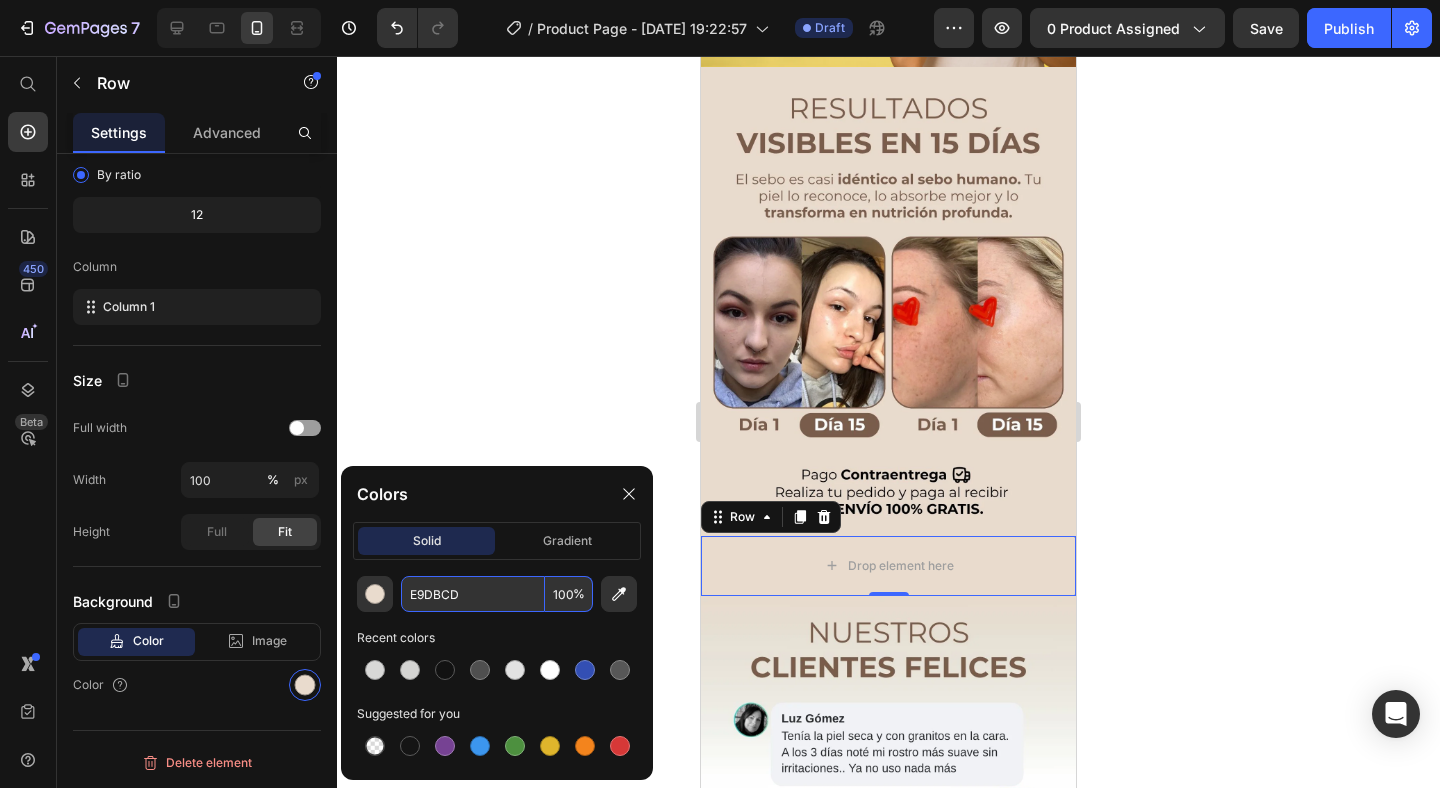 type on "E9DBCD" 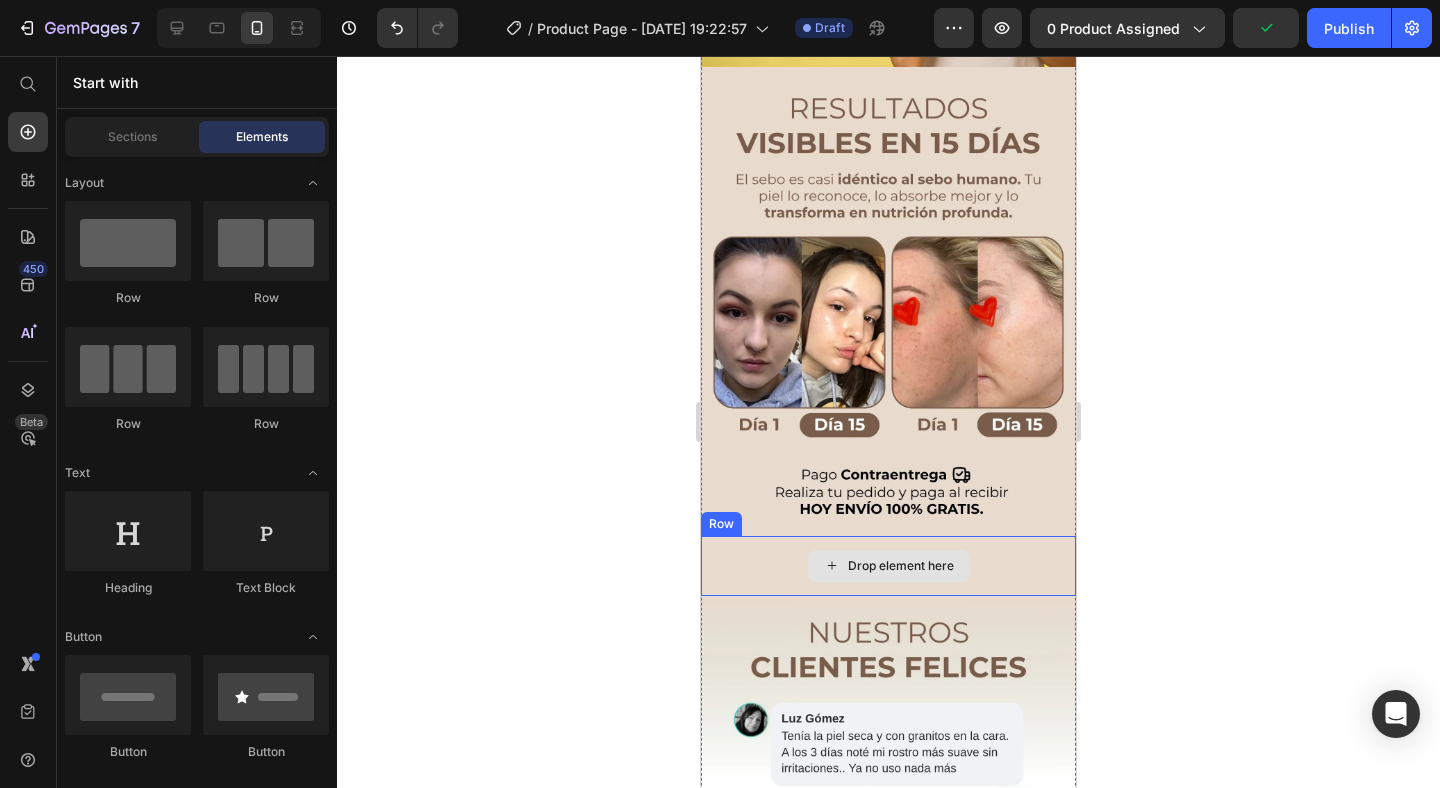 click on "Drop element here" at bounding box center (901, 566) 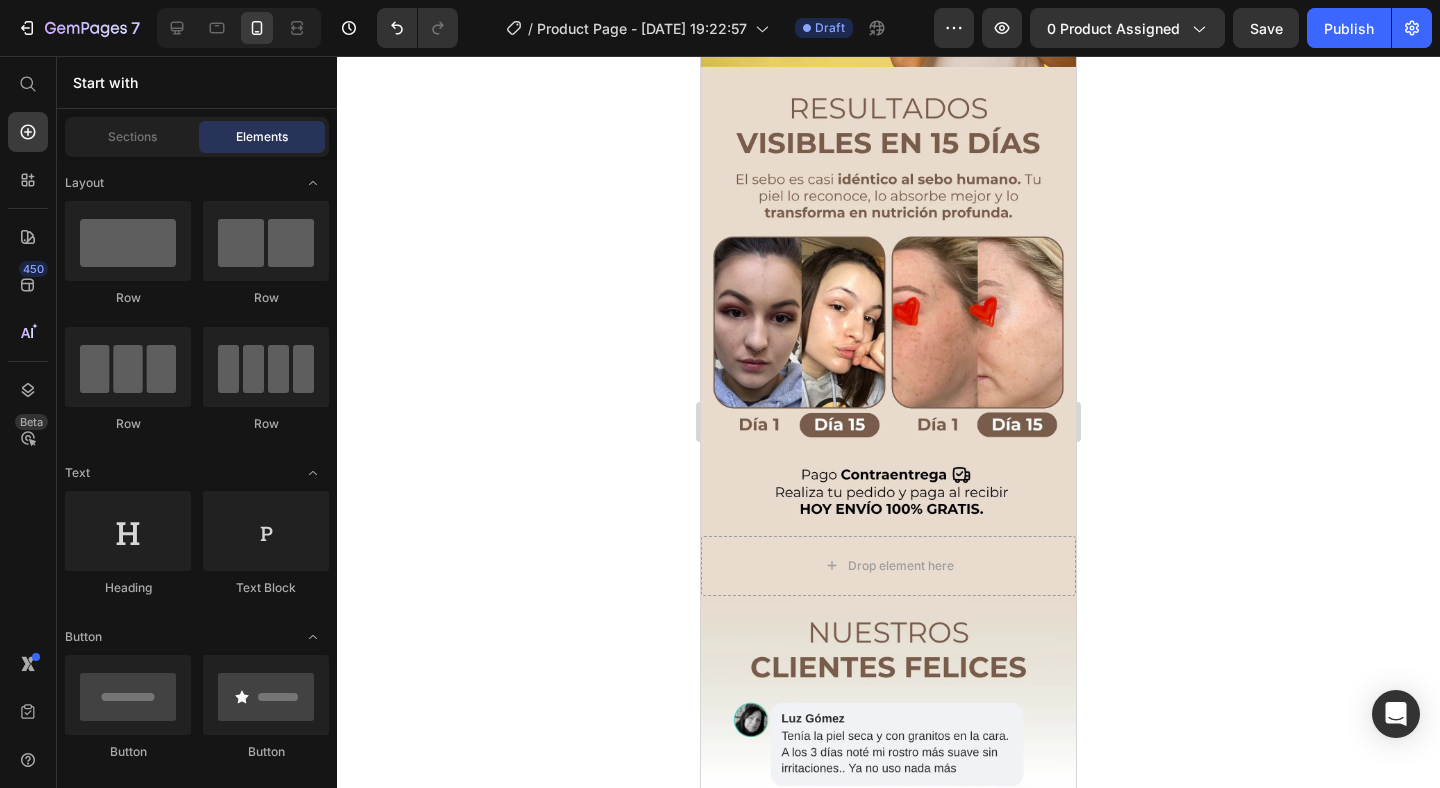 click on "Start with" at bounding box center [197, 82] 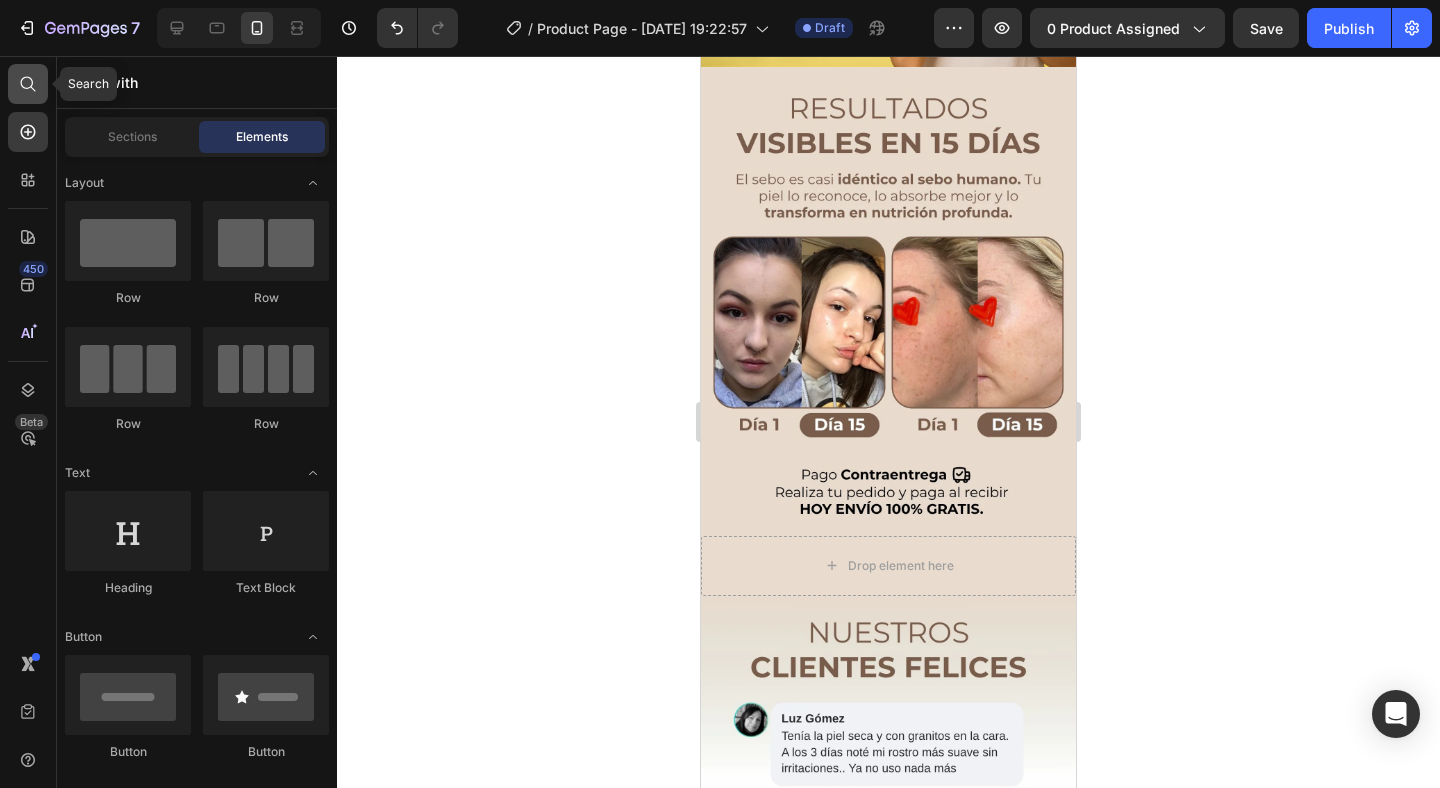 click 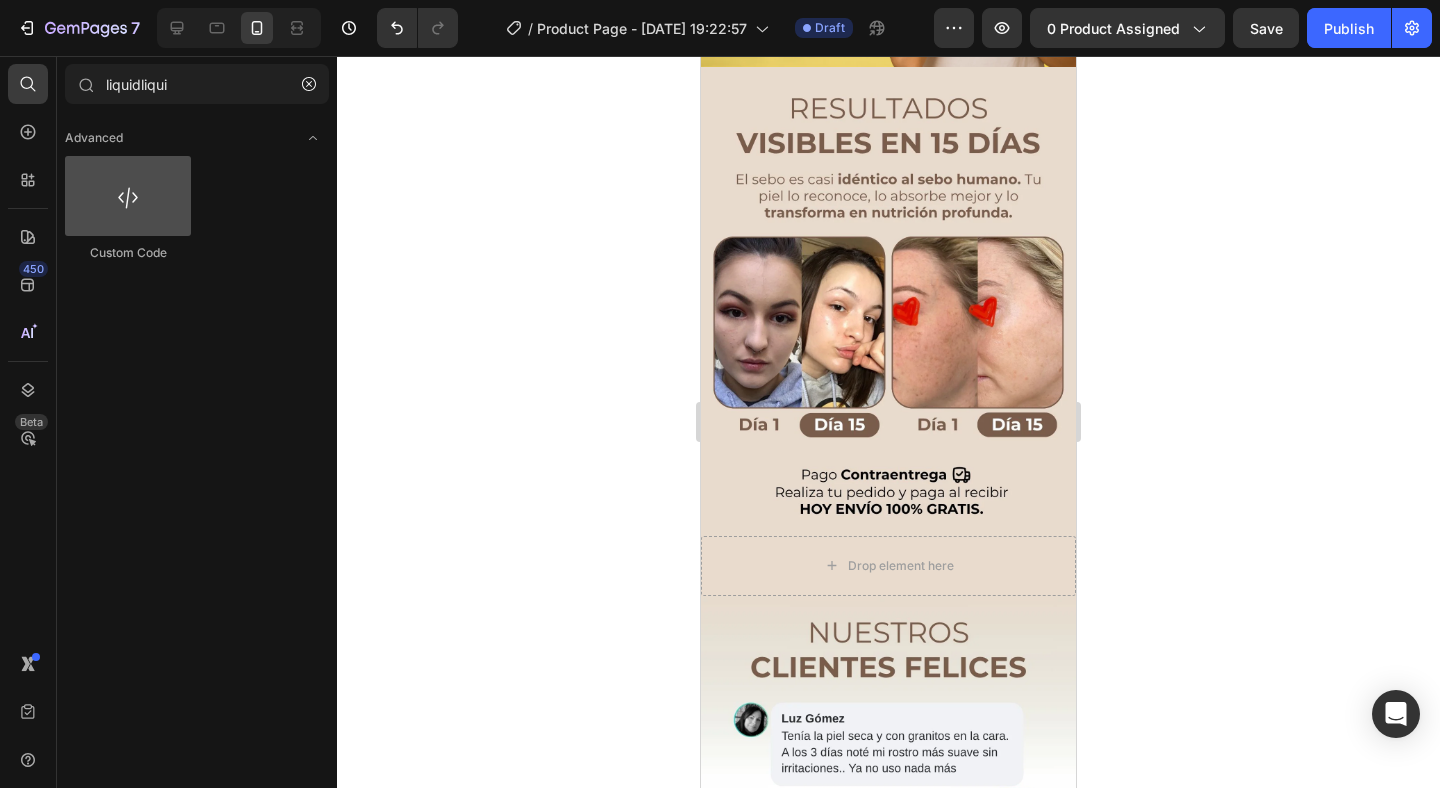 type on "liquidliqui" 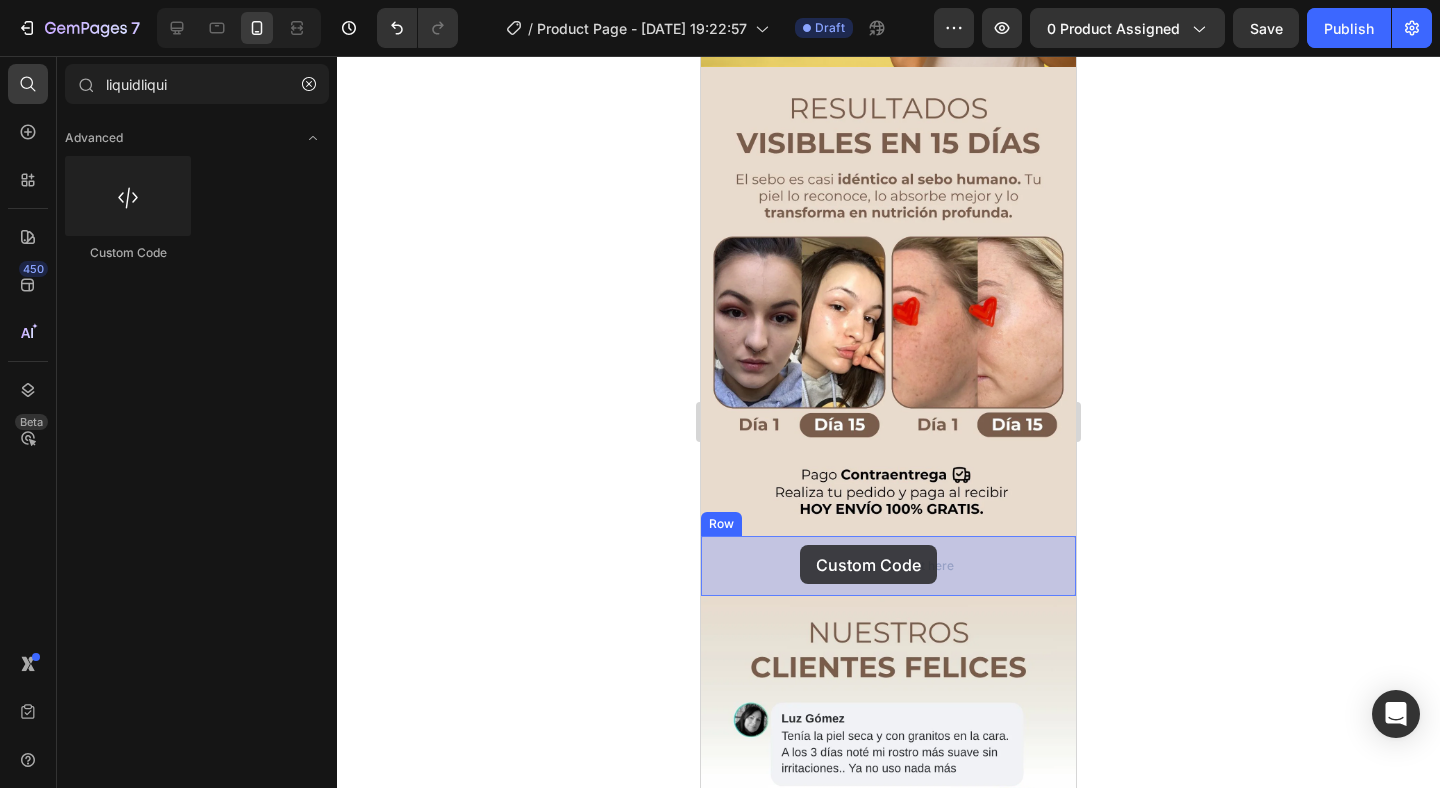 drag, startPoint x: 818, startPoint y: 237, endPoint x: 802, endPoint y: 545, distance: 308.4153 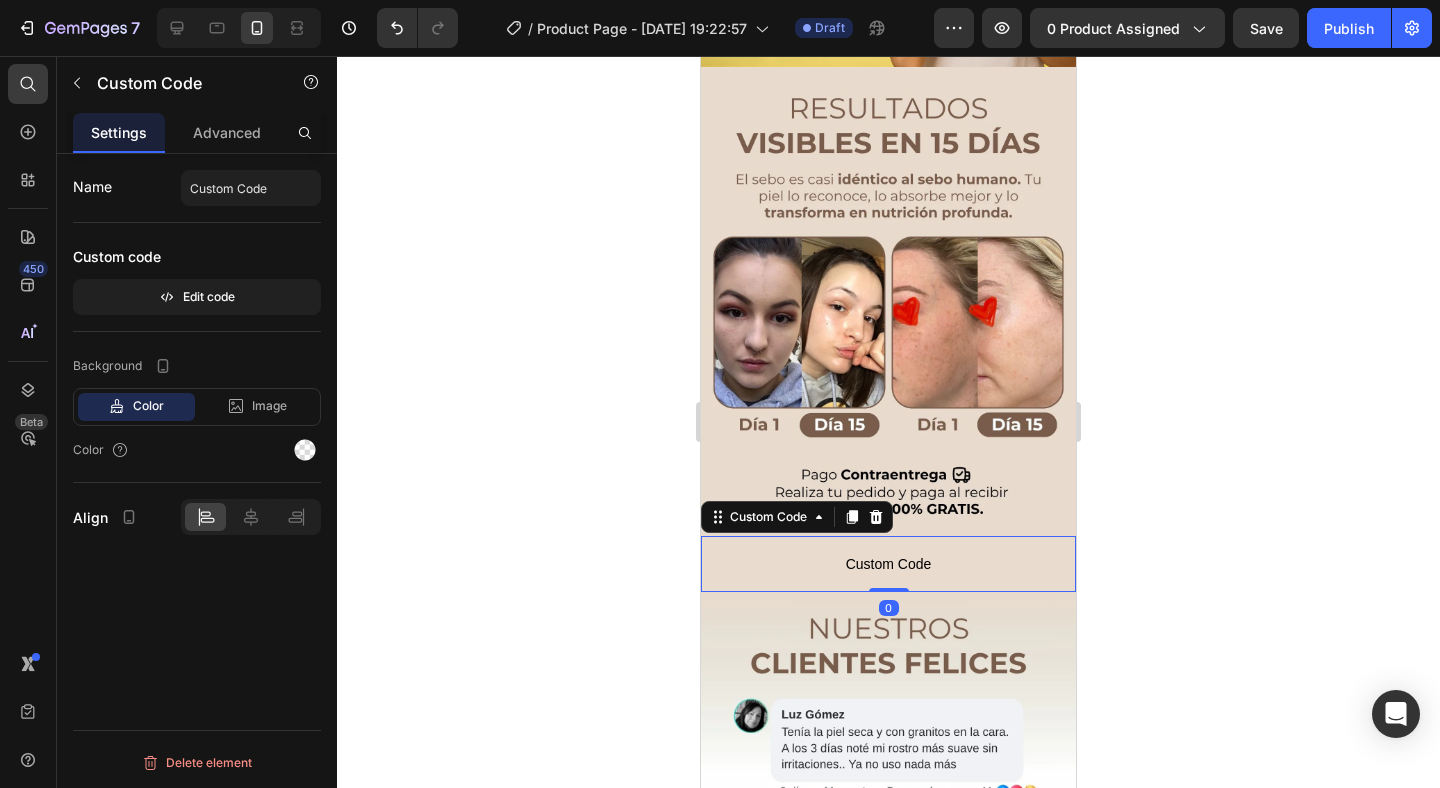scroll, scrollTop: 0, scrollLeft: 0, axis: both 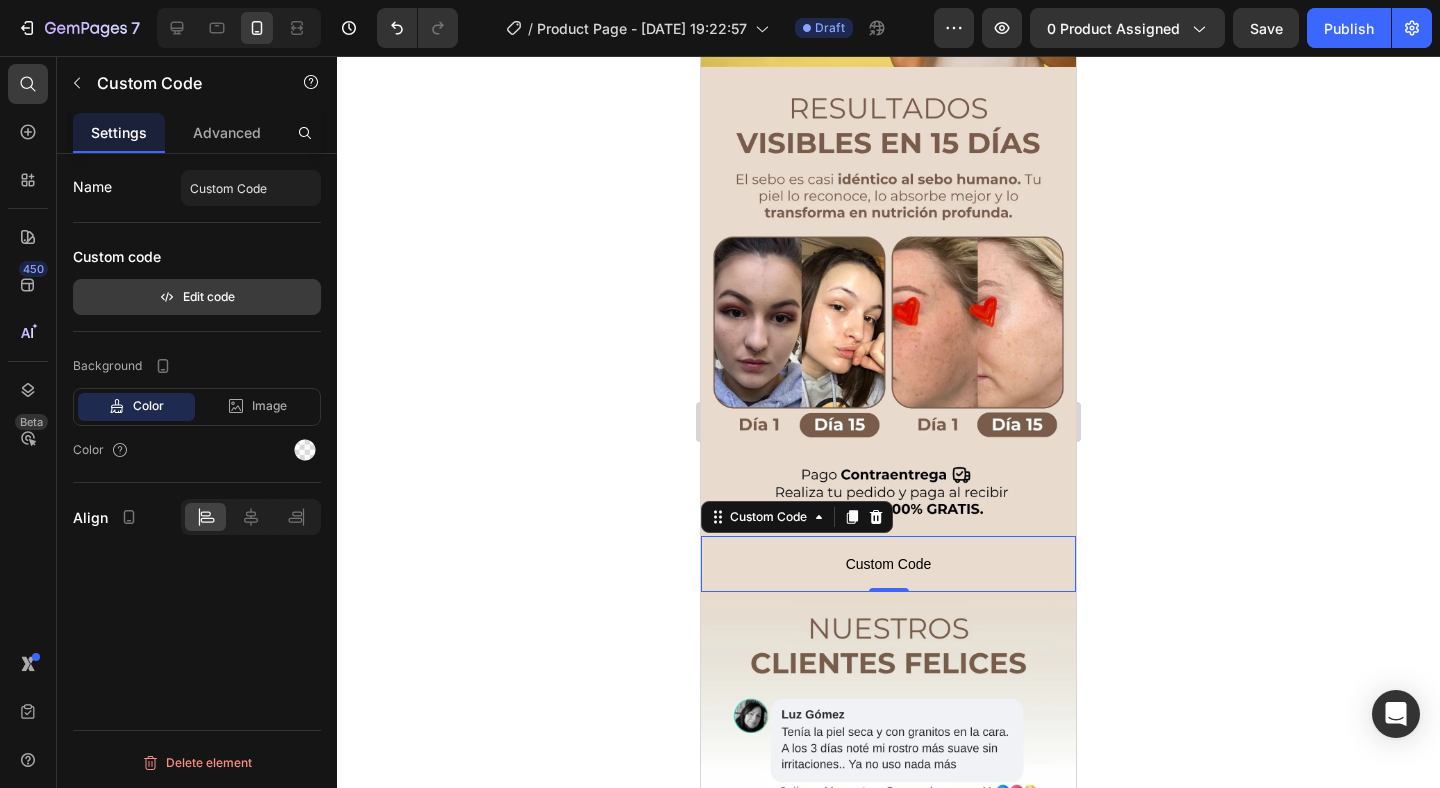 click on "Edit code" at bounding box center [197, 297] 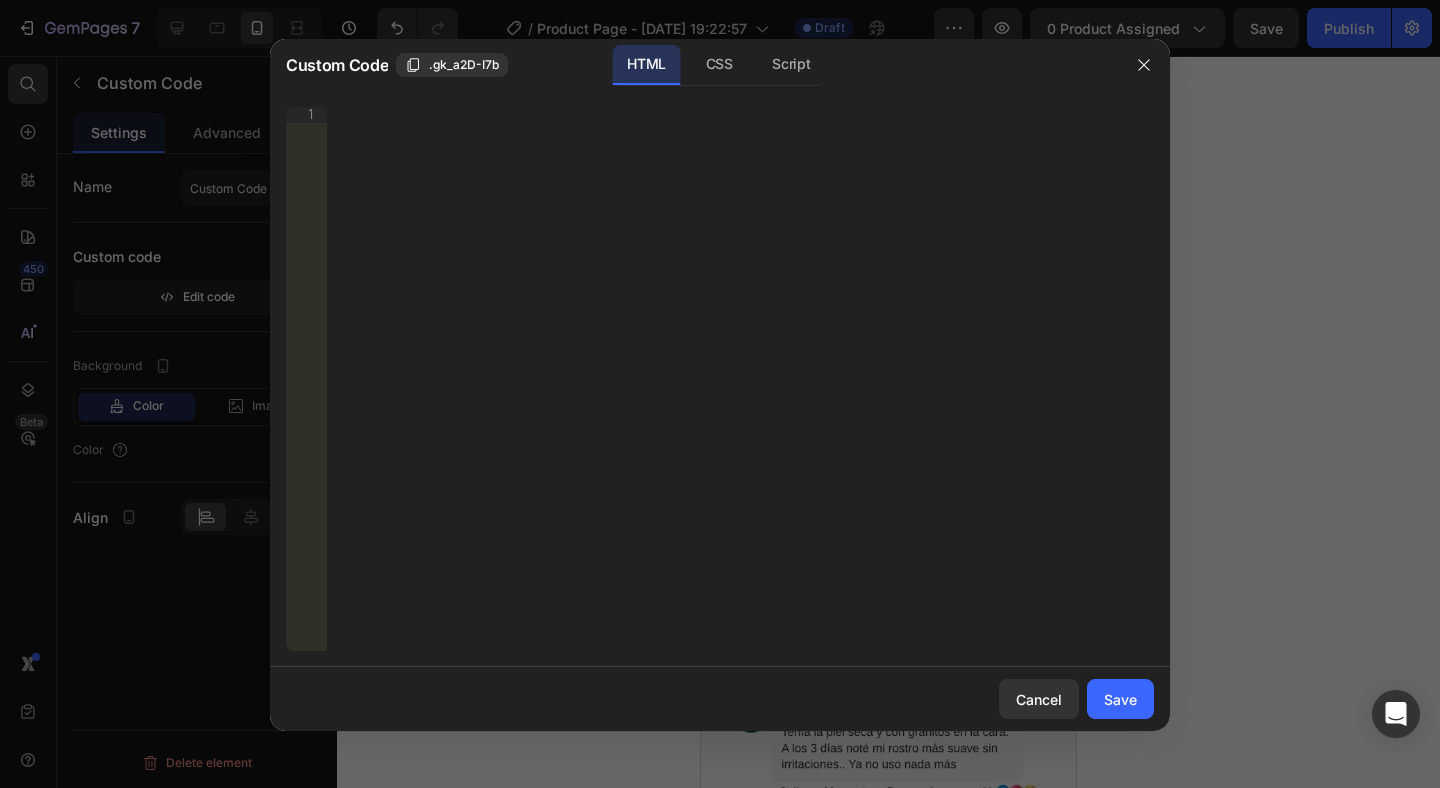 type 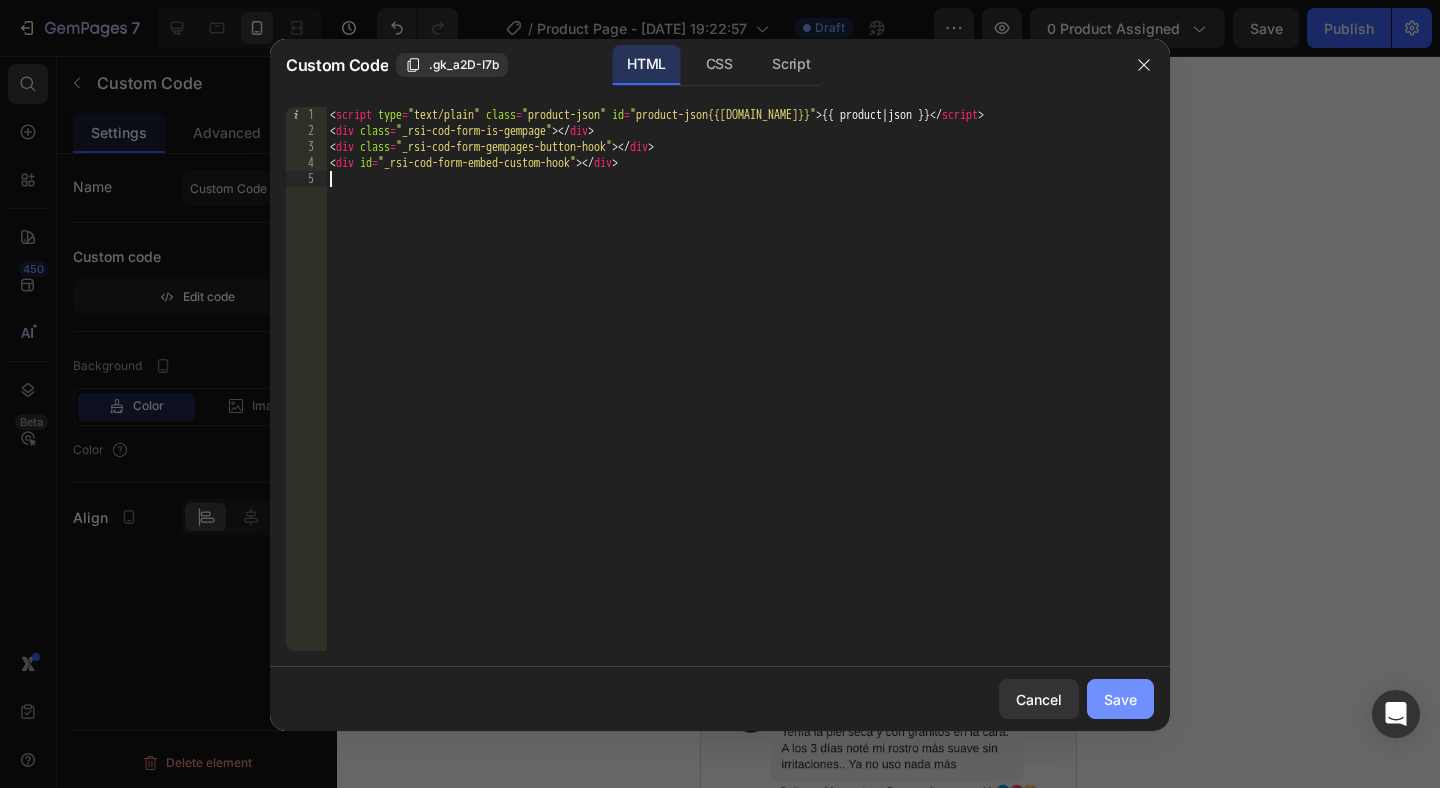 click on "Save" 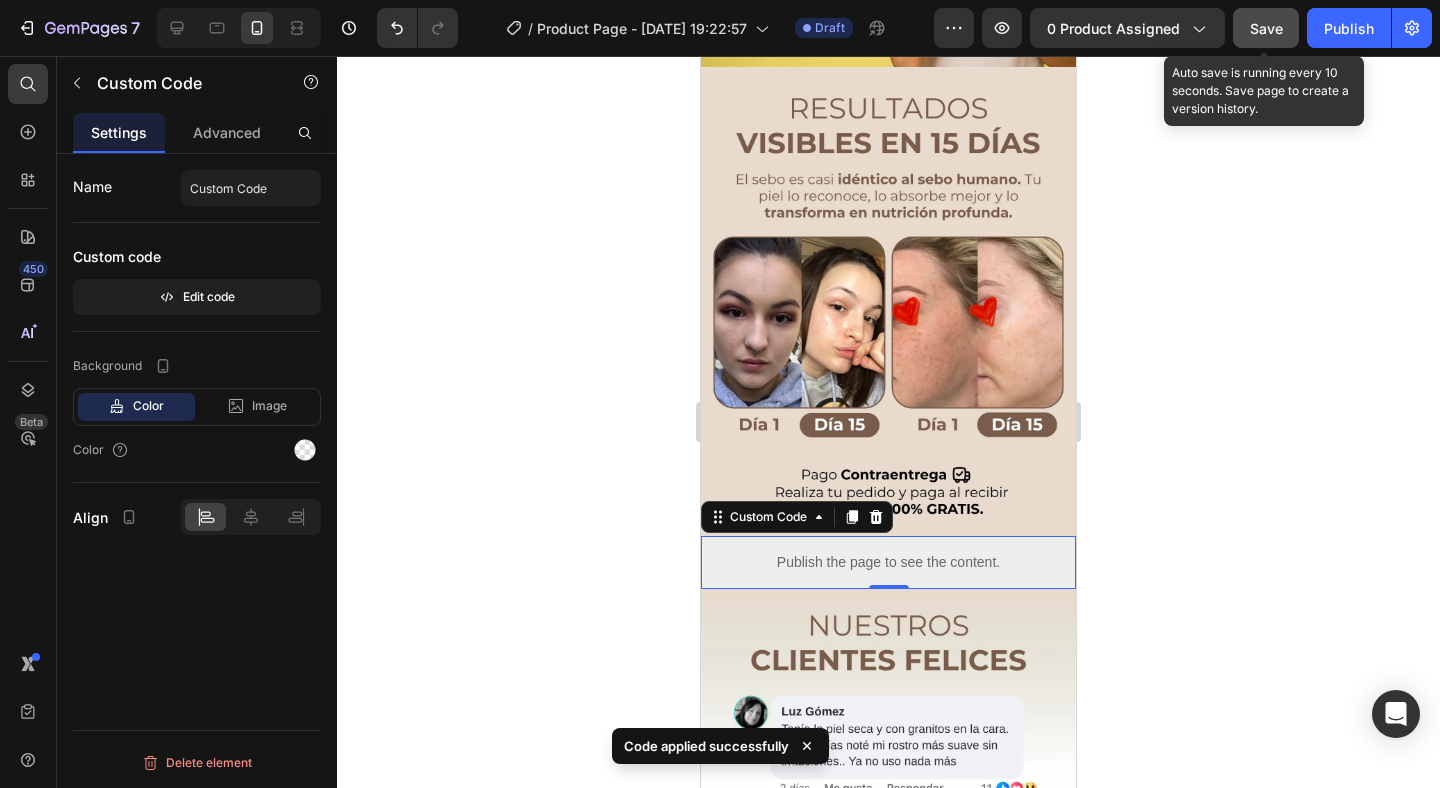 click on "Save" 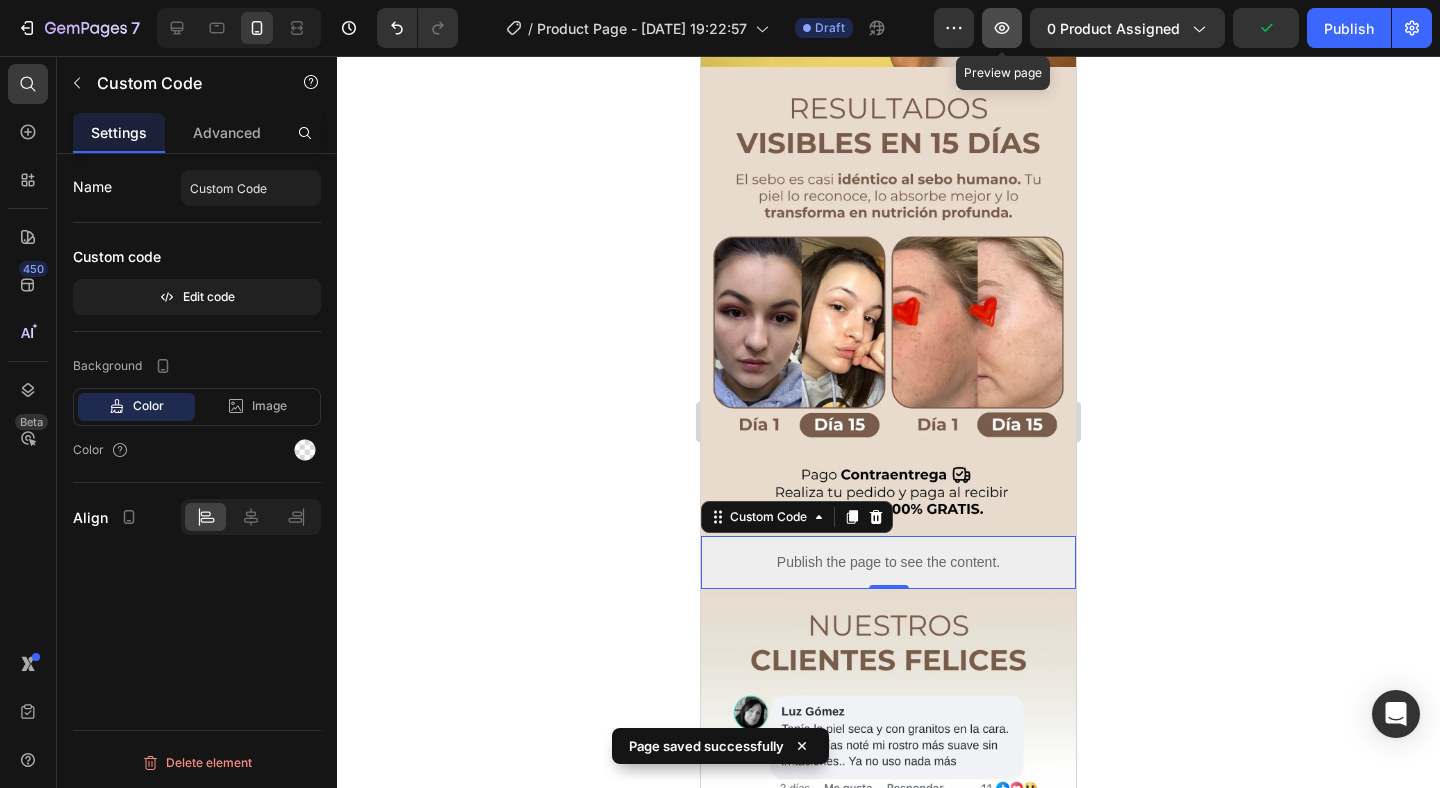 click 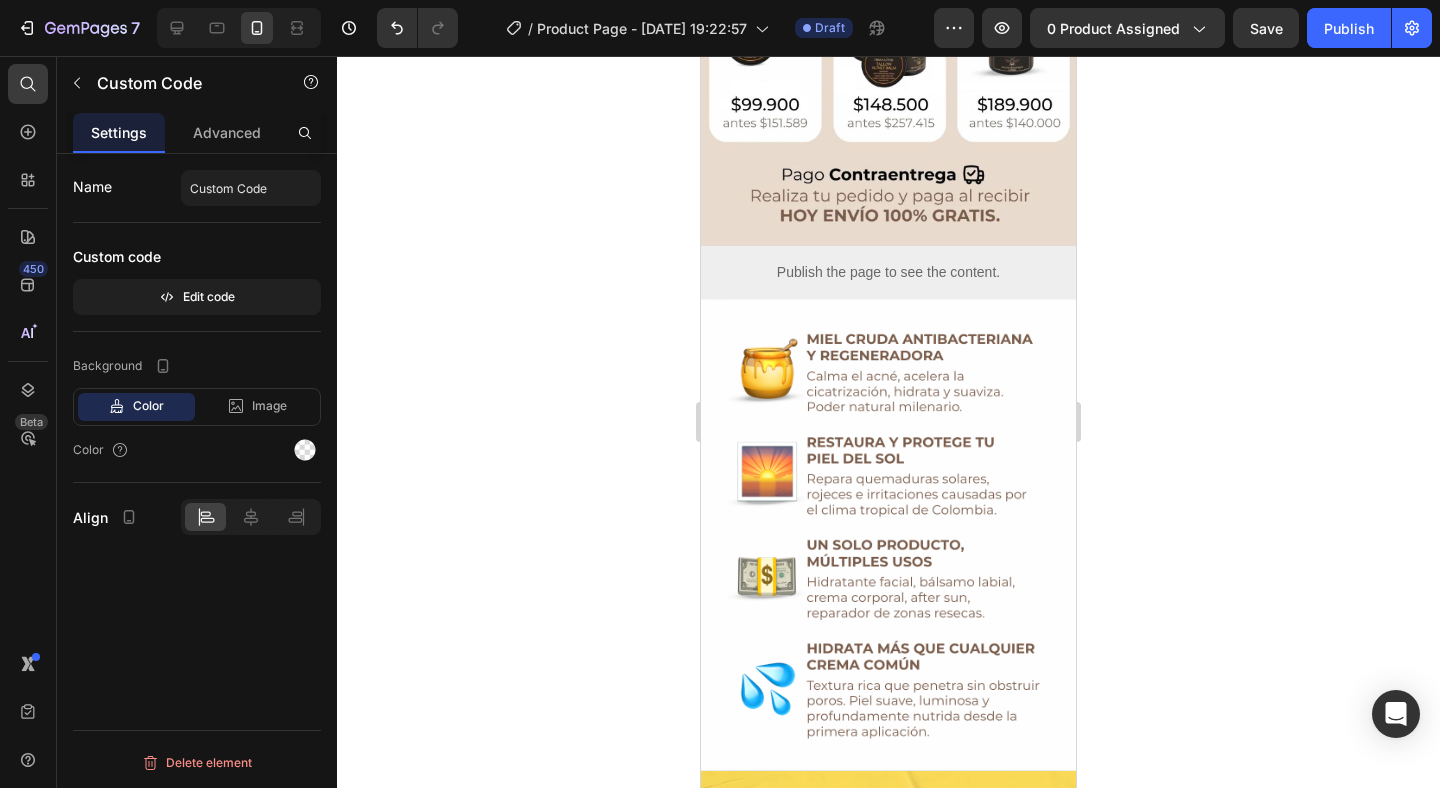 scroll, scrollTop: 1692, scrollLeft: 0, axis: vertical 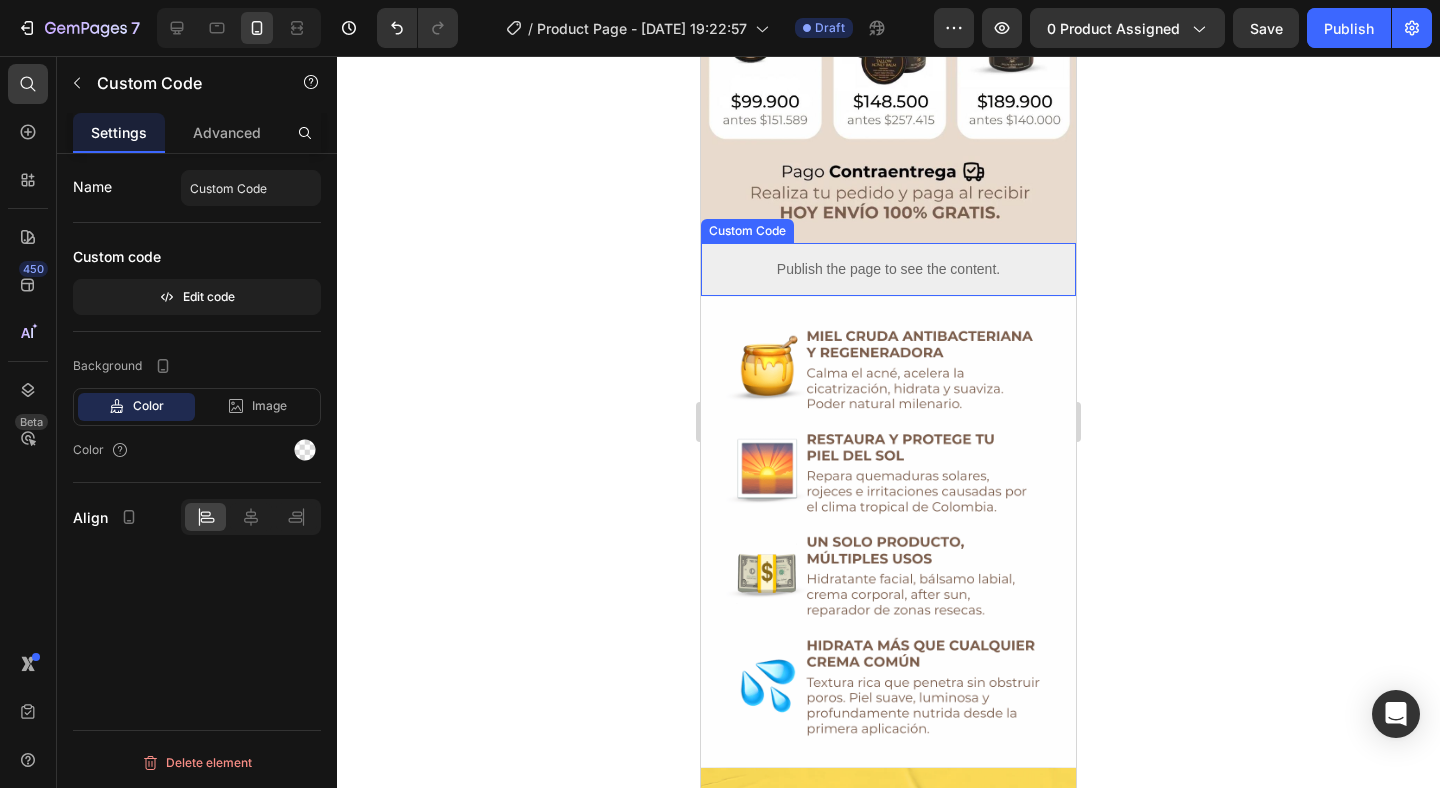 click on "Publish the page to see the content." at bounding box center (888, 269) 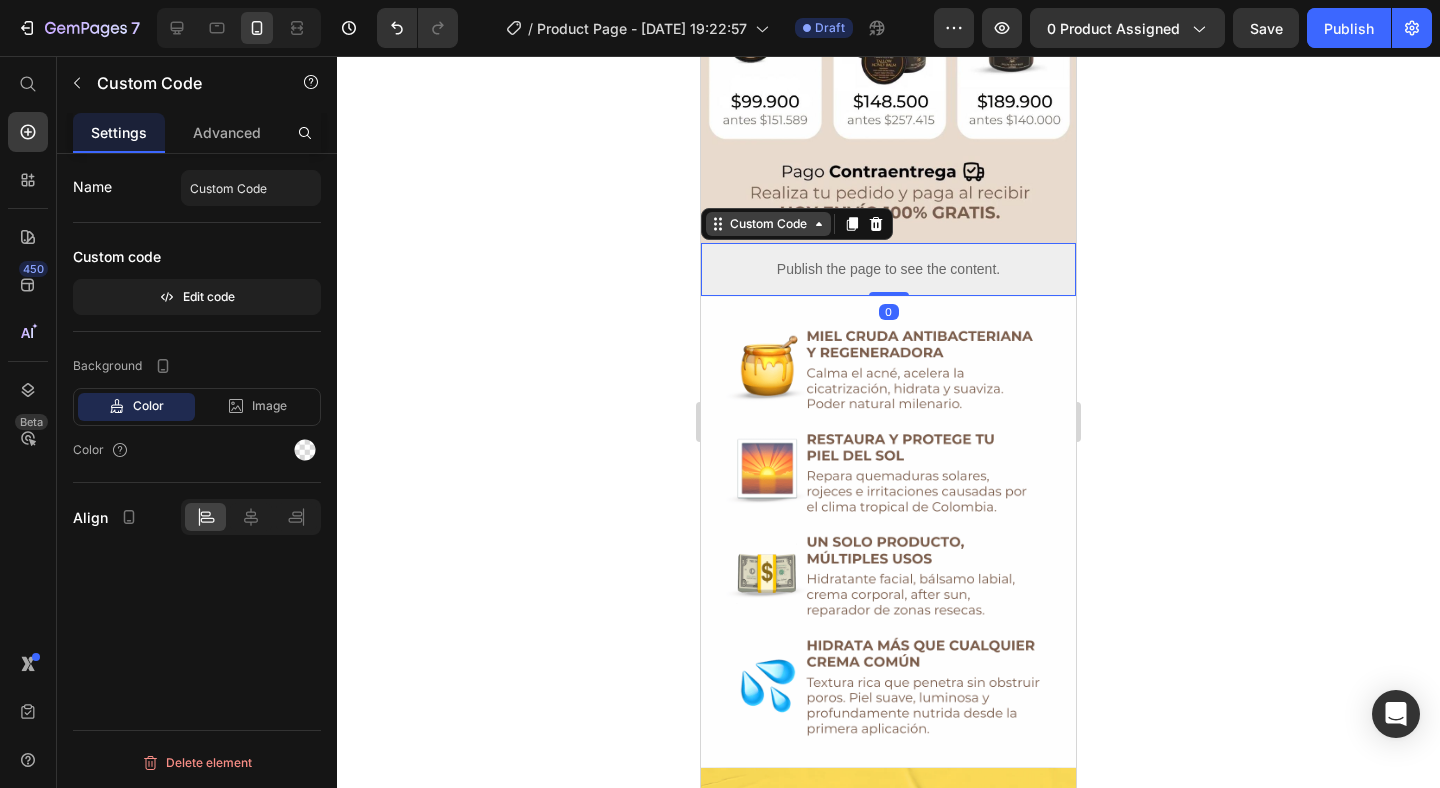 click on "Custom Code" at bounding box center (768, 224) 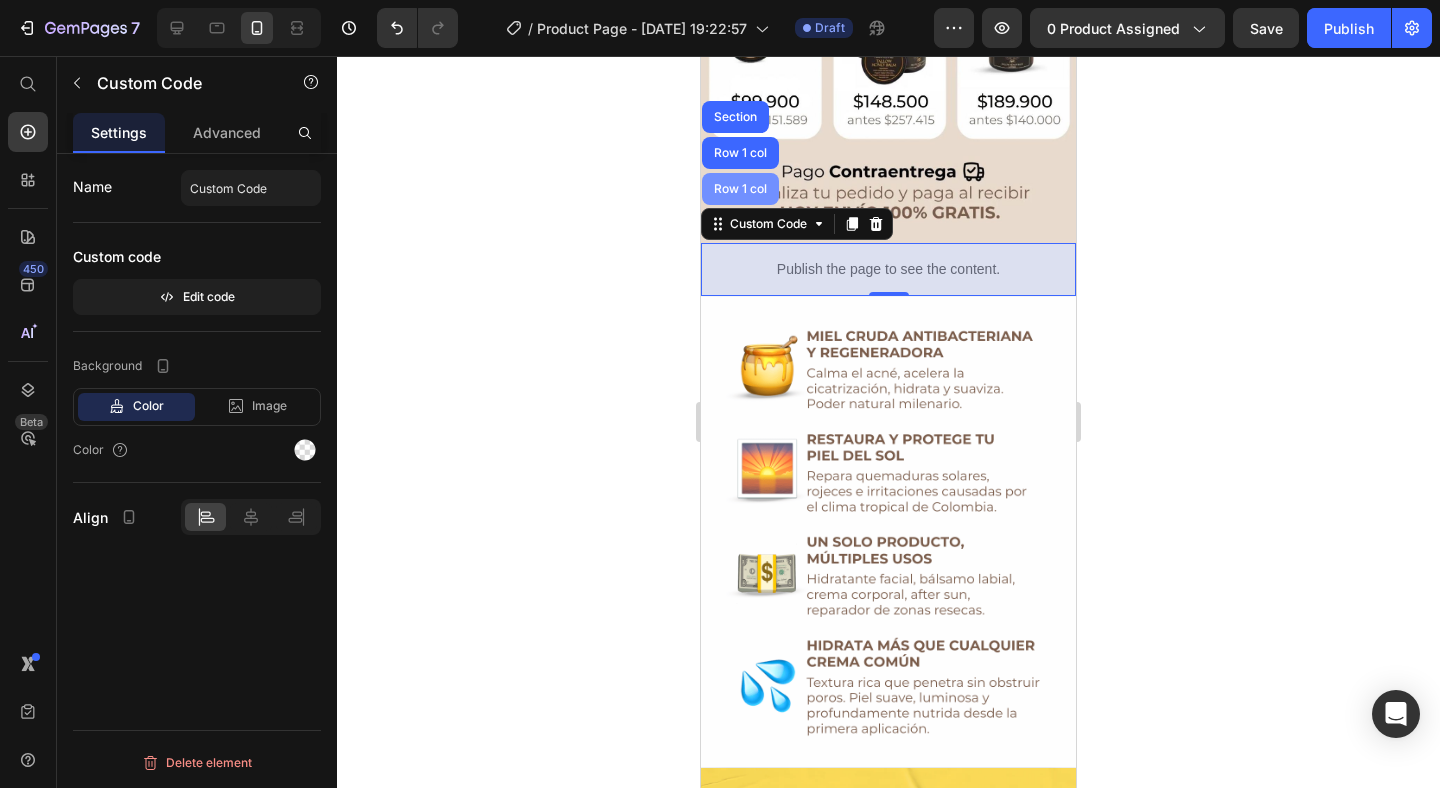 click on "Row 1 col" at bounding box center [740, 189] 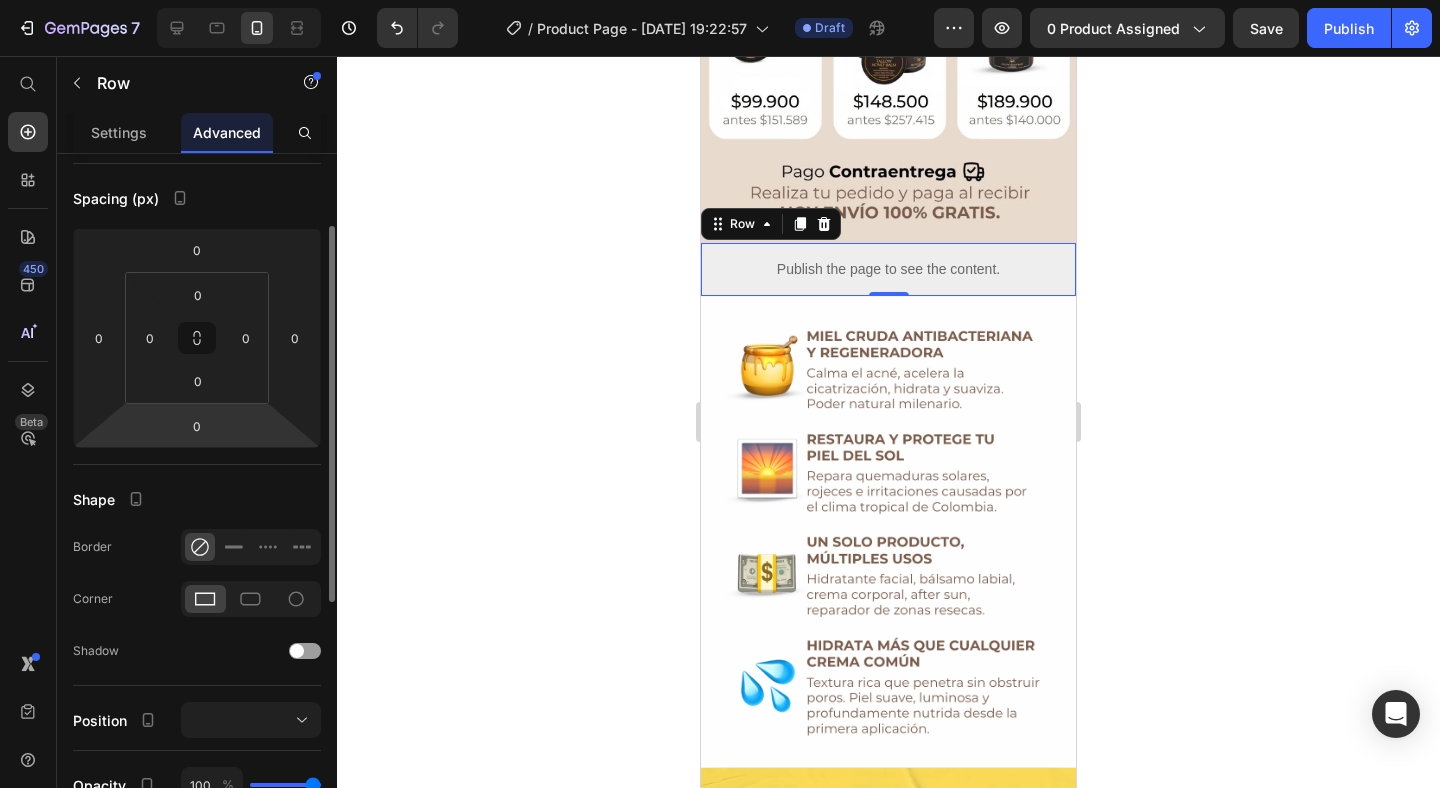 scroll, scrollTop: 0, scrollLeft: 0, axis: both 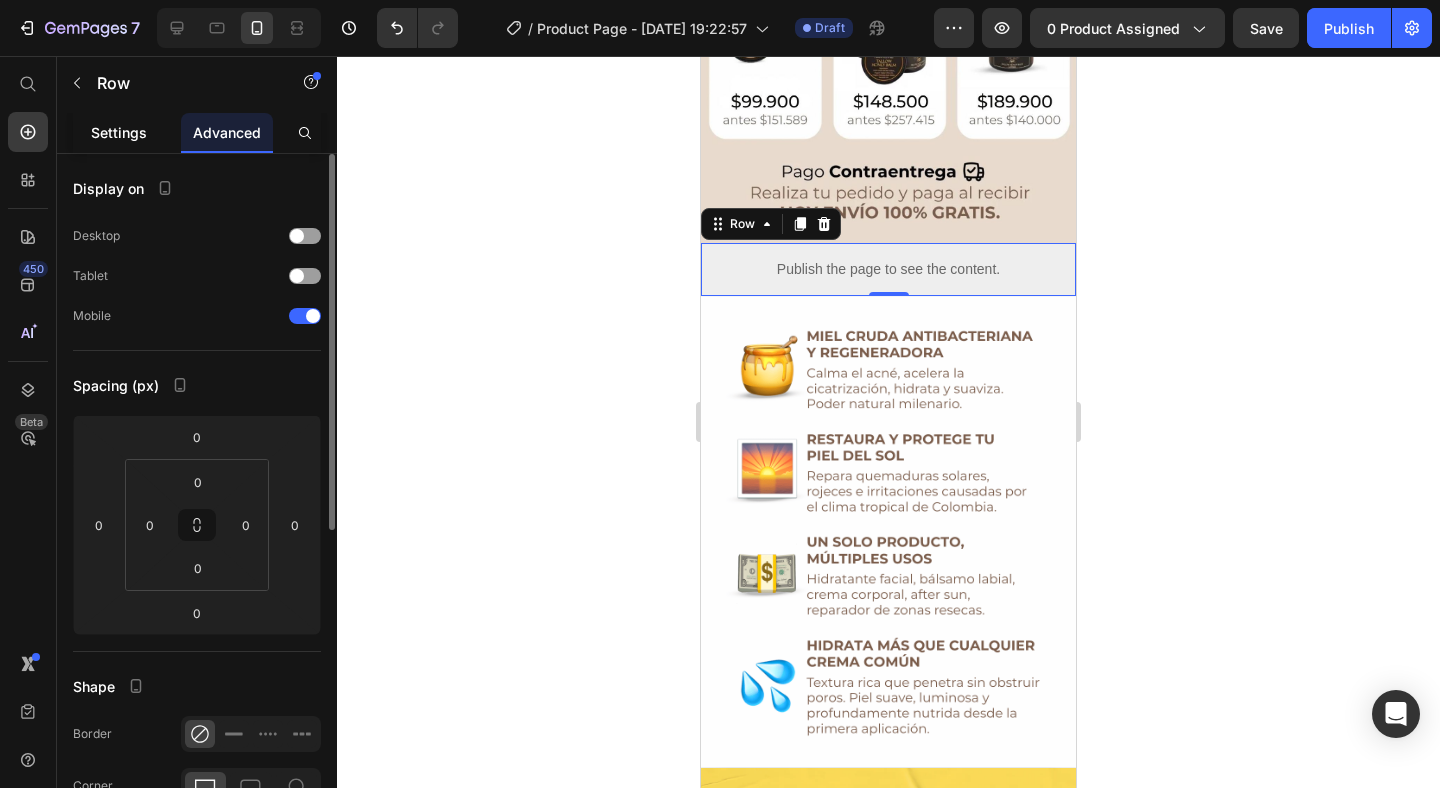 click on "Settings" at bounding box center (119, 132) 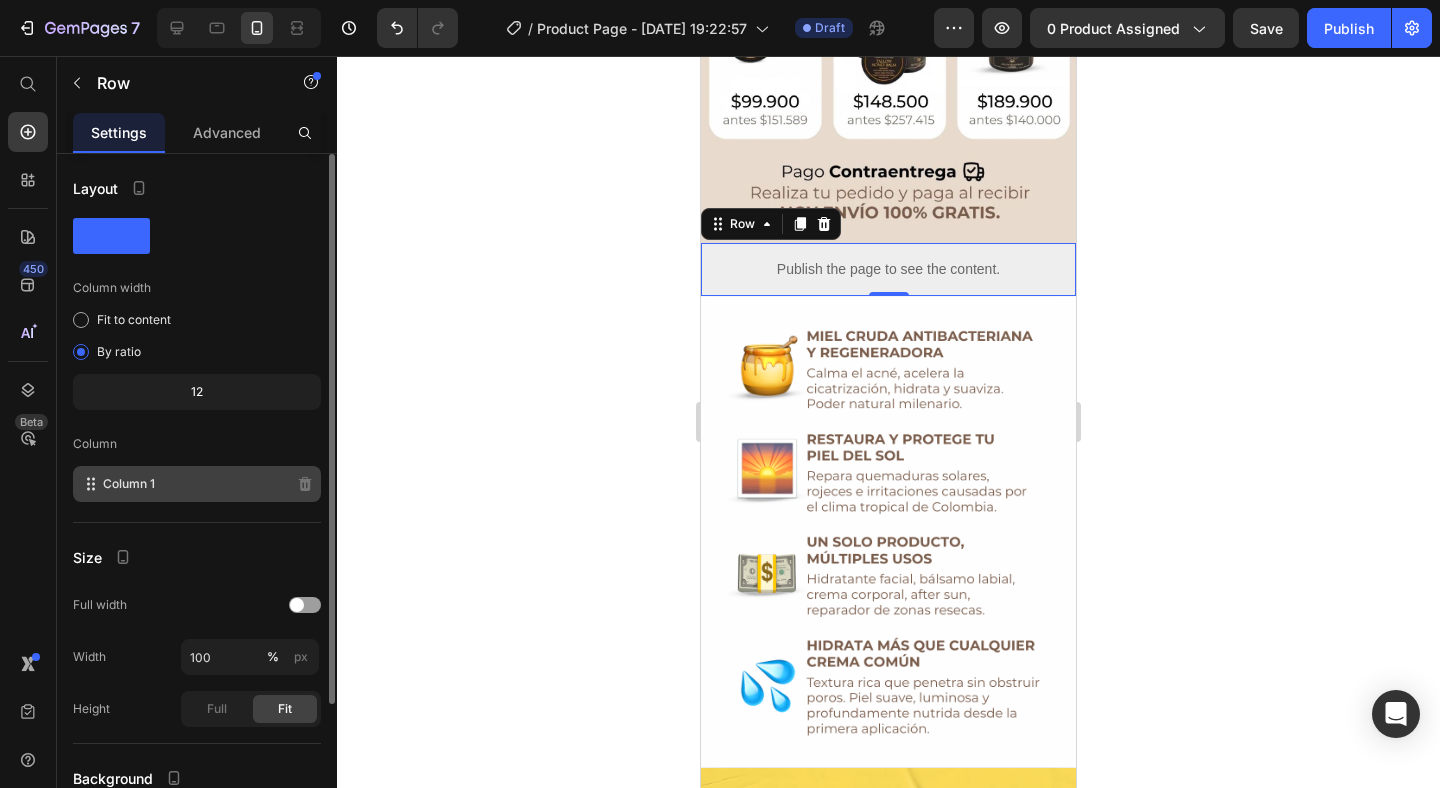 scroll, scrollTop: 177, scrollLeft: 0, axis: vertical 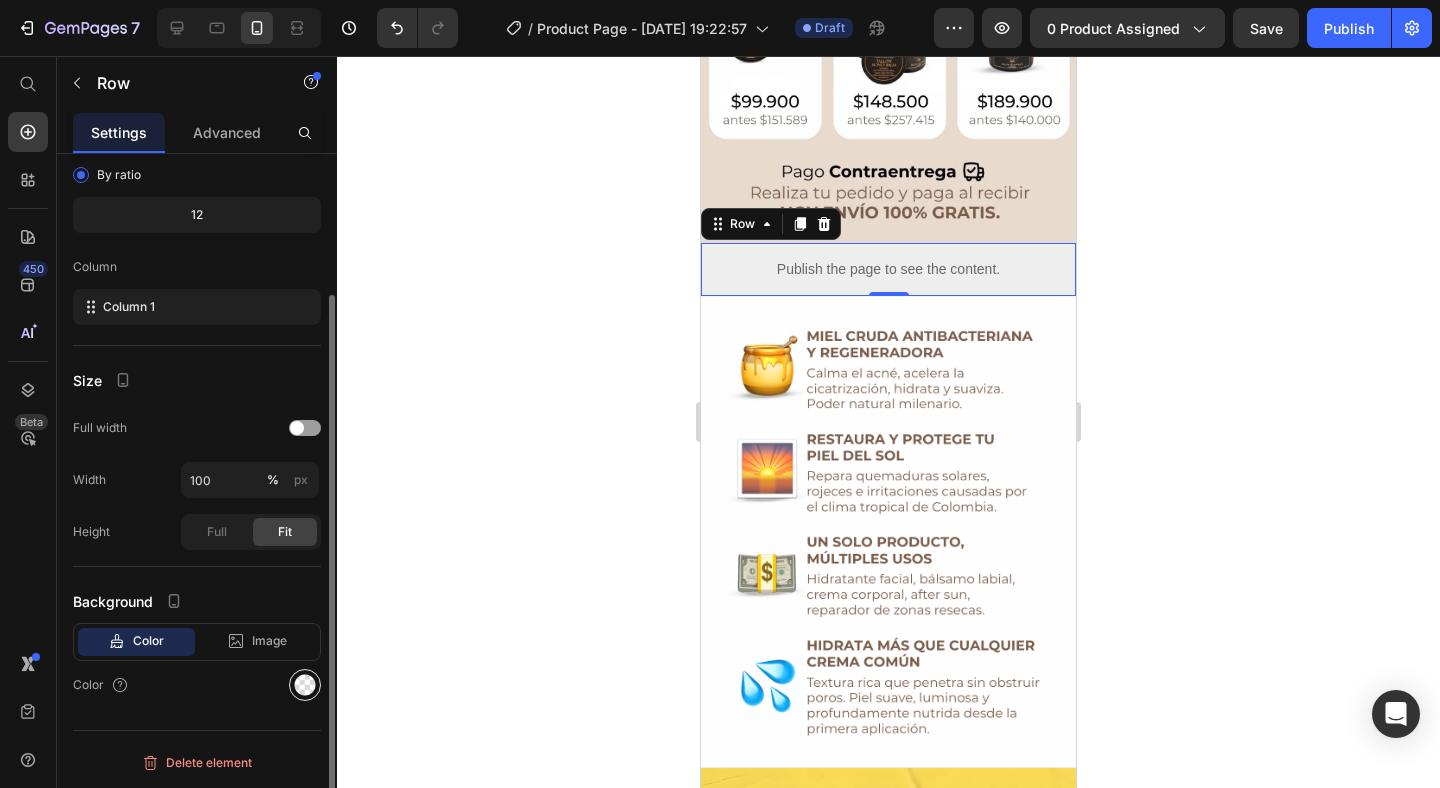 click at bounding box center [305, 685] 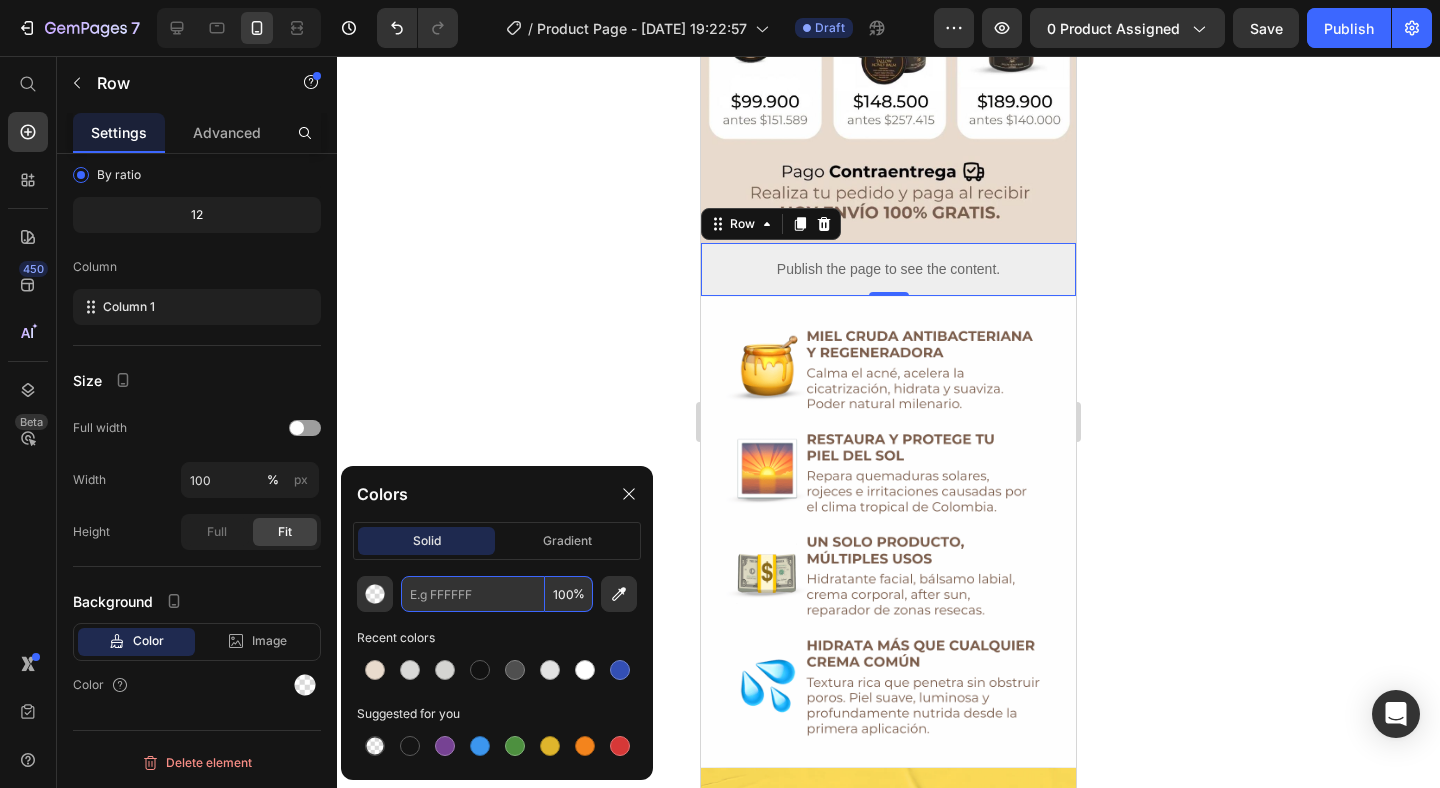 click at bounding box center (473, 594) 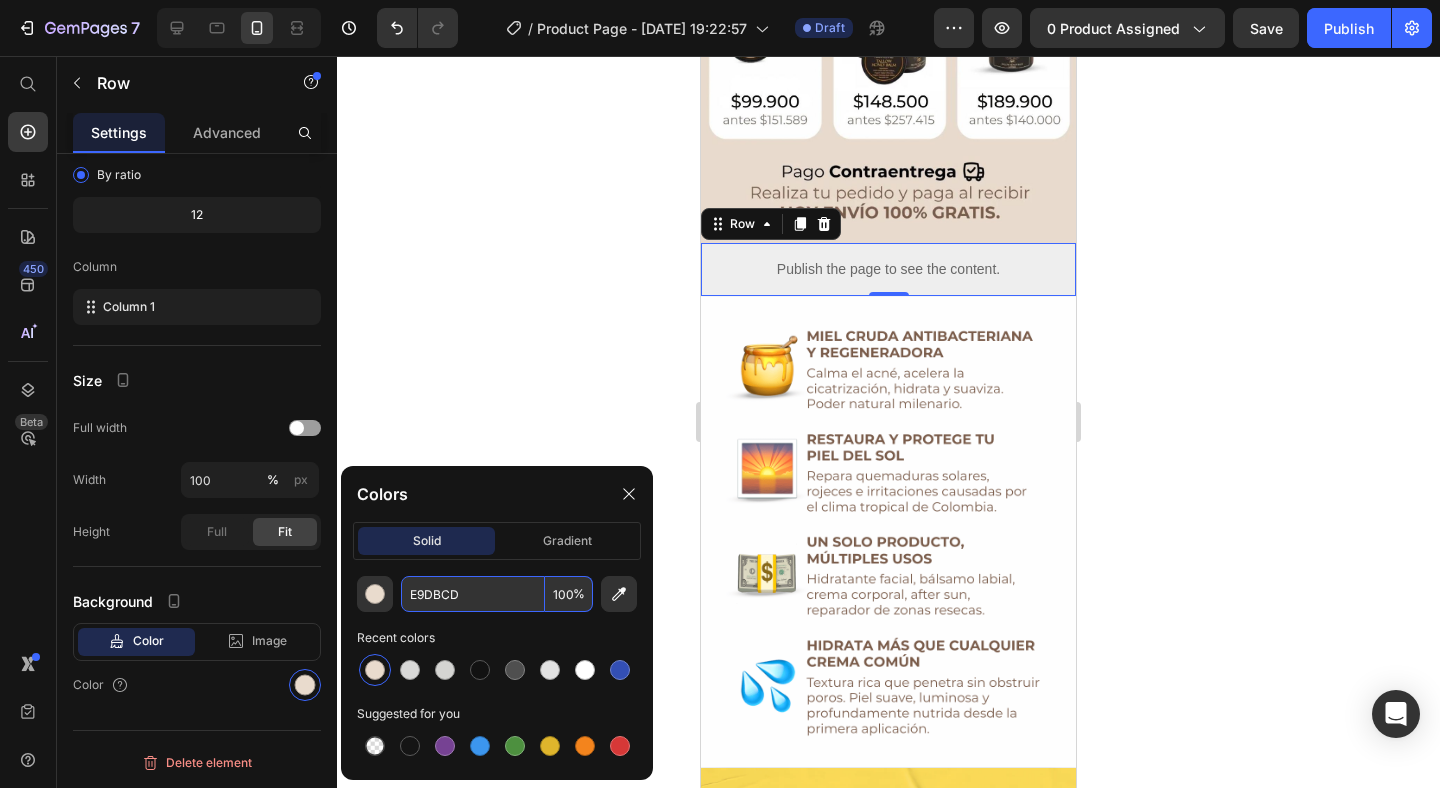 type on "E9DBCD" 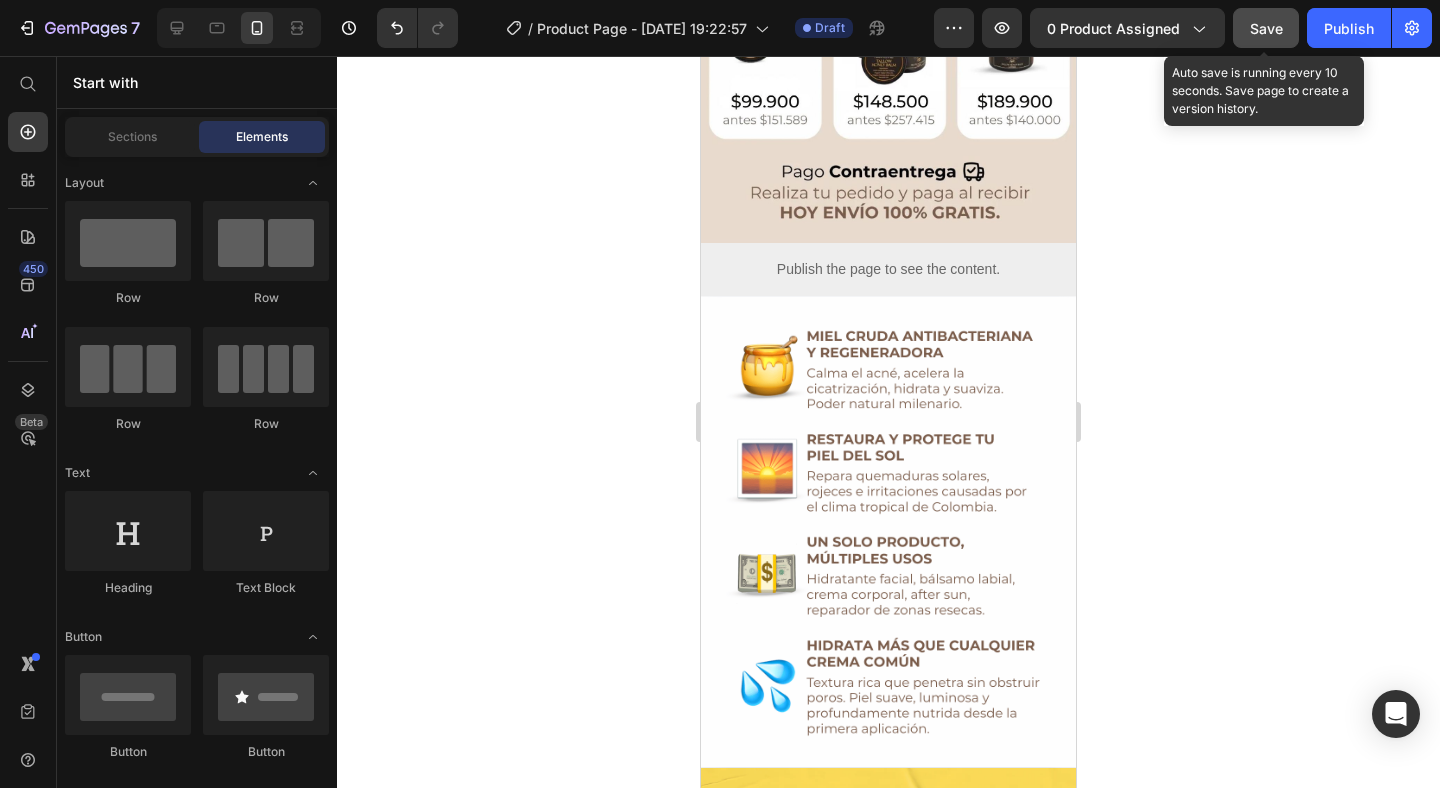 click on "Save" 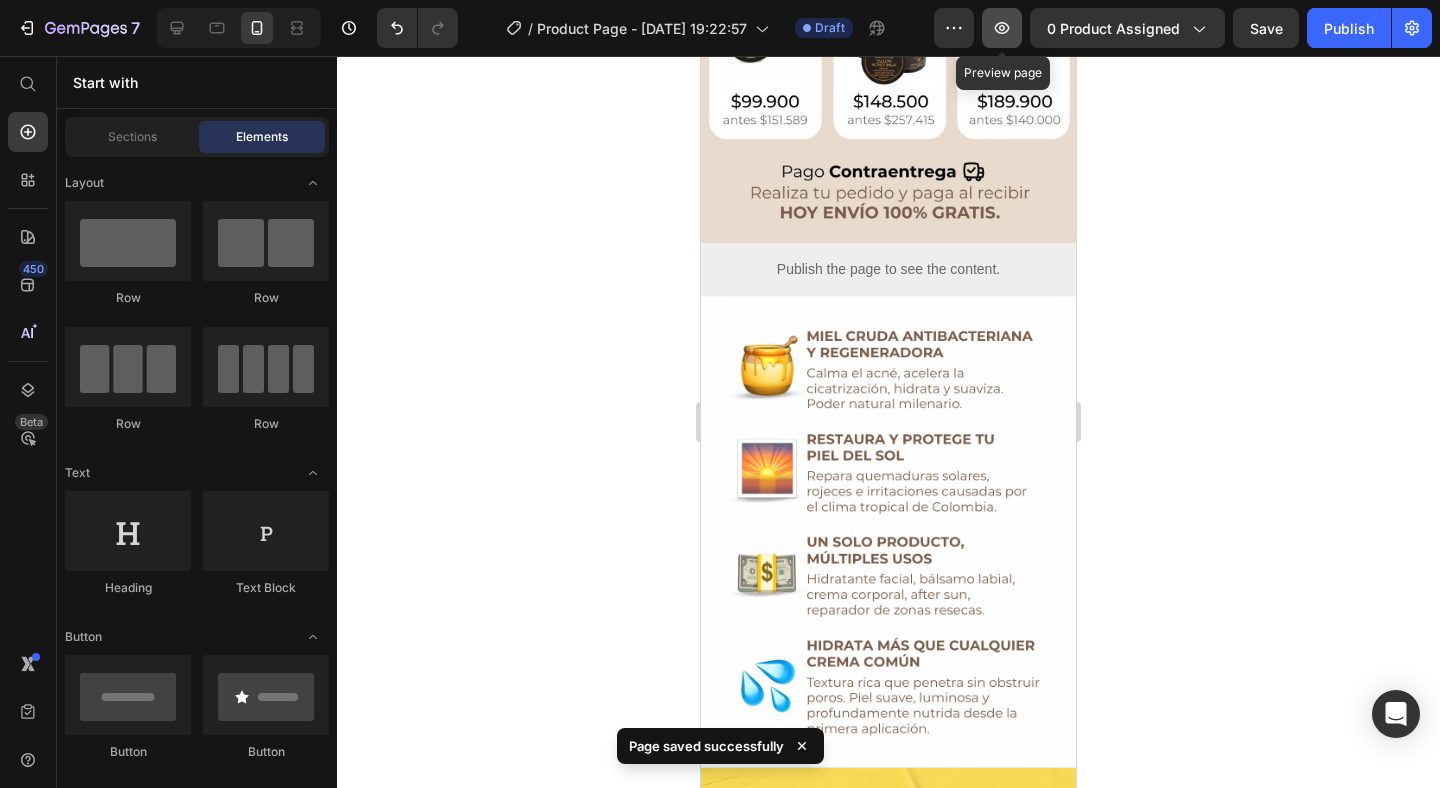 click 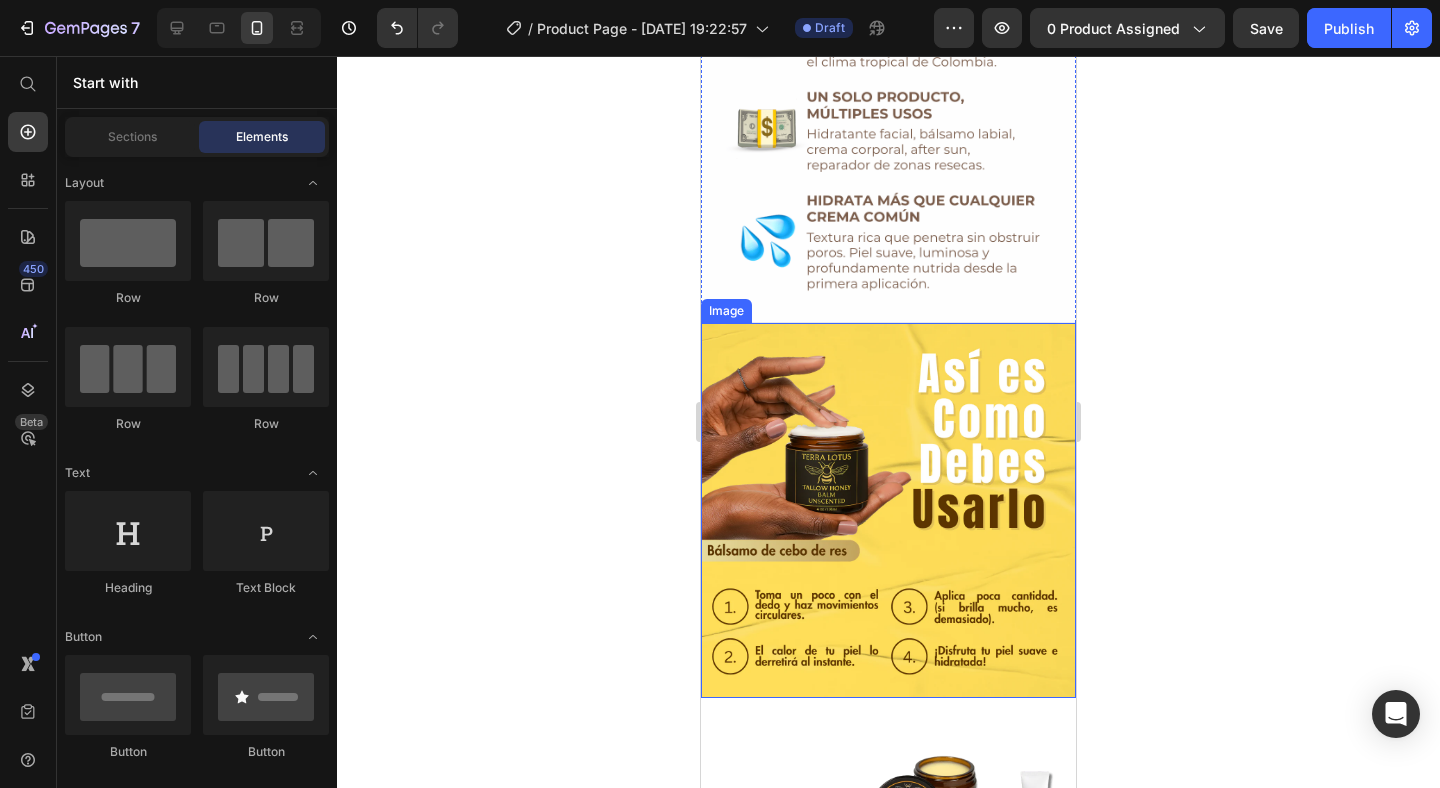 scroll, scrollTop: 2139, scrollLeft: 0, axis: vertical 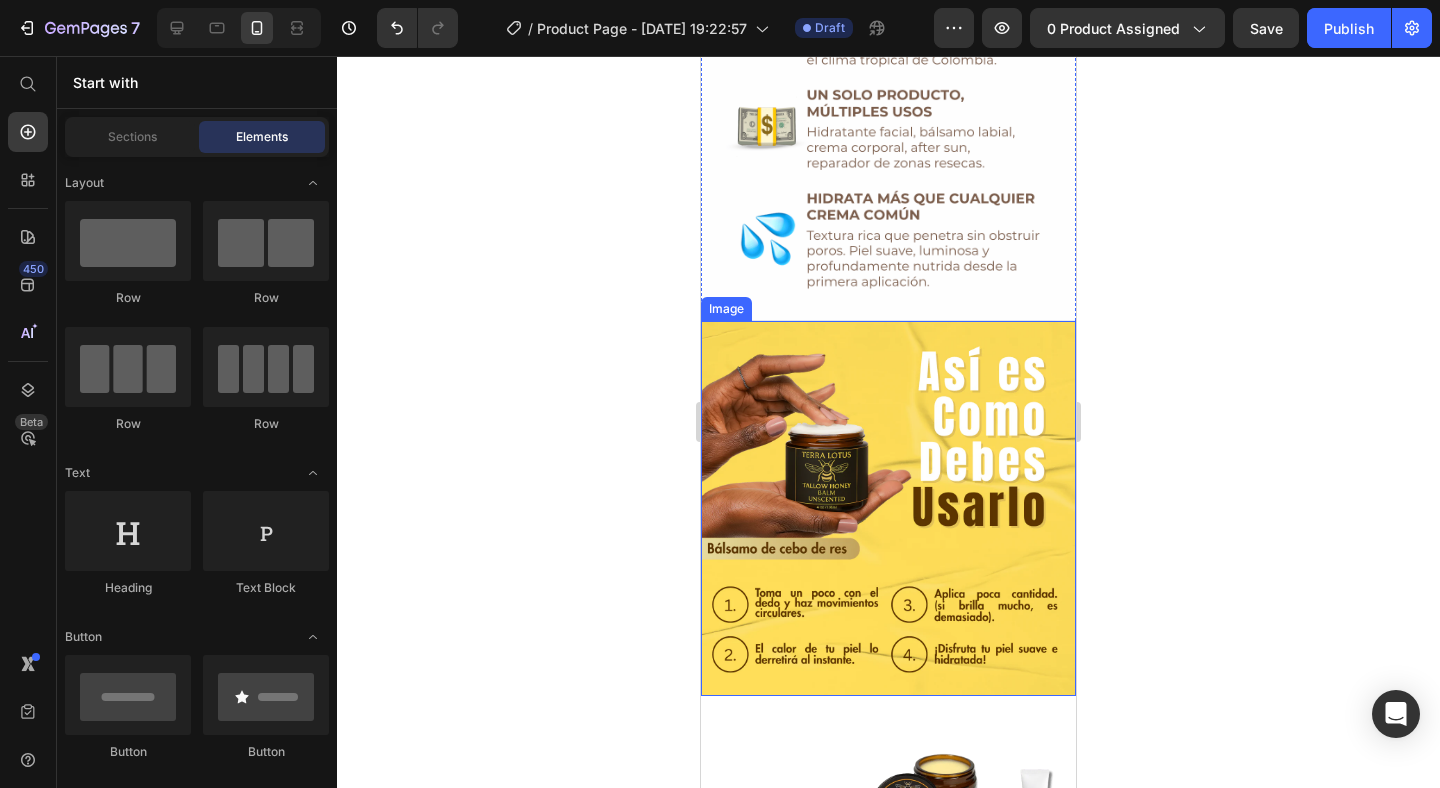 click at bounding box center (888, 508) 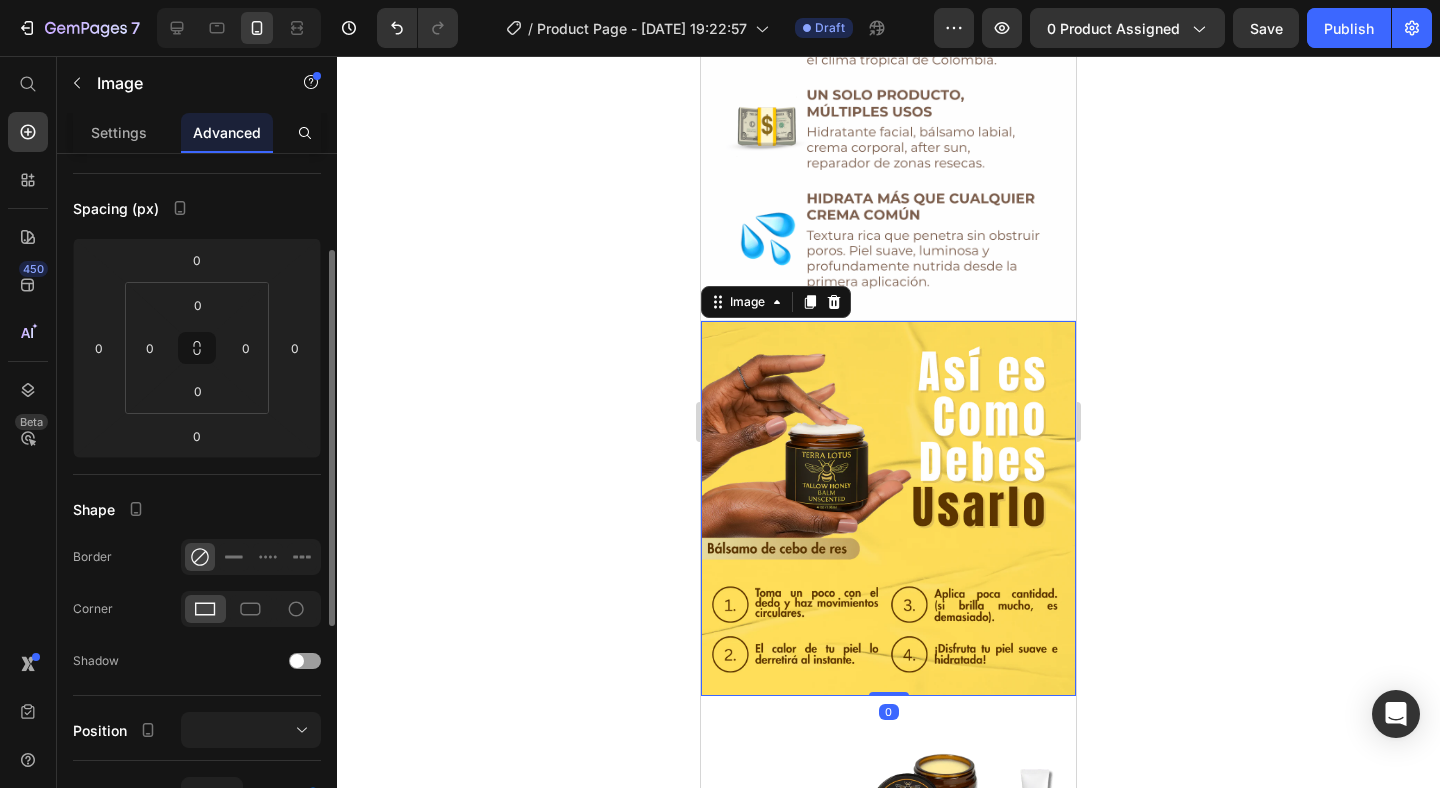 scroll, scrollTop: 0, scrollLeft: 0, axis: both 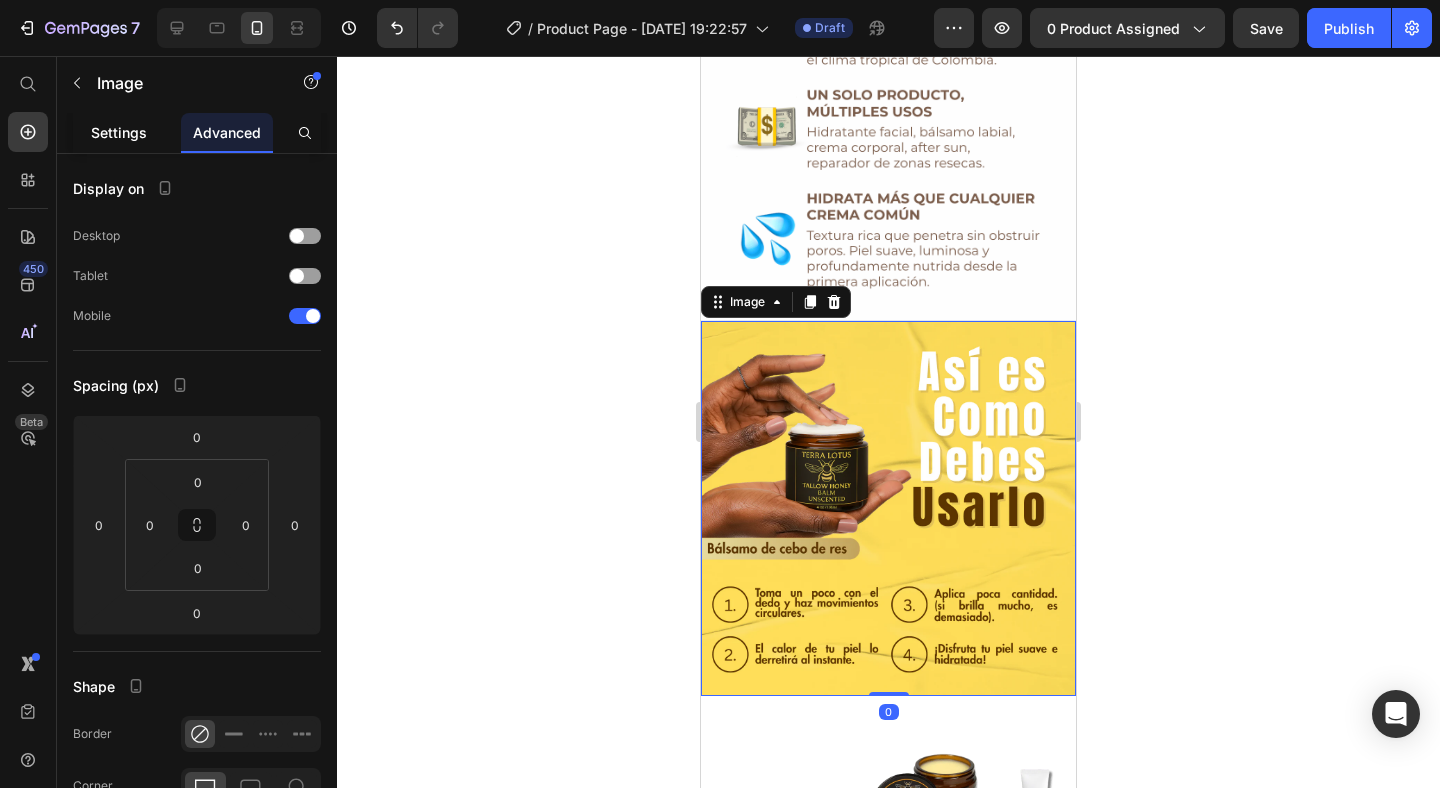 click on "Settings" at bounding box center [119, 132] 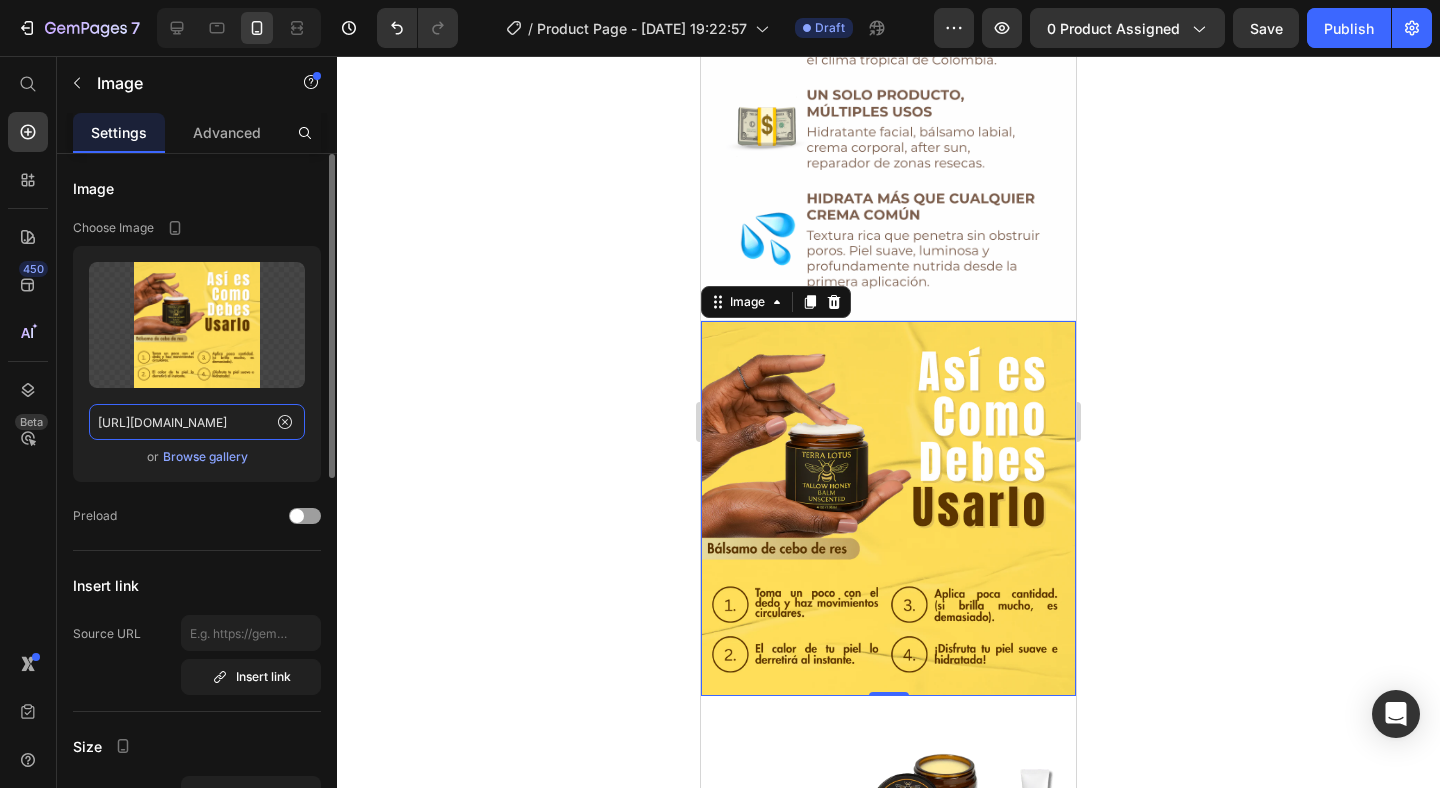 click on "[URL][DOMAIN_NAME]" 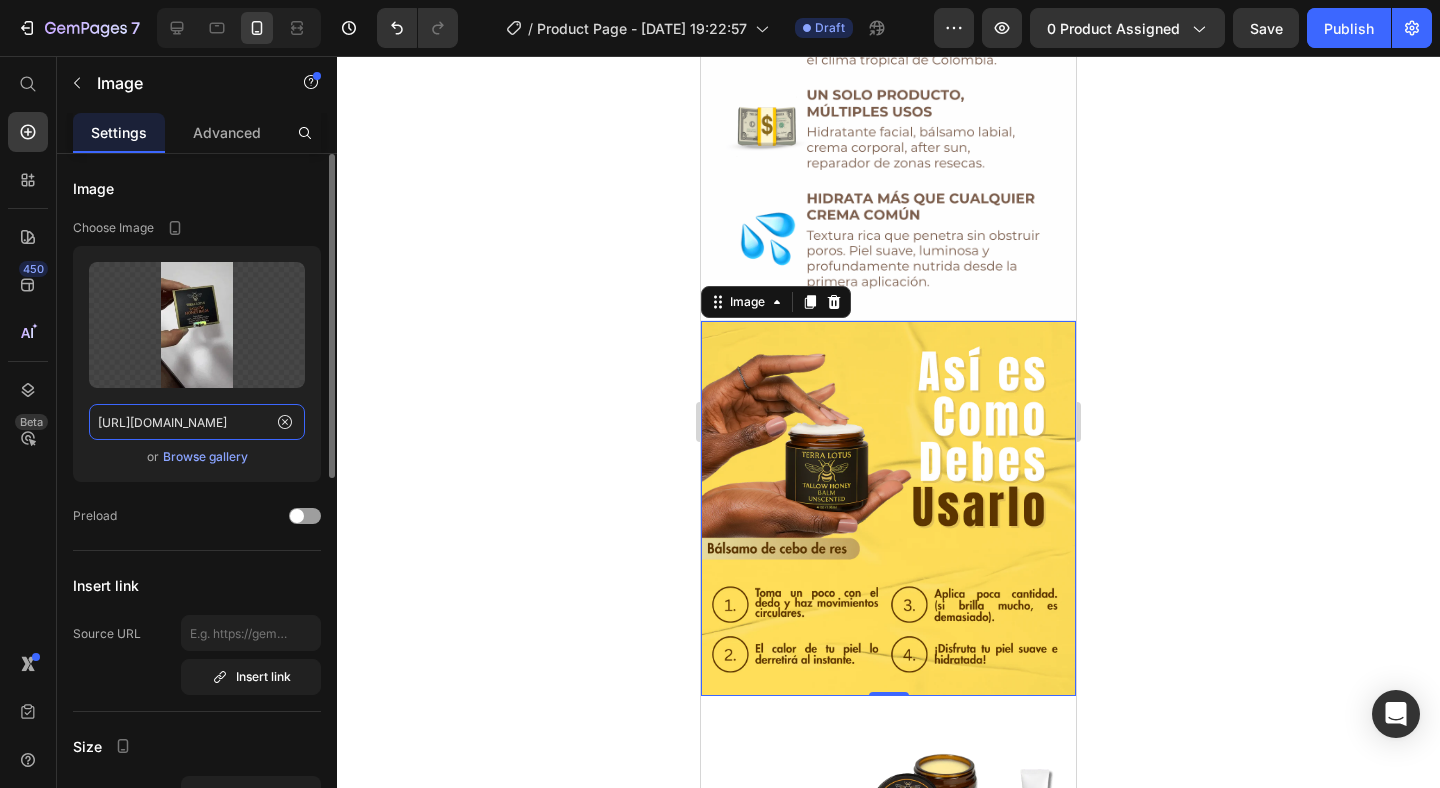 scroll, scrollTop: 0, scrollLeft: 44, axis: horizontal 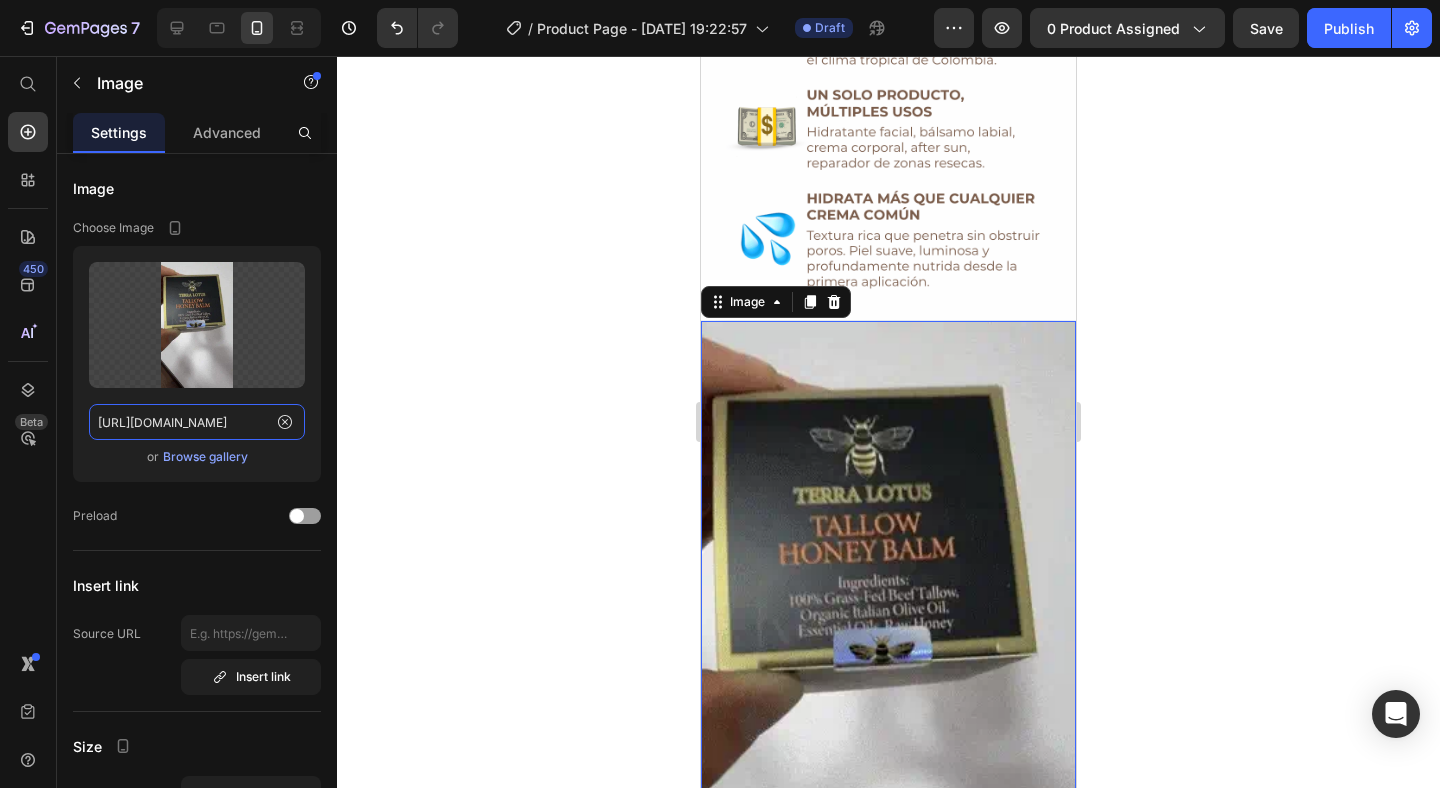 type on "[URL][DOMAIN_NAME]" 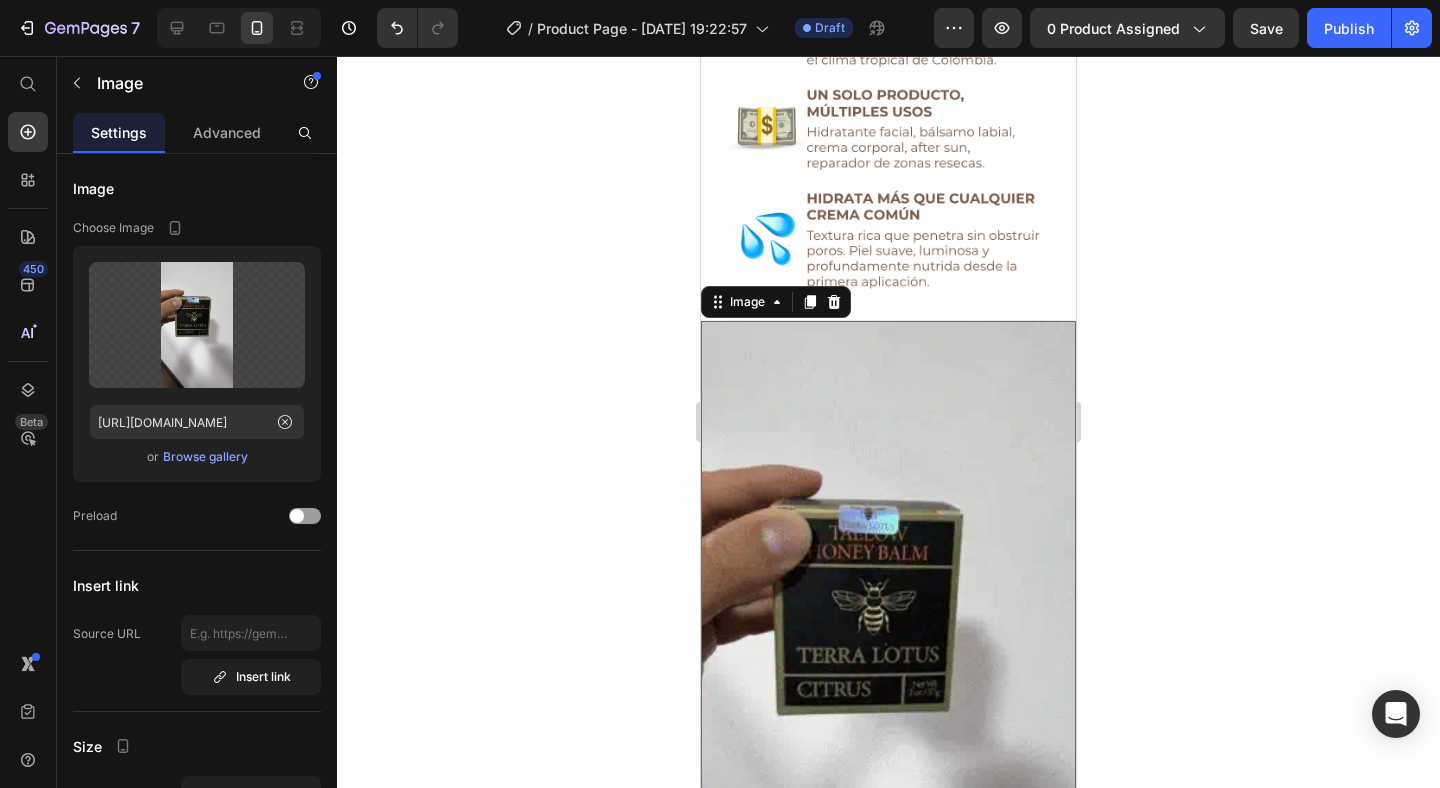 click 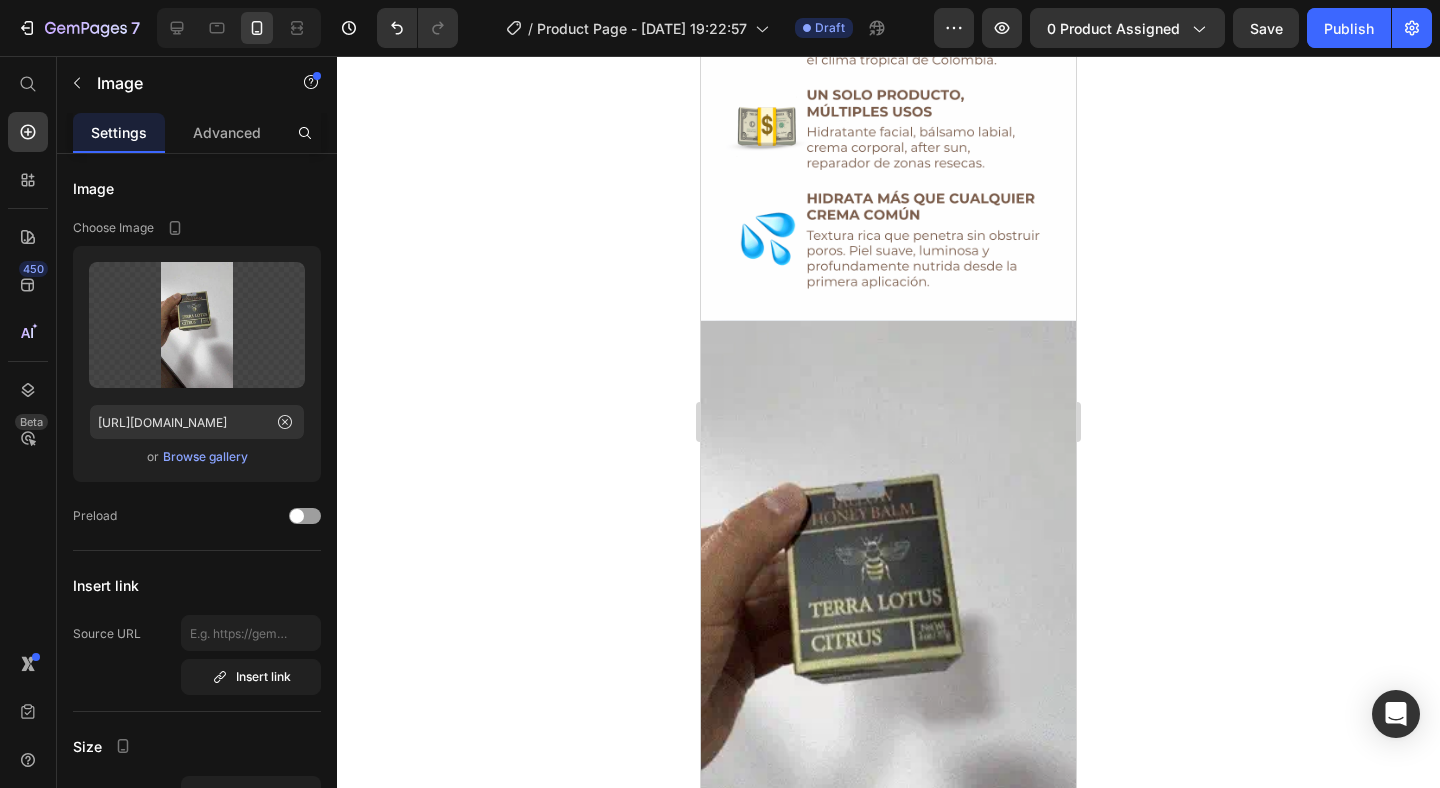scroll, scrollTop: 0, scrollLeft: 0, axis: both 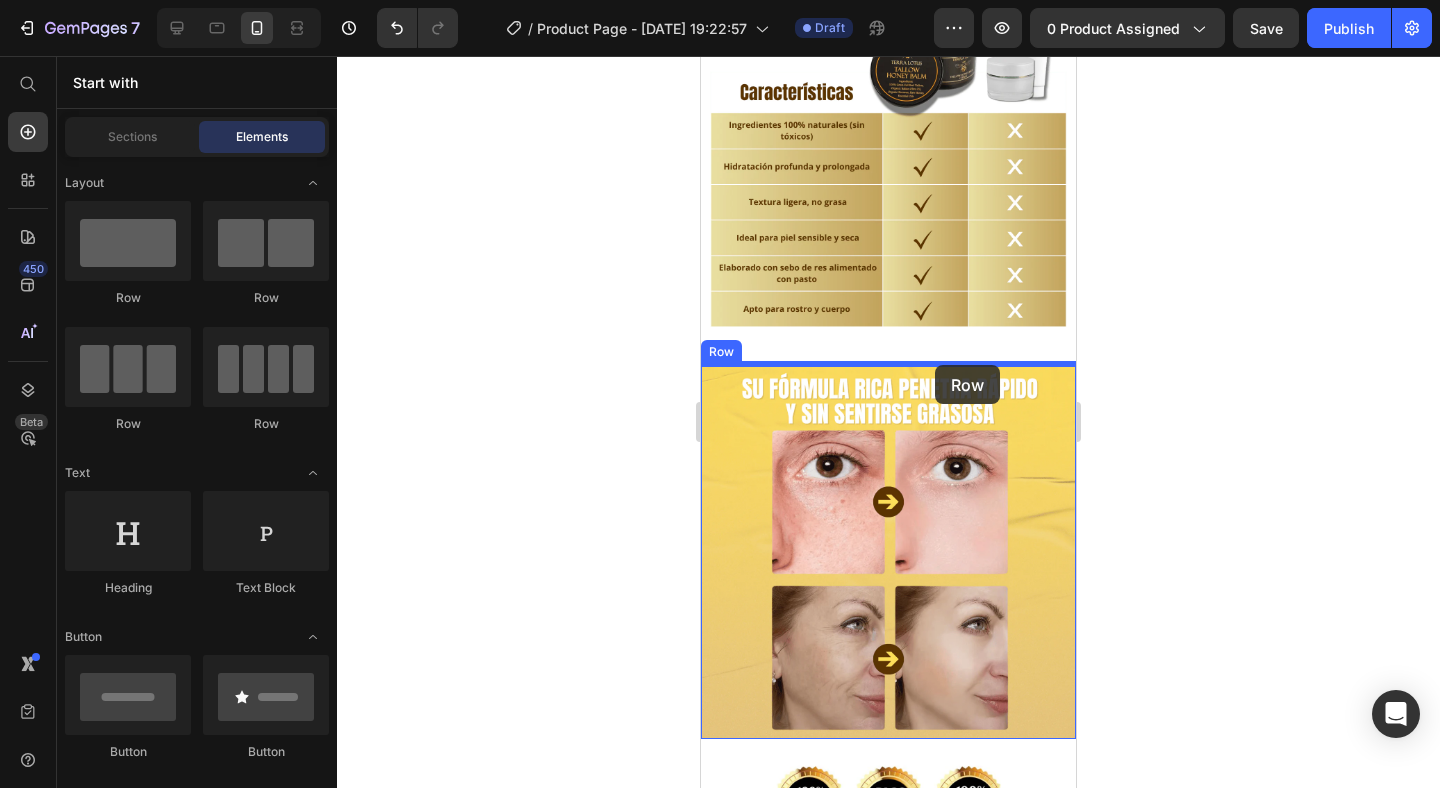 drag, startPoint x: 827, startPoint y: 314, endPoint x: 935, endPoint y: 365, distance: 119.43617 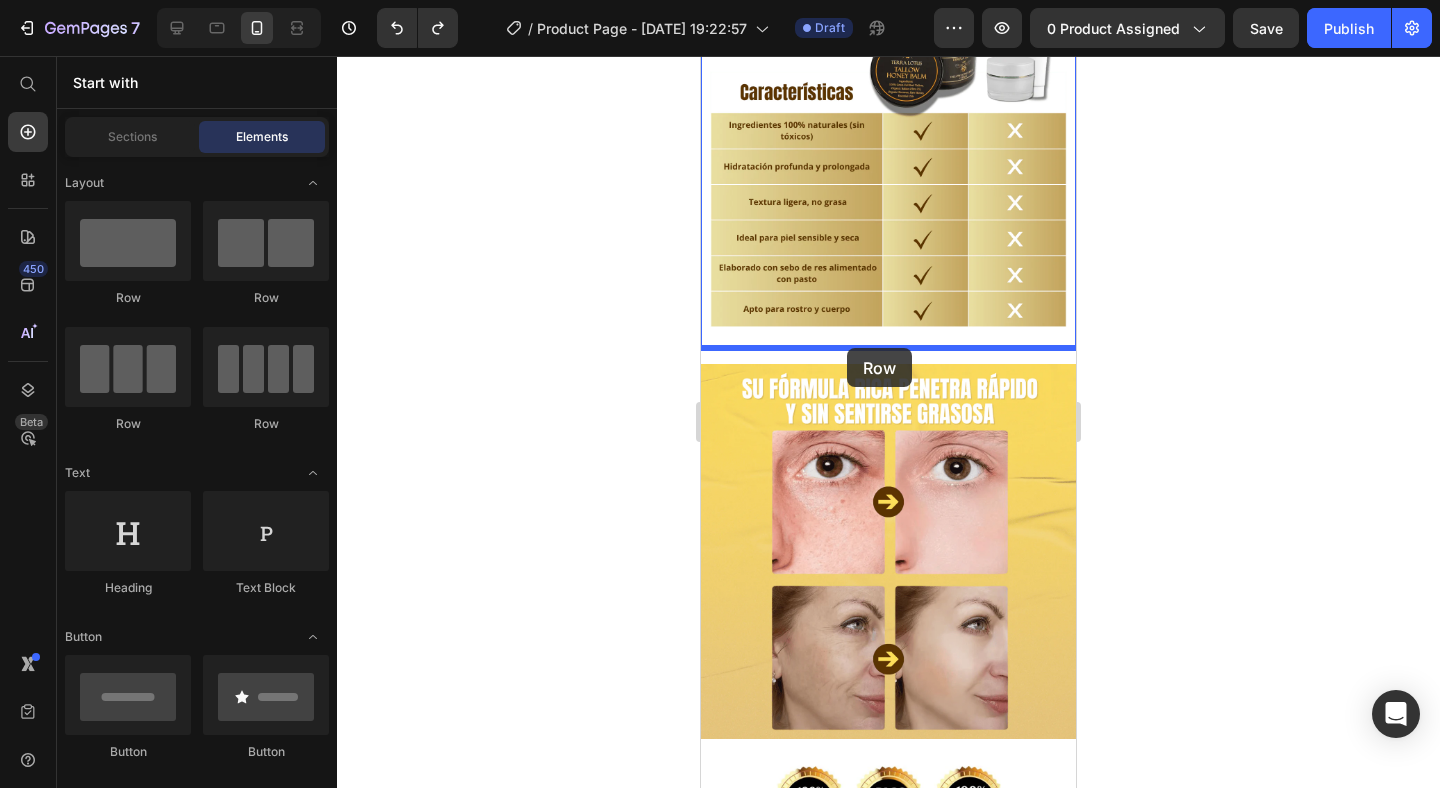 drag, startPoint x: 799, startPoint y: 318, endPoint x: 847, endPoint y: 348, distance: 56.603886 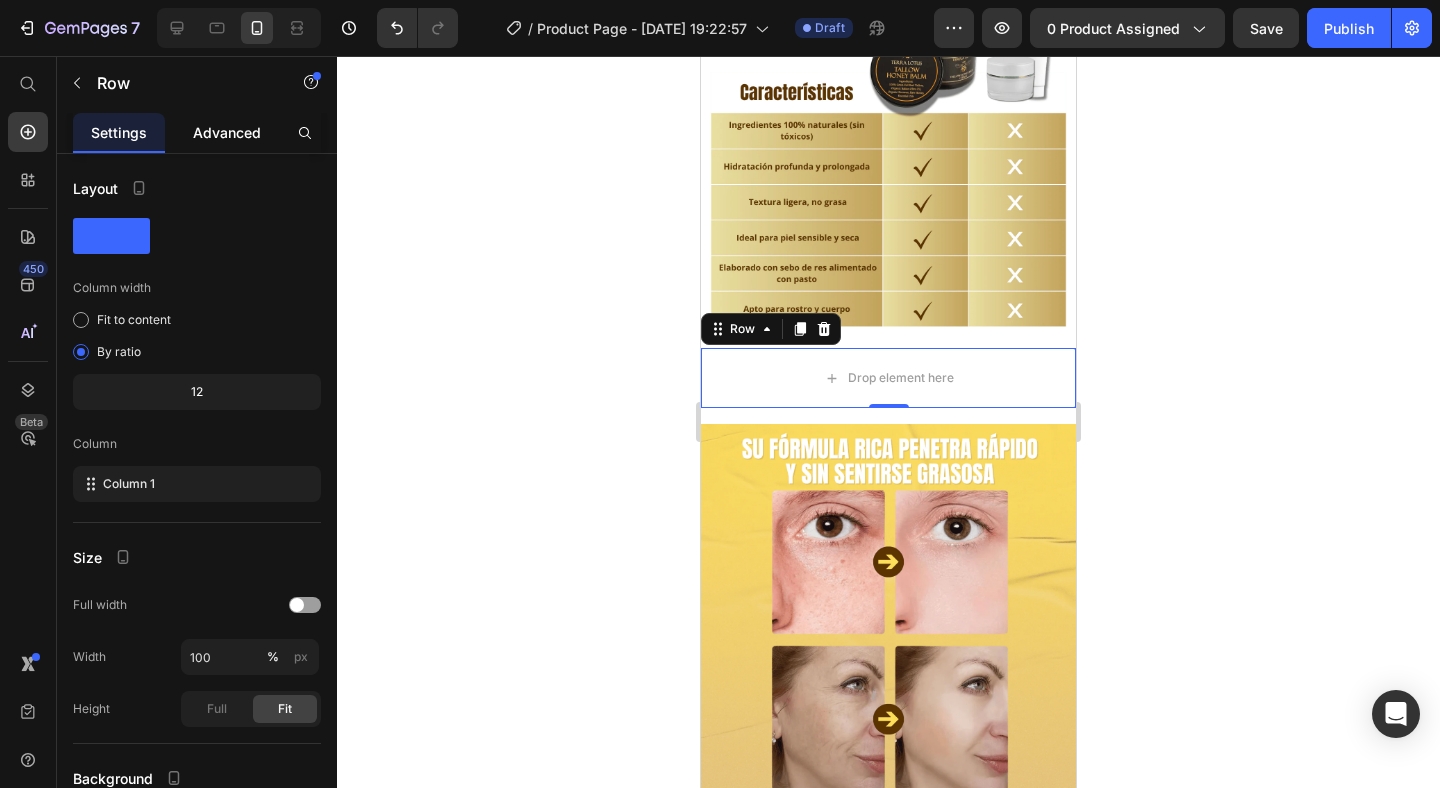 click on "Advanced" at bounding box center [227, 132] 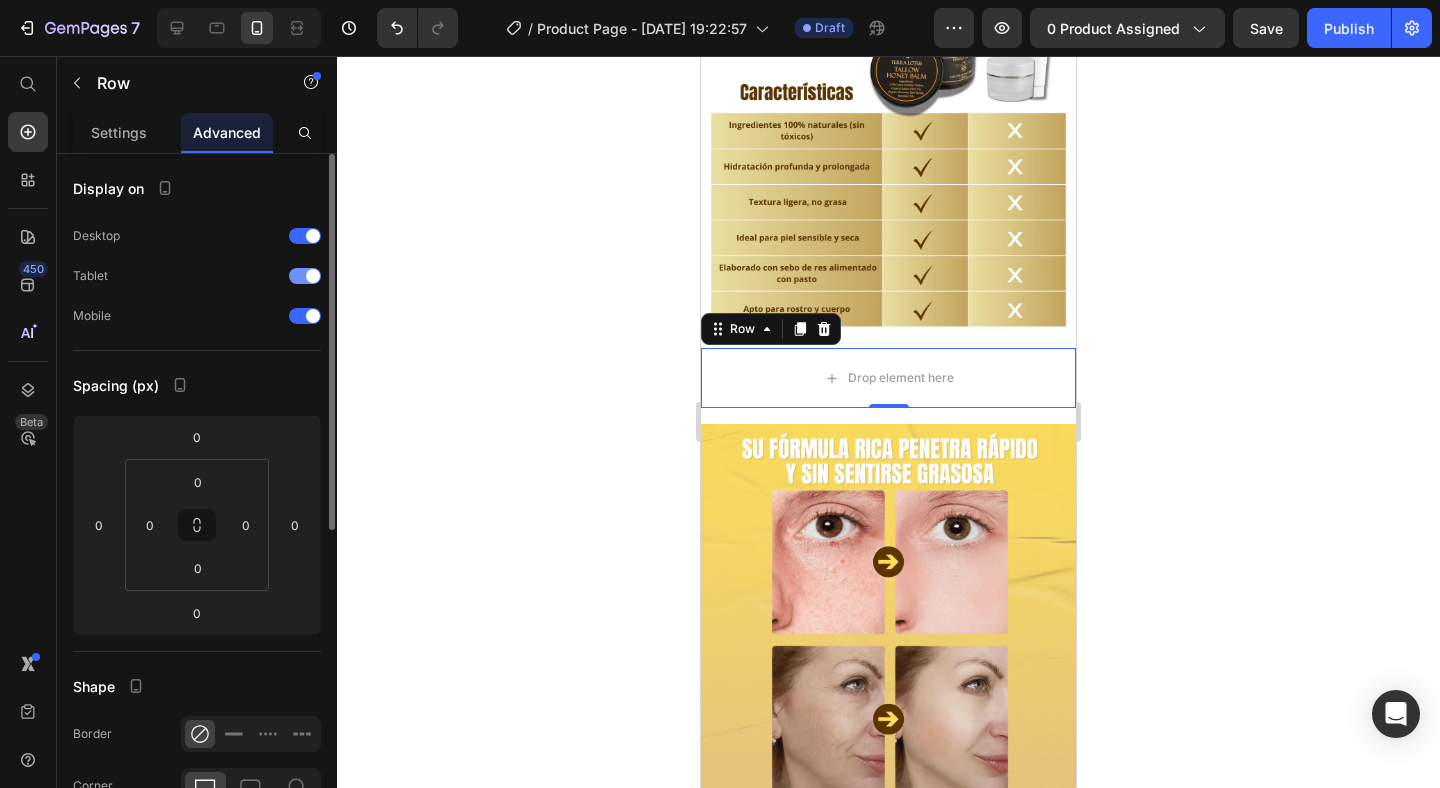click on "Tablet" at bounding box center [197, 276] 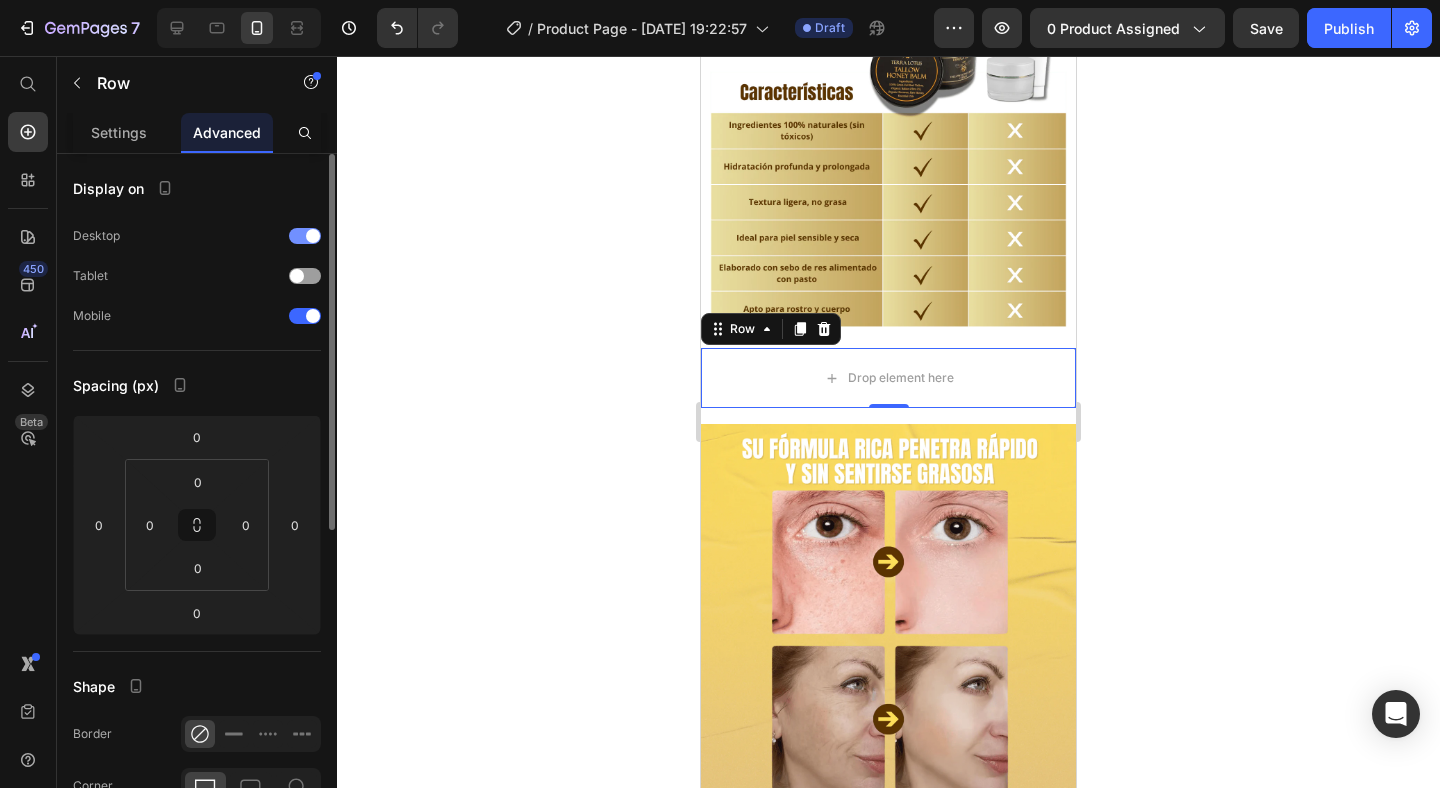click at bounding box center (313, 236) 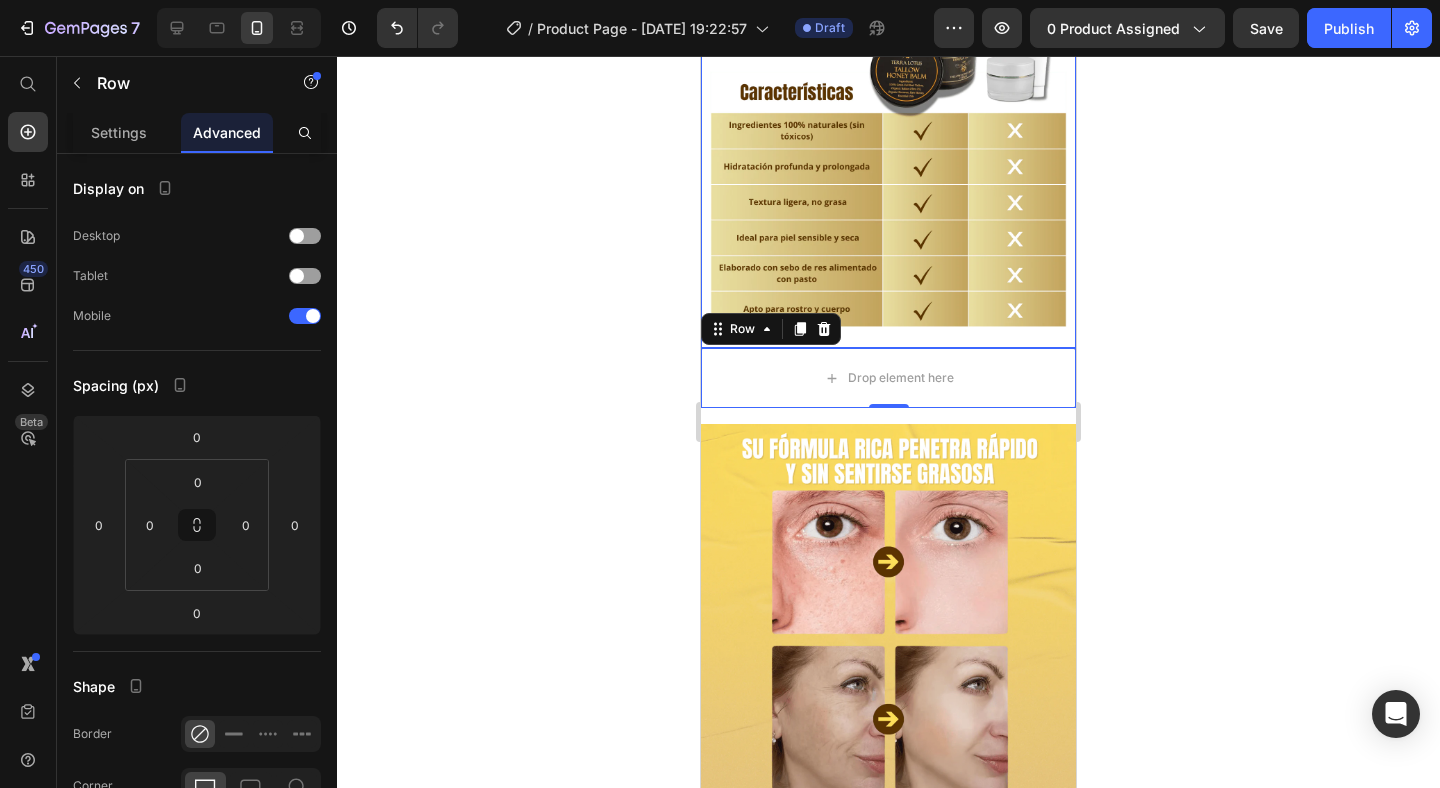 click at bounding box center (888, 160) 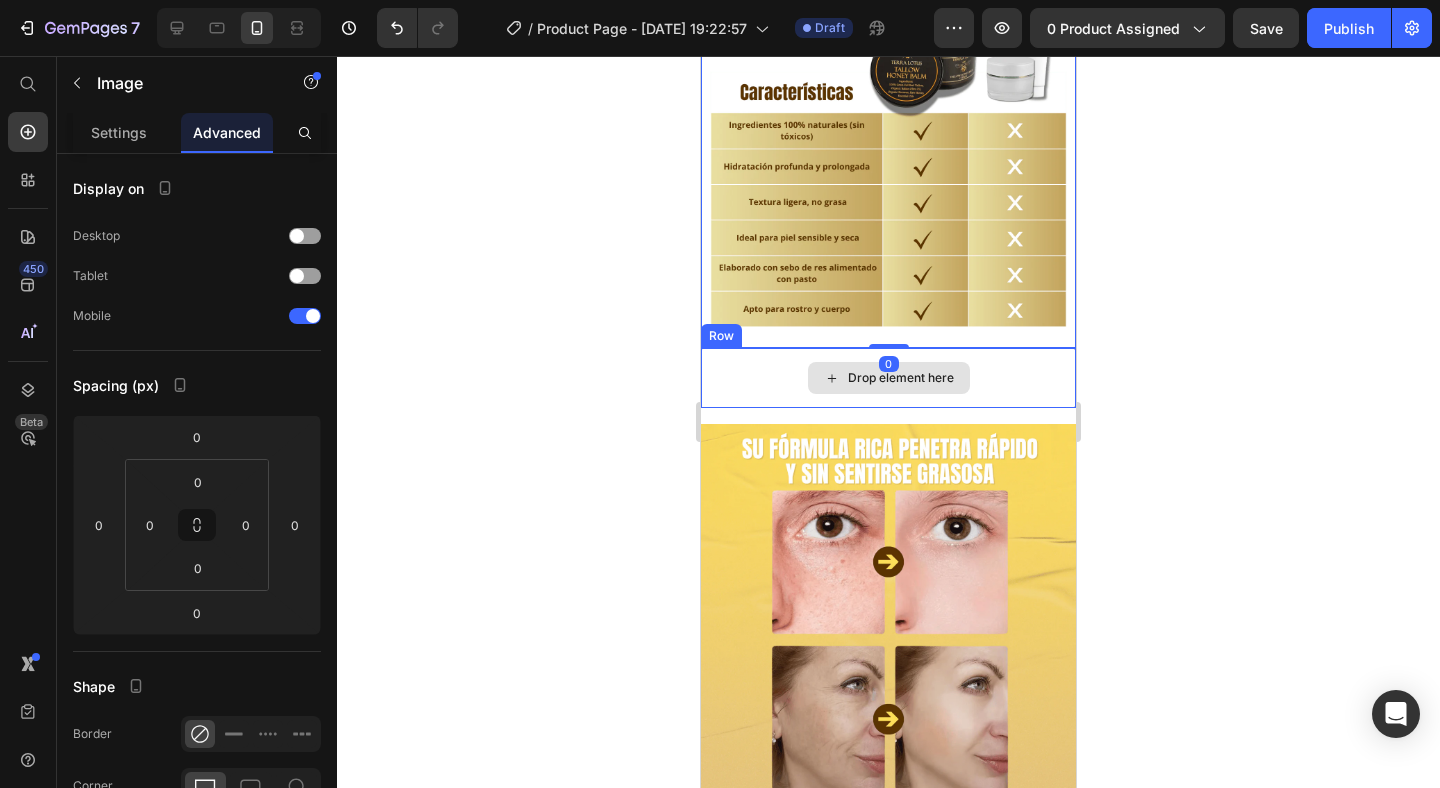 click on "Drop element here" at bounding box center [888, 378] 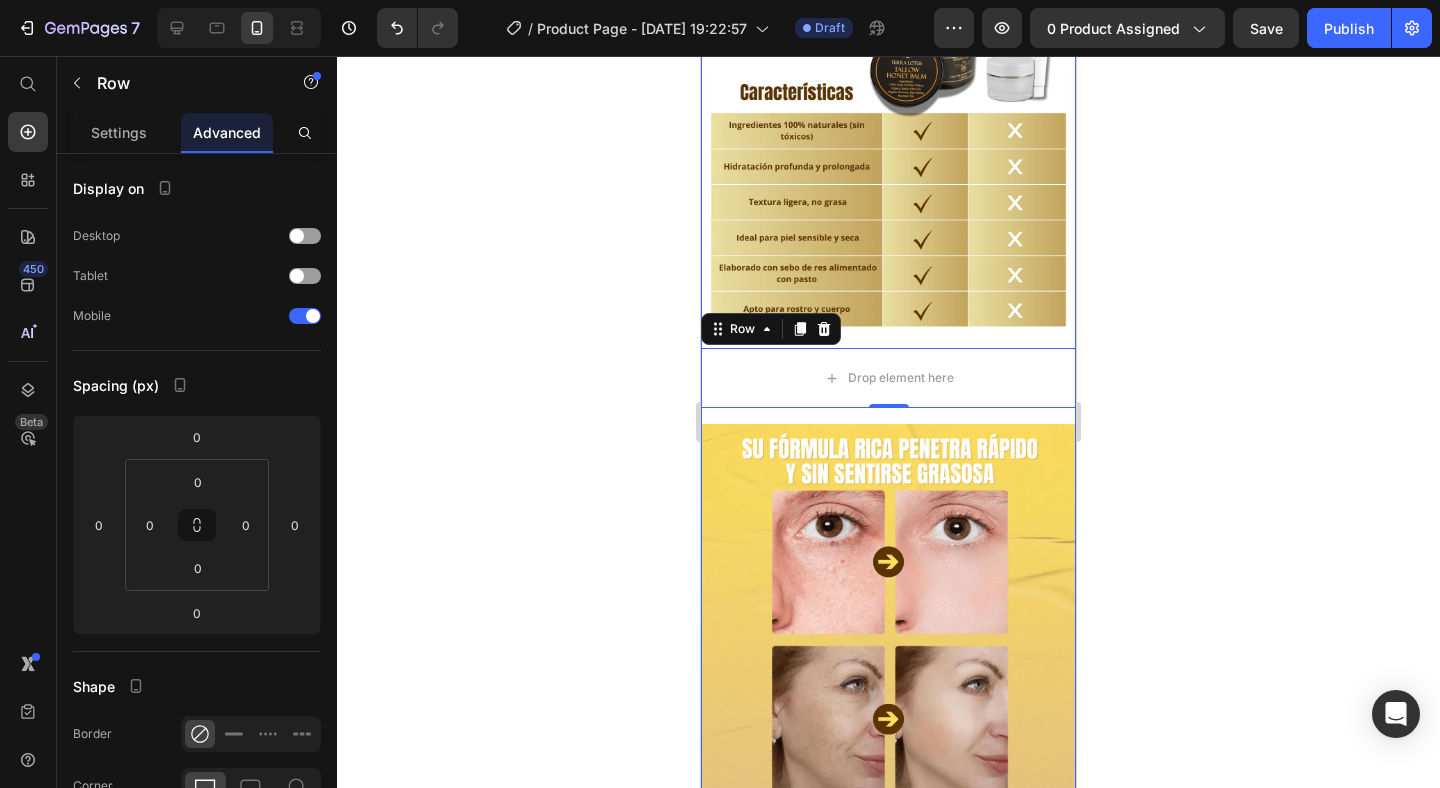 click on "Image
Drop element here Row   0 Row Image Row Image Row" at bounding box center (888, 515) 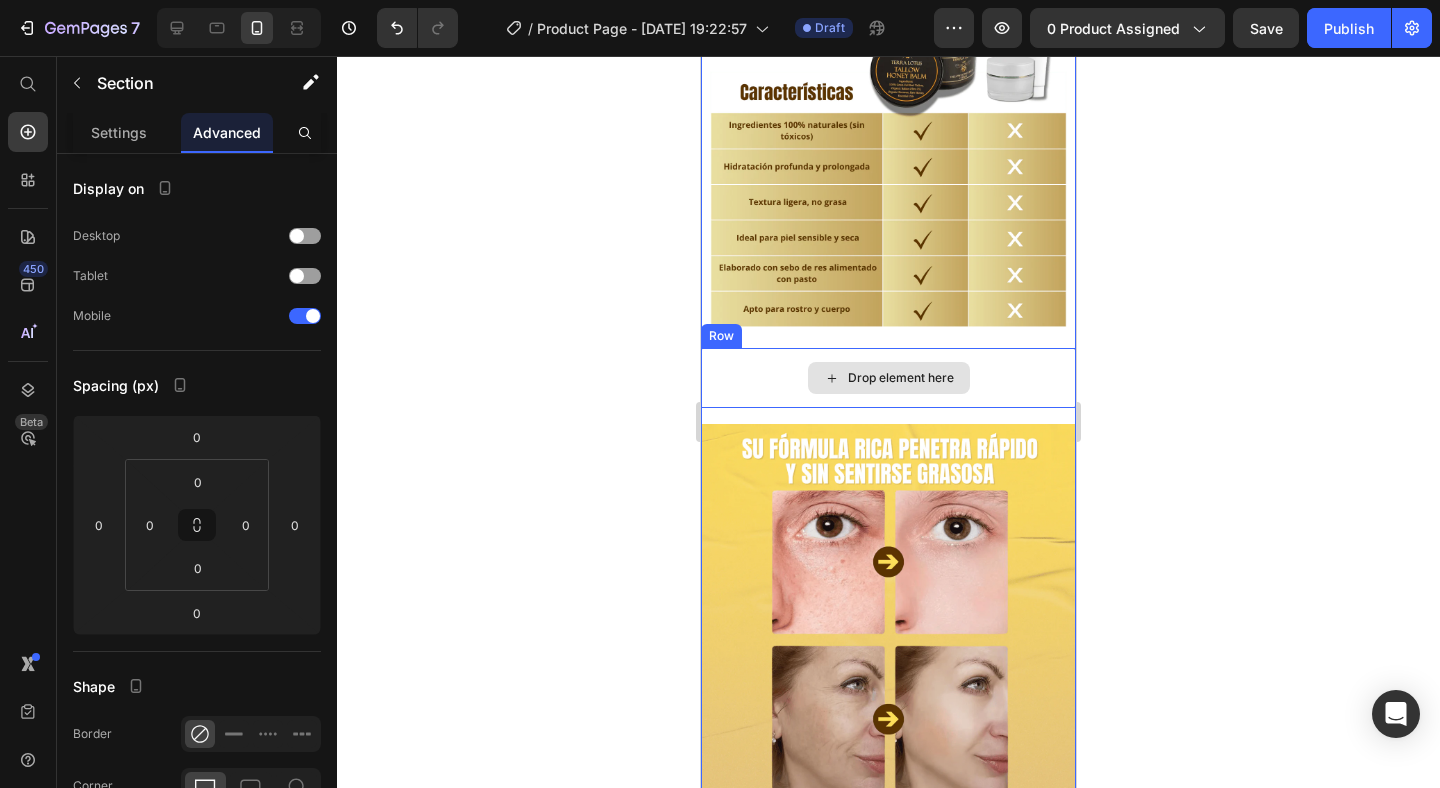 click on "Drop element here" at bounding box center (888, 378) 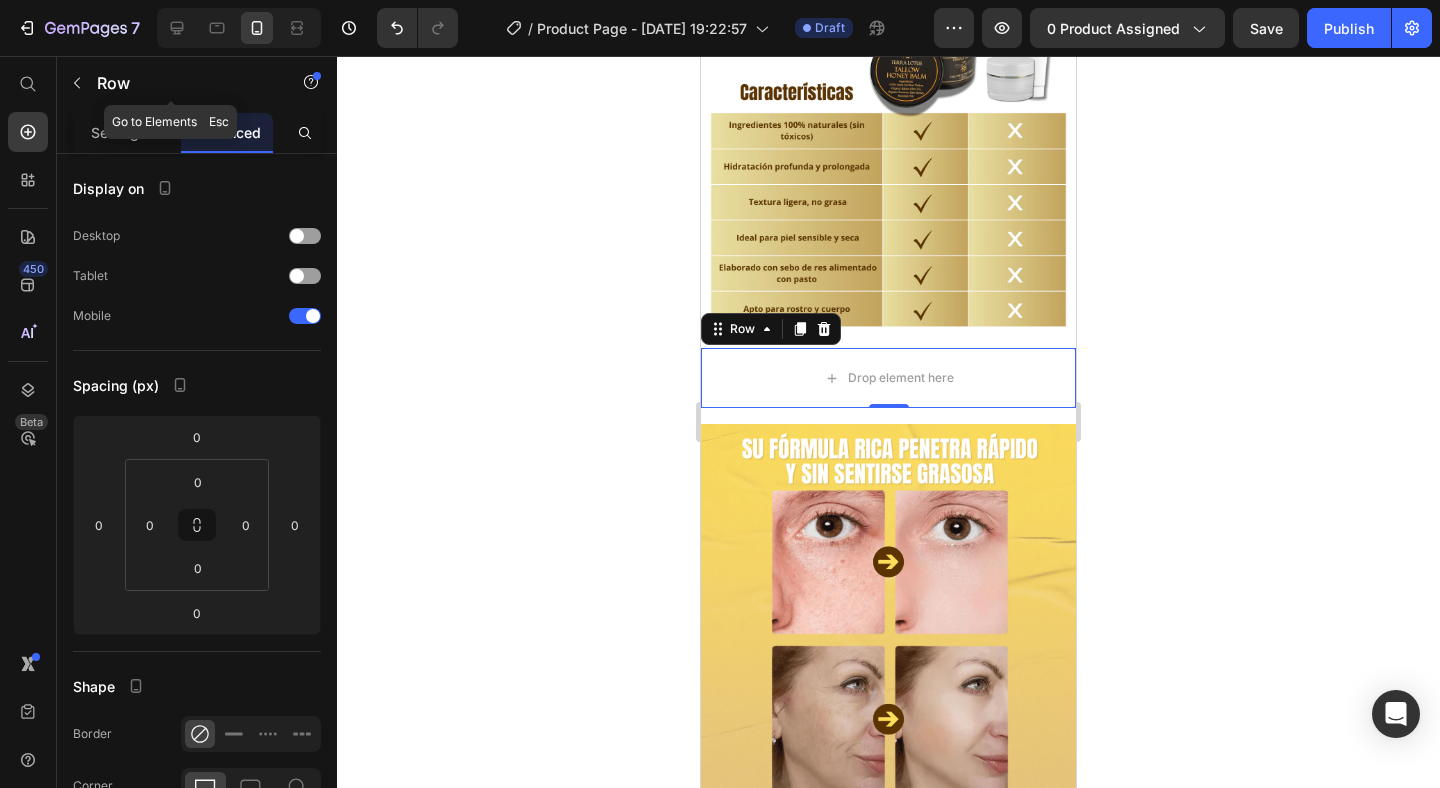click 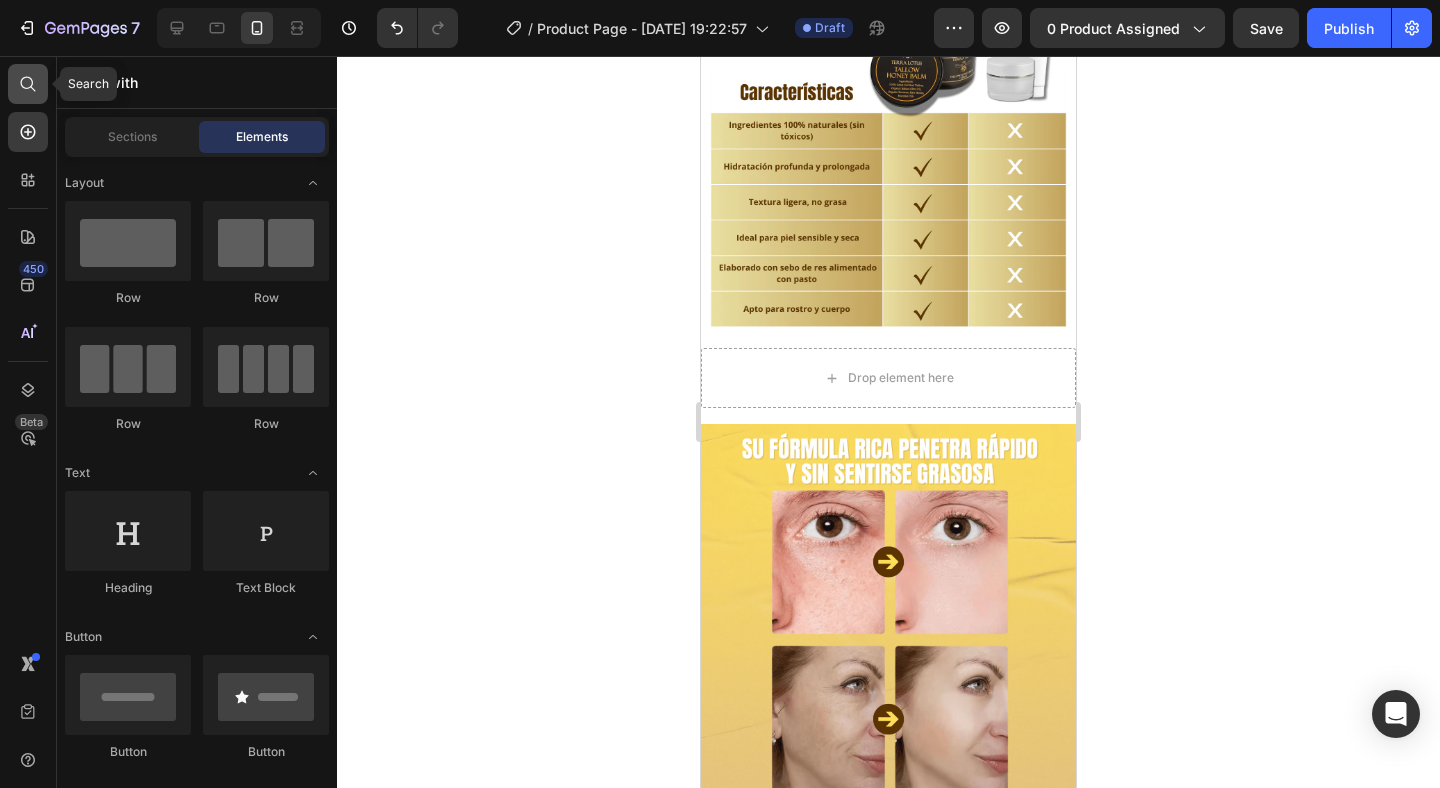 click 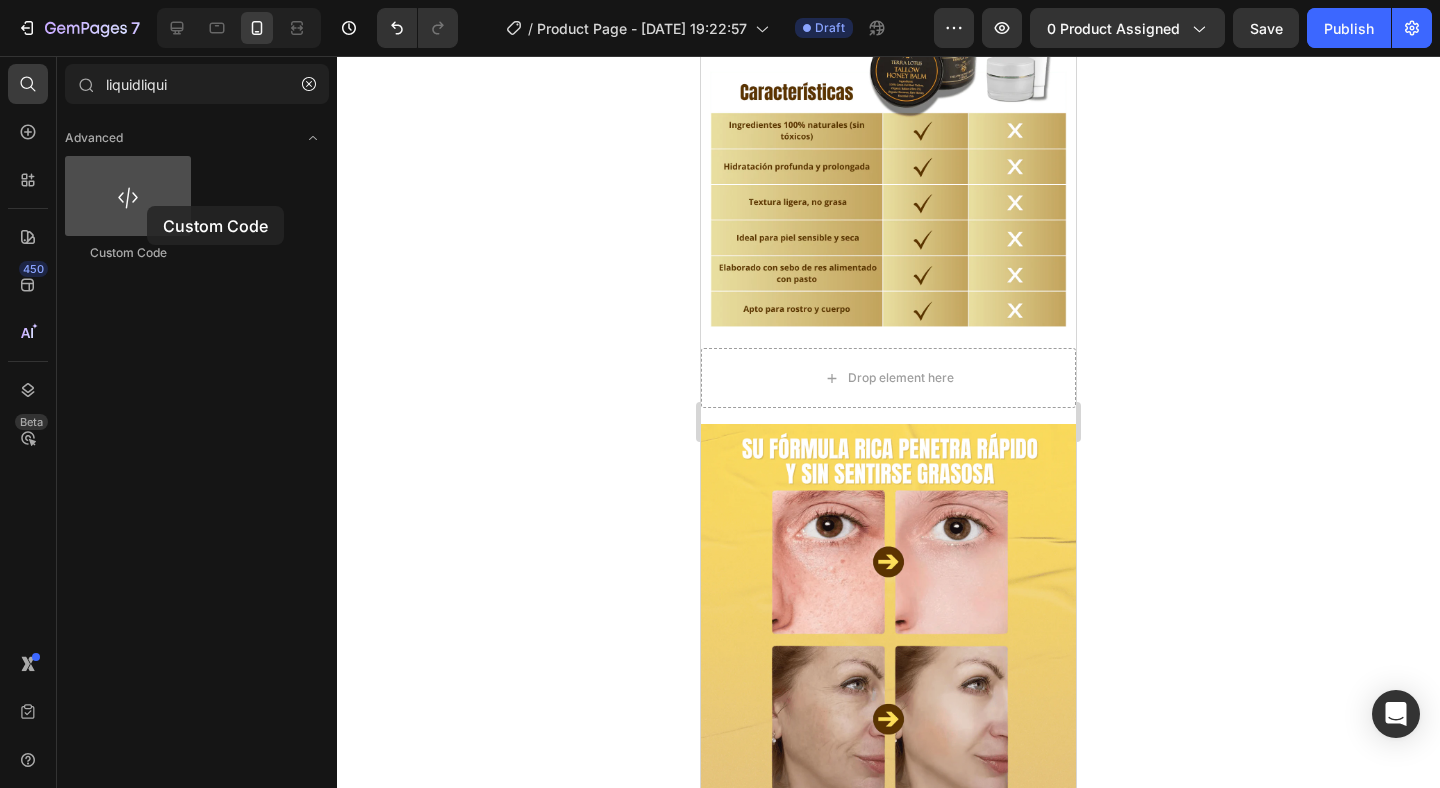 click at bounding box center [128, 196] 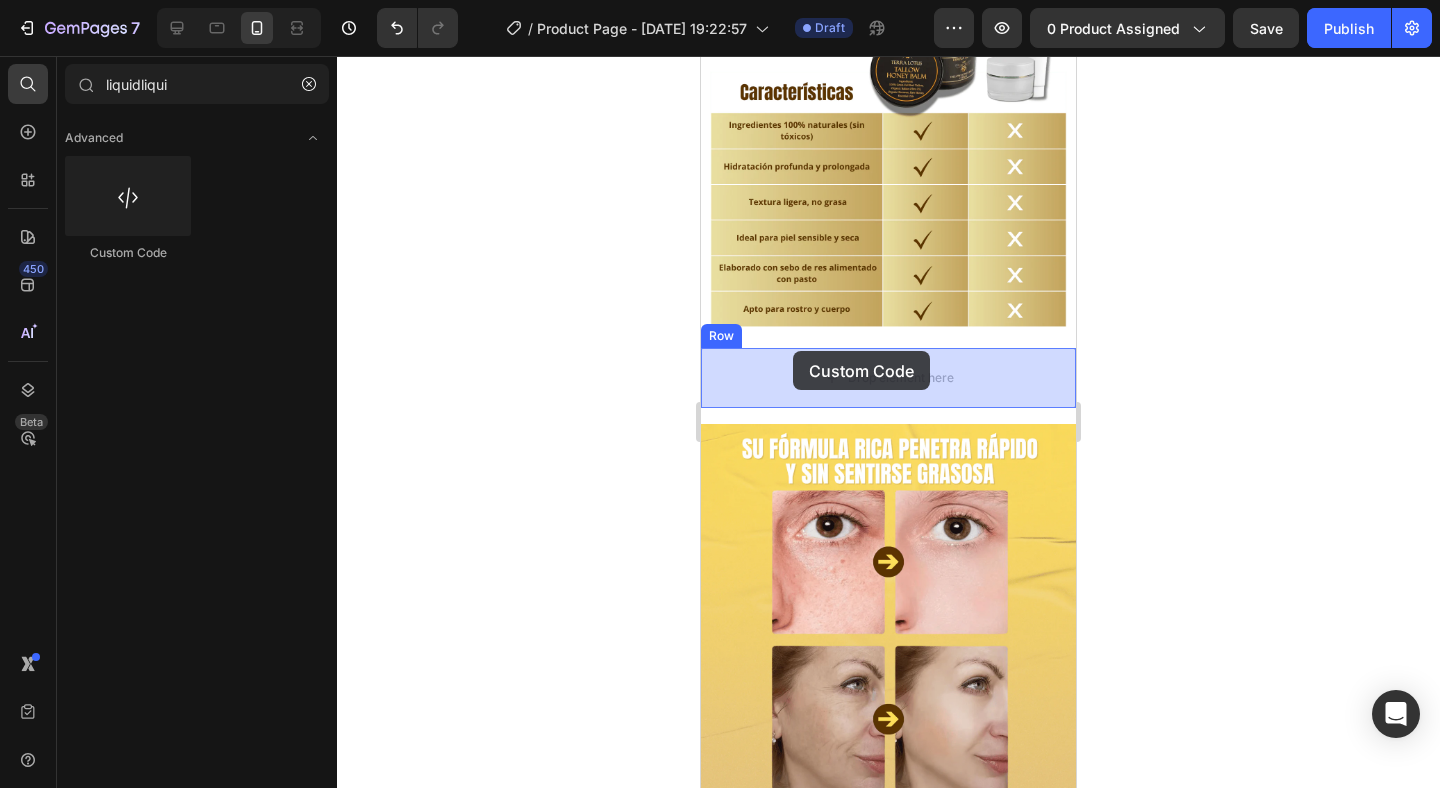 drag, startPoint x: 848, startPoint y: 262, endPoint x: 793, endPoint y: 352, distance: 105.47511 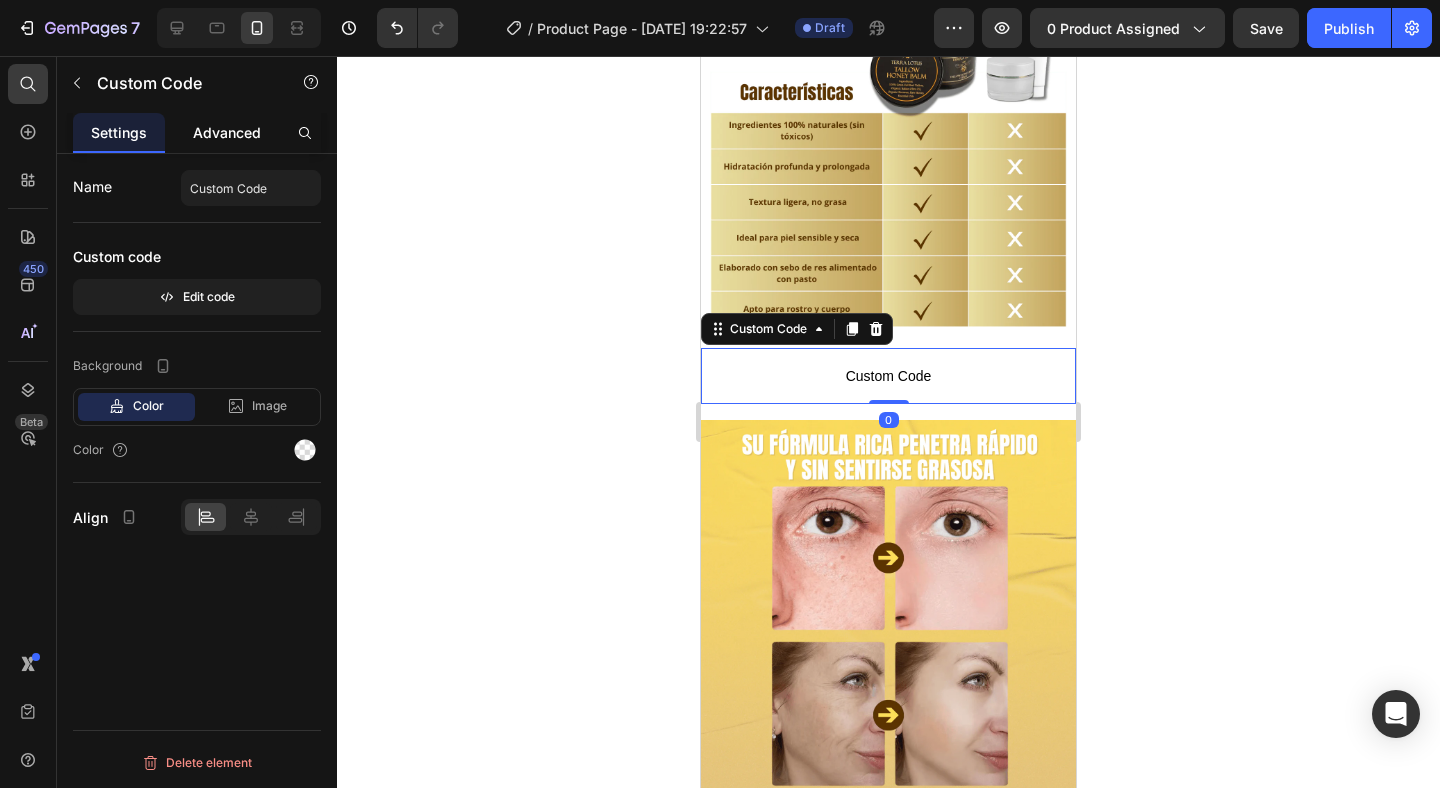click on "Advanced" at bounding box center [227, 132] 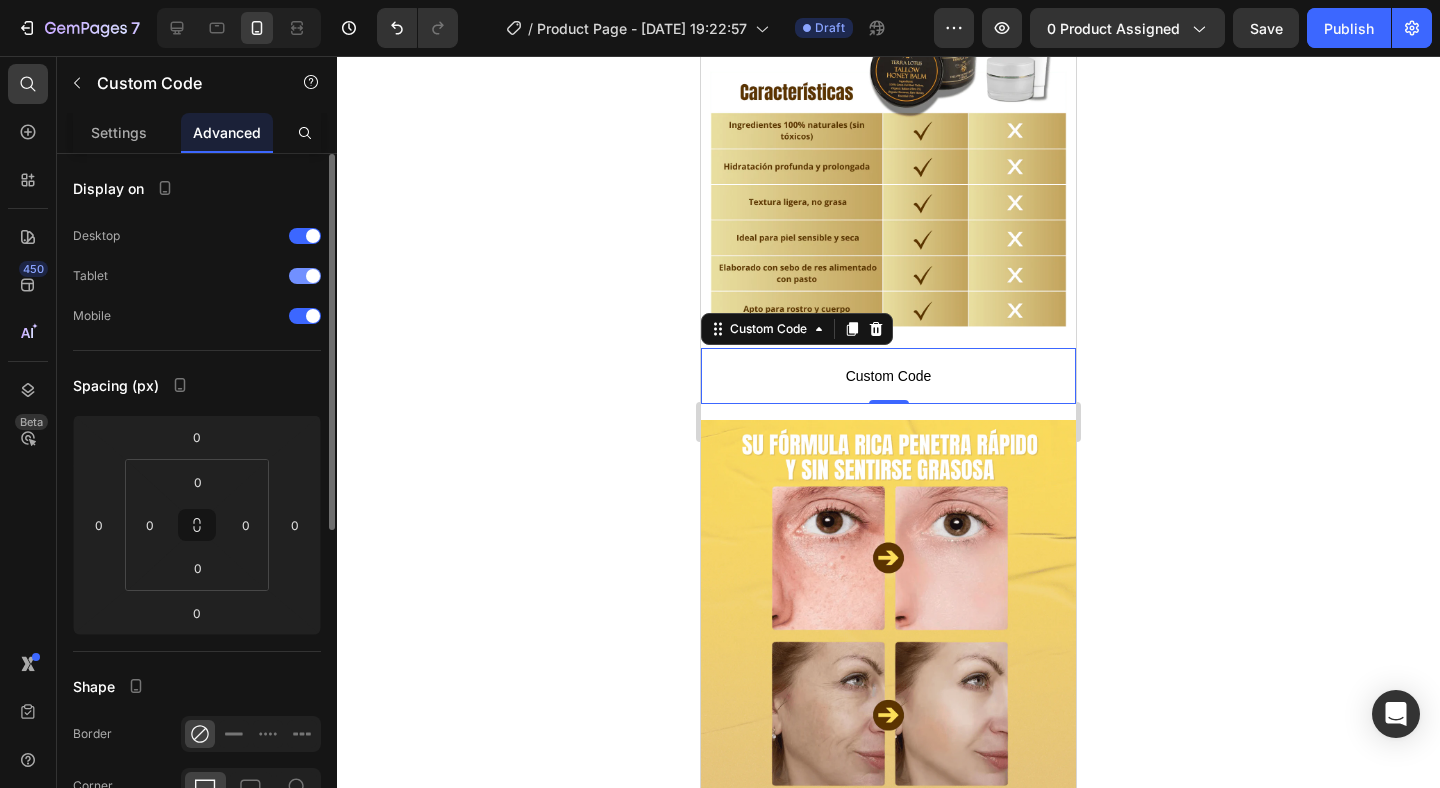 click at bounding box center [305, 276] 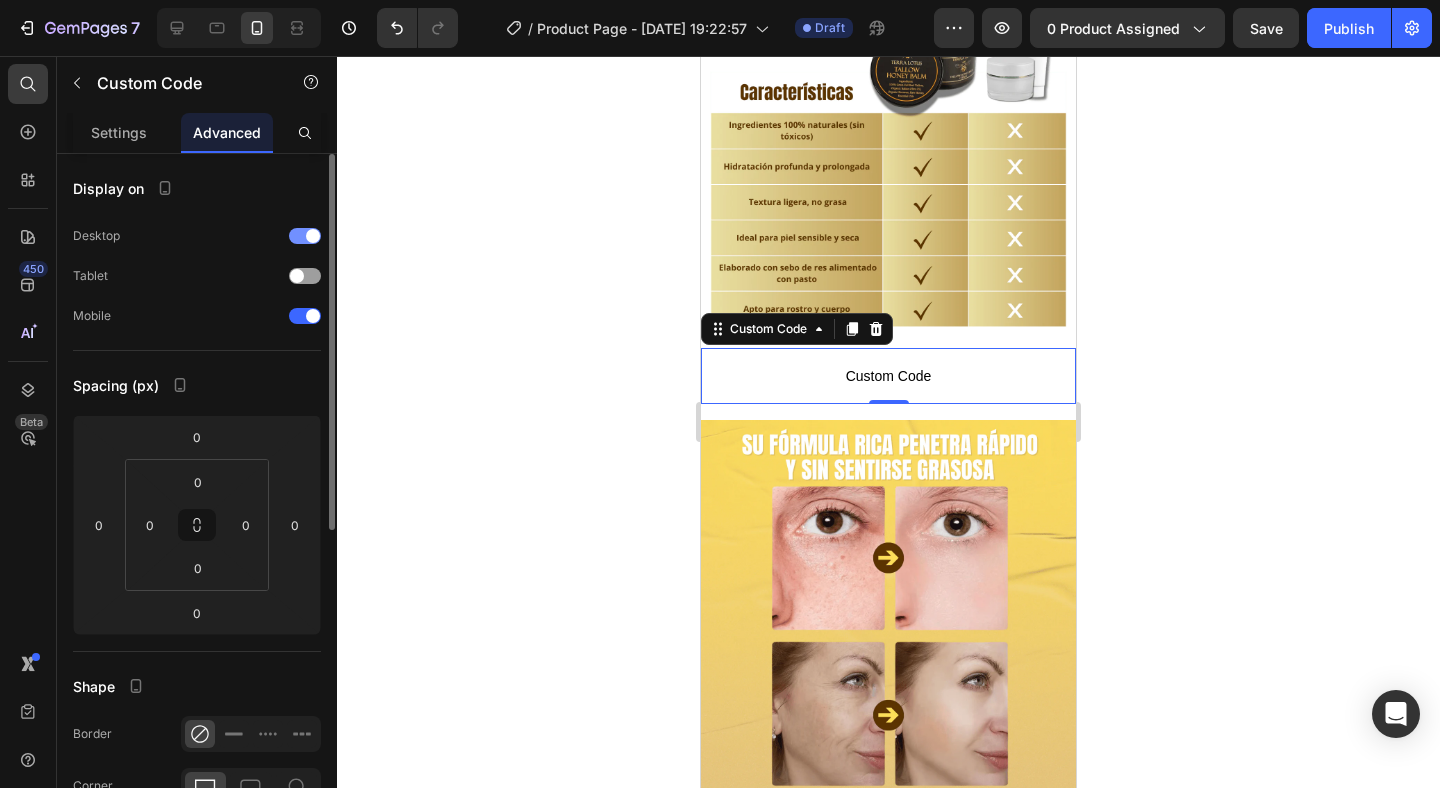 click on "Desktop" at bounding box center (197, 236) 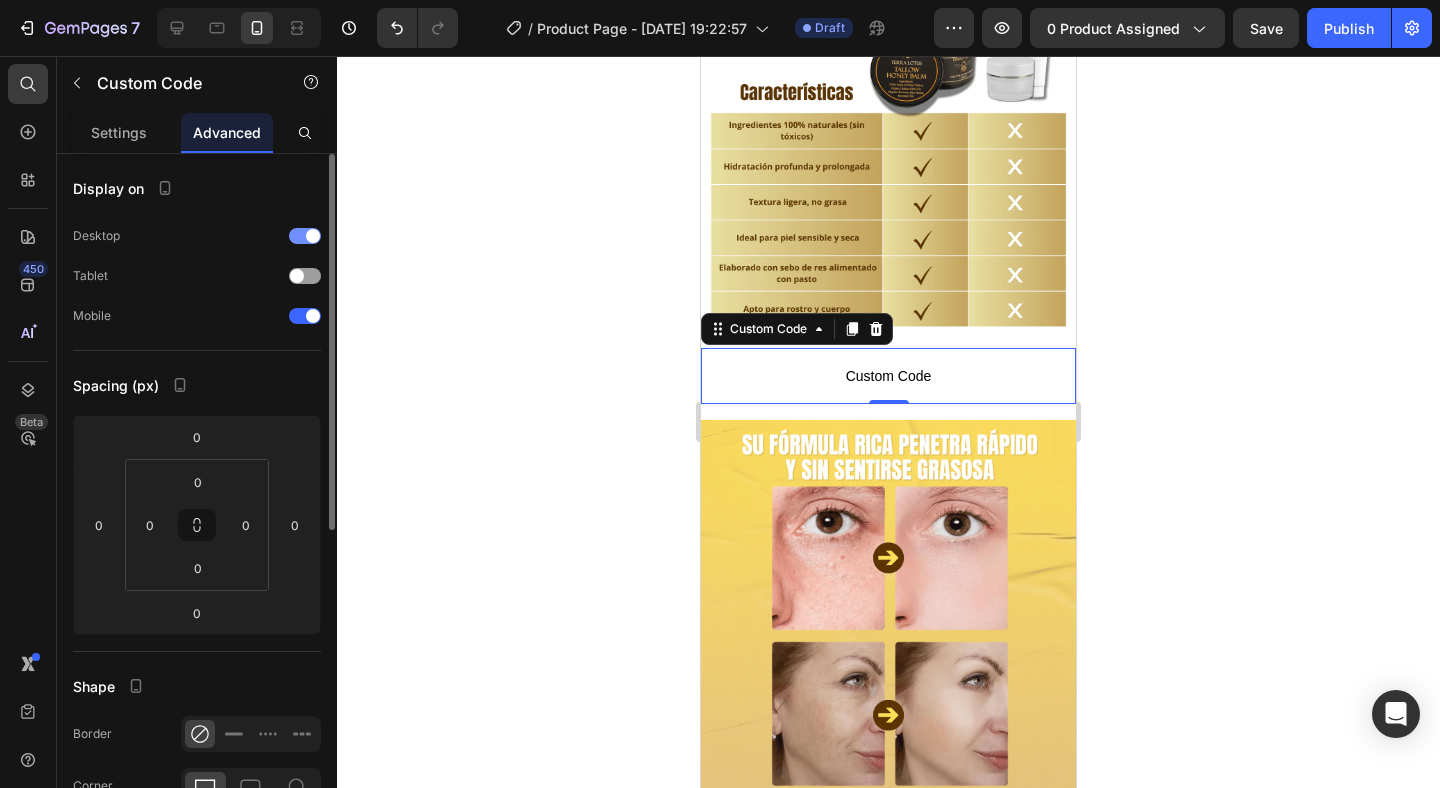 click at bounding box center (305, 236) 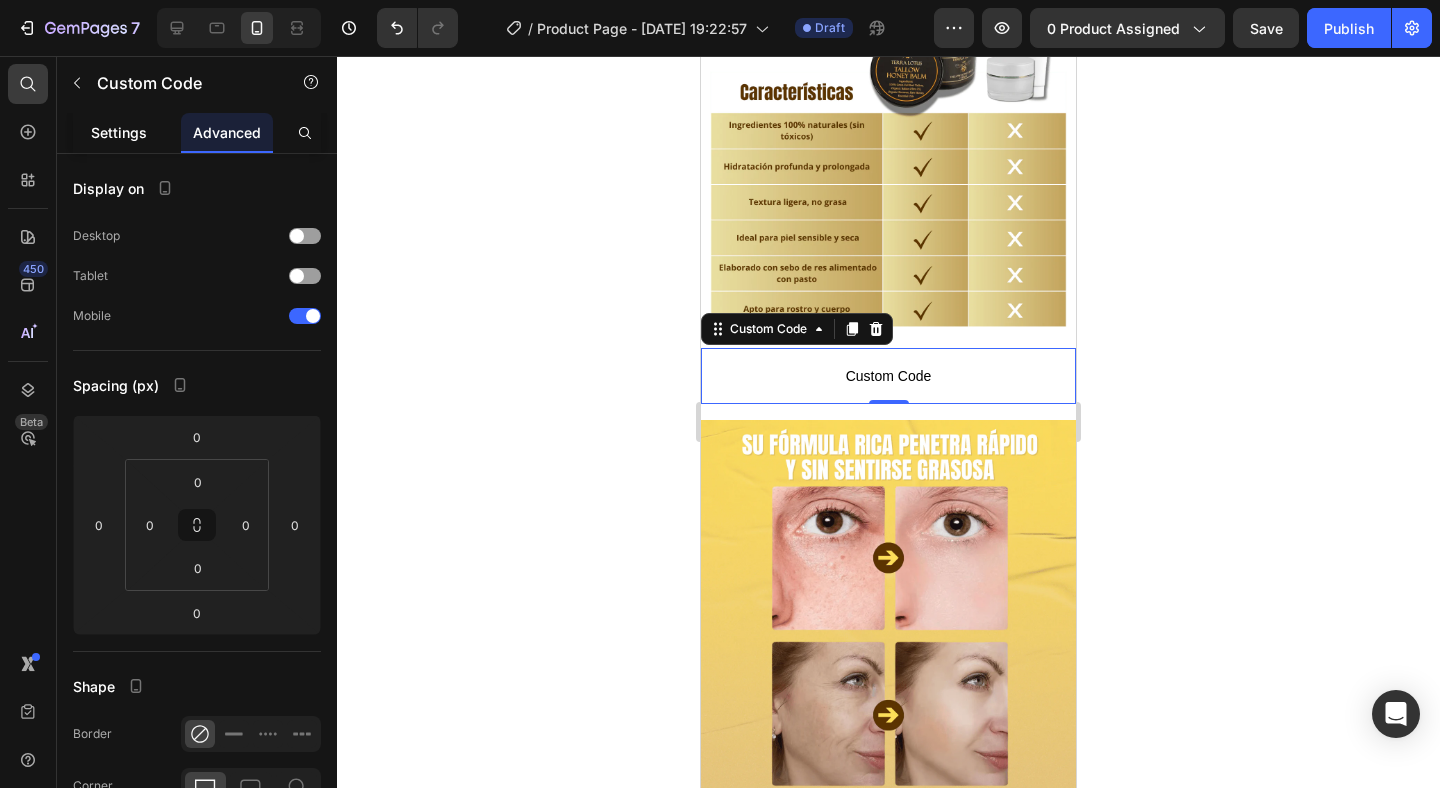 click on "Settings" at bounding box center (119, 132) 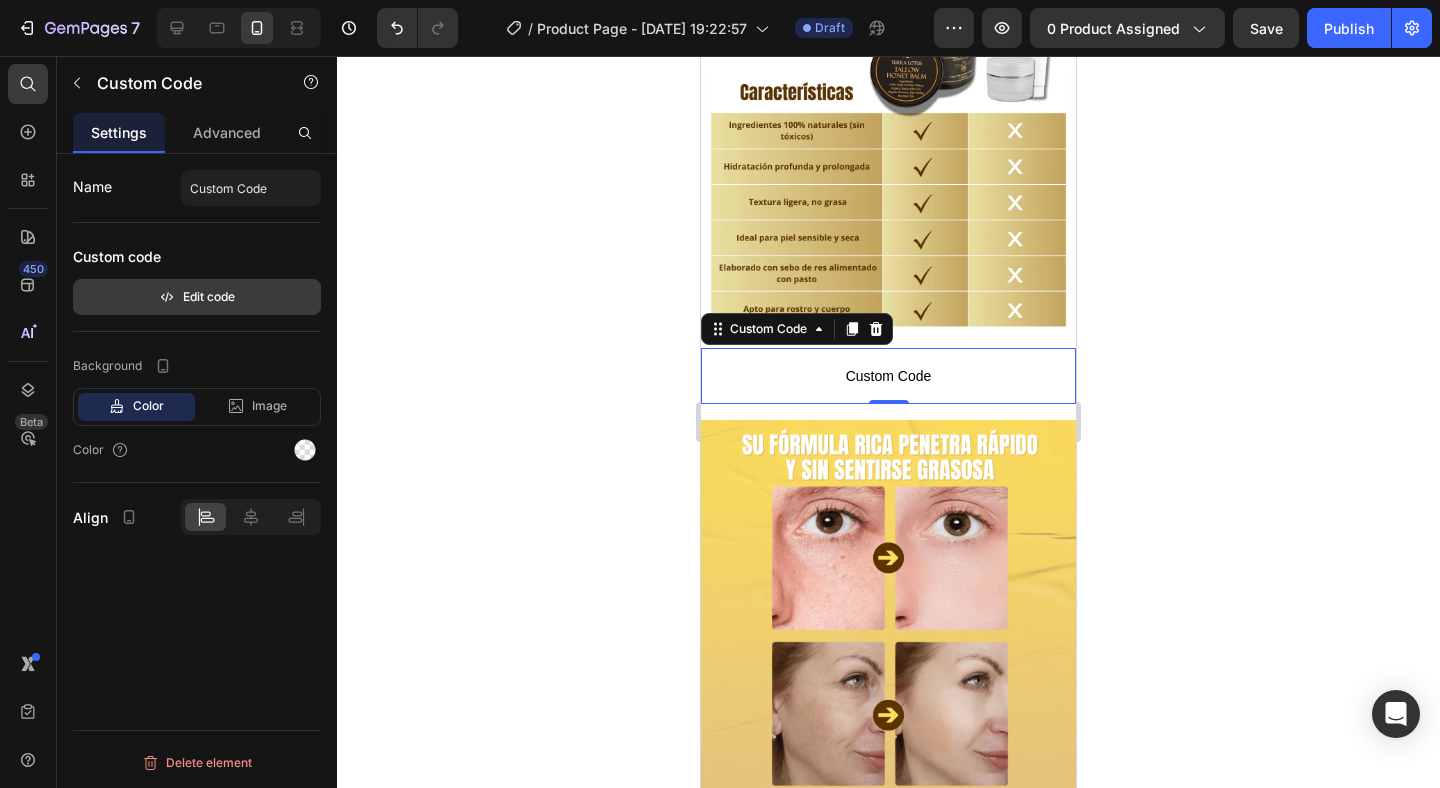 click on "Edit code" at bounding box center [197, 297] 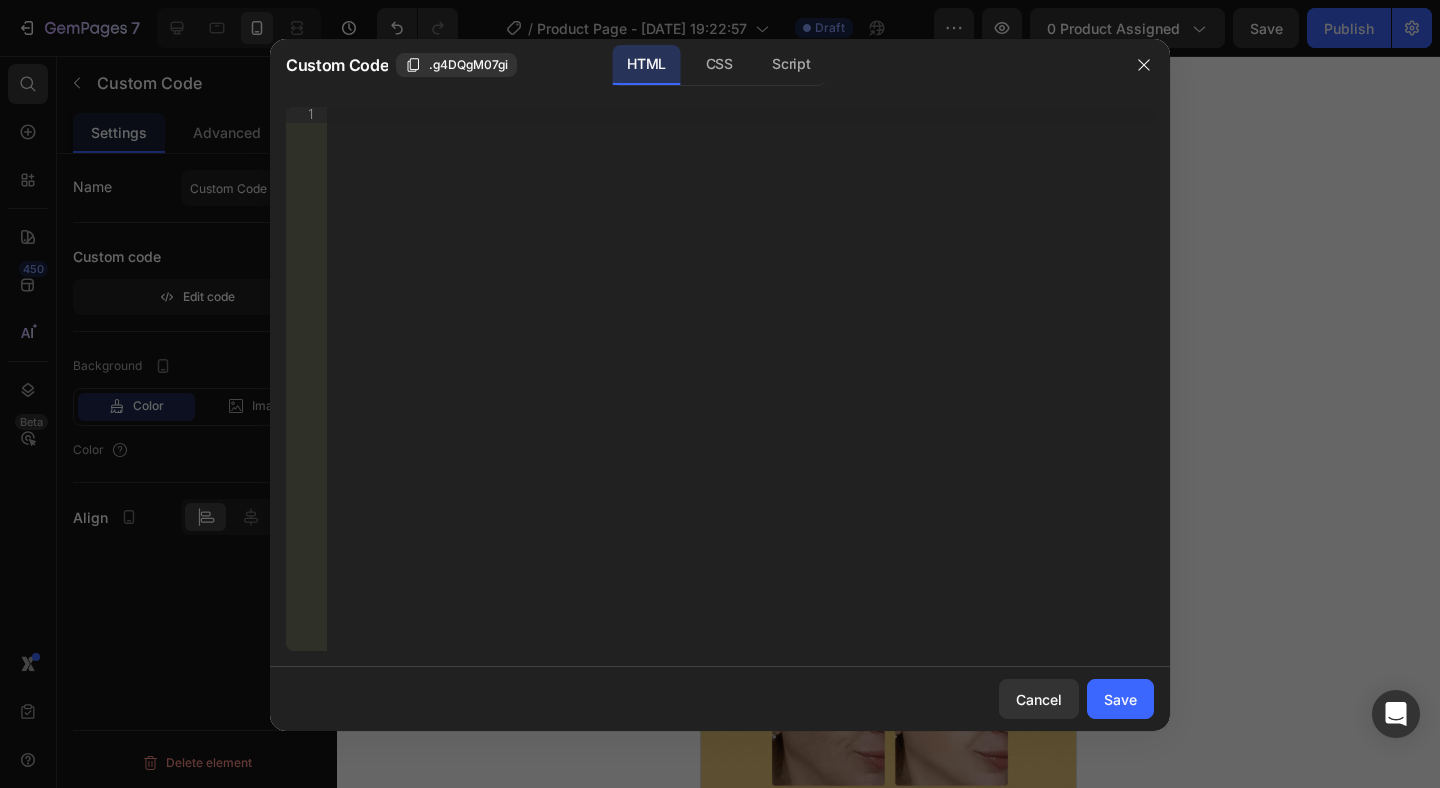 type 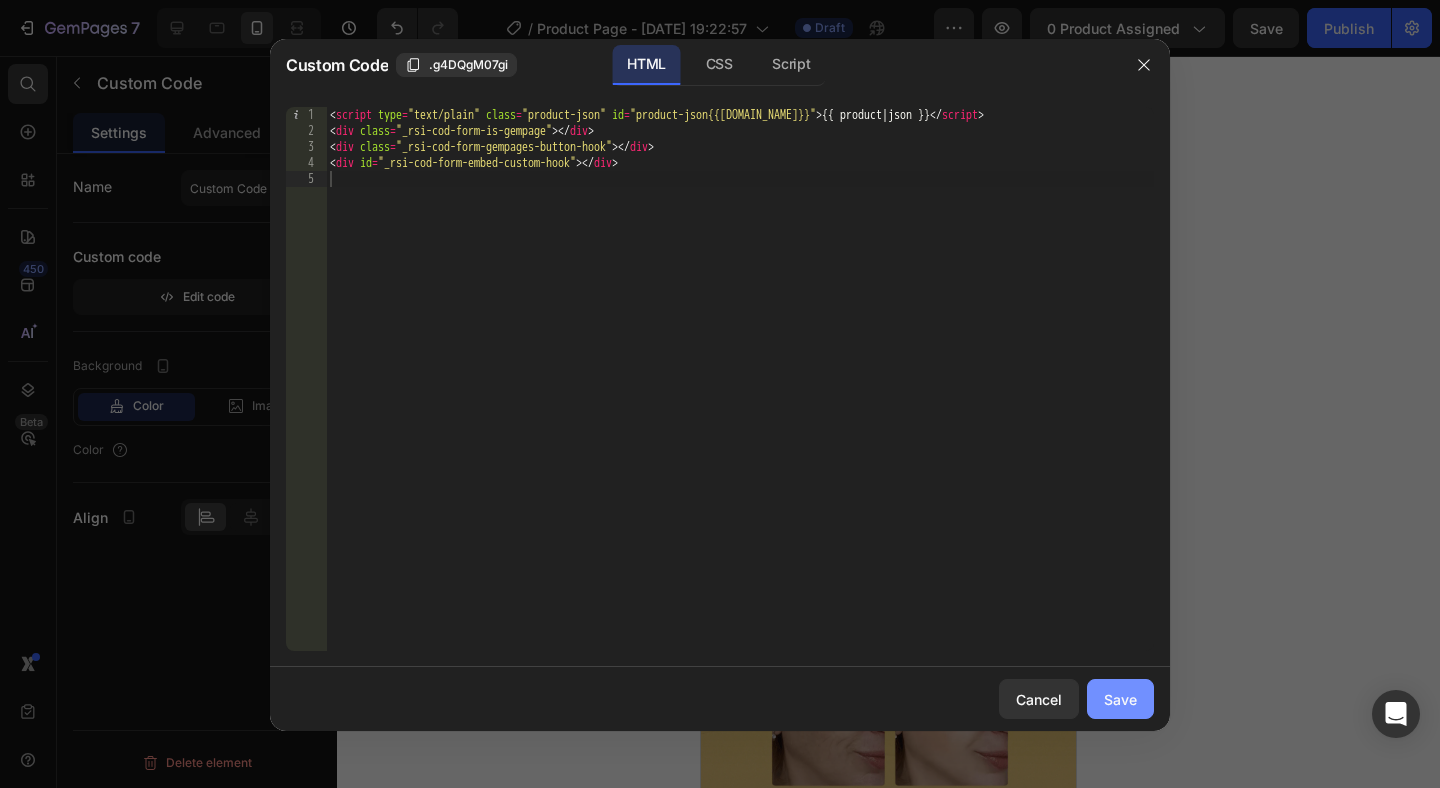 click on "Save" at bounding box center [1120, 699] 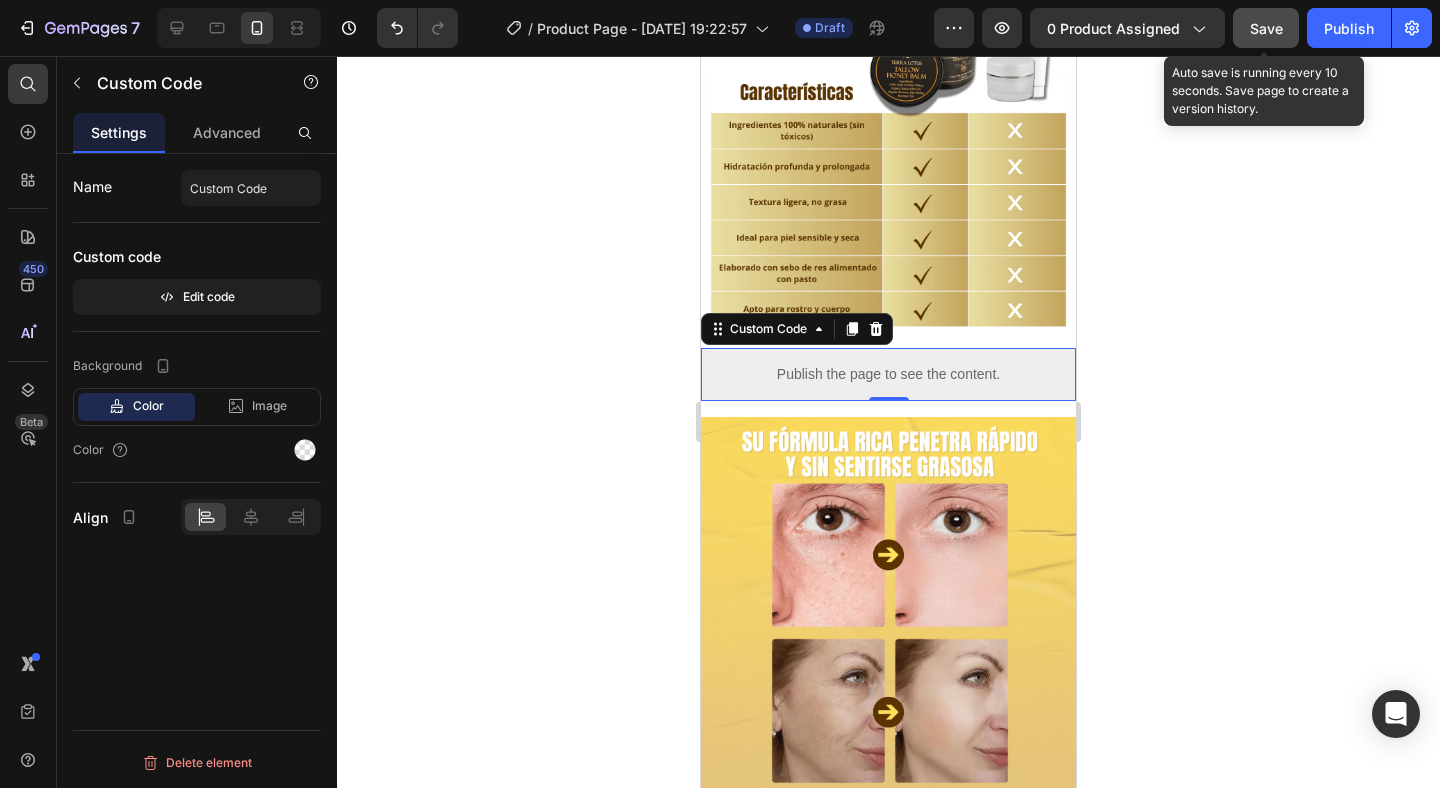 click on "Save" 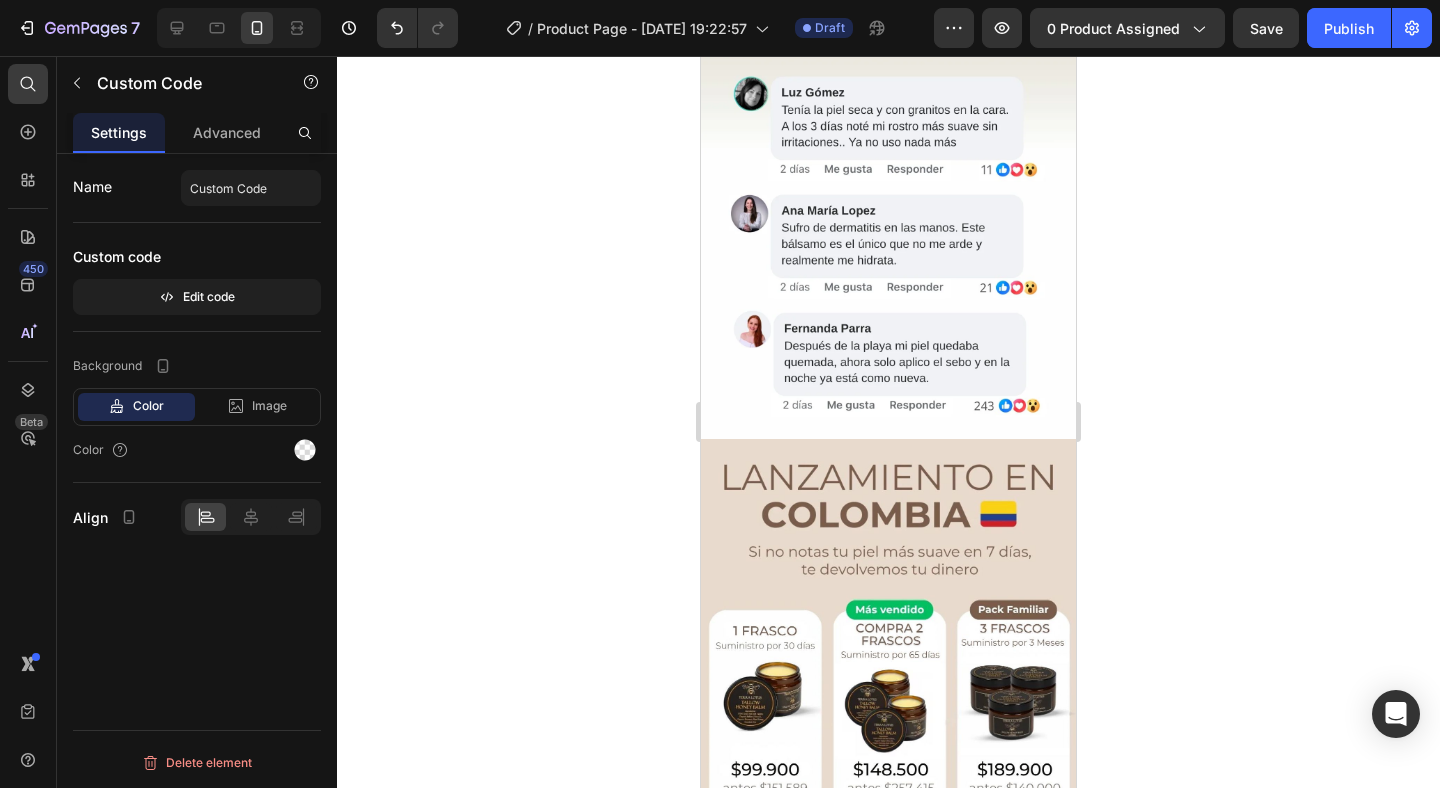 scroll, scrollTop: 0, scrollLeft: 0, axis: both 